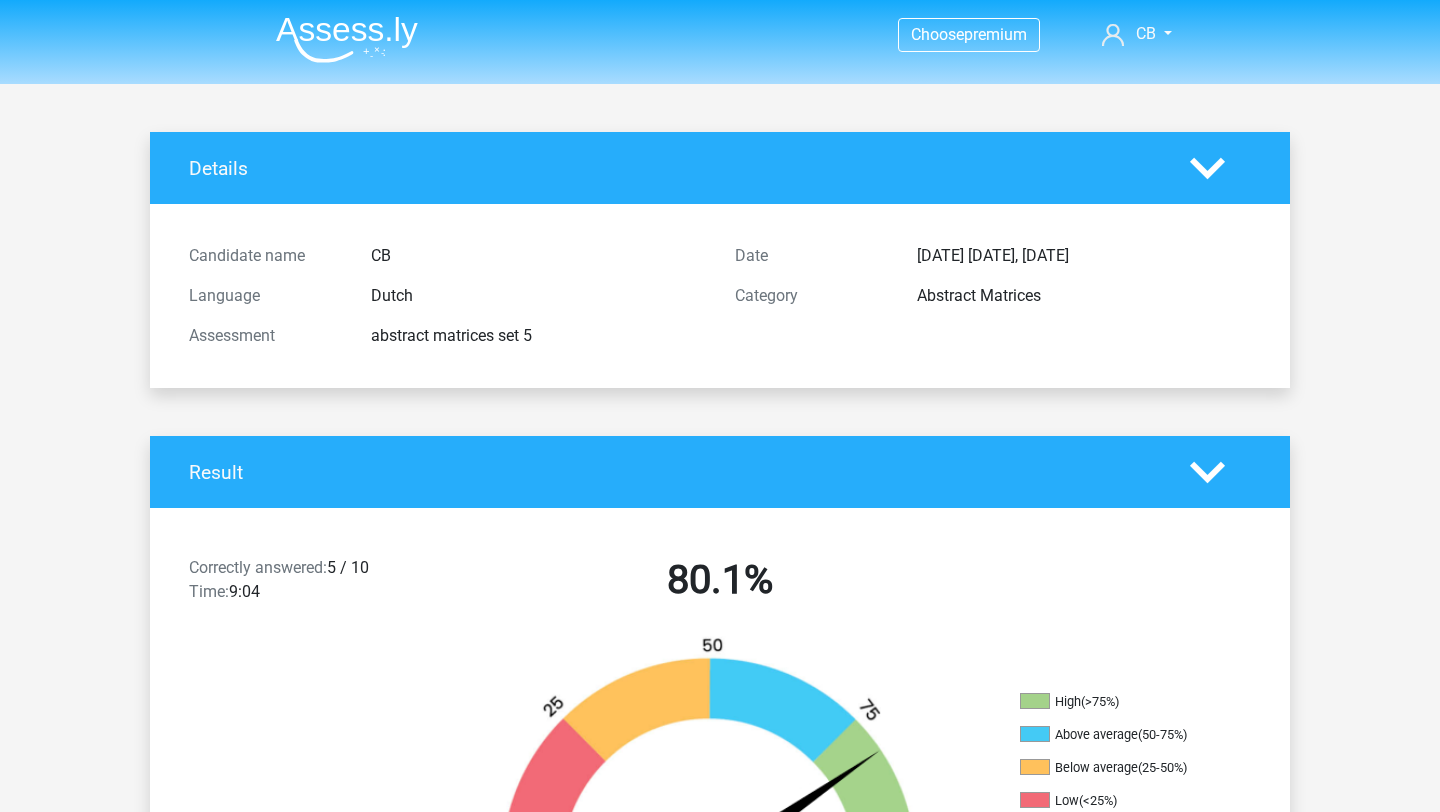 scroll, scrollTop: 0, scrollLeft: 0, axis: both 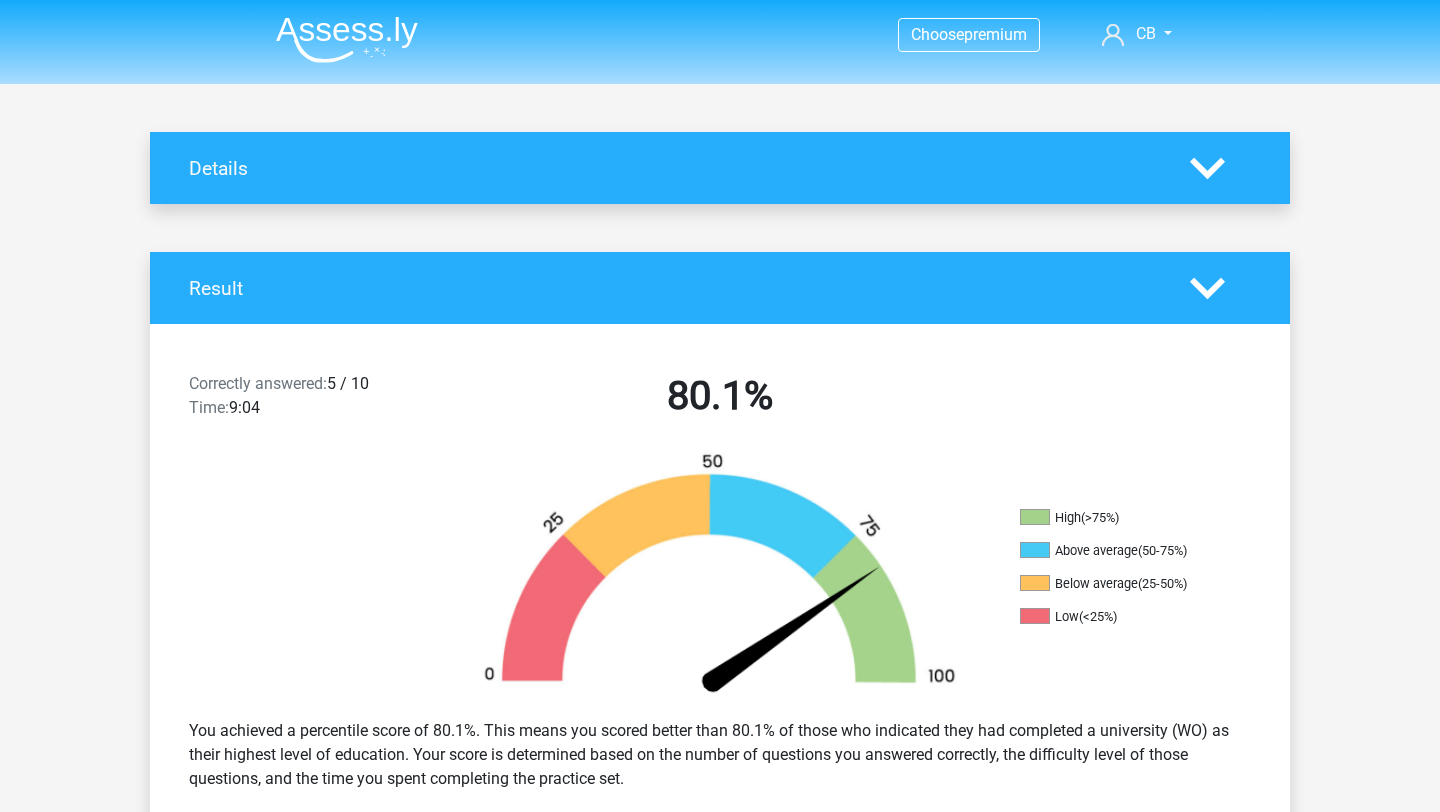 click 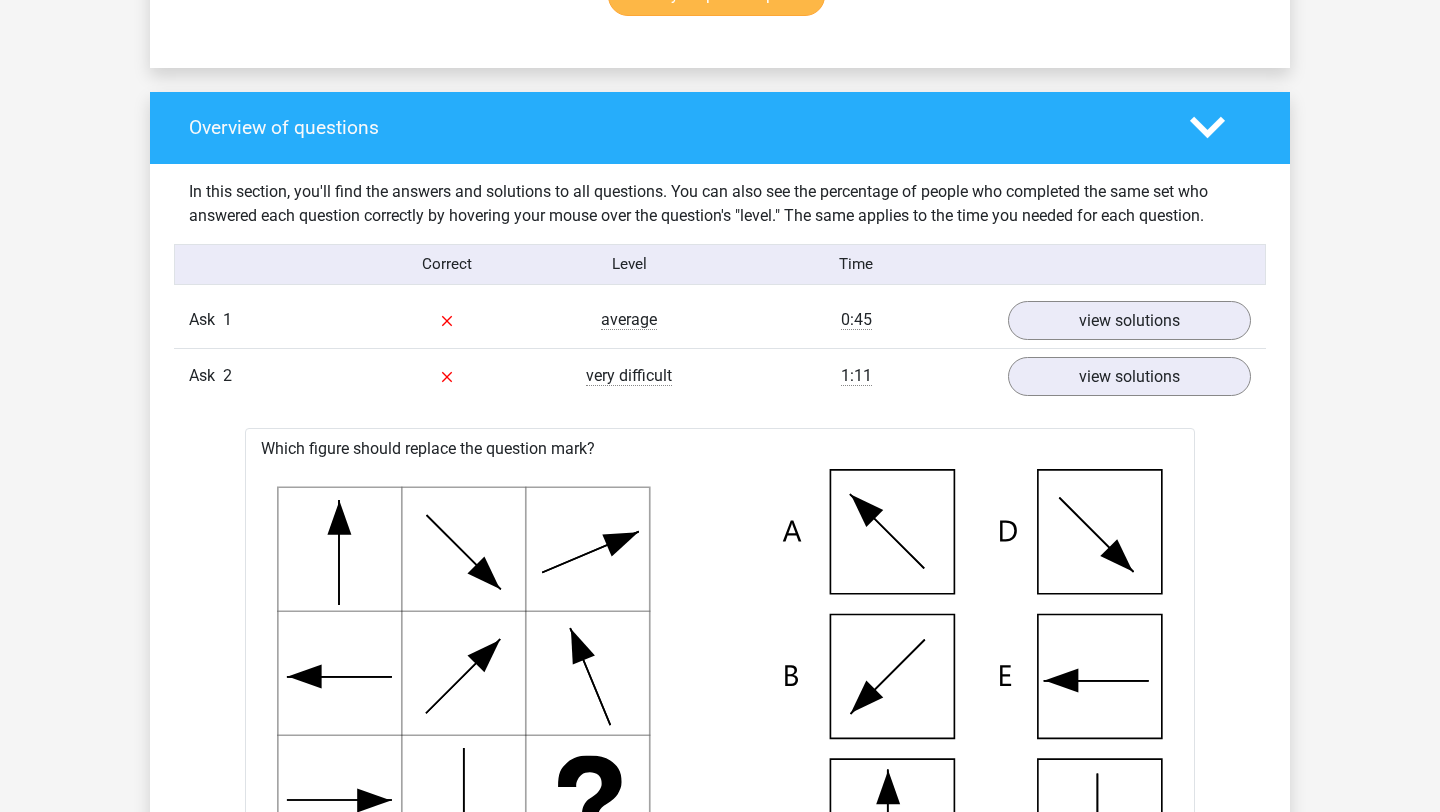 scroll, scrollTop: 717, scrollLeft: 0, axis: vertical 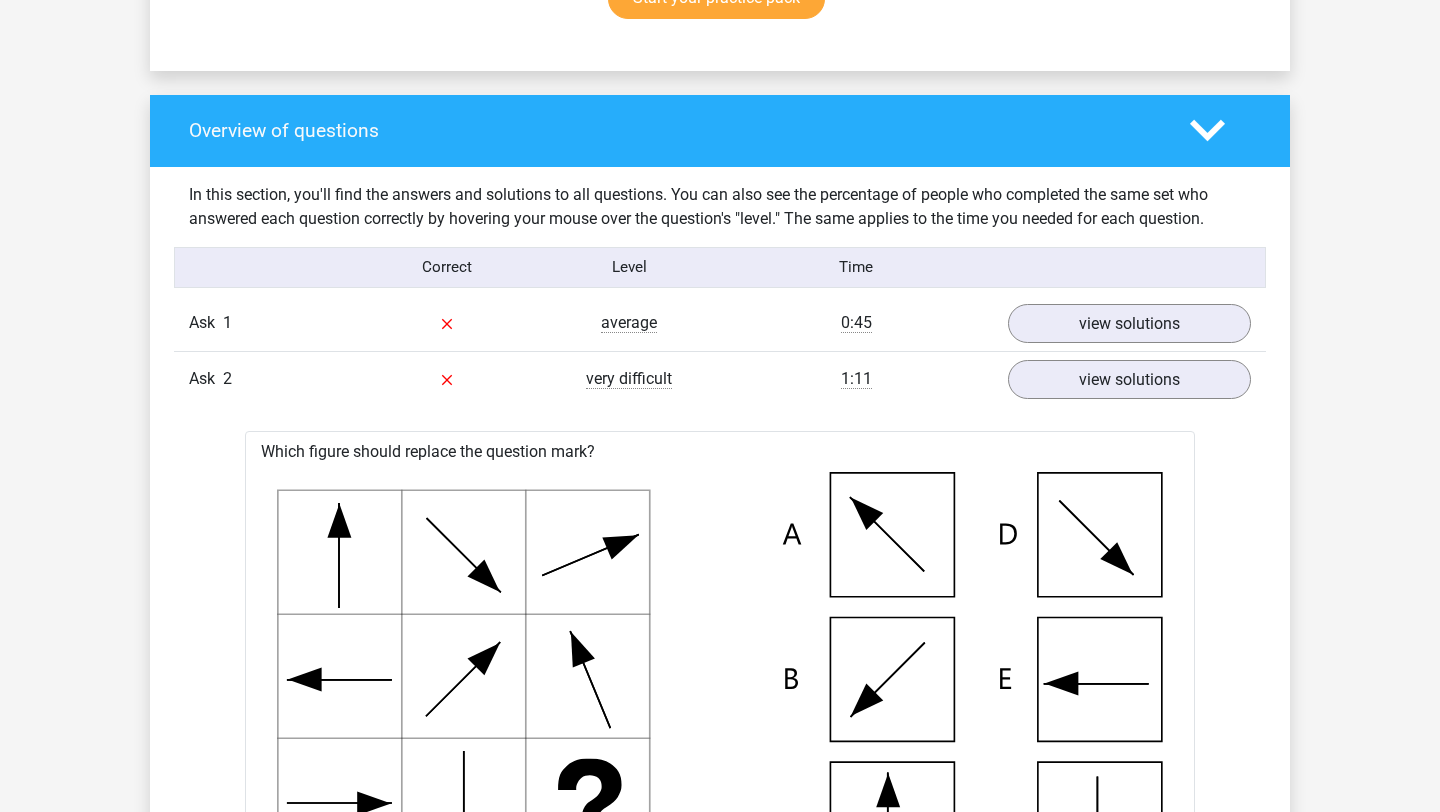 click 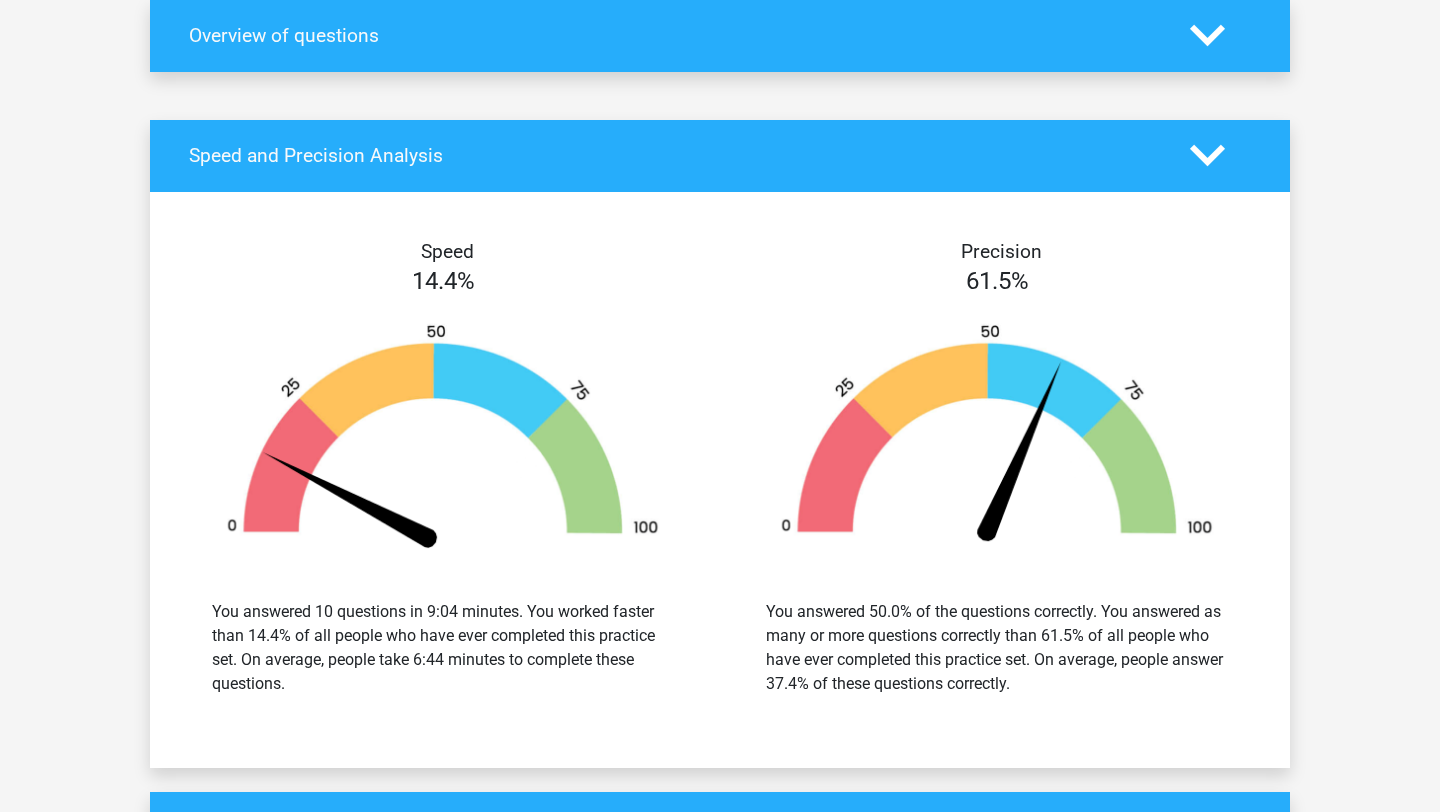 scroll, scrollTop: 810, scrollLeft: 0, axis: vertical 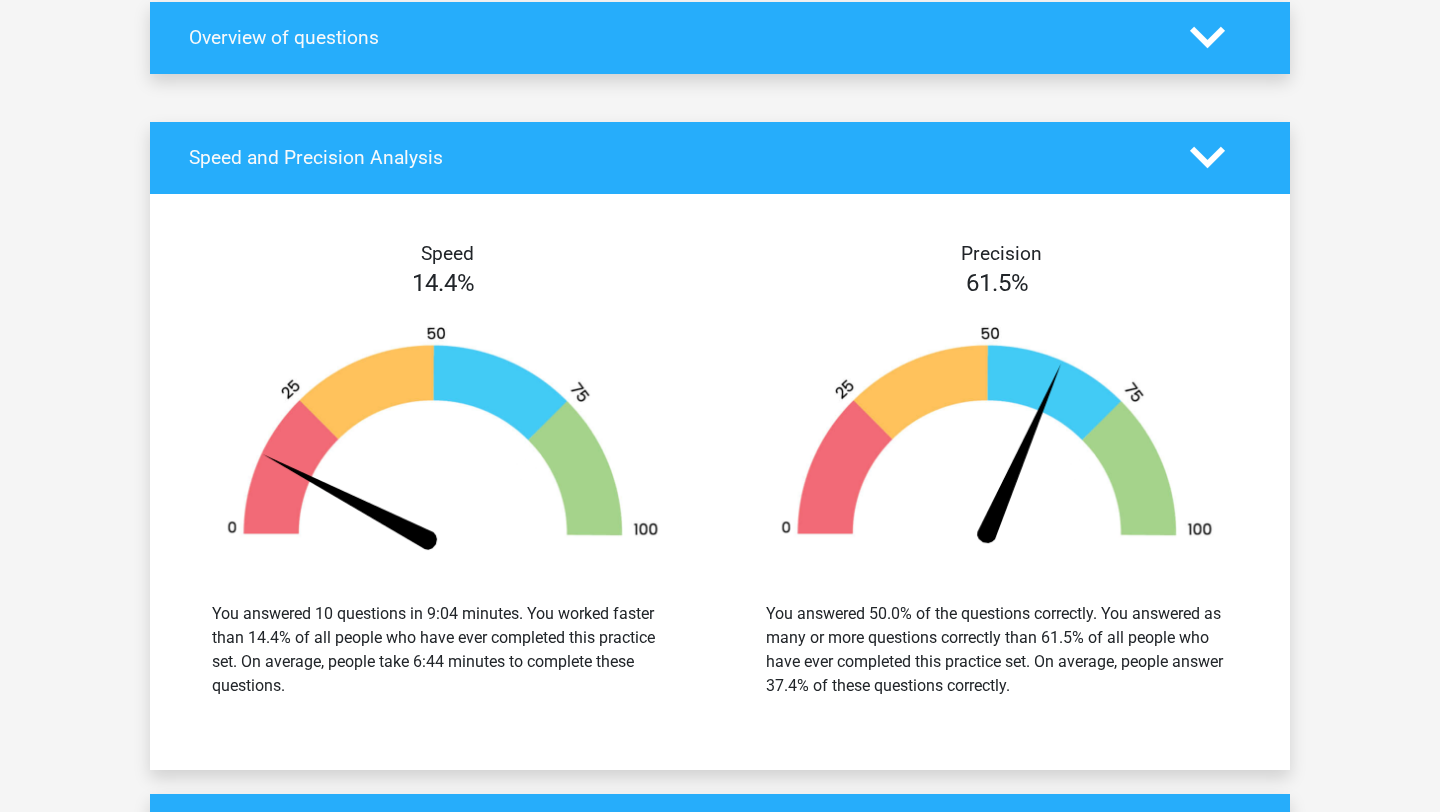 click 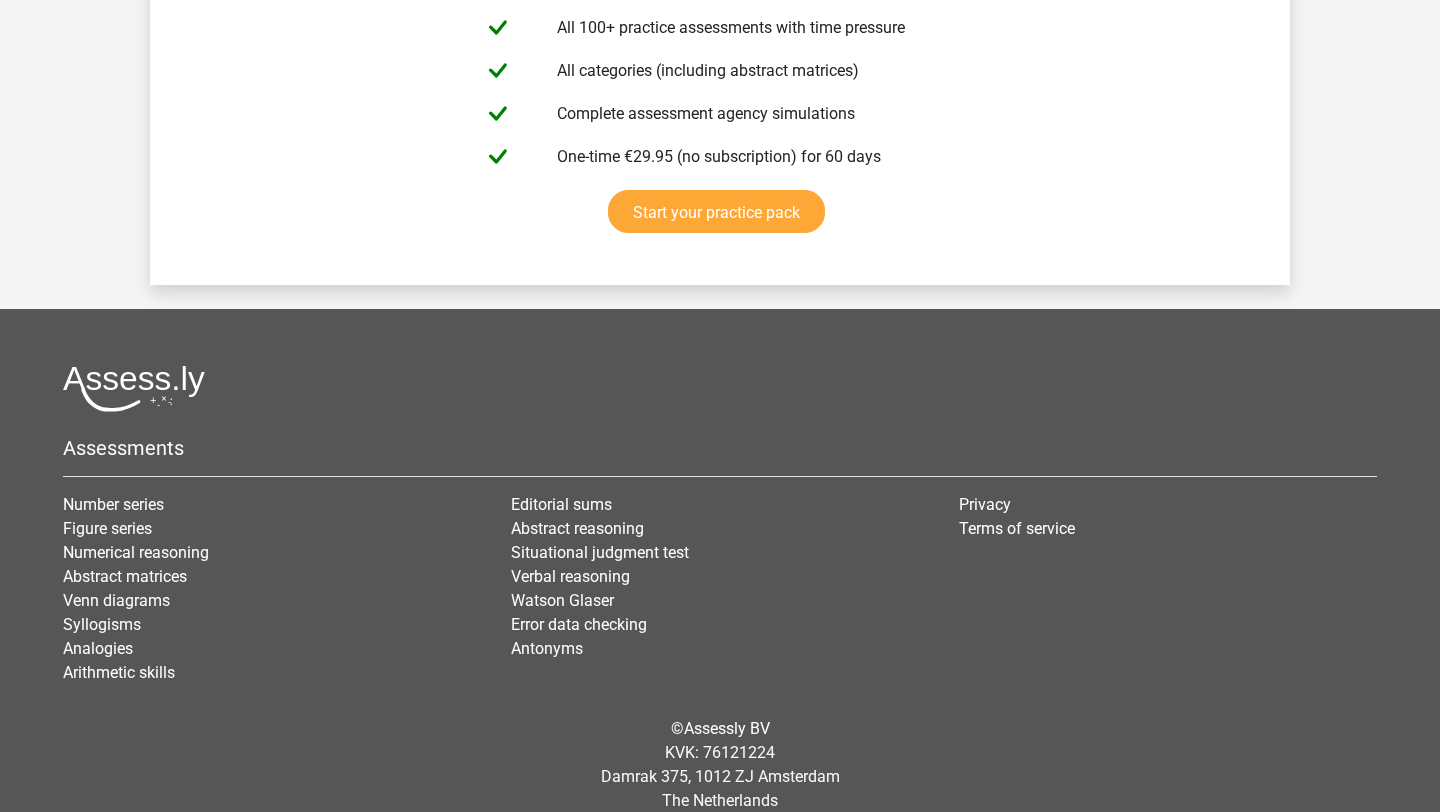 scroll, scrollTop: 1546, scrollLeft: 0, axis: vertical 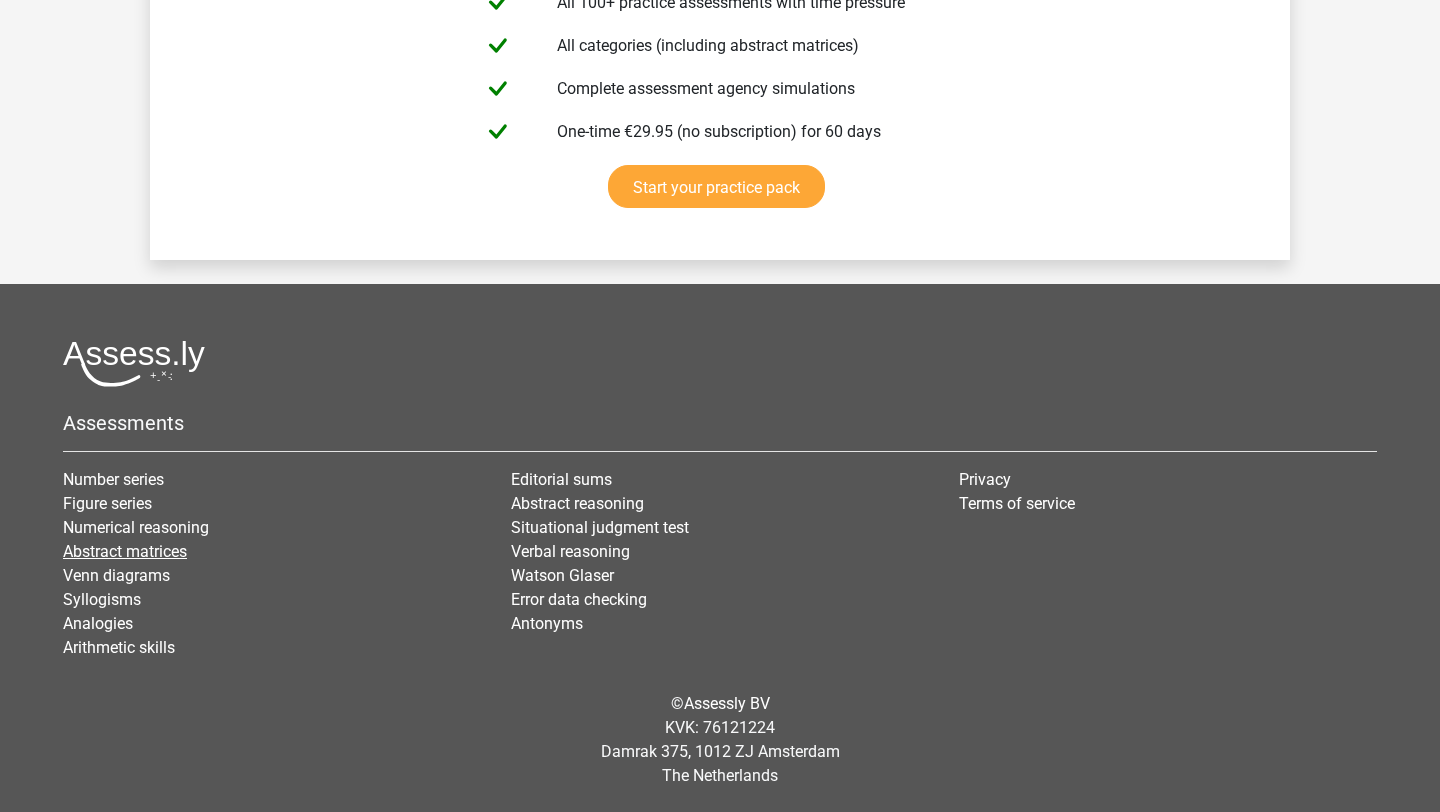 click on "Abstract matrices" at bounding box center (125, 551) 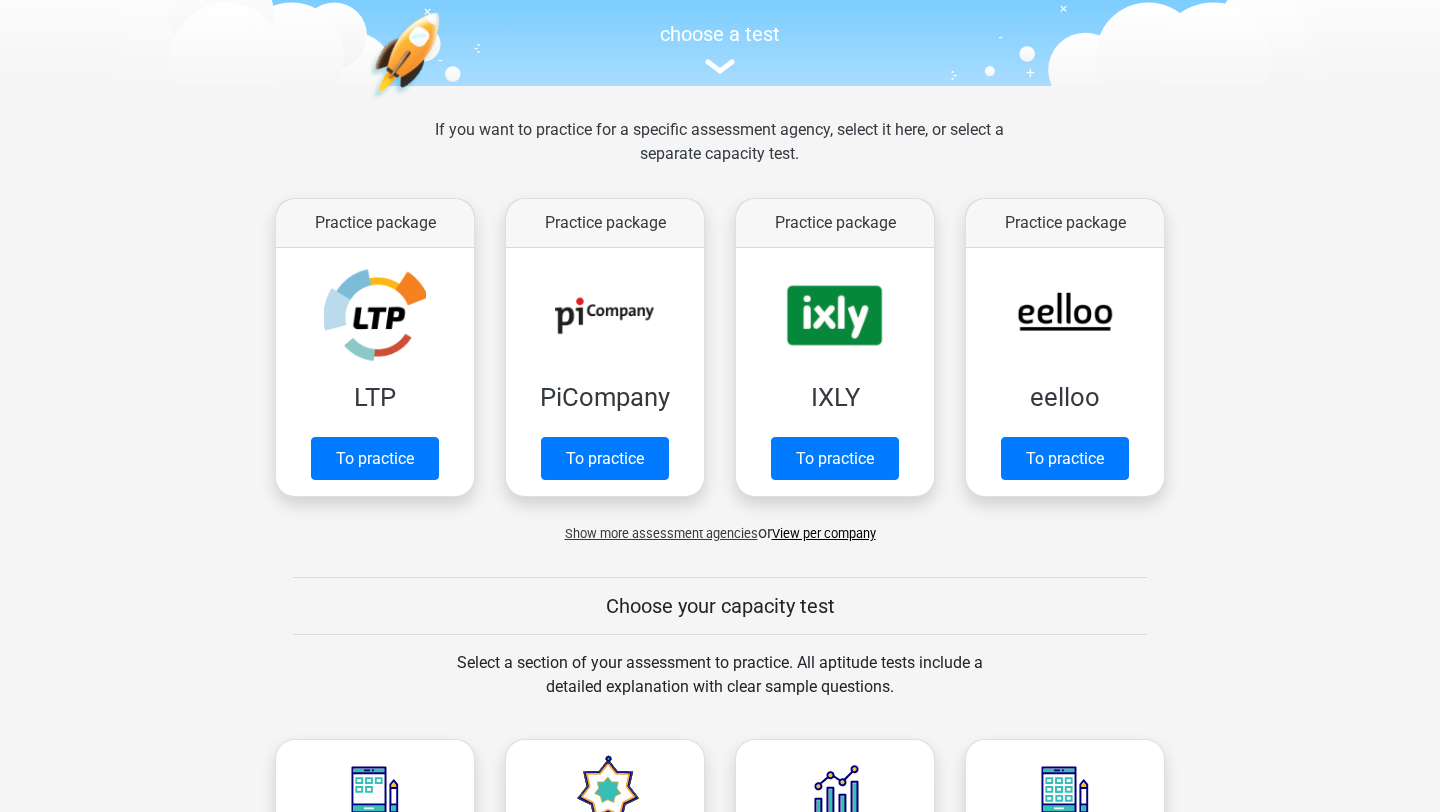 scroll, scrollTop: 206, scrollLeft: 0, axis: vertical 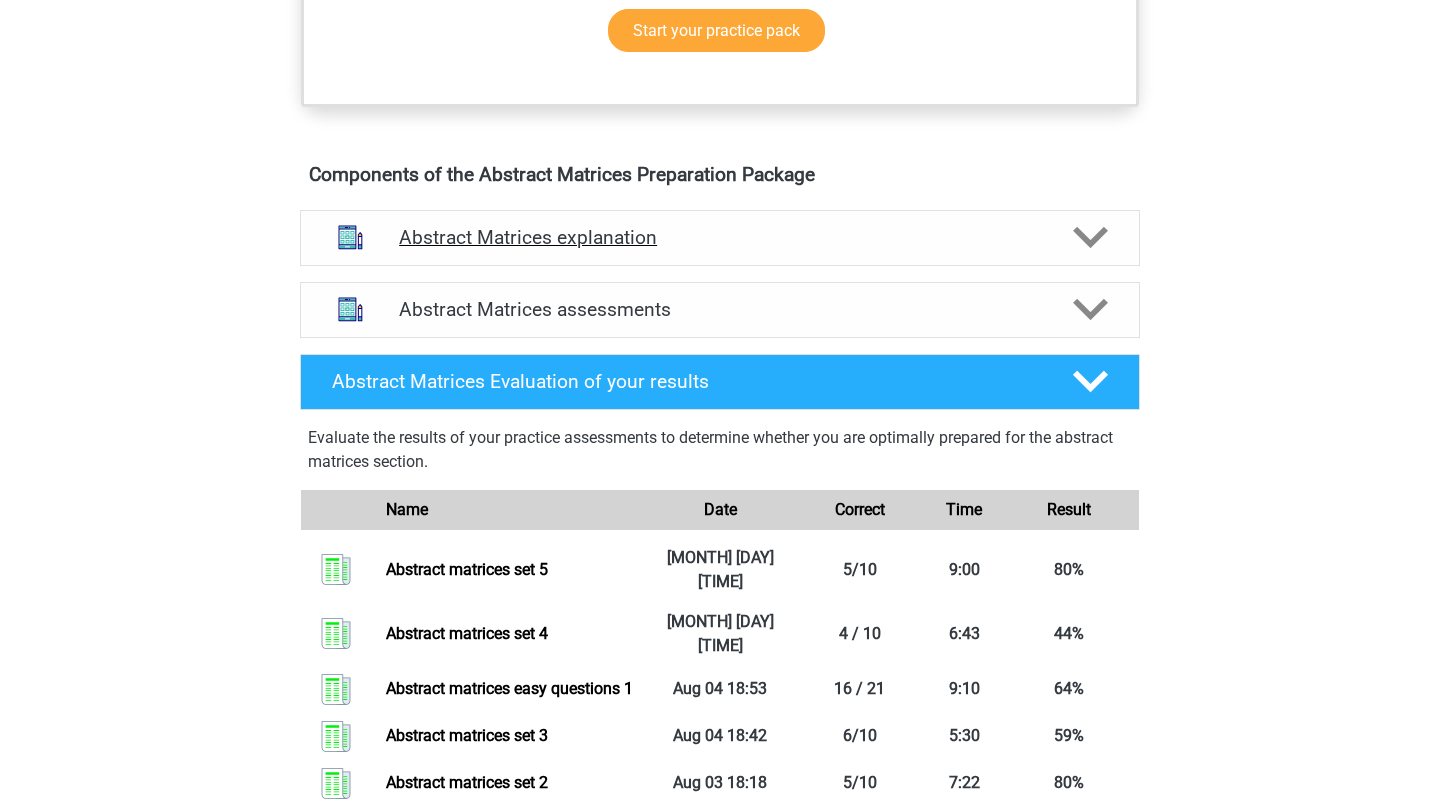 click 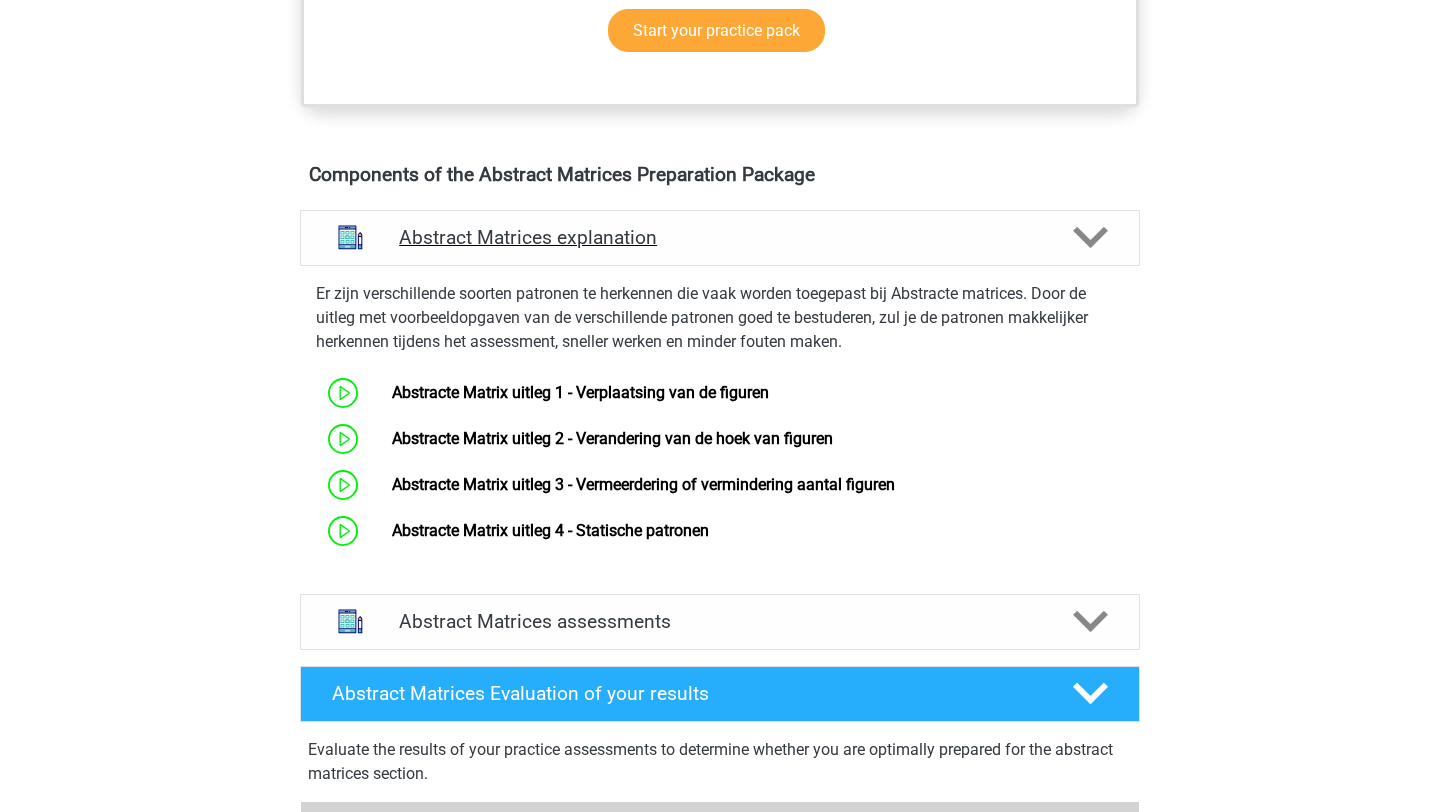 click 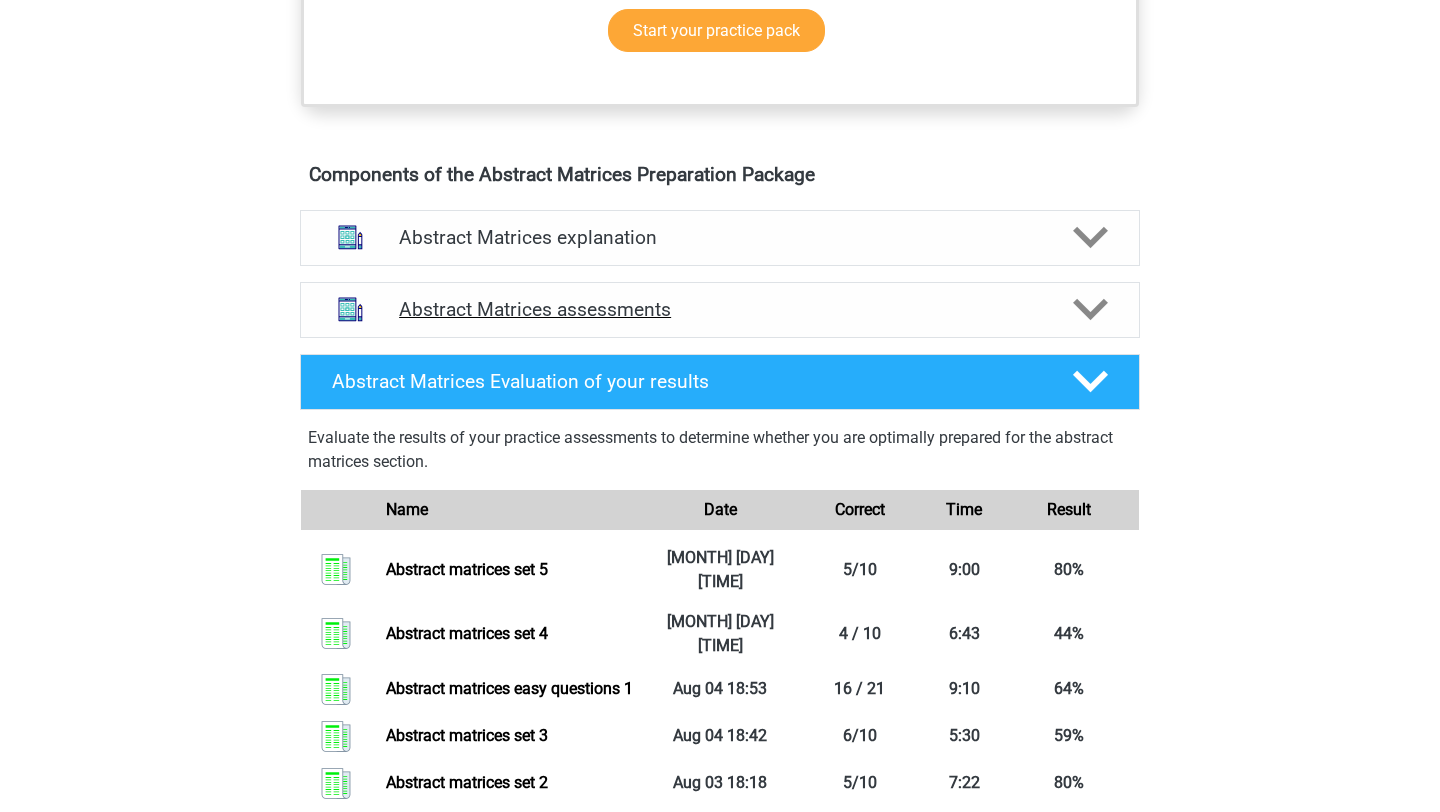 click 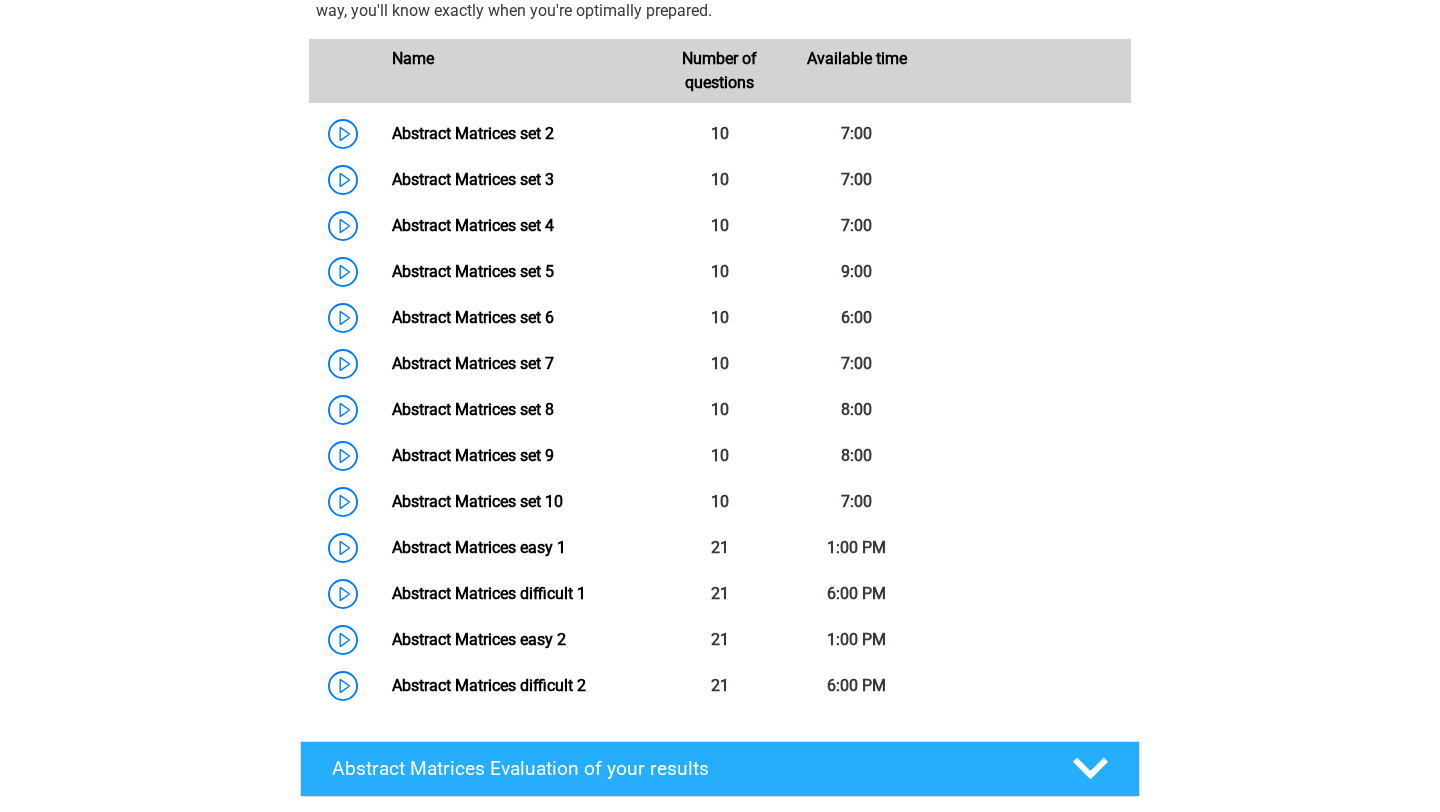 scroll, scrollTop: 1489, scrollLeft: 0, axis: vertical 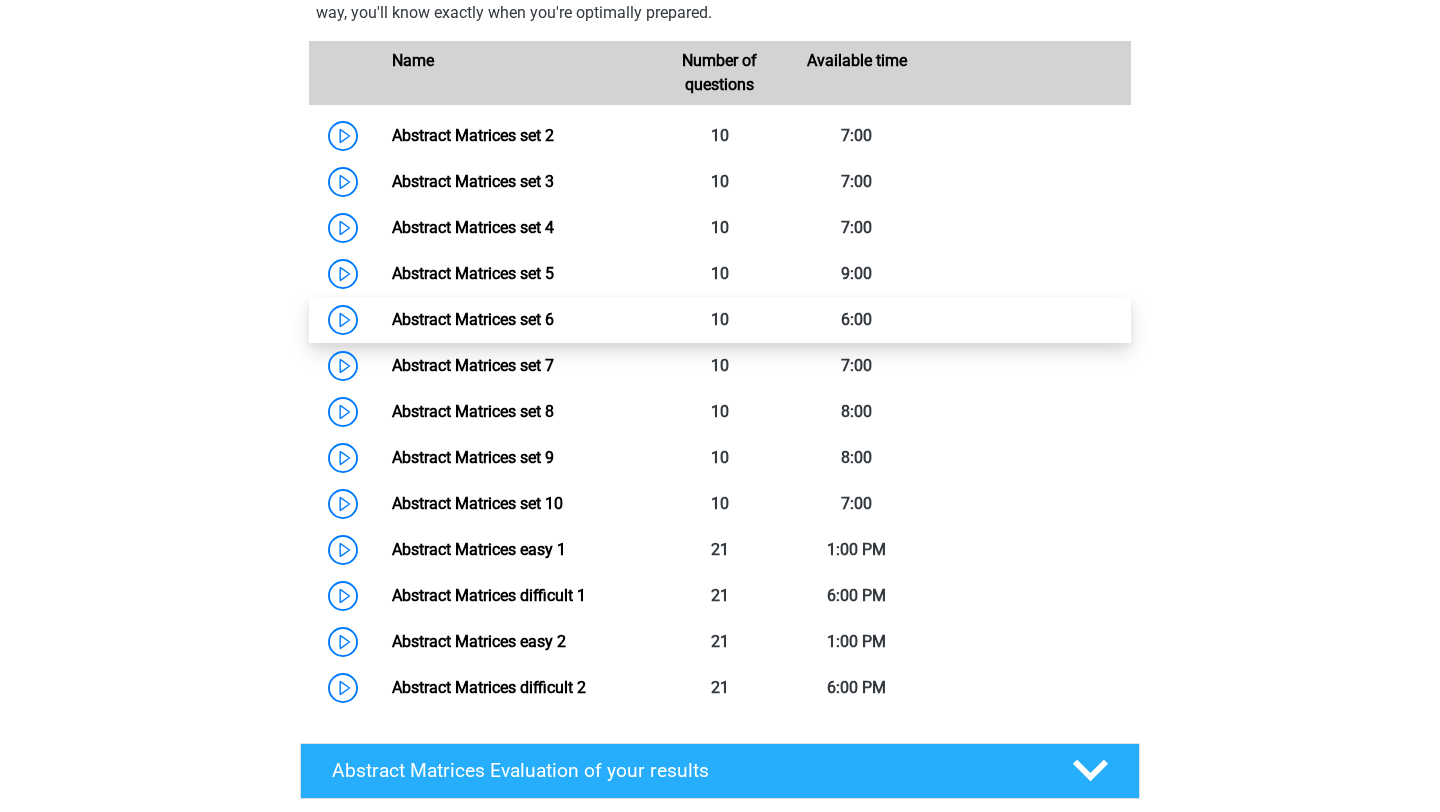 click on "Abstract Matrices set 6" at bounding box center [473, 319] 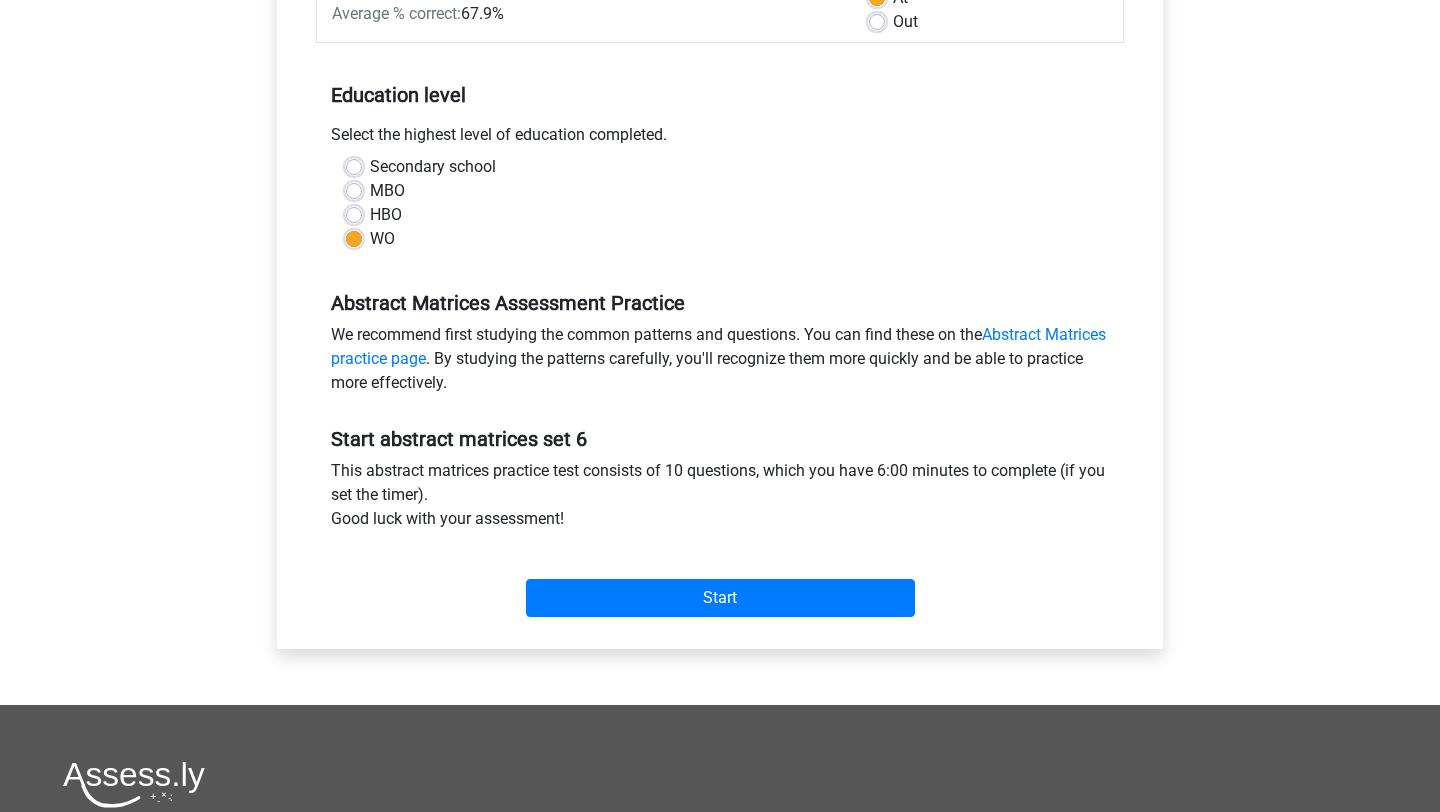 scroll, scrollTop: 362, scrollLeft: 0, axis: vertical 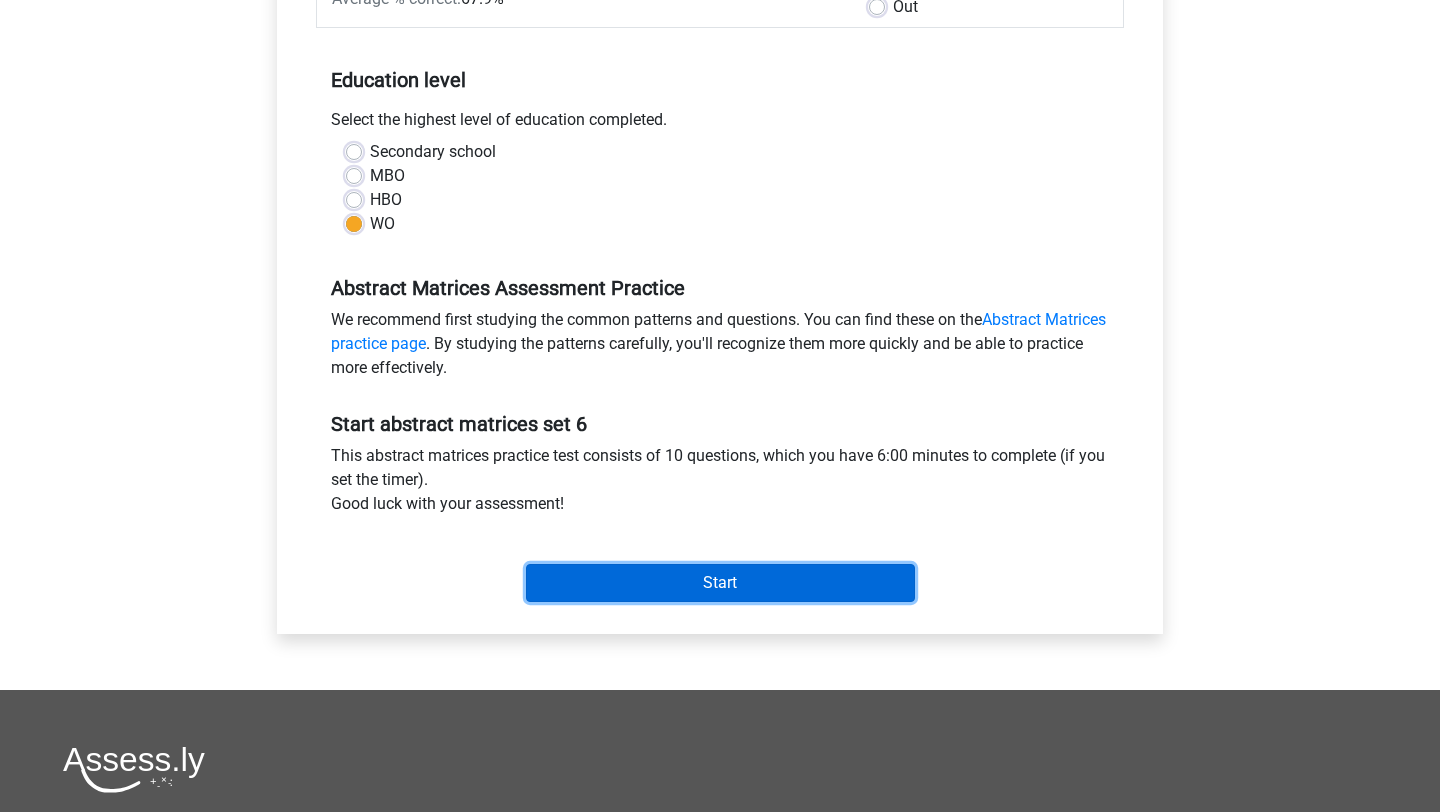 click on "Start" at bounding box center [720, 583] 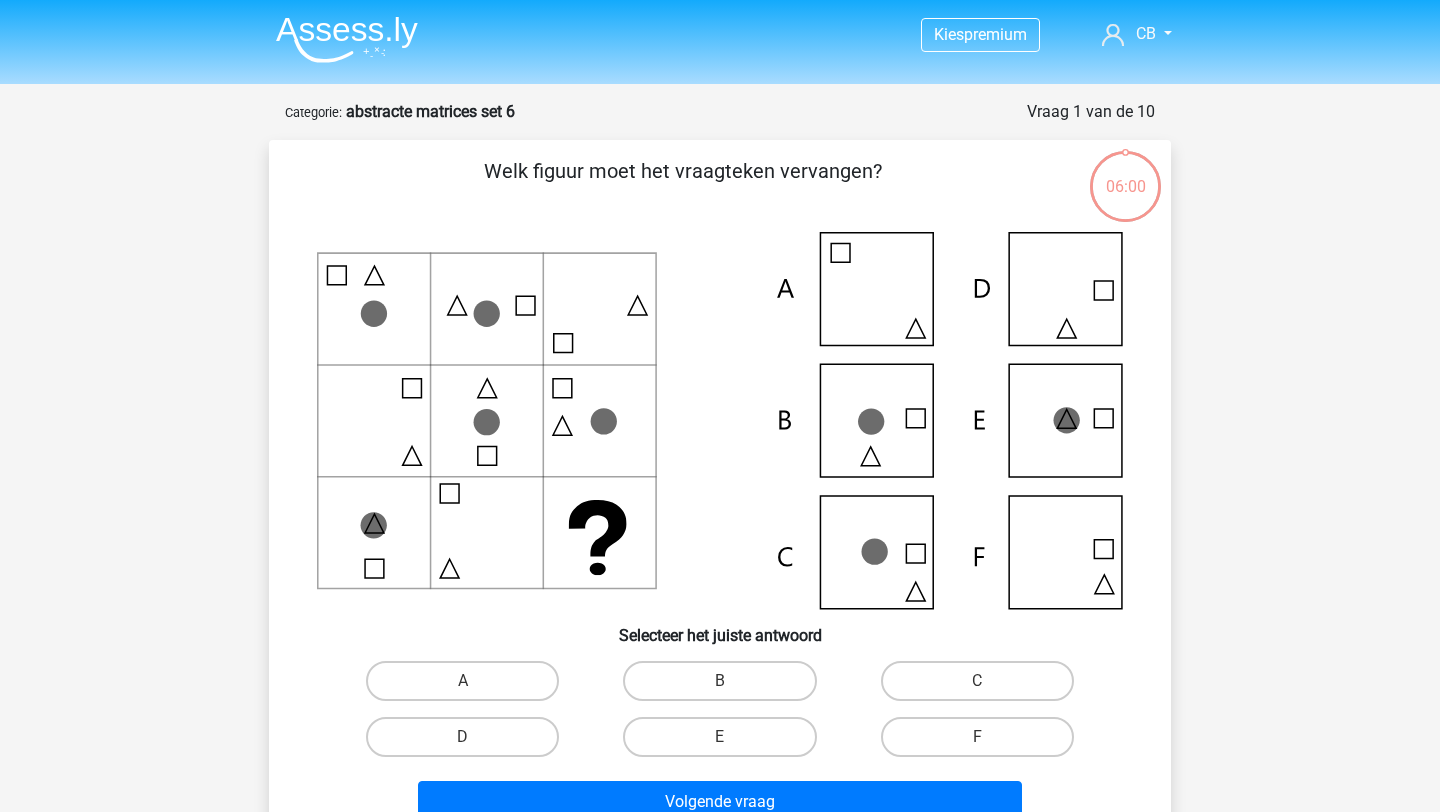scroll, scrollTop: 0, scrollLeft: 0, axis: both 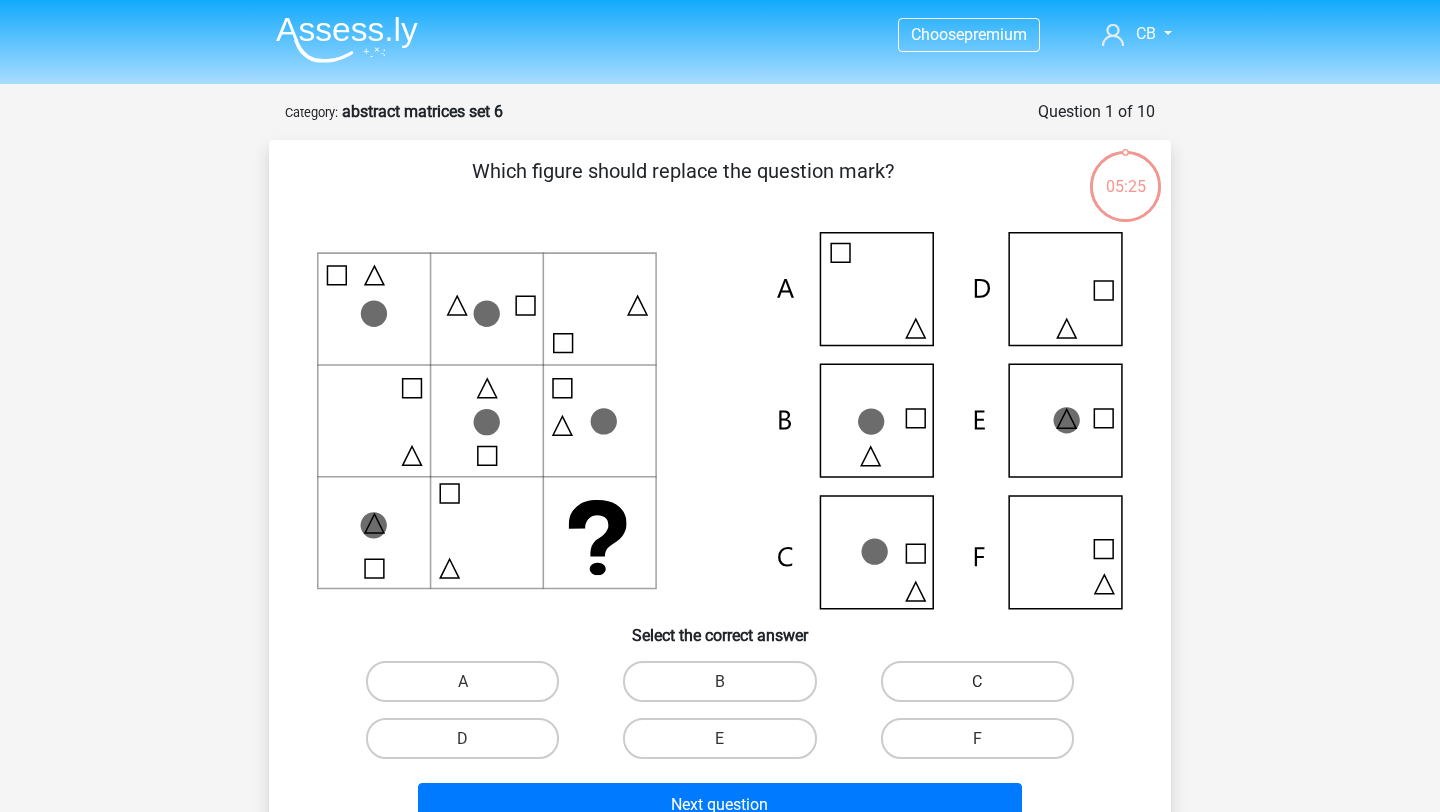 click on "C" at bounding box center [977, 681] 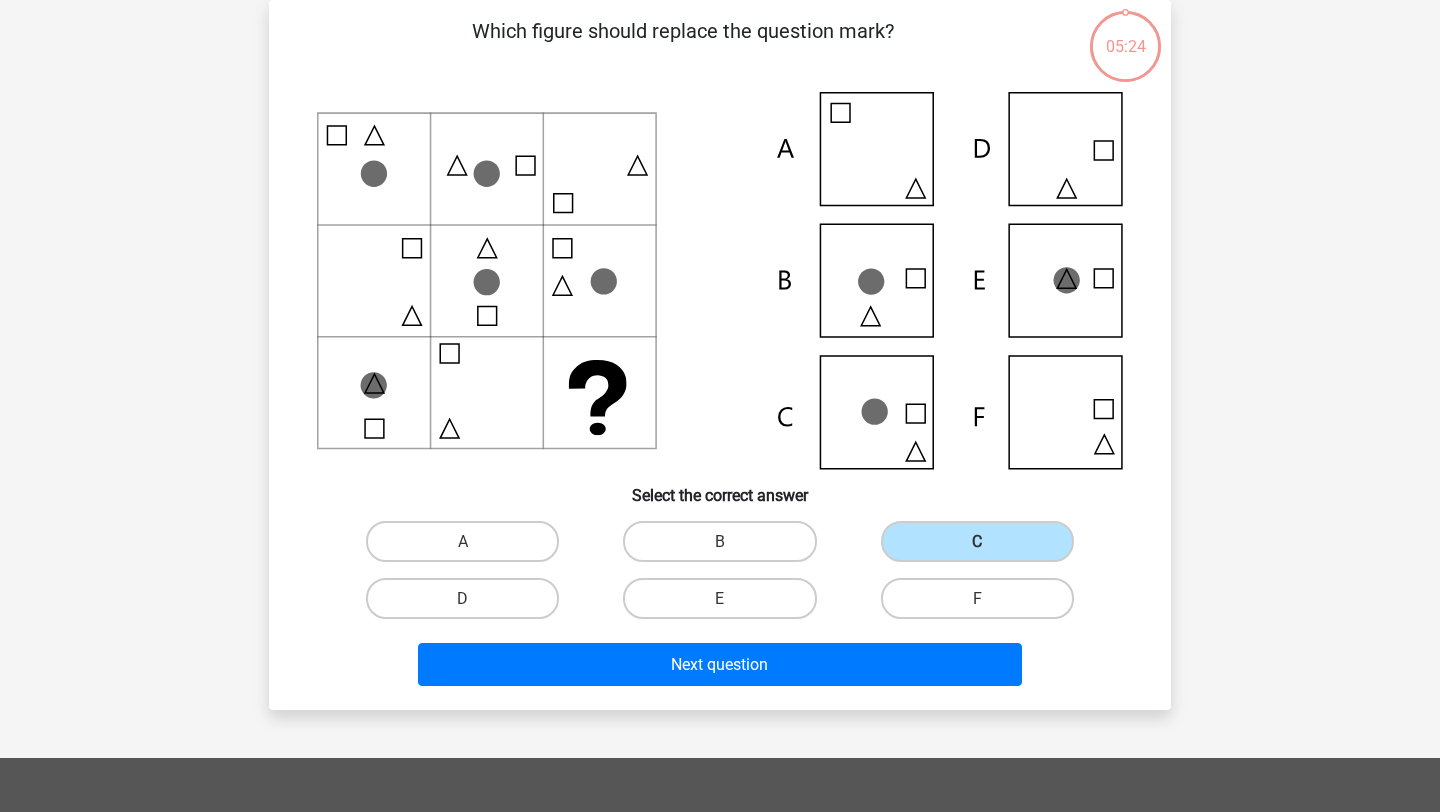 scroll, scrollTop: 138, scrollLeft: 0, axis: vertical 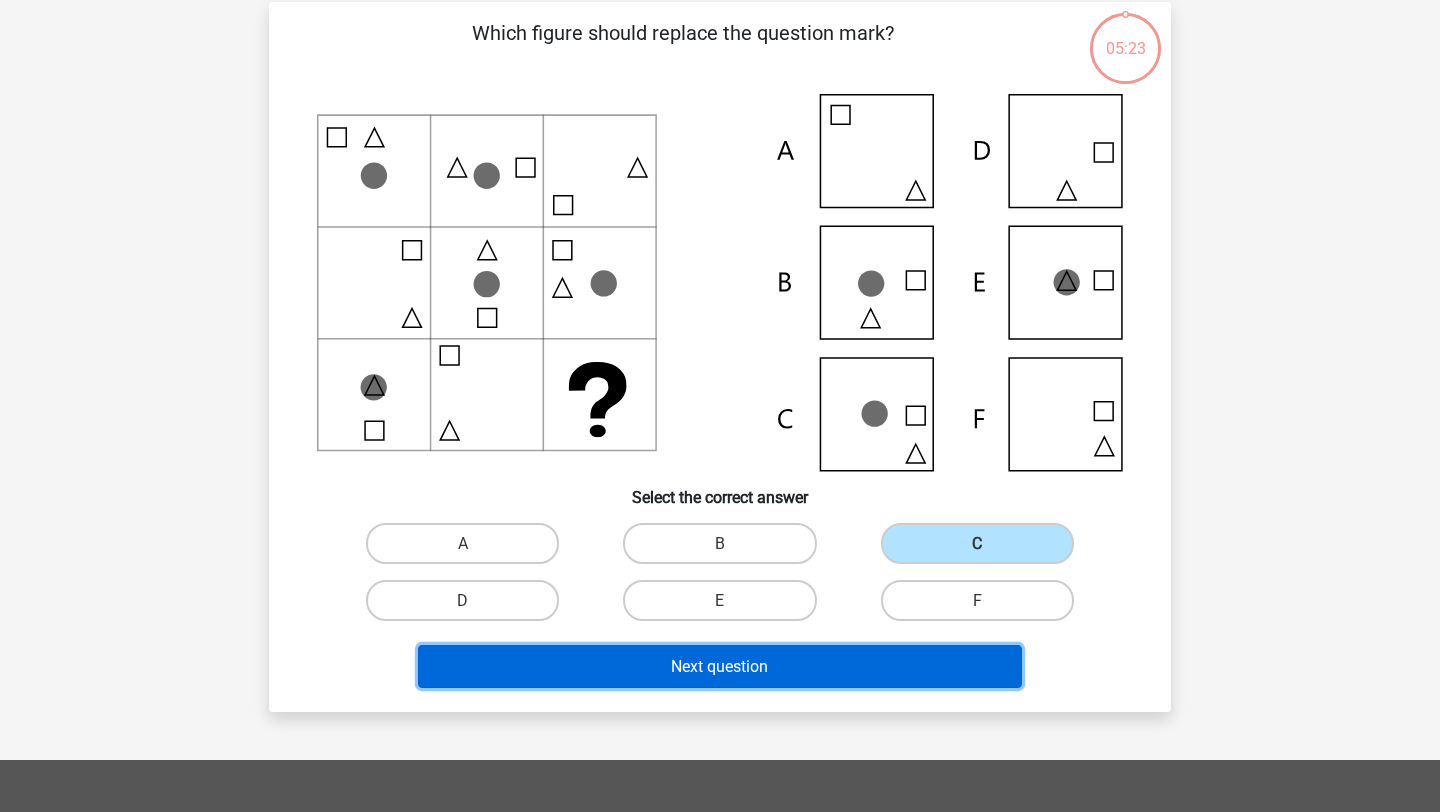 click on "Next question" at bounding box center [720, 666] 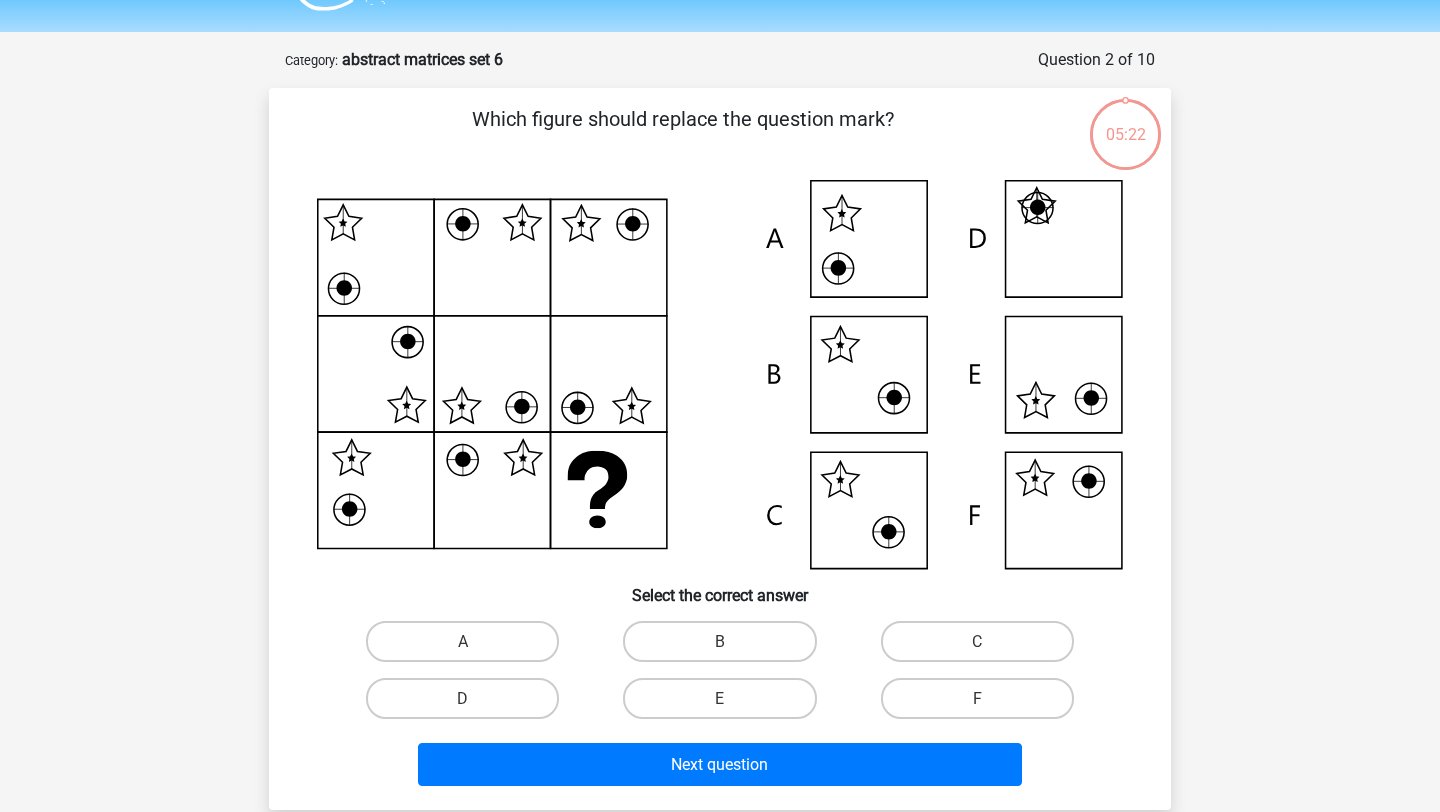 scroll, scrollTop: 37, scrollLeft: 0, axis: vertical 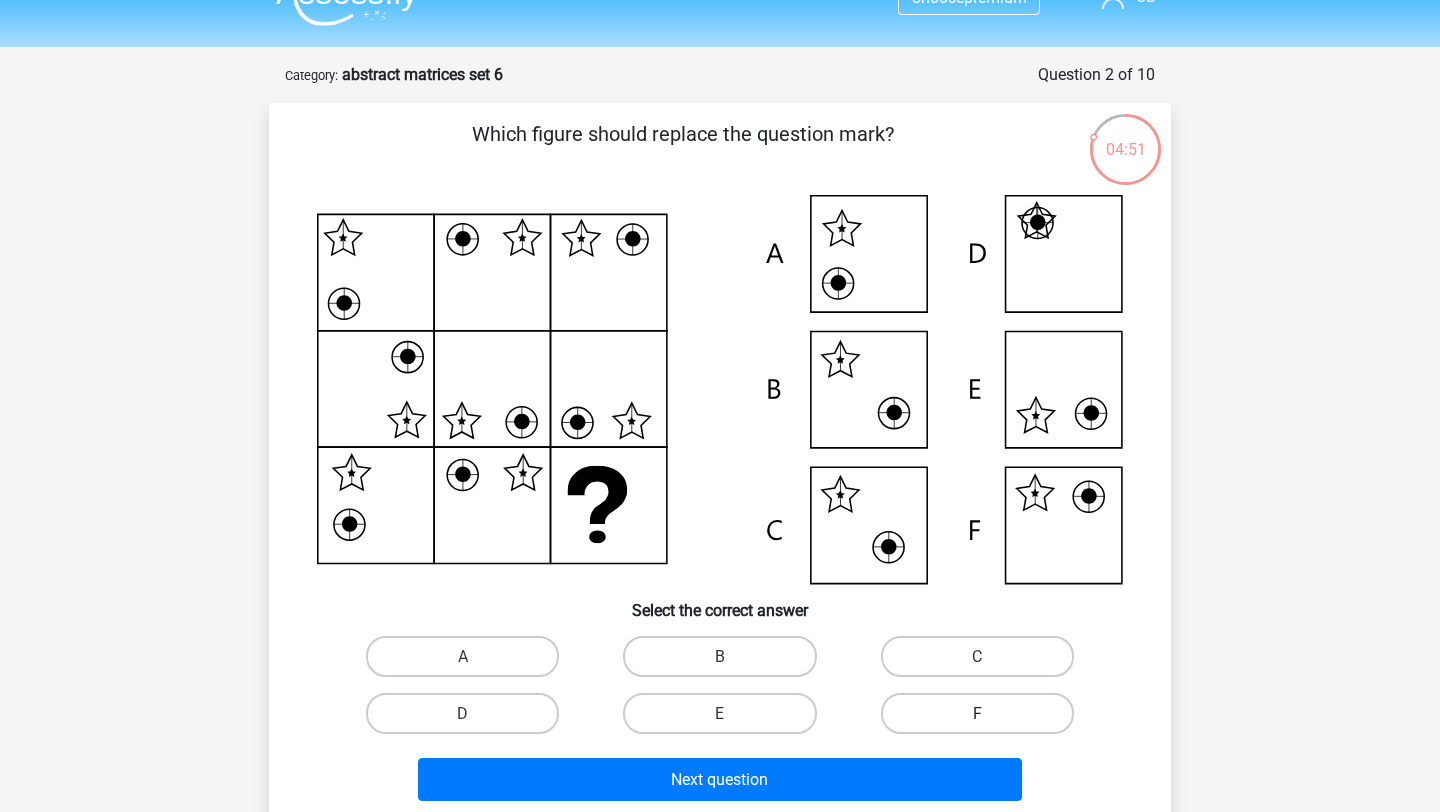 click on "F" at bounding box center (977, 713) 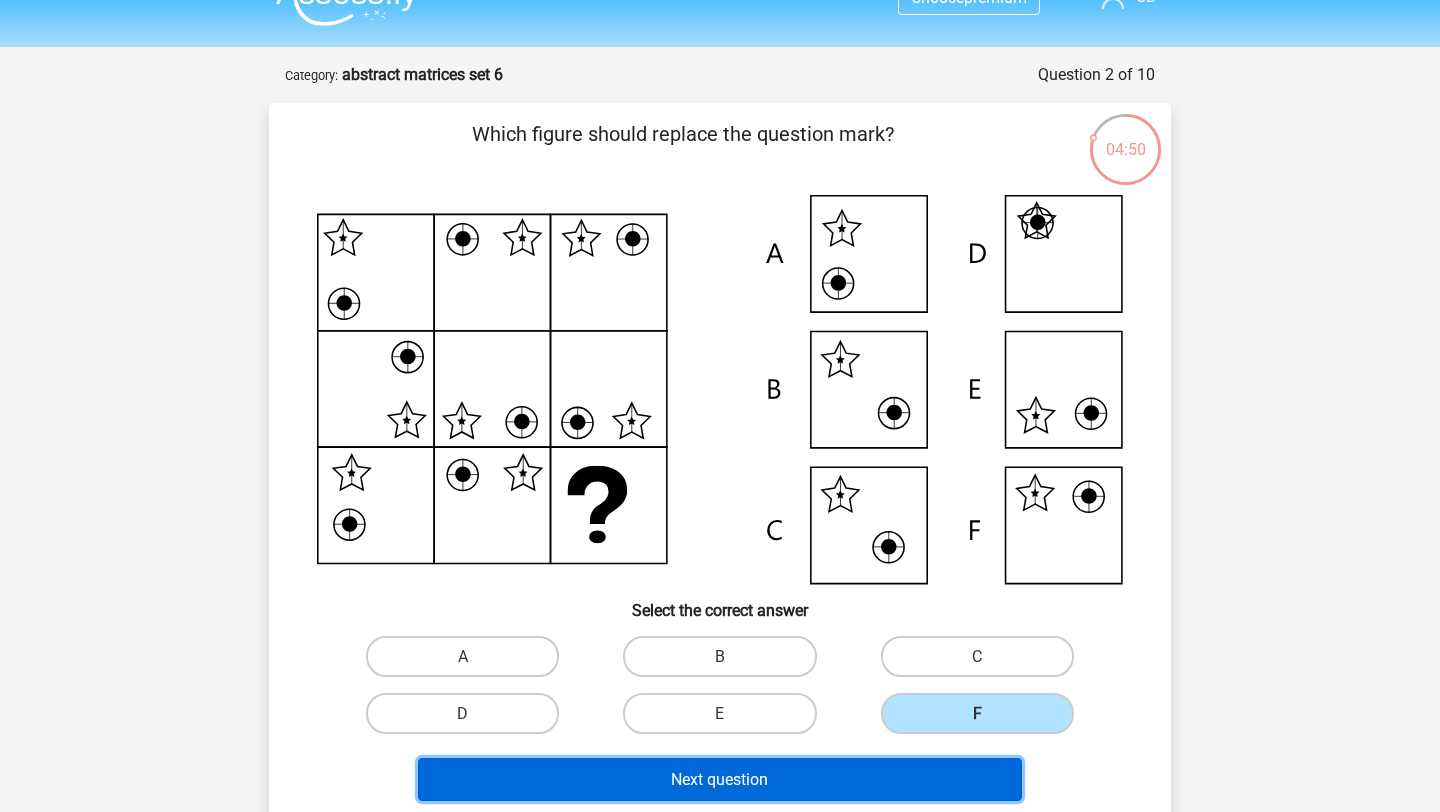 click on "Next question" at bounding box center (720, 779) 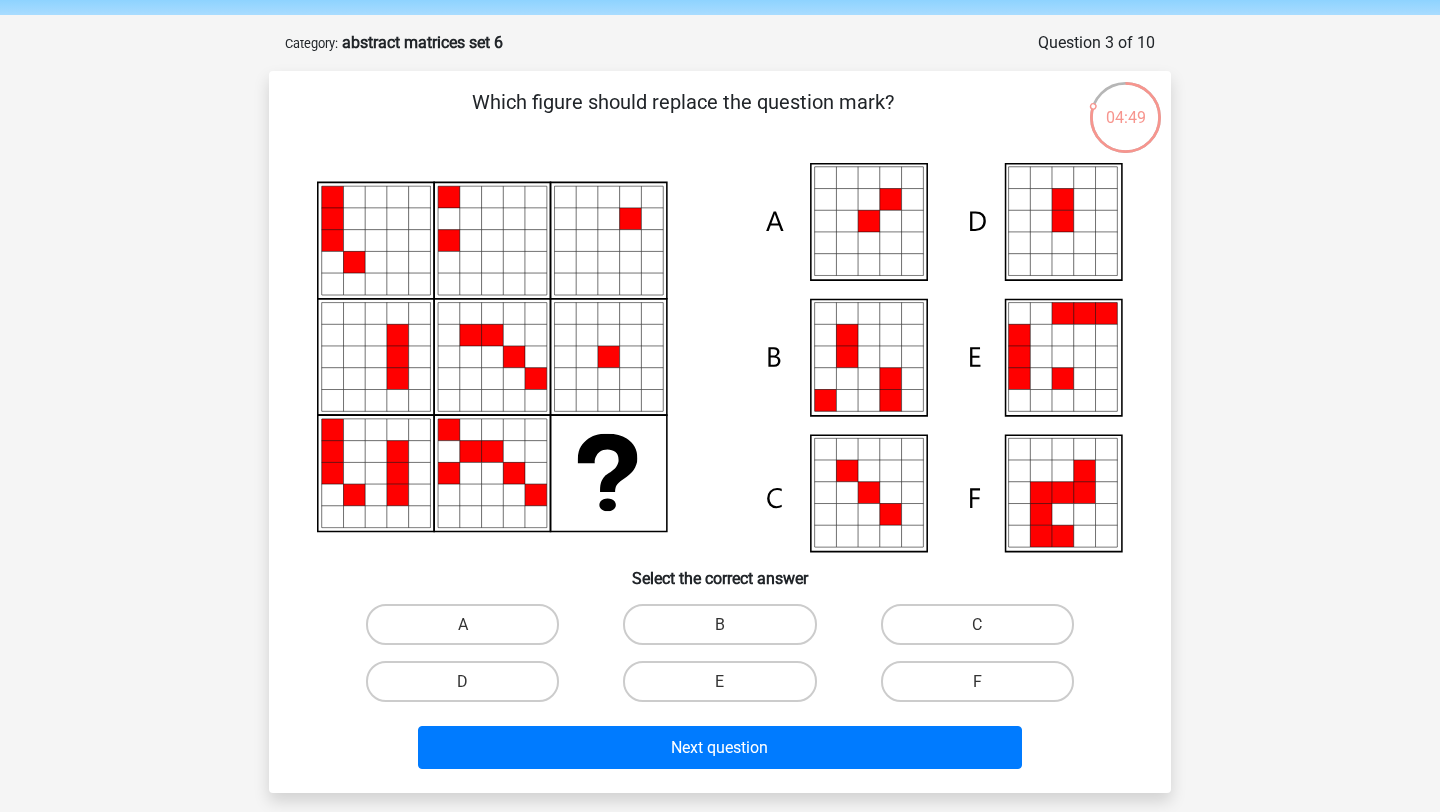 scroll, scrollTop: 67, scrollLeft: 0, axis: vertical 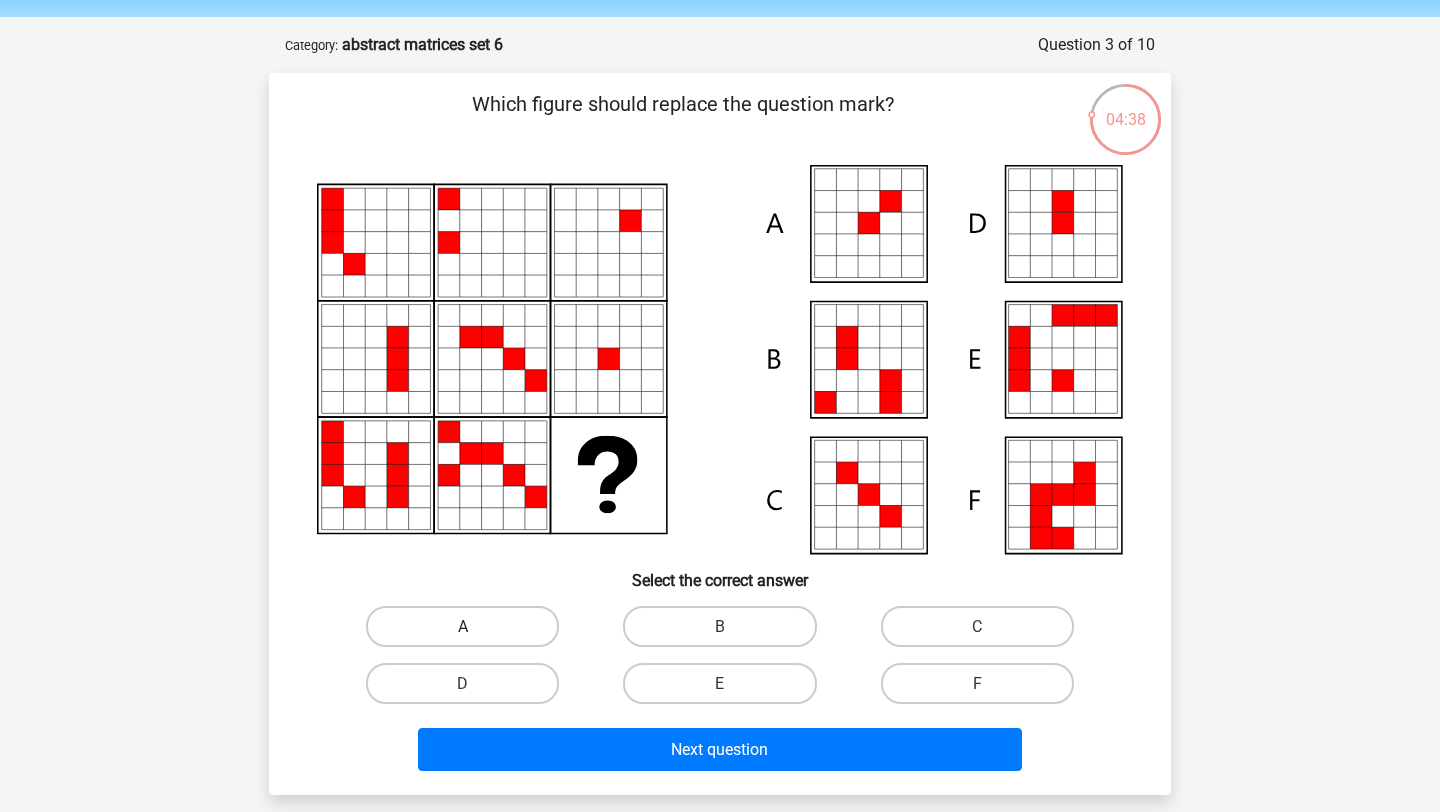 click on "A" at bounding box center [462, 626] 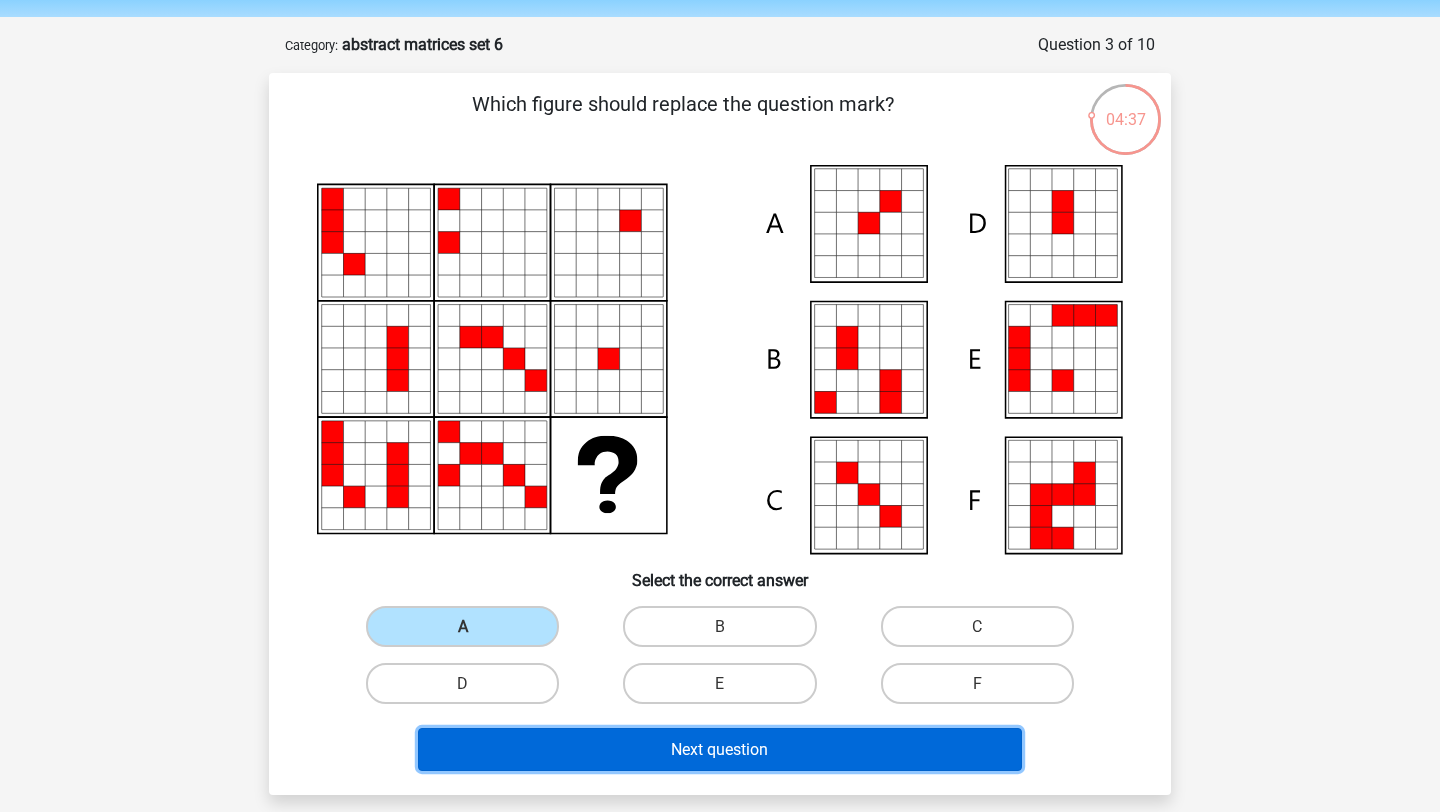 click on "Next question" at bounding box center (720, 749) 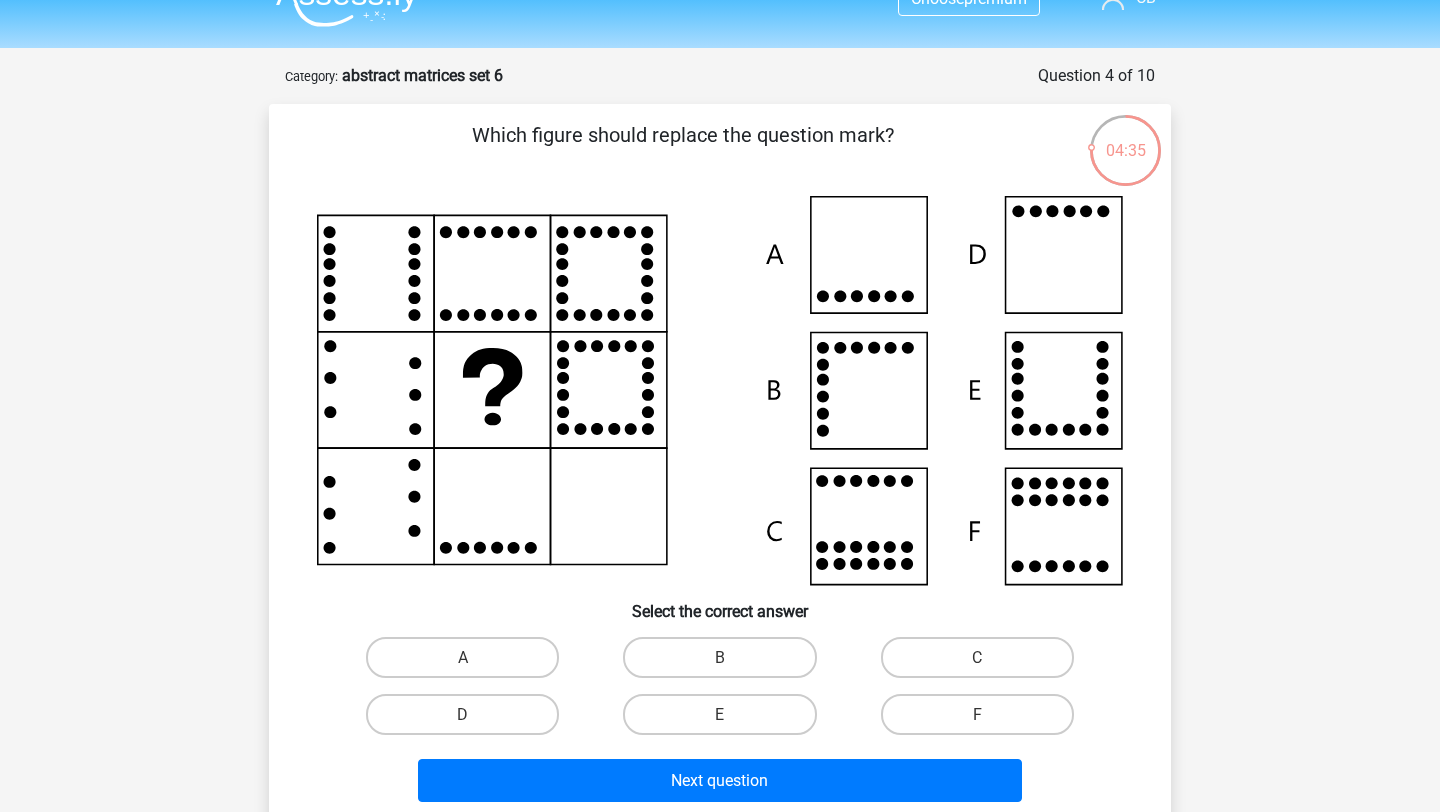 scroll, scrollTop: 35, scrollLeft: 0, axis: vertical 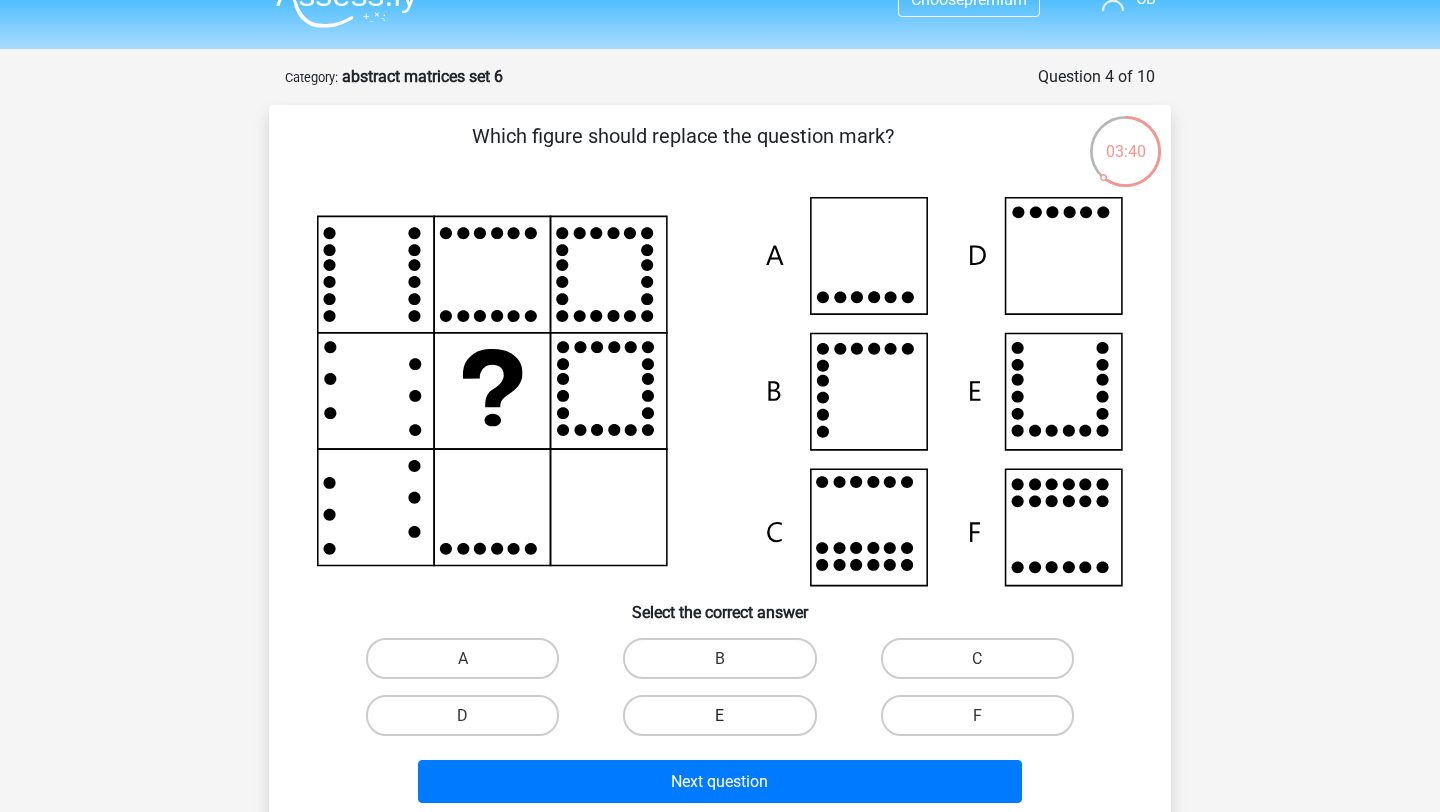 click on "E" at bounding box center [719, 715] 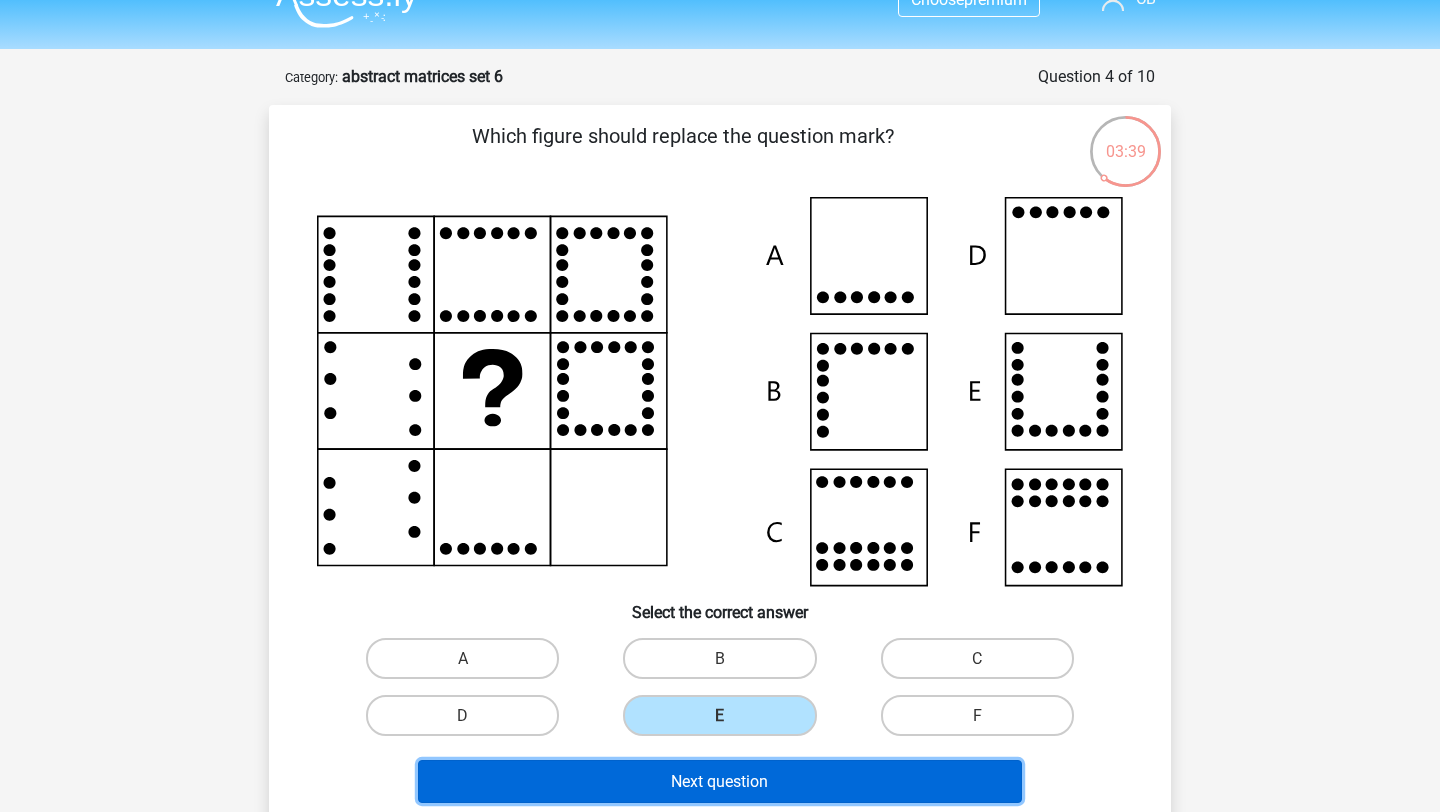 click on "Next question" at bounding box center (719, 781) 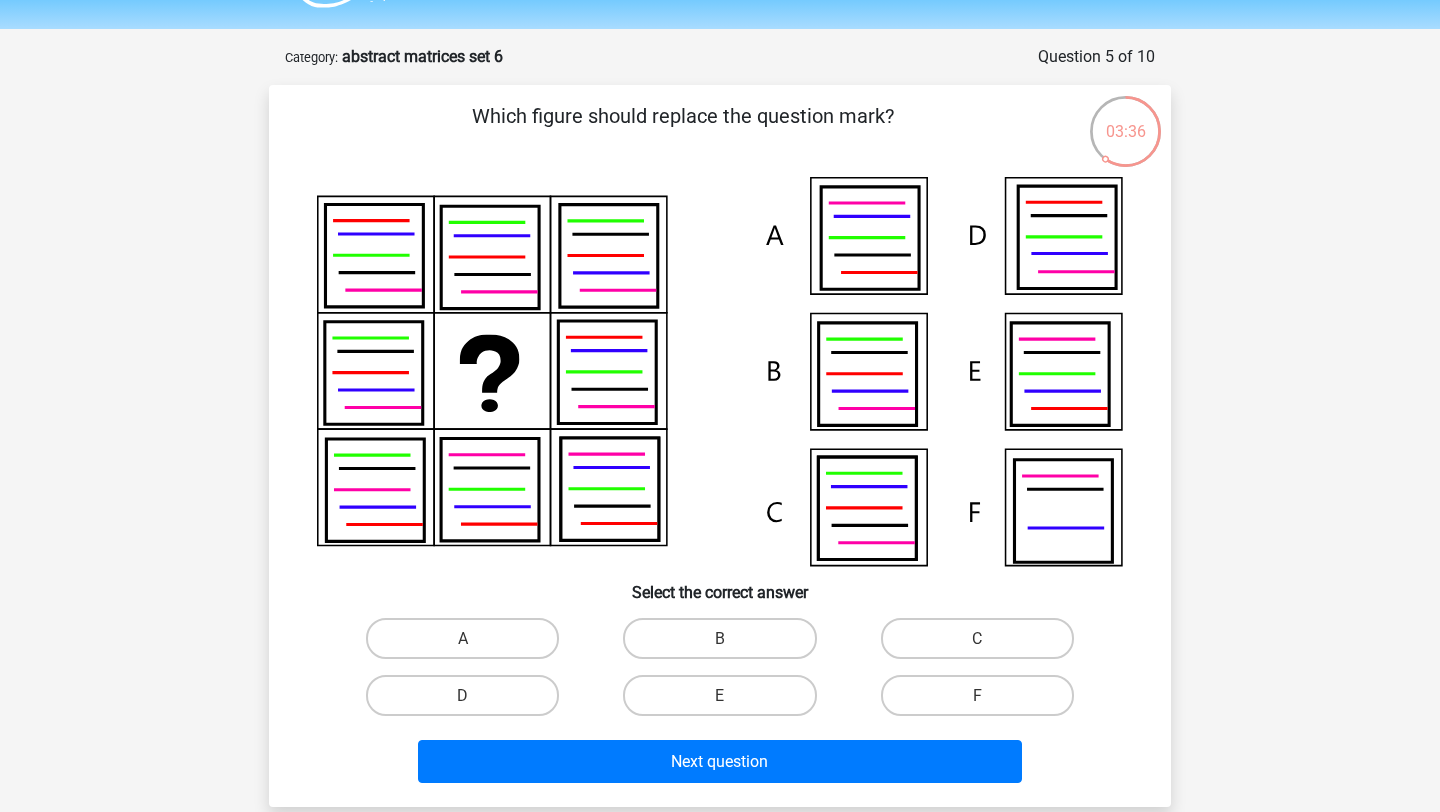 scroll, scrollTop: 54, scrollLeft: 0, axis: vertical 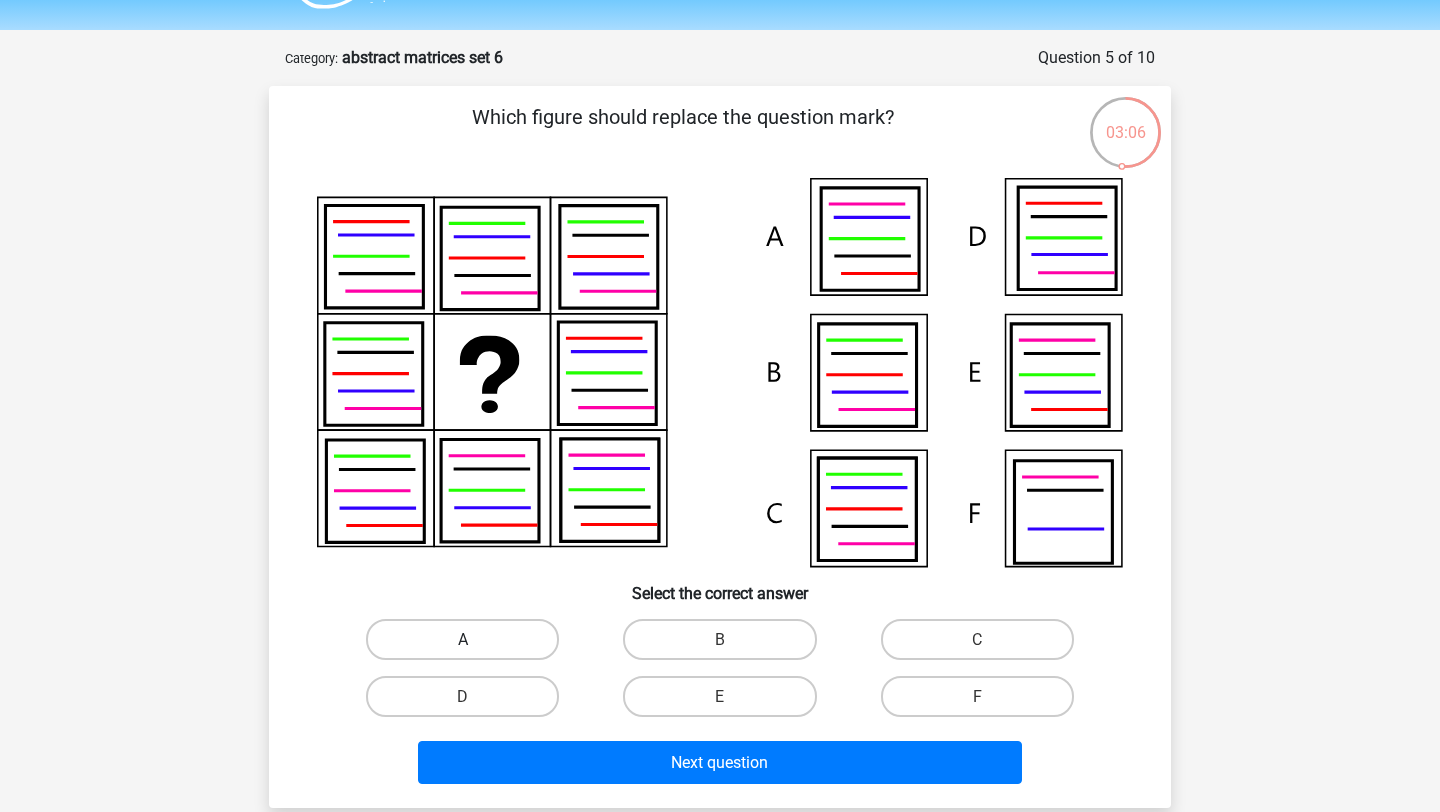 click on "A" at bounding box center (462, 639) 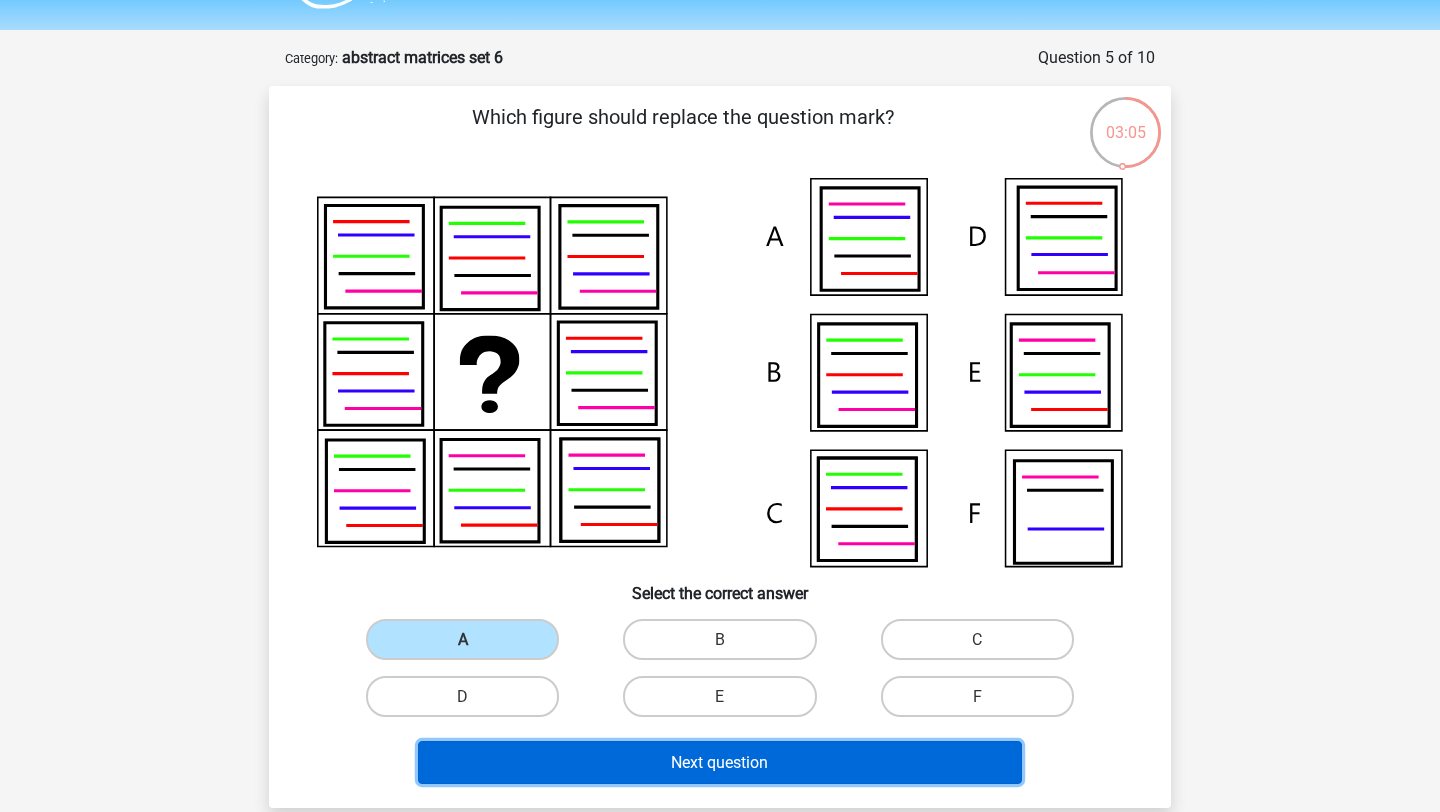 click on "Next question" at bounding box center [720, 762] 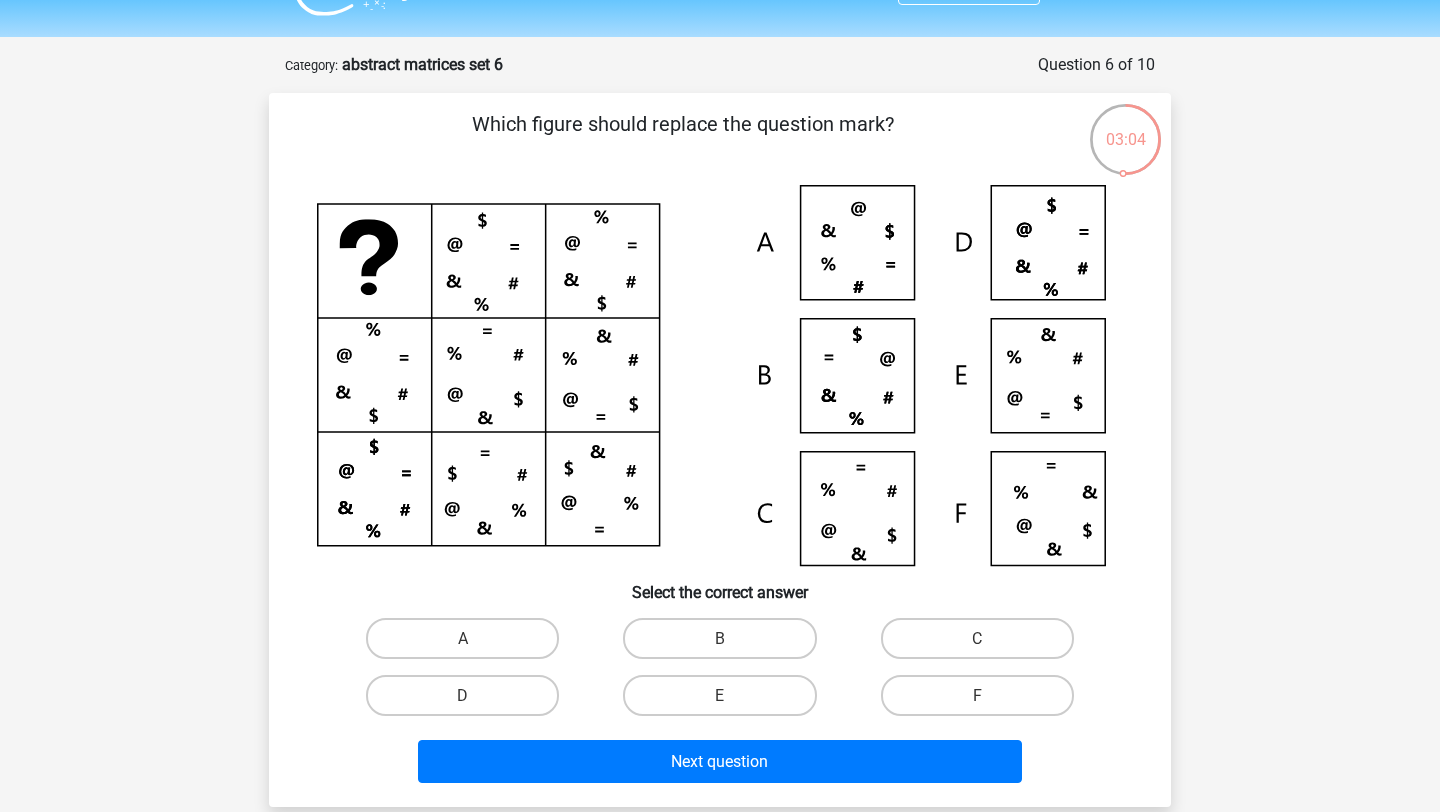 scroll, scrollTop: 44, scrollLeft: 0, axis: vertical 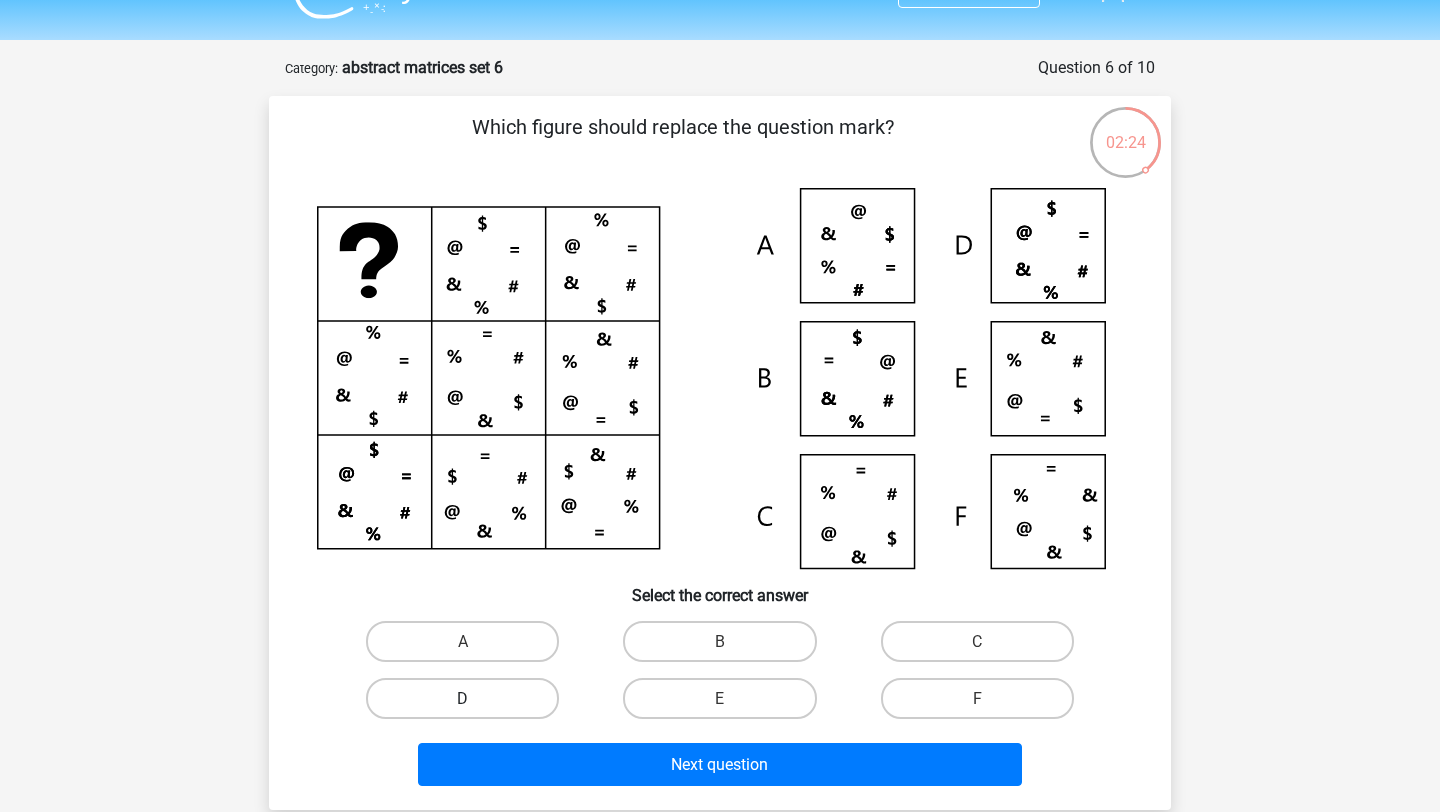click on "D" at bounding box center (462, 698) 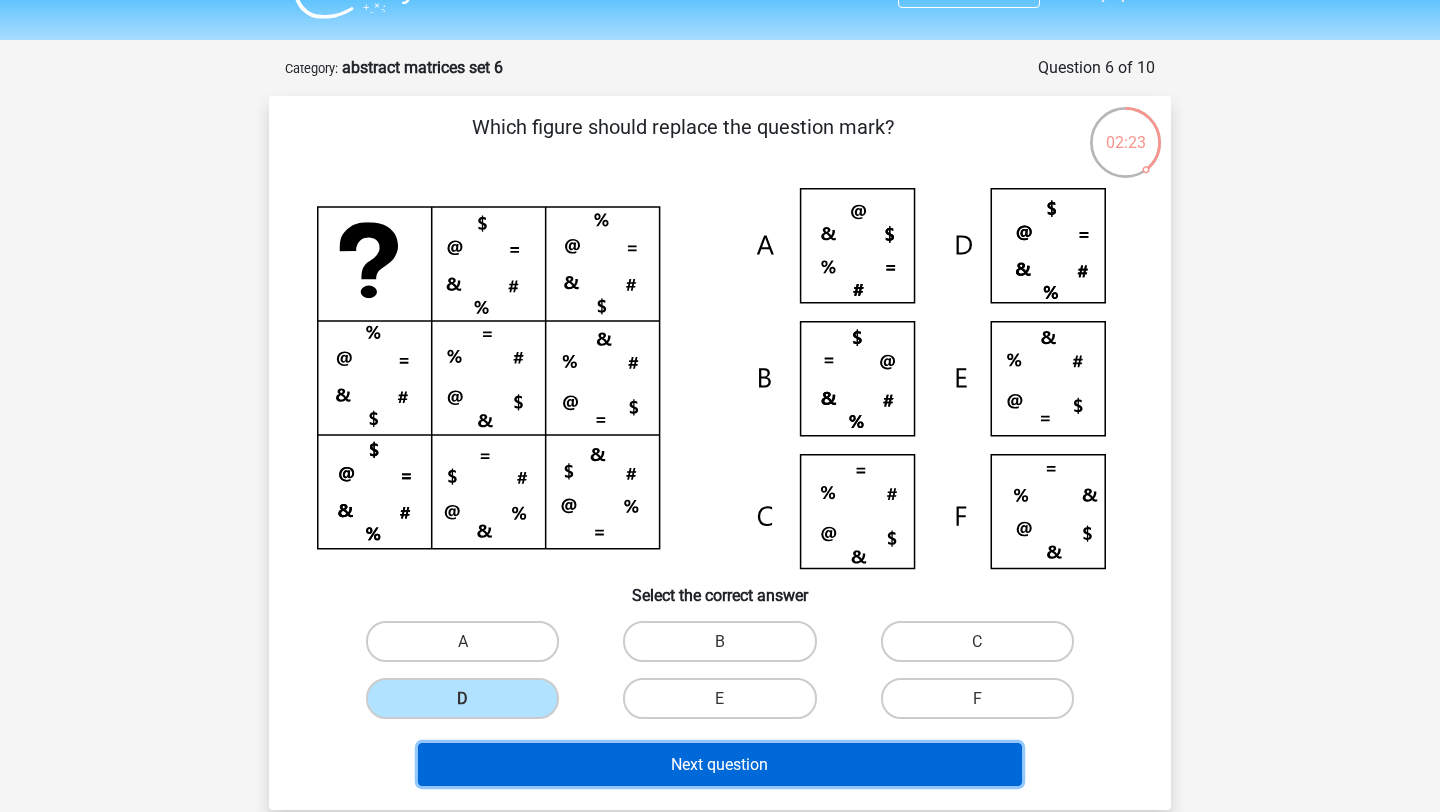 click on "Next question" at bounding box center (720, 764) 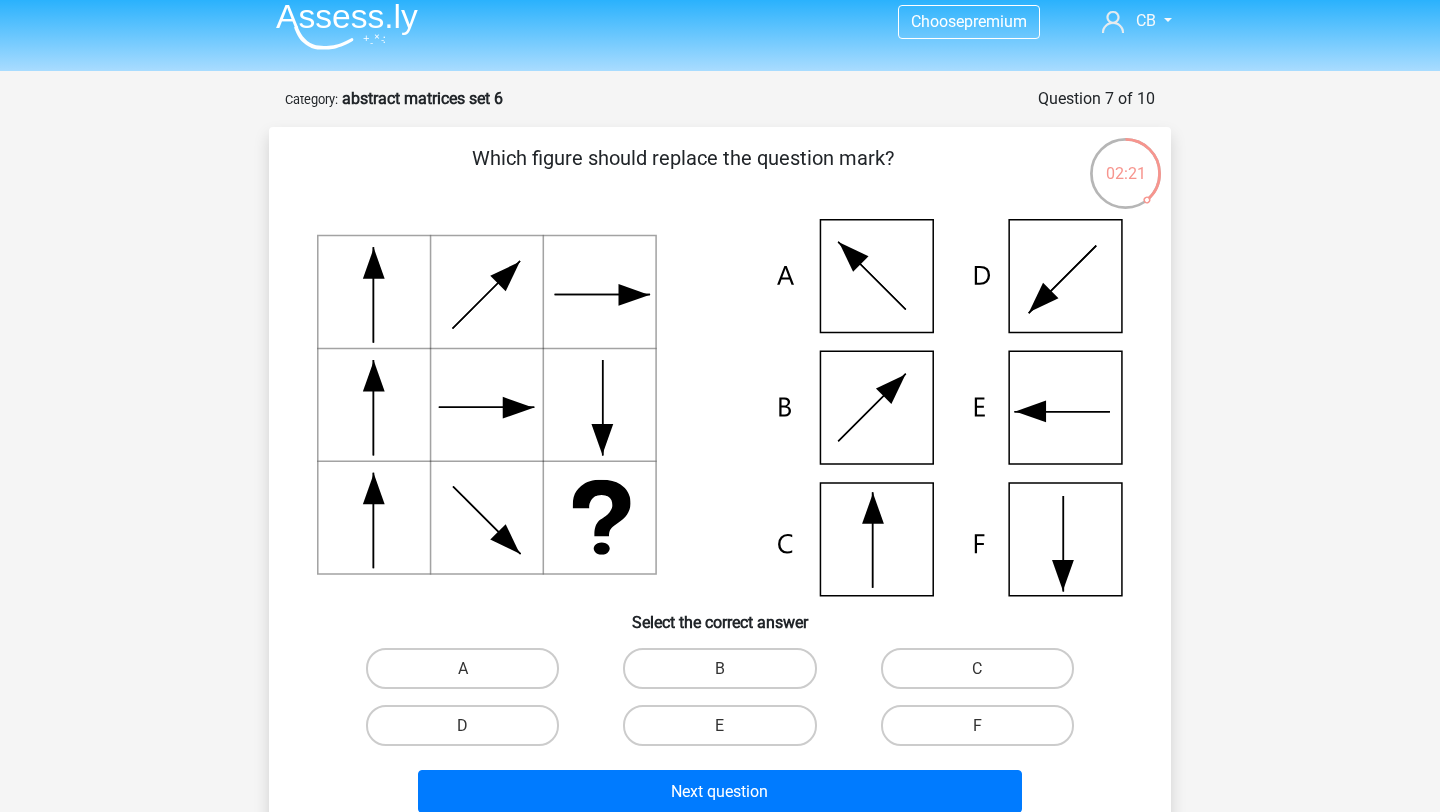 scroll, scrollTop: 11, scrollLeft: 0, axis: vertical 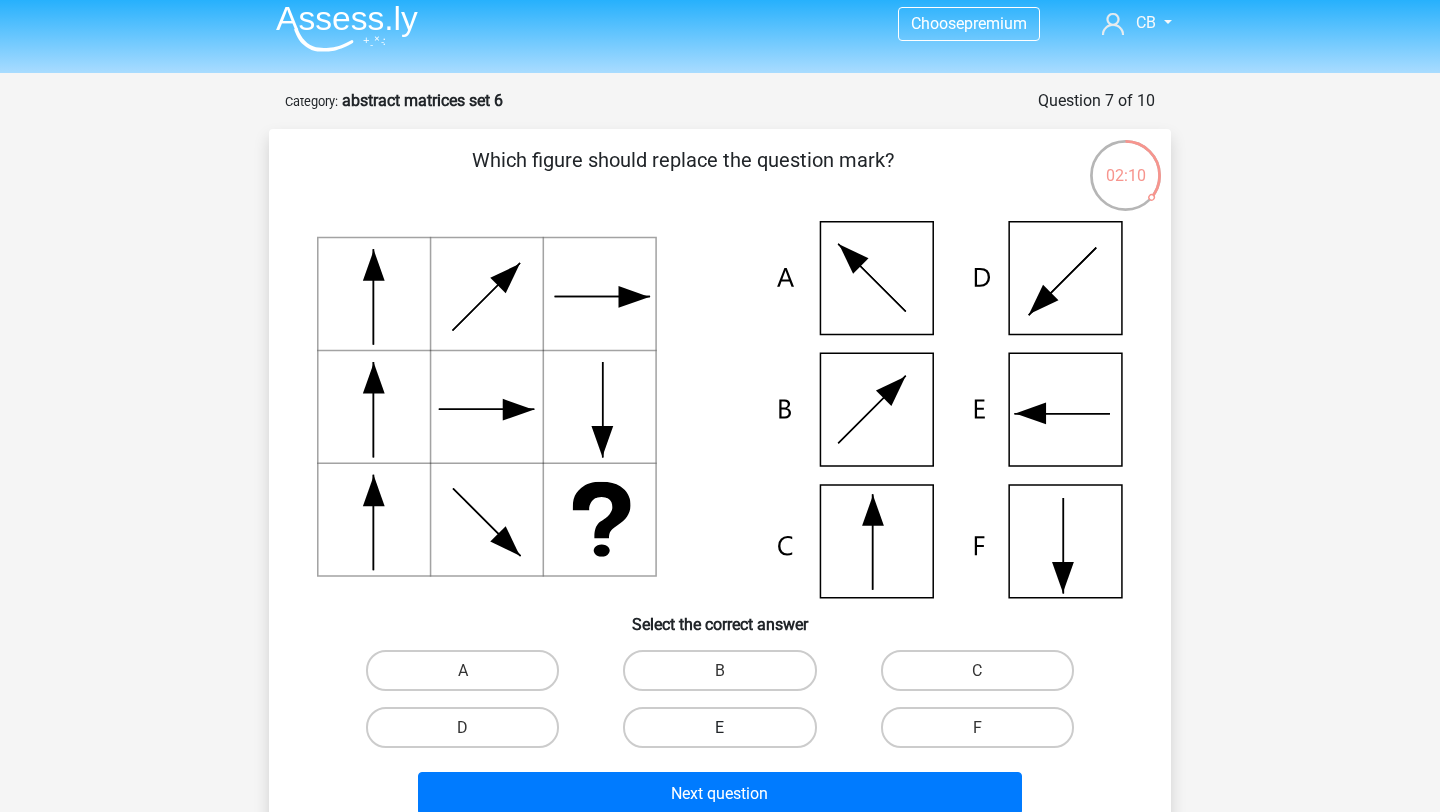 click on "E" at bounding box center [719, 727] 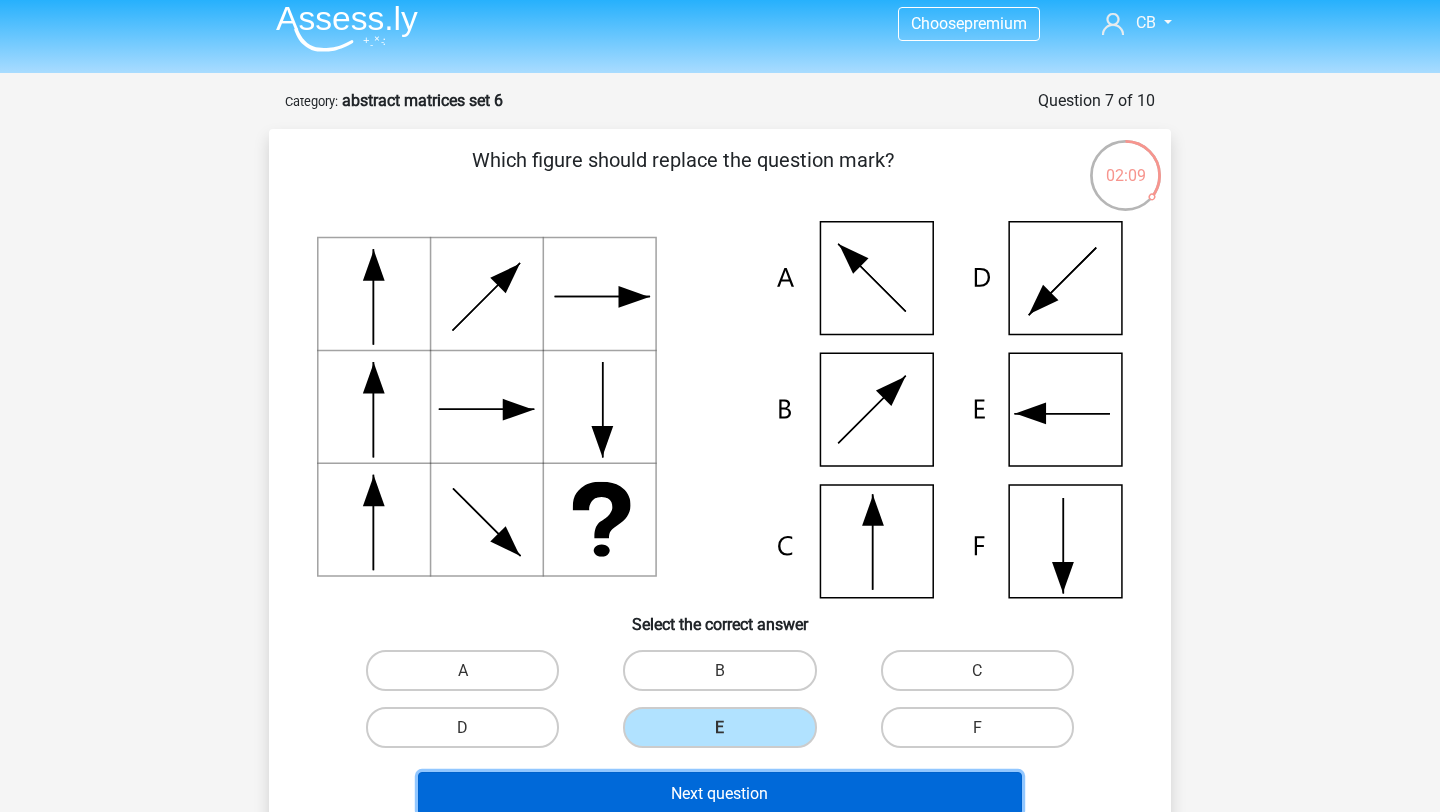 click on "Next question" at bounding box center [719, 793] 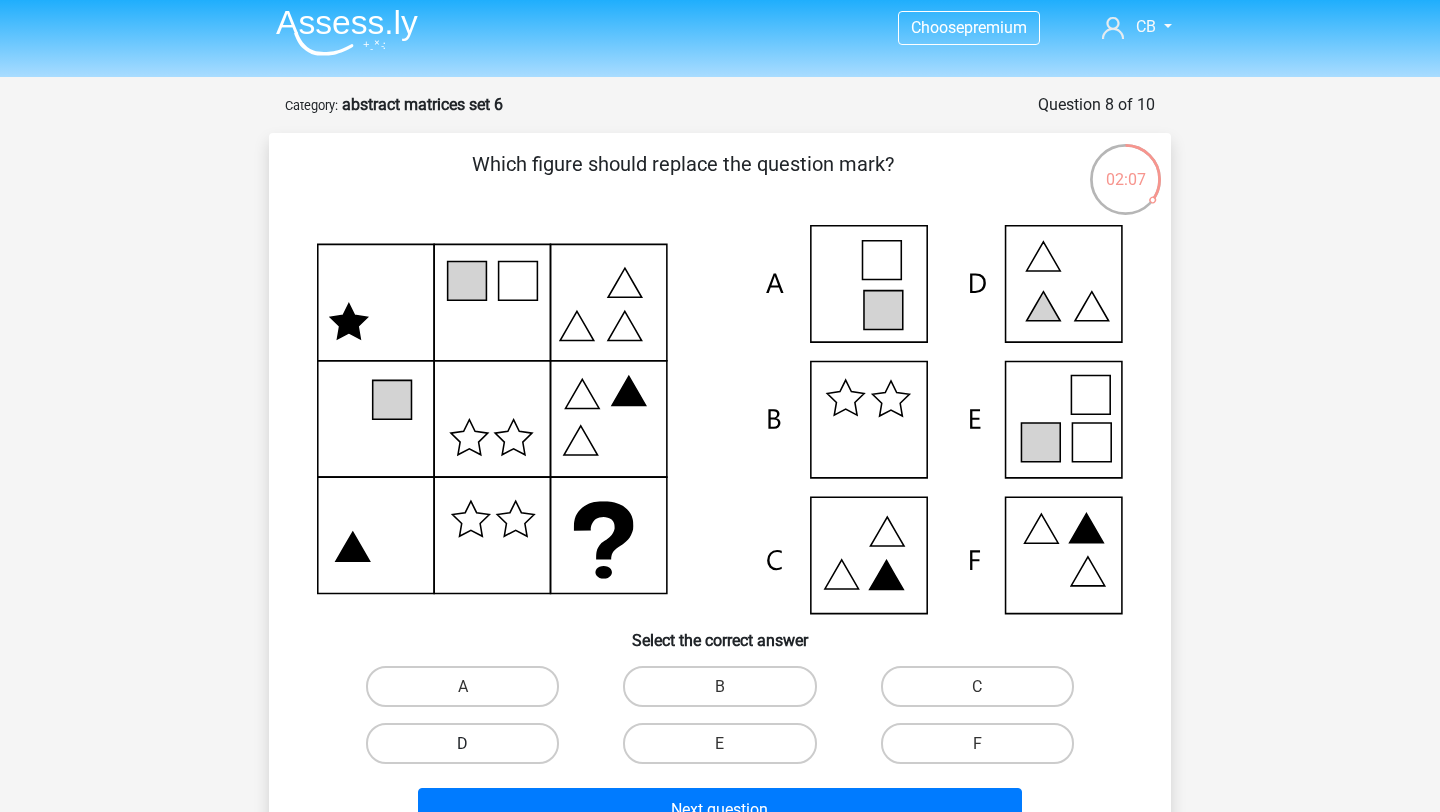 scroll, scrollTop: 0, scrollLeft: 0, axis: both 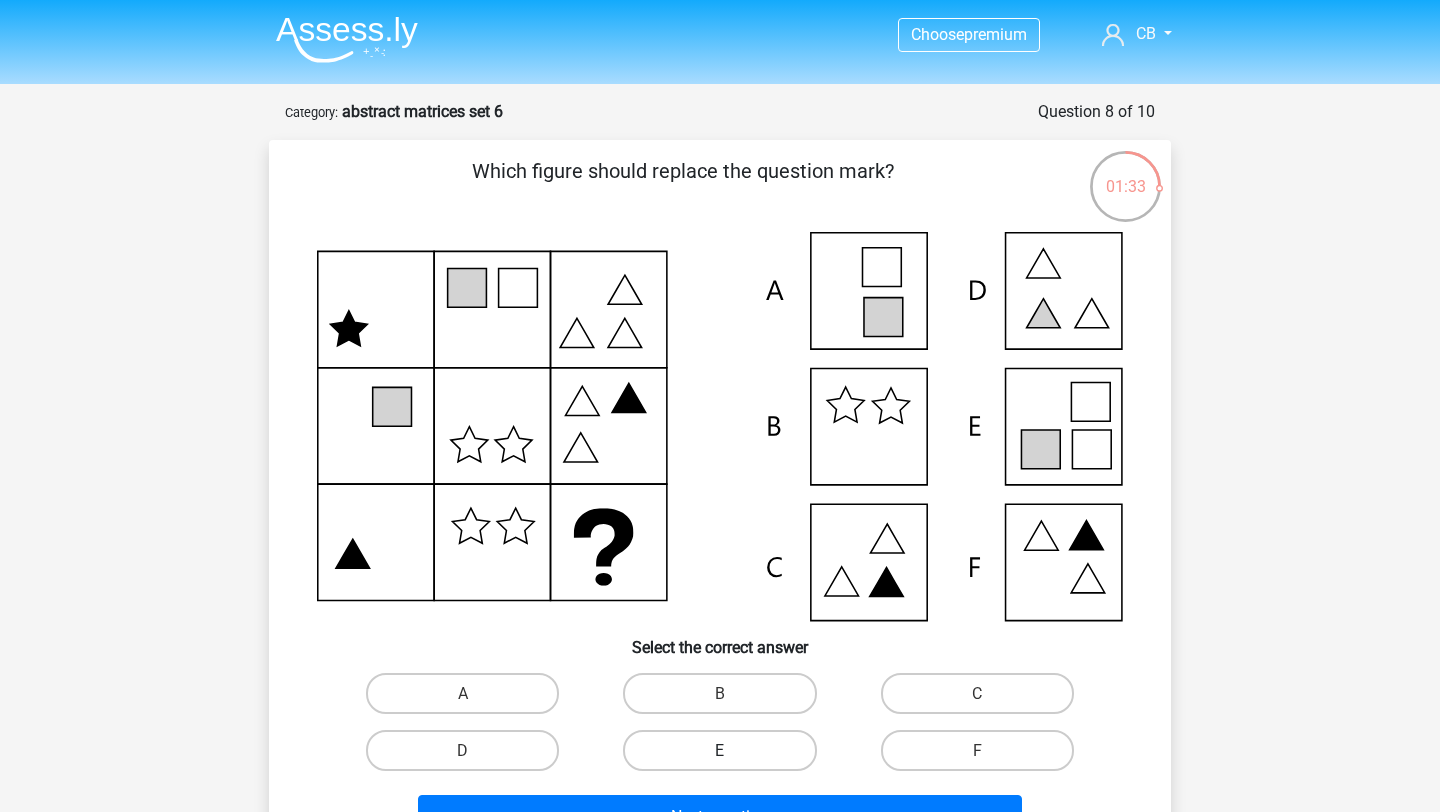 click on "E" at bounding box center [719, 750] 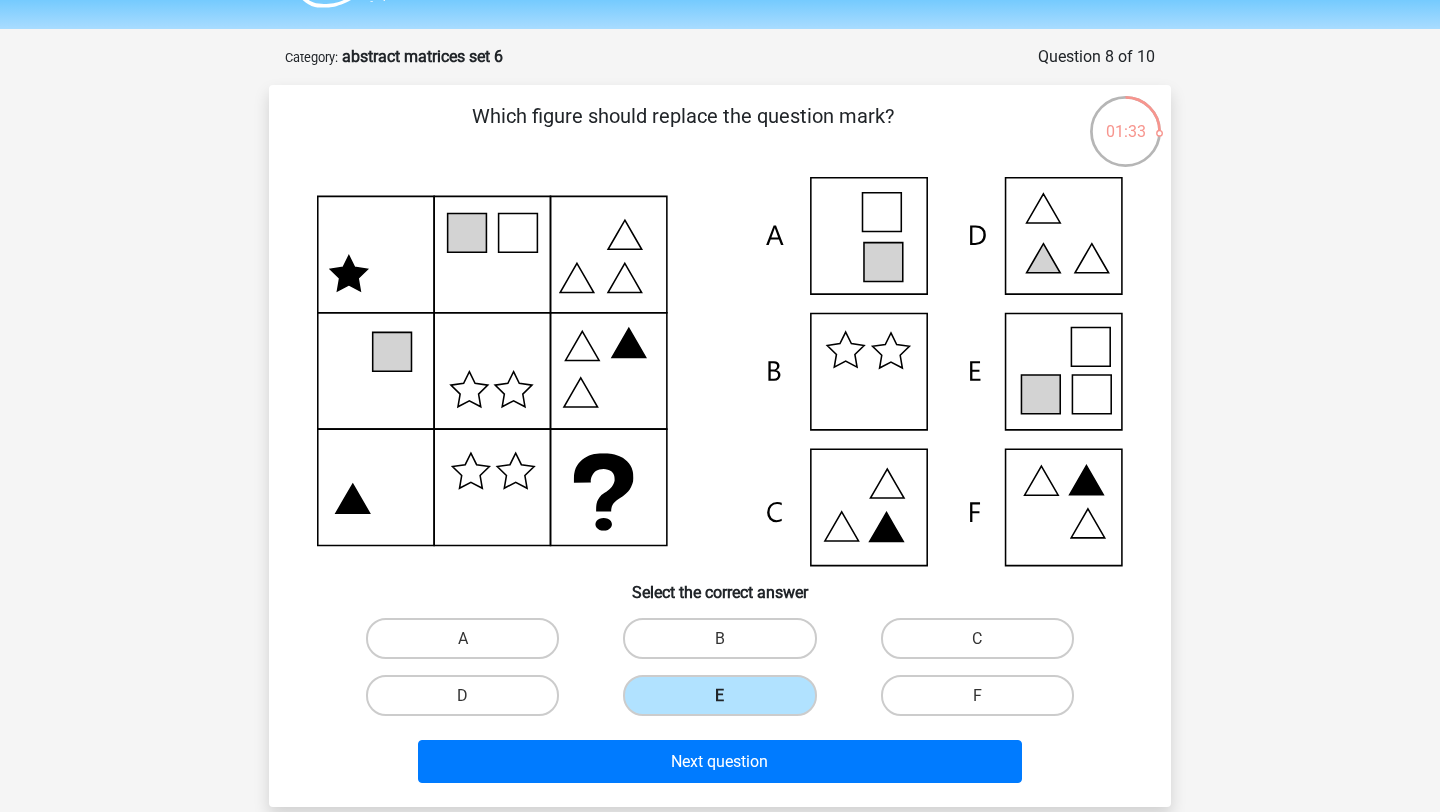 scroll, scrollTop: 131, scrollLeft: 0, axis: vertical 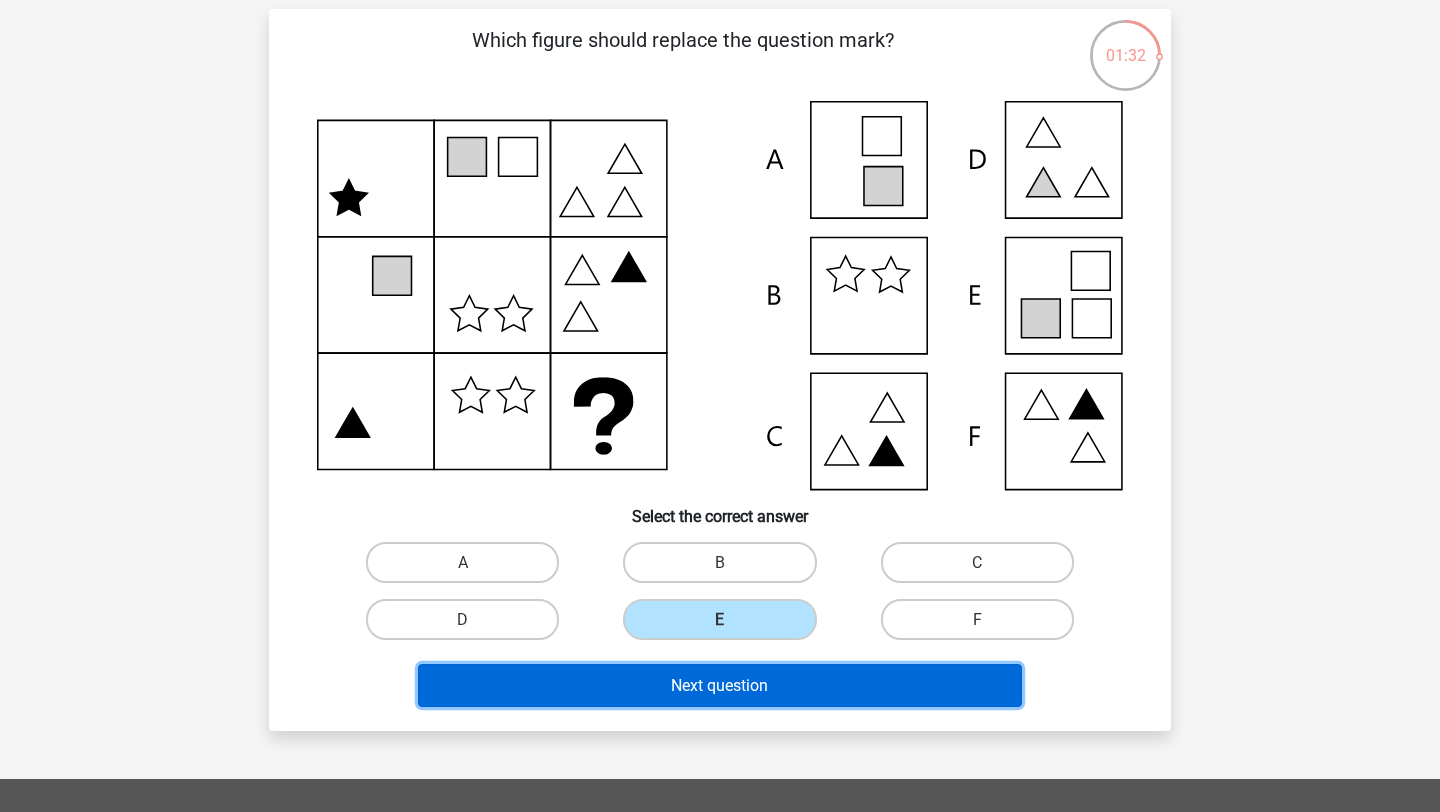 click on "Next question" at bounding box center (720, 685) 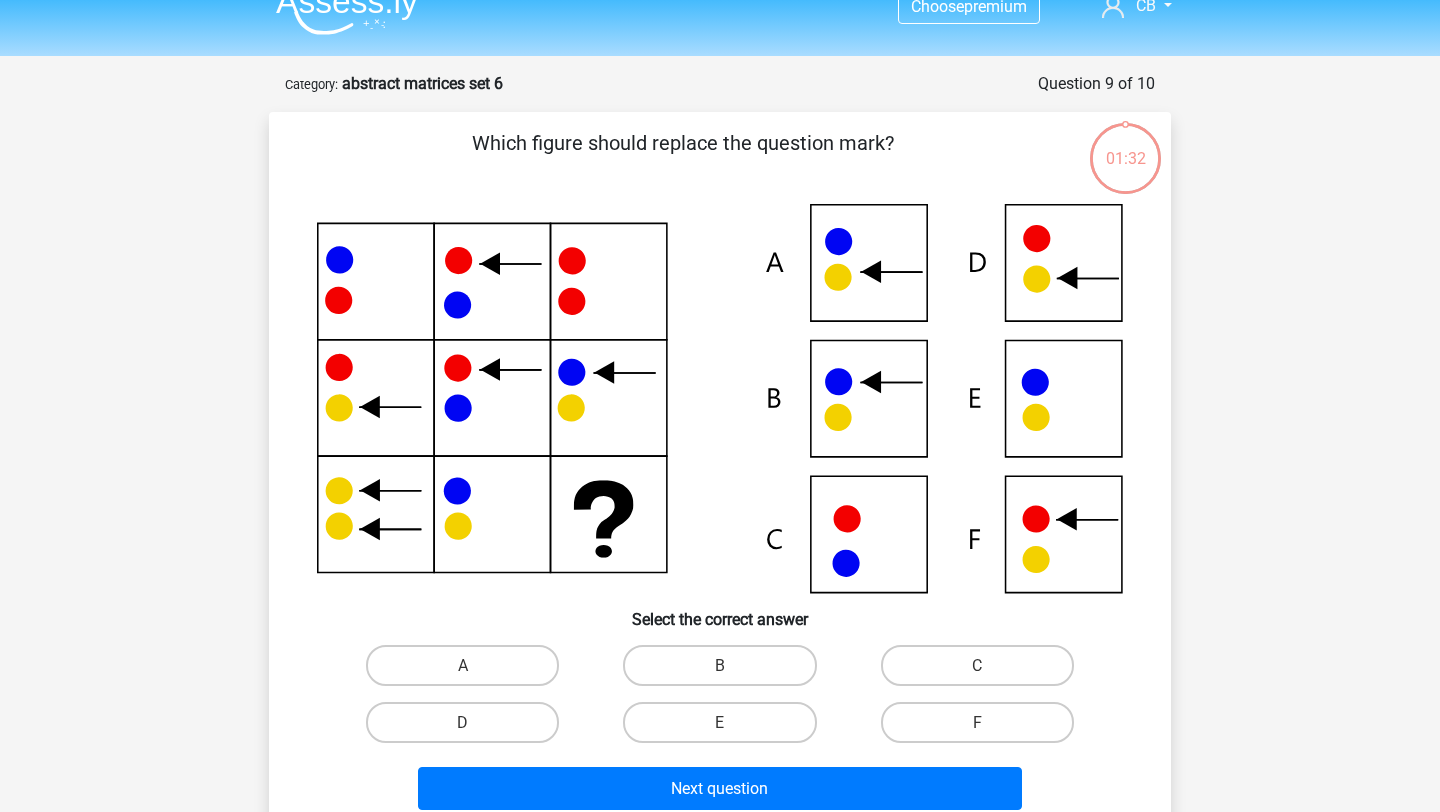 scroll, scrollTop: 15, scrollLeft: 0, axis: vertical 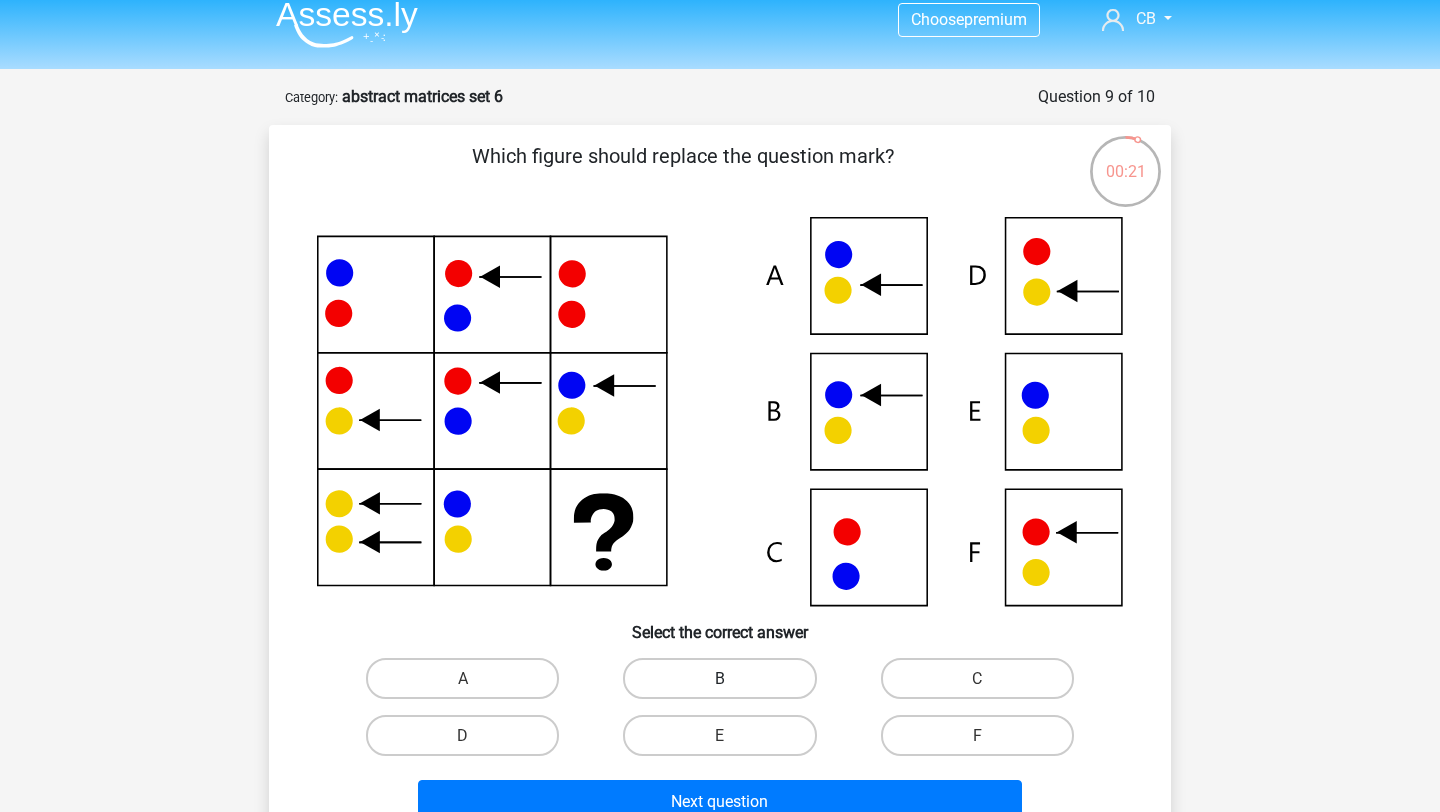 click on "B" at bounding box center (719, 678) 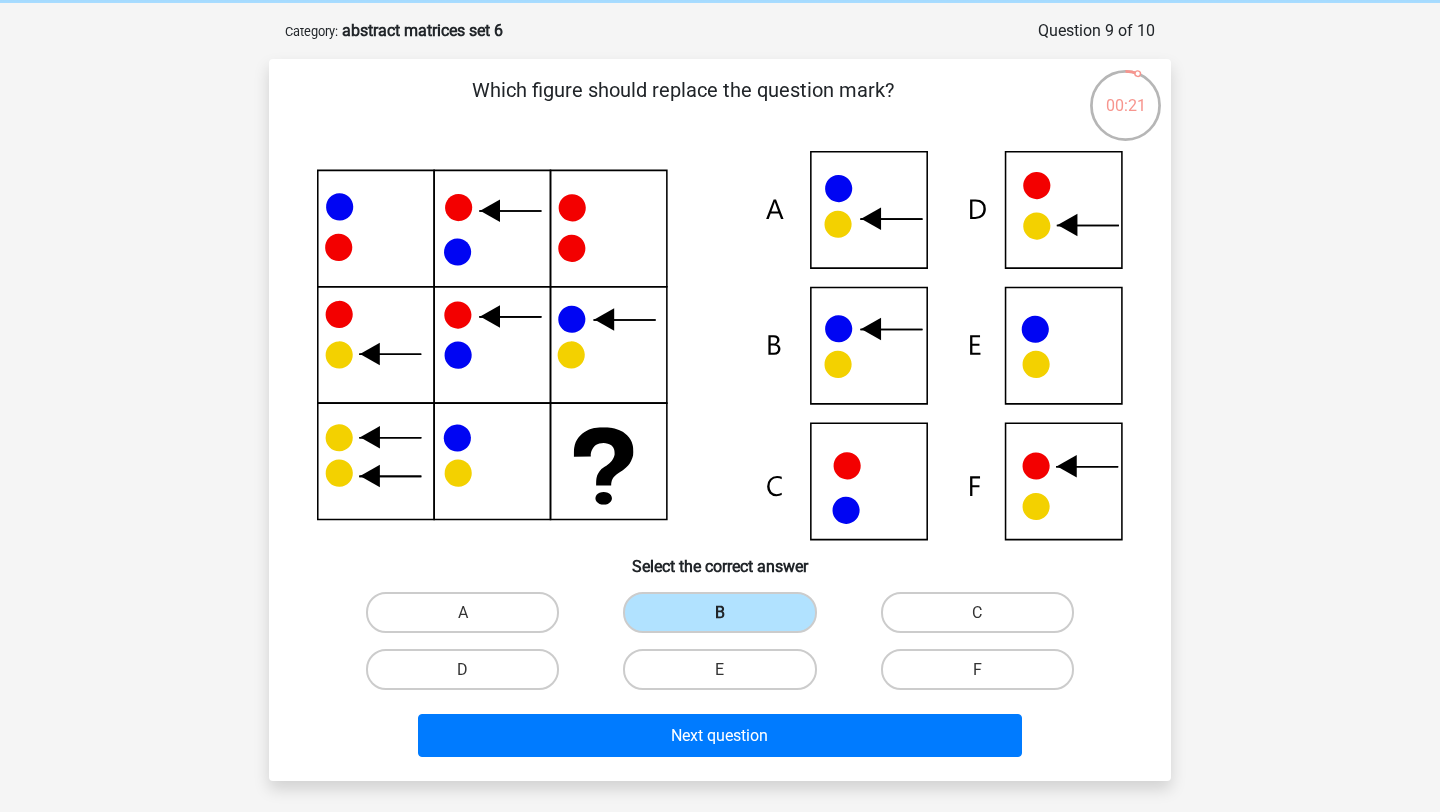 scroll, scrollTop: 80, scrollLeft: 0, axis: vertical 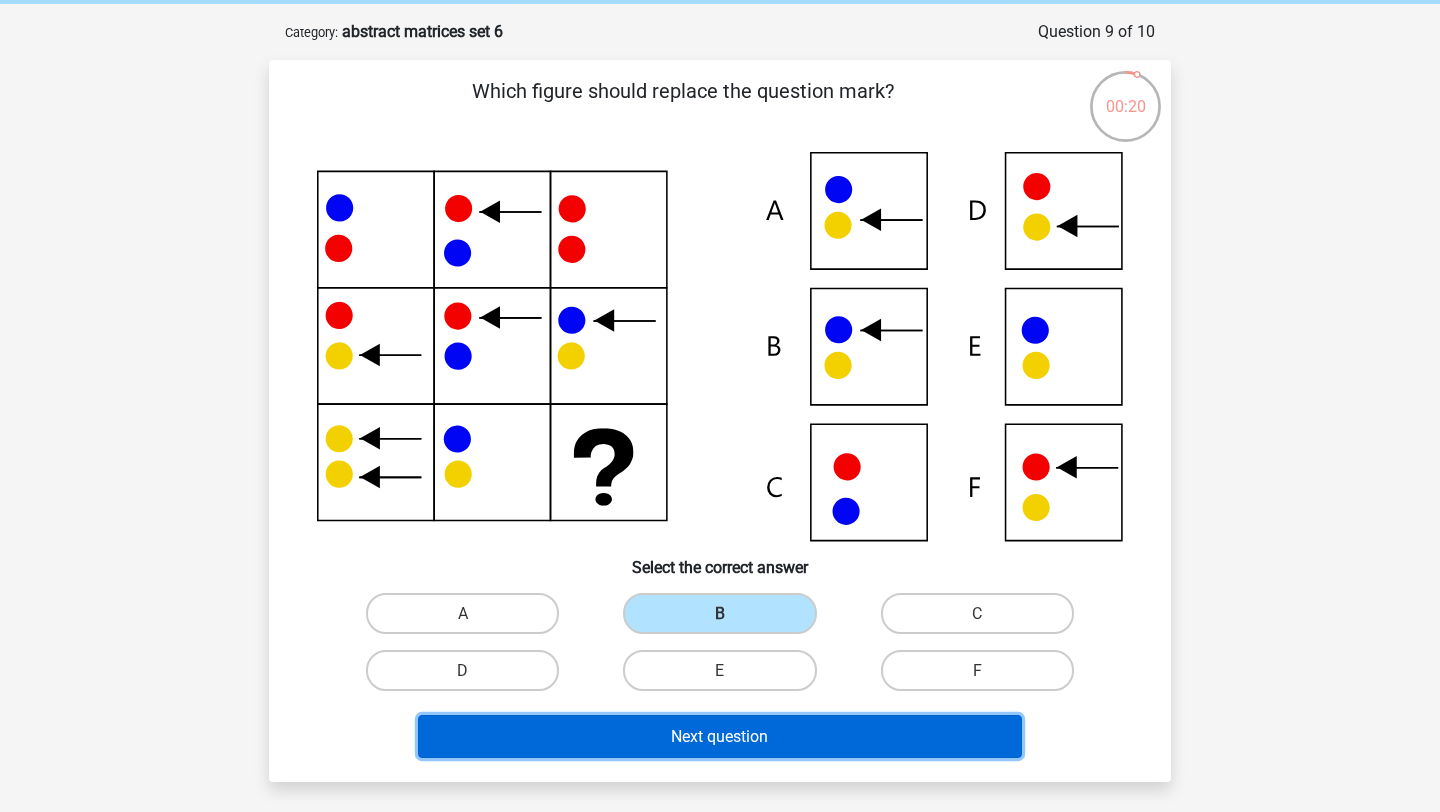 click on "Next question" at bounding box center [720, 736] 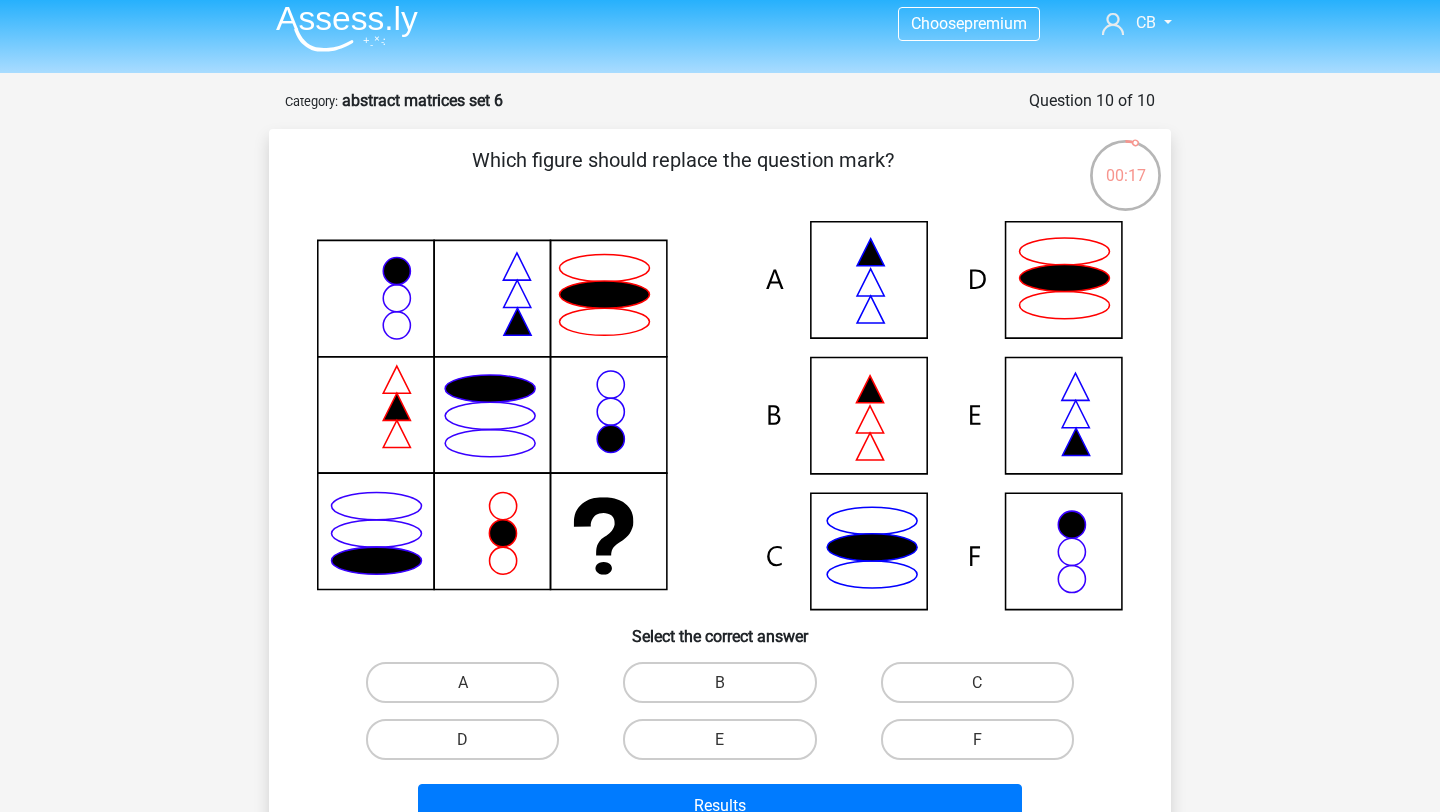 scroll, scrollTop: 10, scrollLeft: 0, axis: vertical 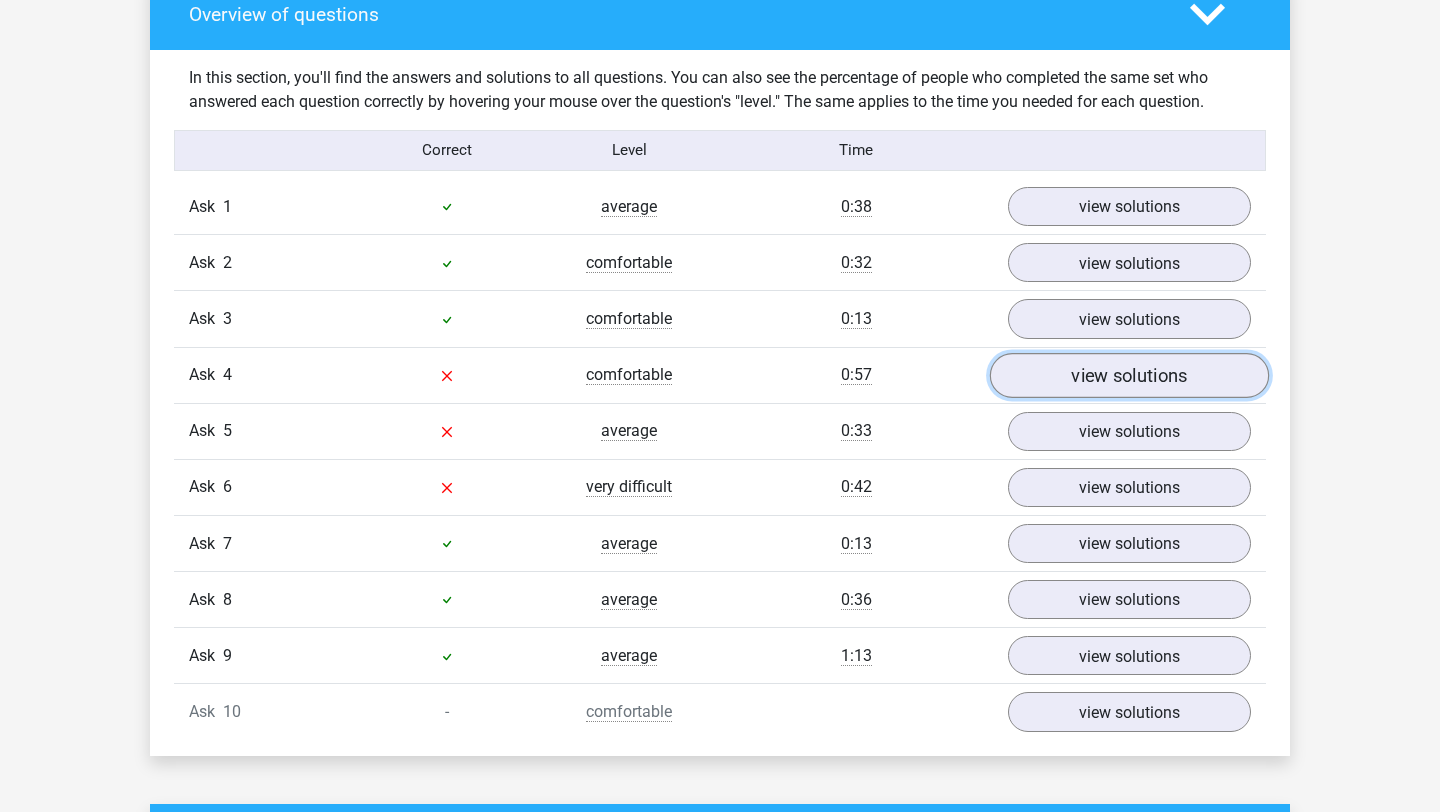 click on "view solutions" at bounding box center [1129, 375] 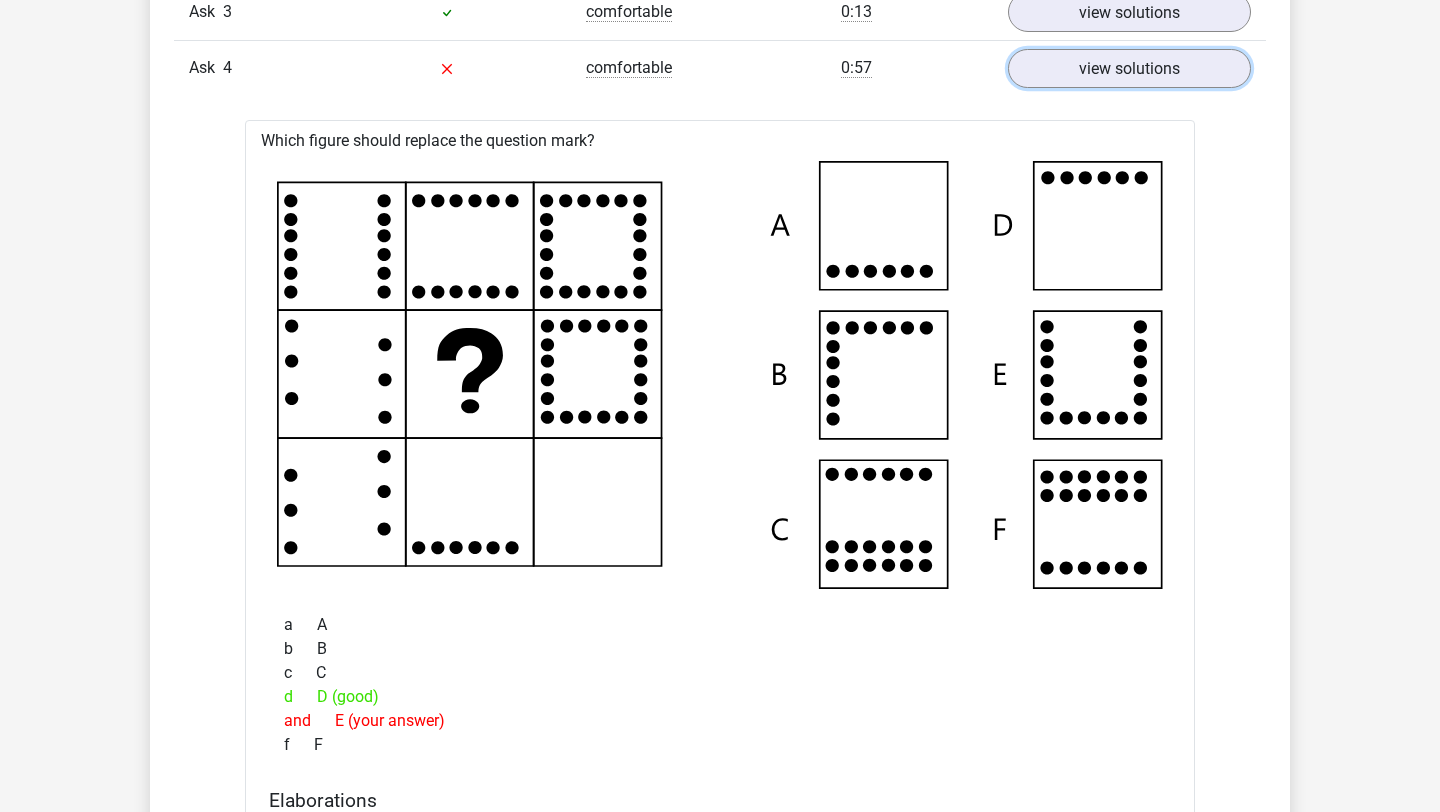 scroll, scrollTop: 1789, scrollLeft: 0, axis: vertical 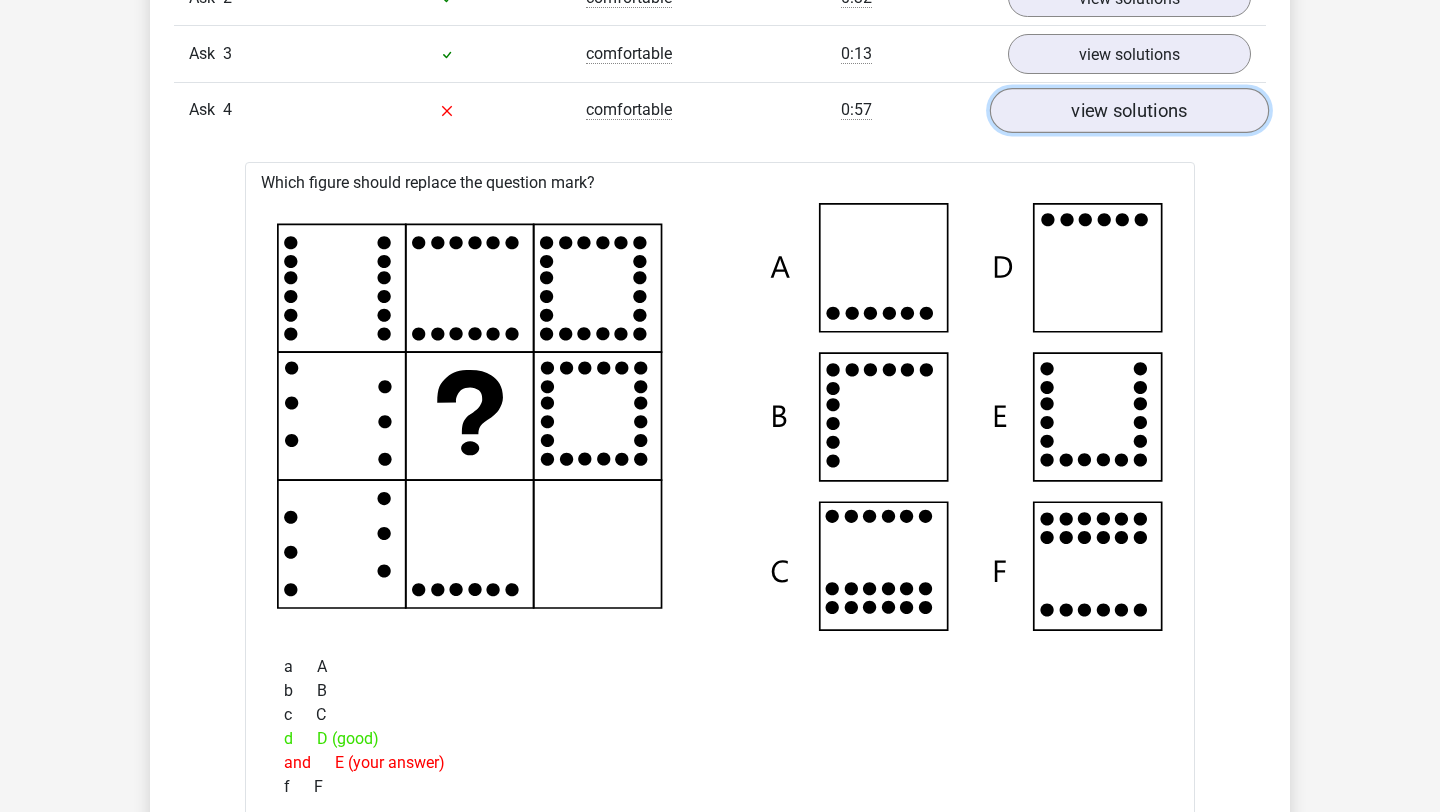 click on "view solutions" at bounding box center [1129, 110] 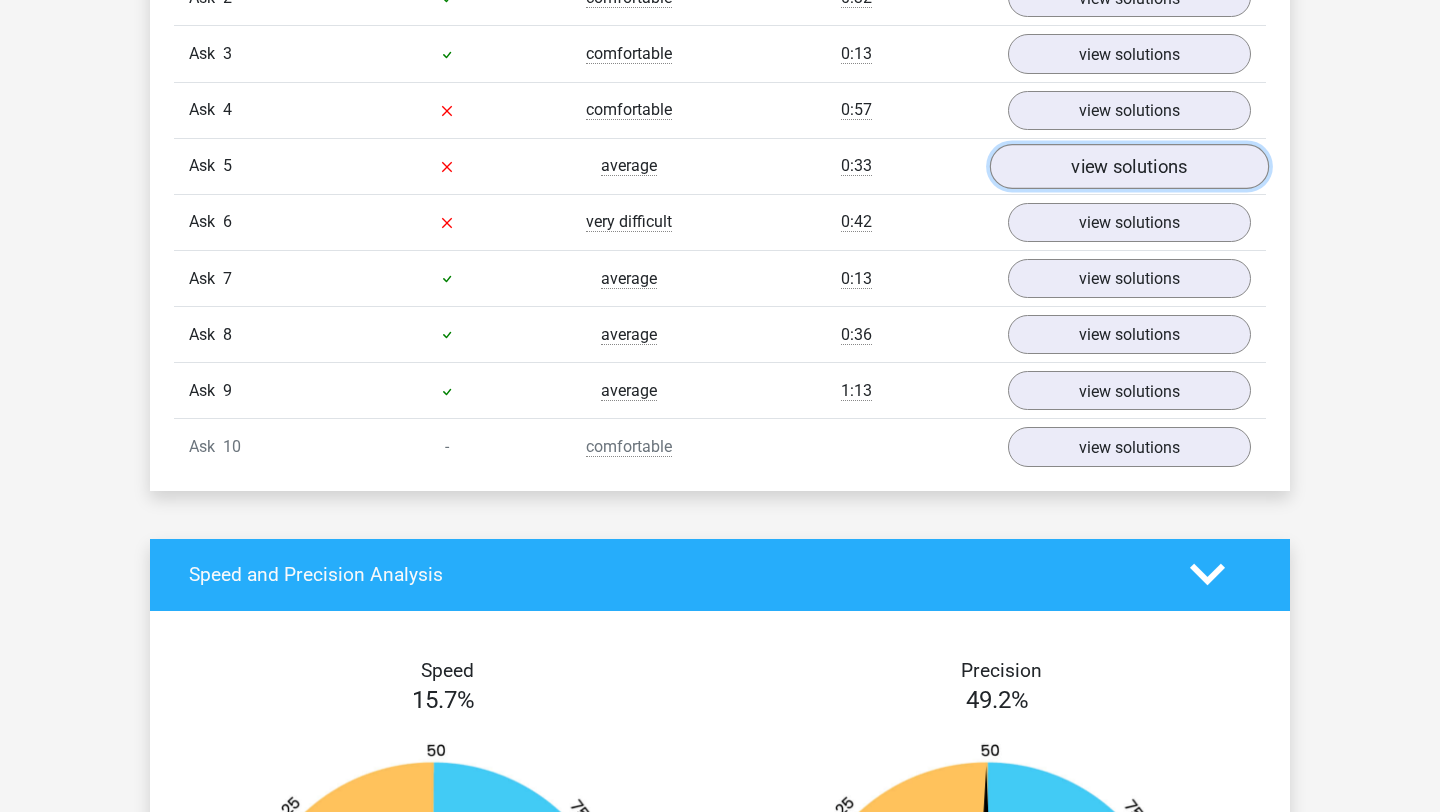 click on "view solutions" at bounding box center (1129, 166) 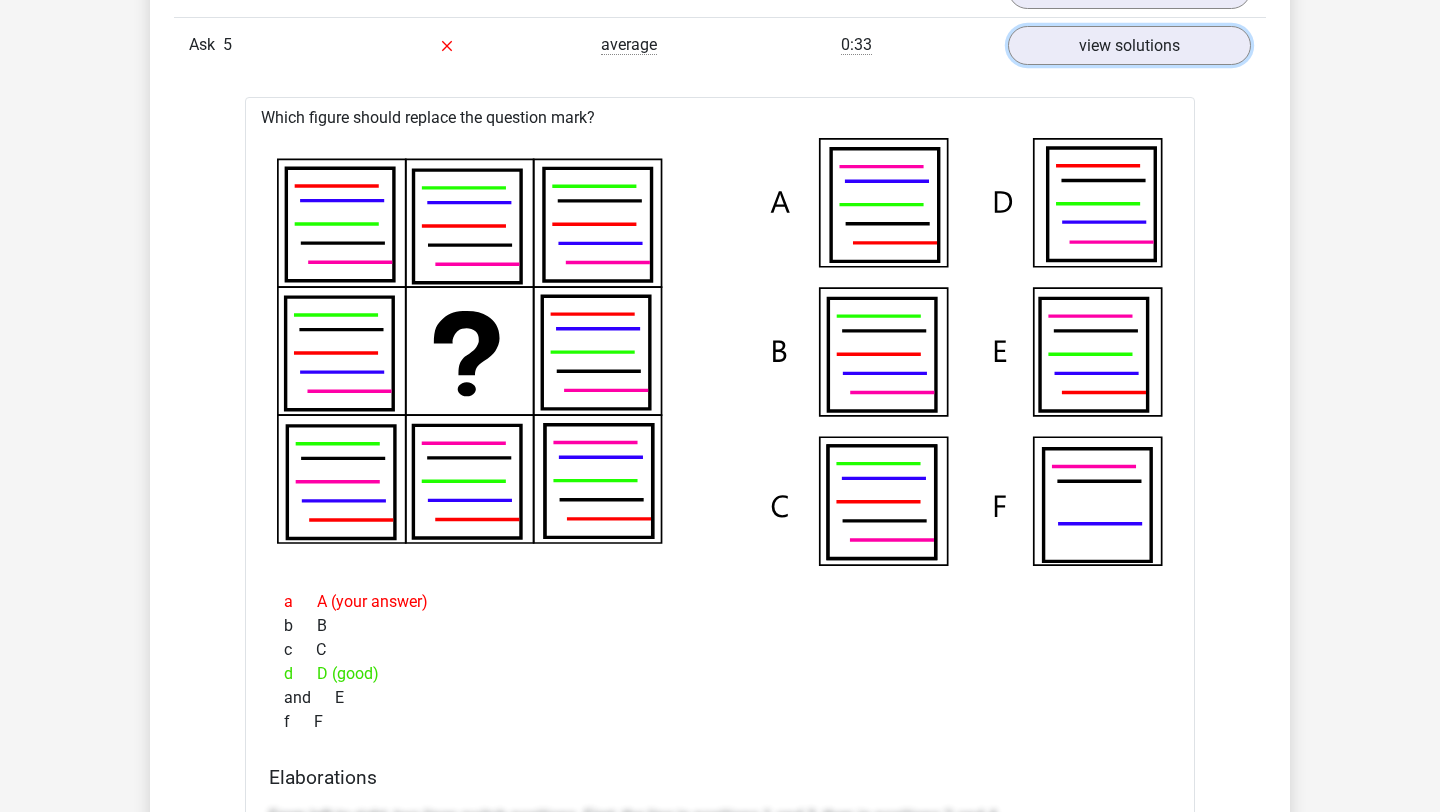 scroll, scrollTop: 1925, scrollLeft: 0, axis: vertical 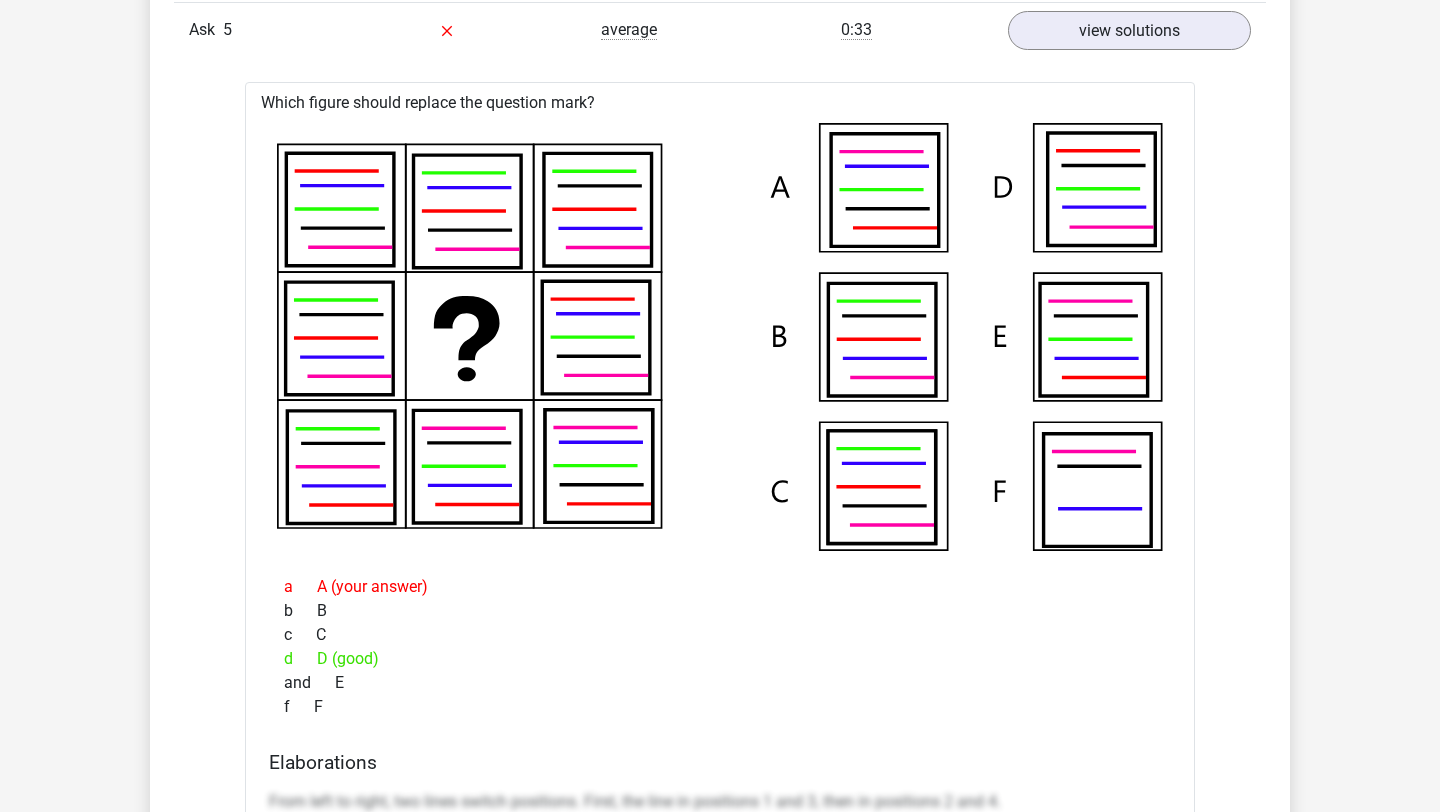 click on "Ask
5
average
0:33
view solutions" at bounding box center [720, 30] 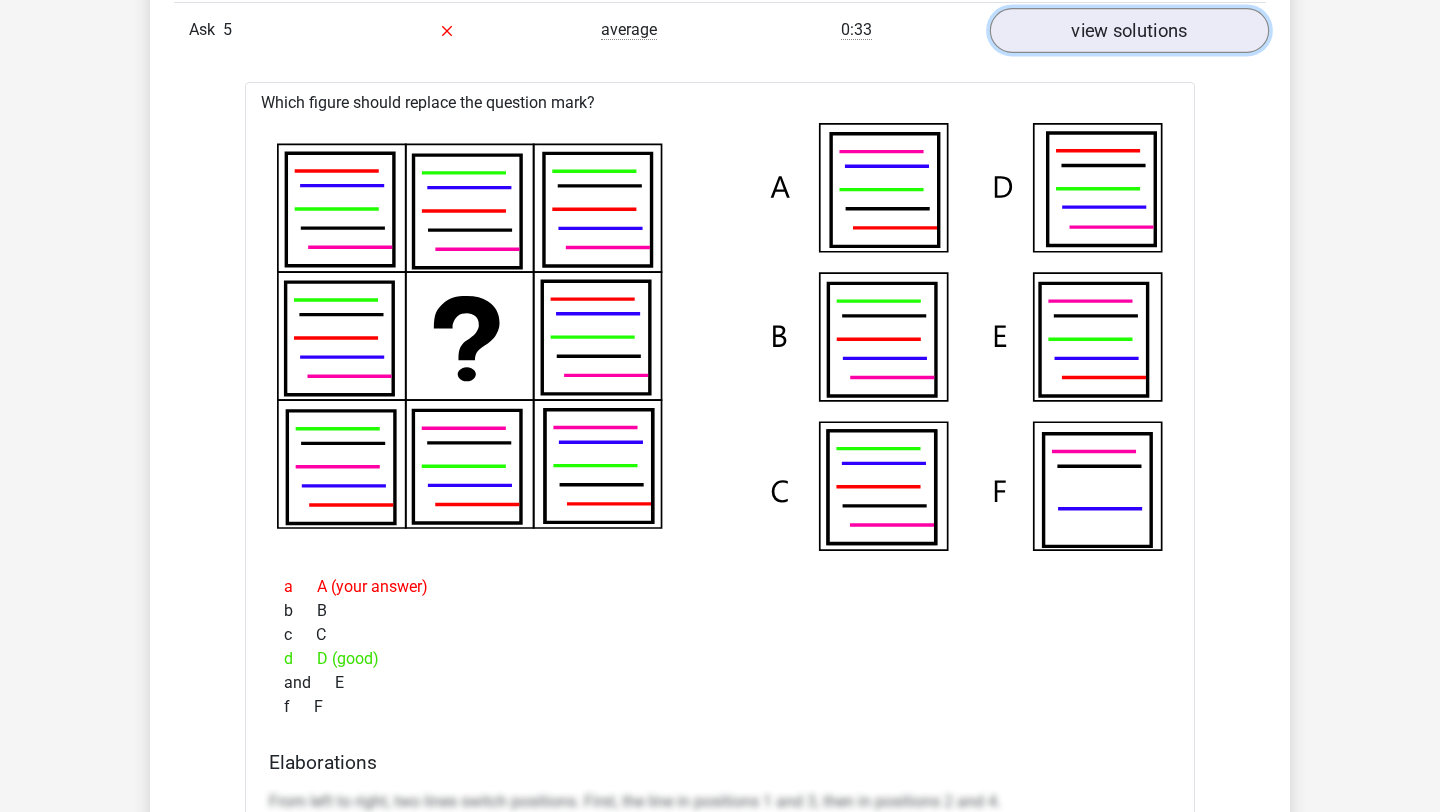 click on "view solutions" at bounding box center [1129, 30] 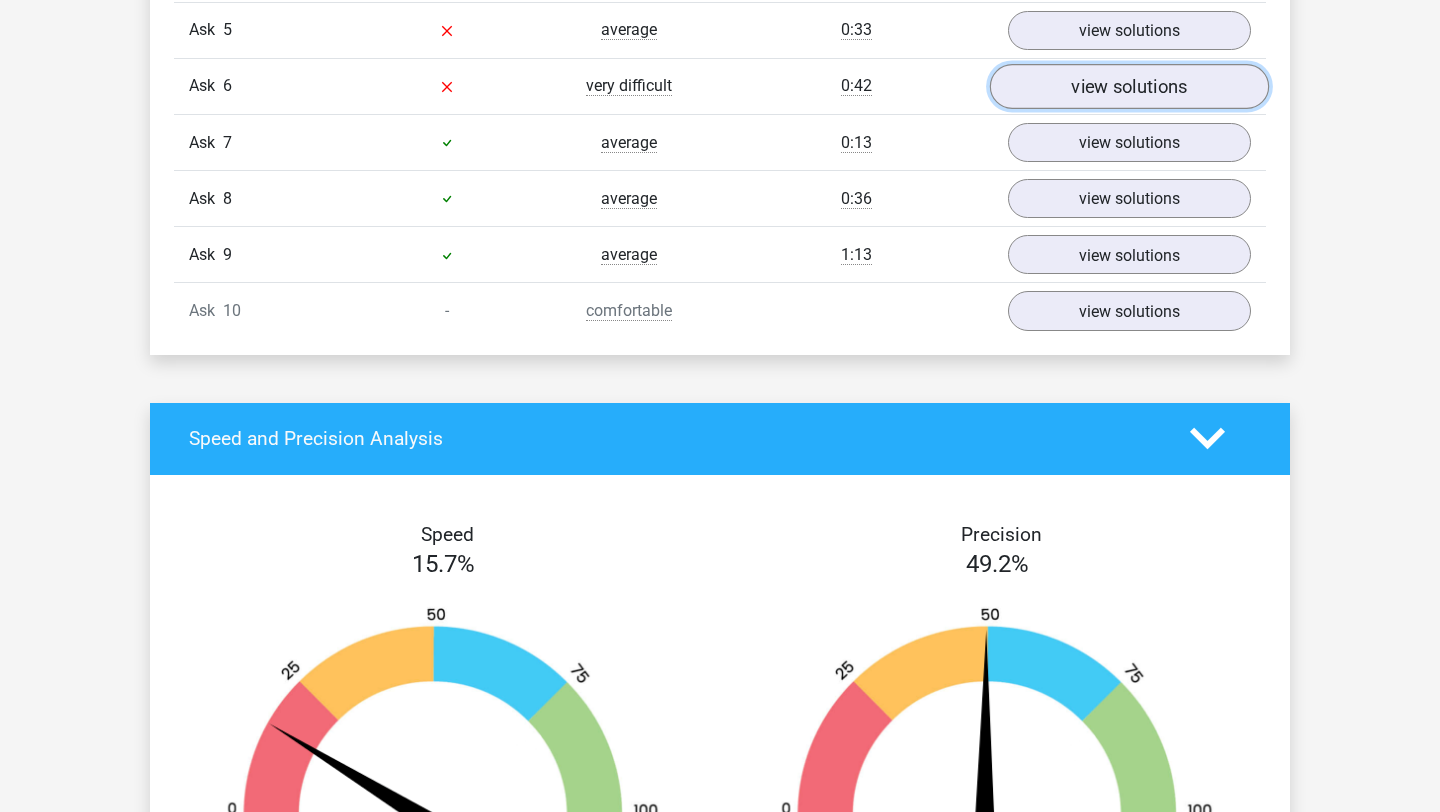 click on "view solutions" at bounding box center (1129, 87) 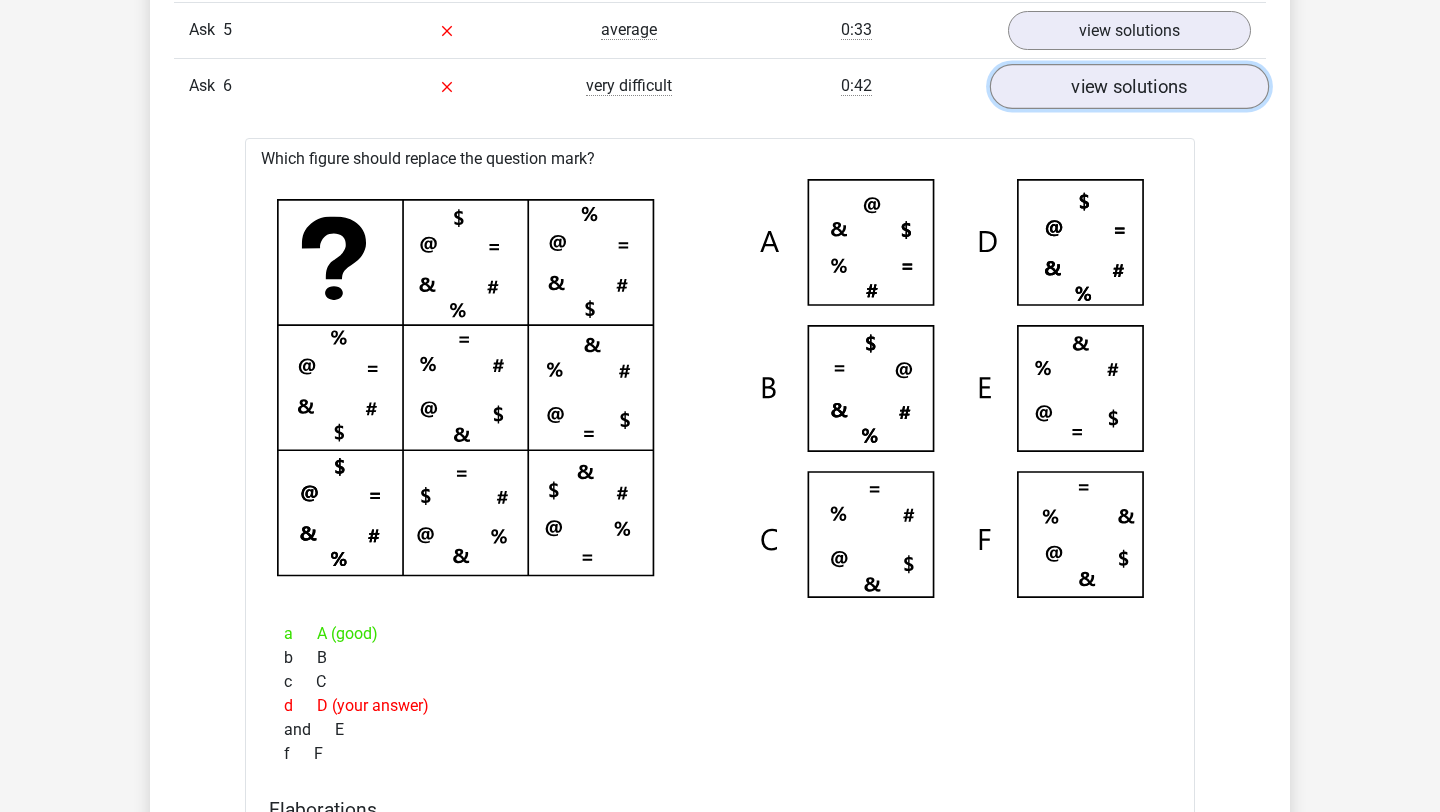 click on "view solutions" at bounding box center (1129, 87) 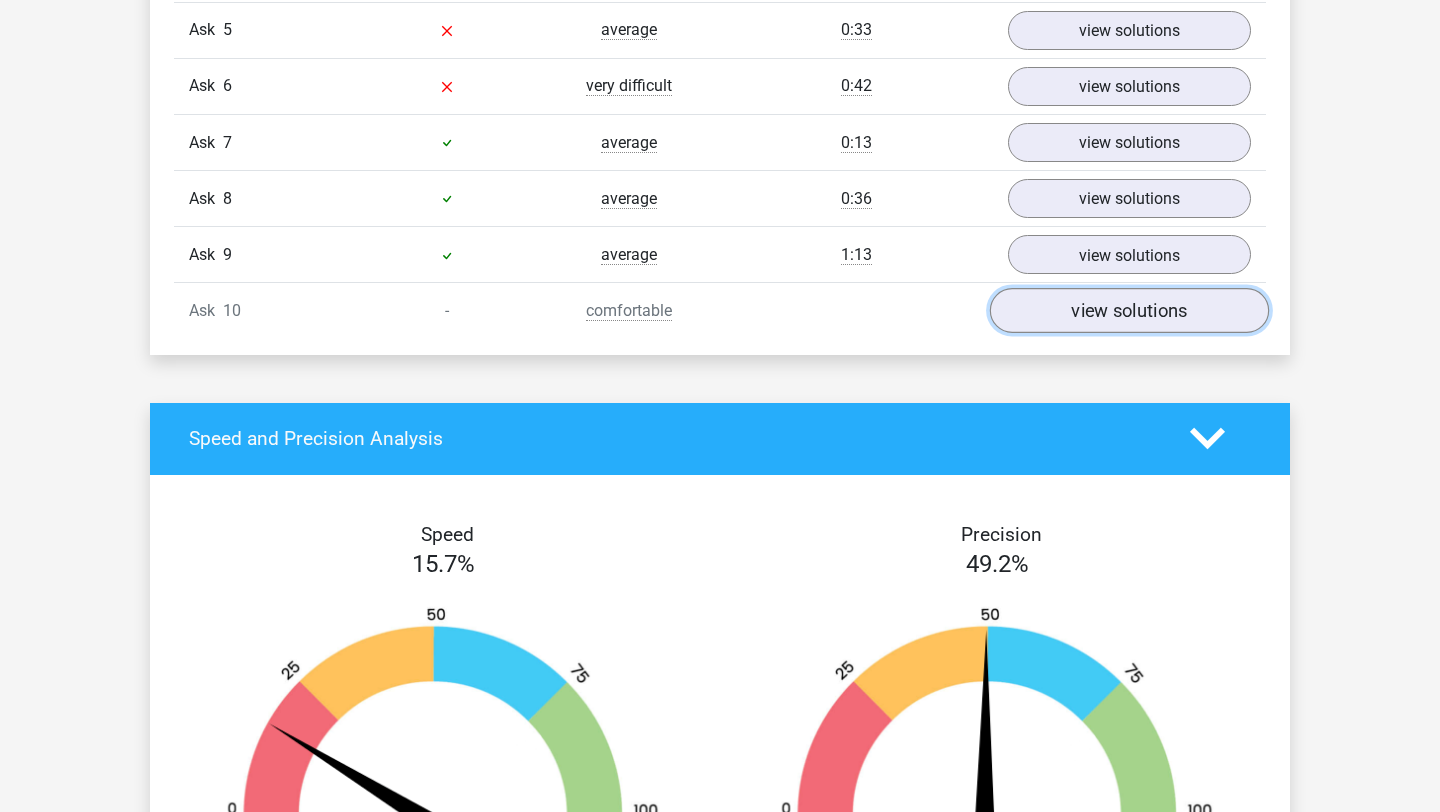 click on "view solutions" at bounding box center (1129, 311) 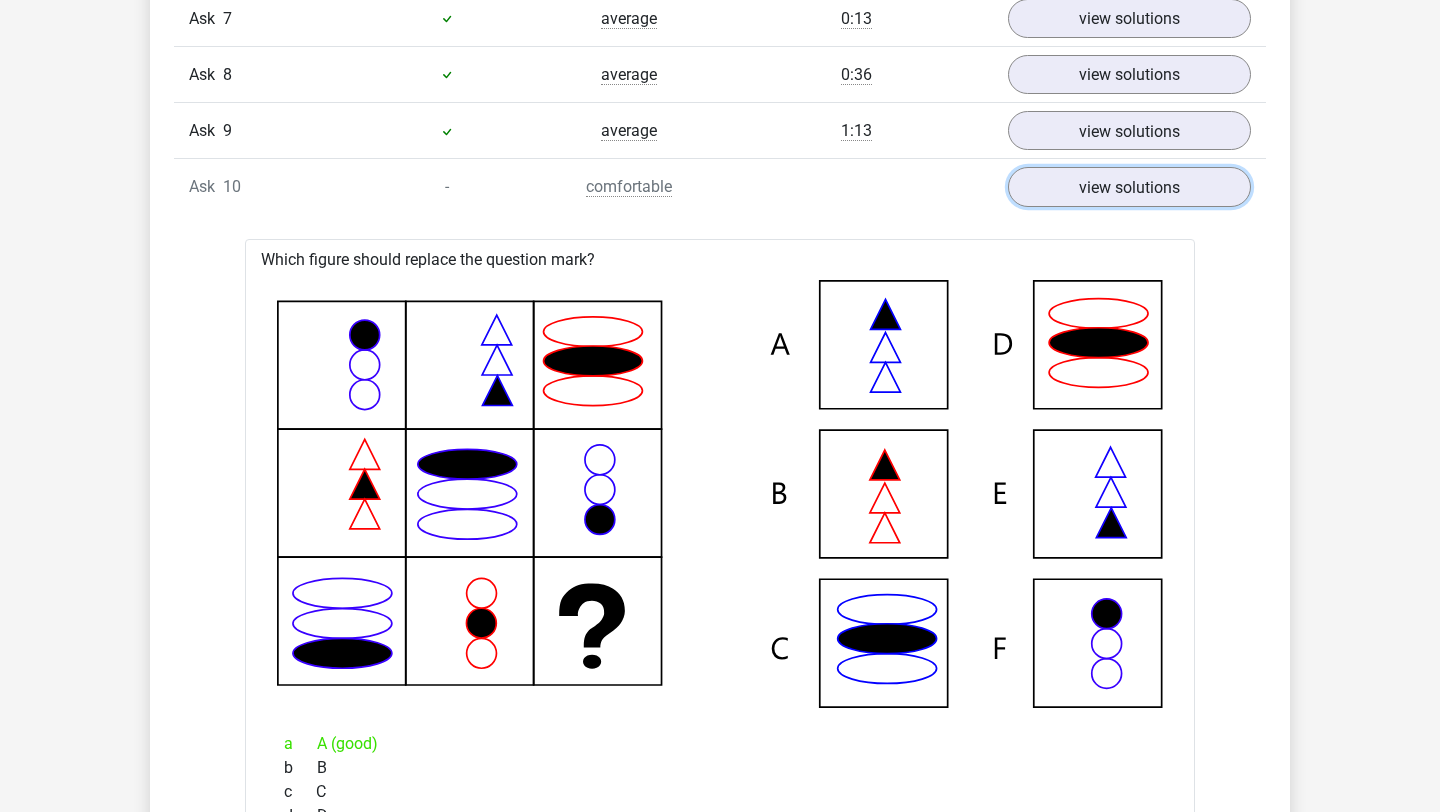 scroll, scrollTop: 2043, scrollLeft: 0, axis: vertical 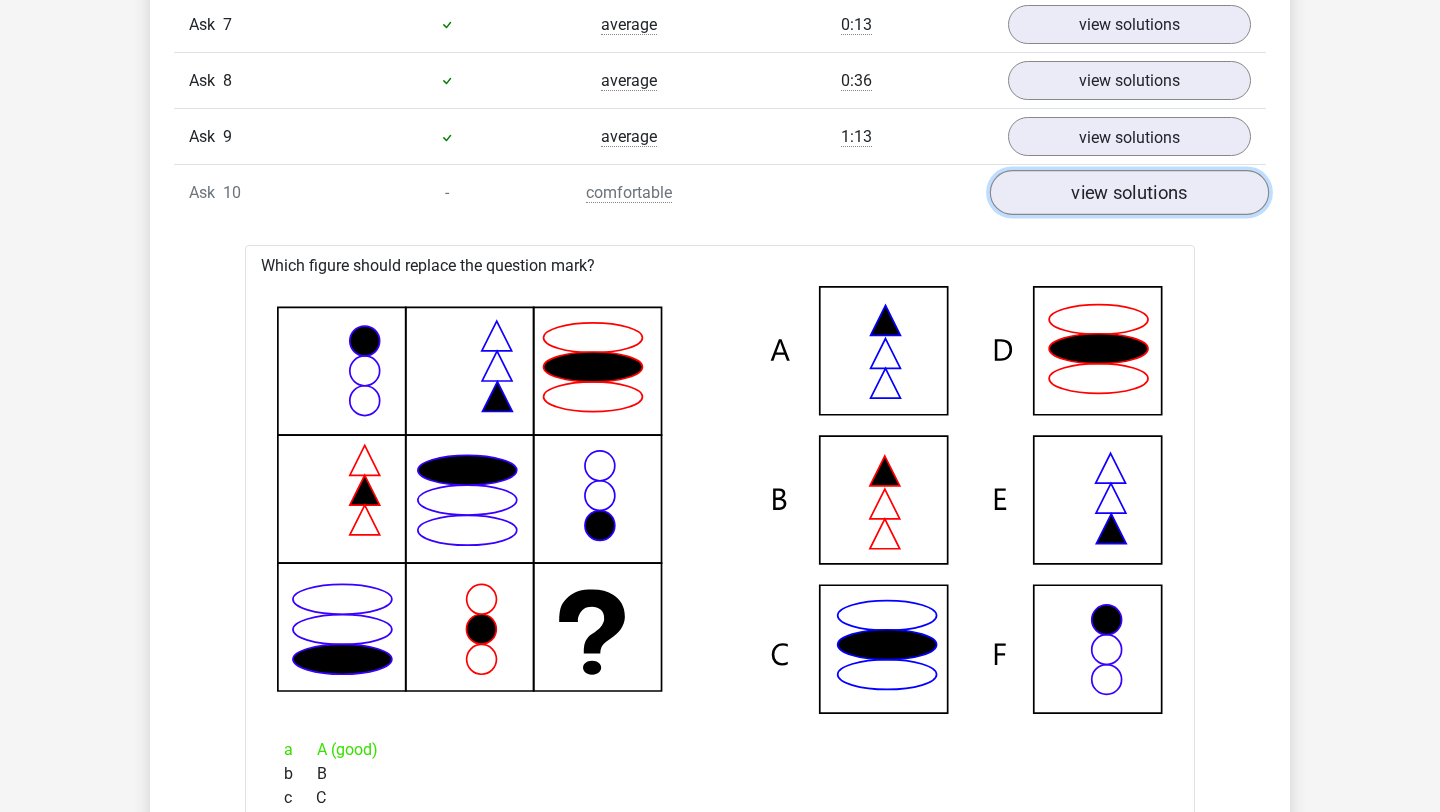 click on "view solutions" at bounding box center (1129, 193) 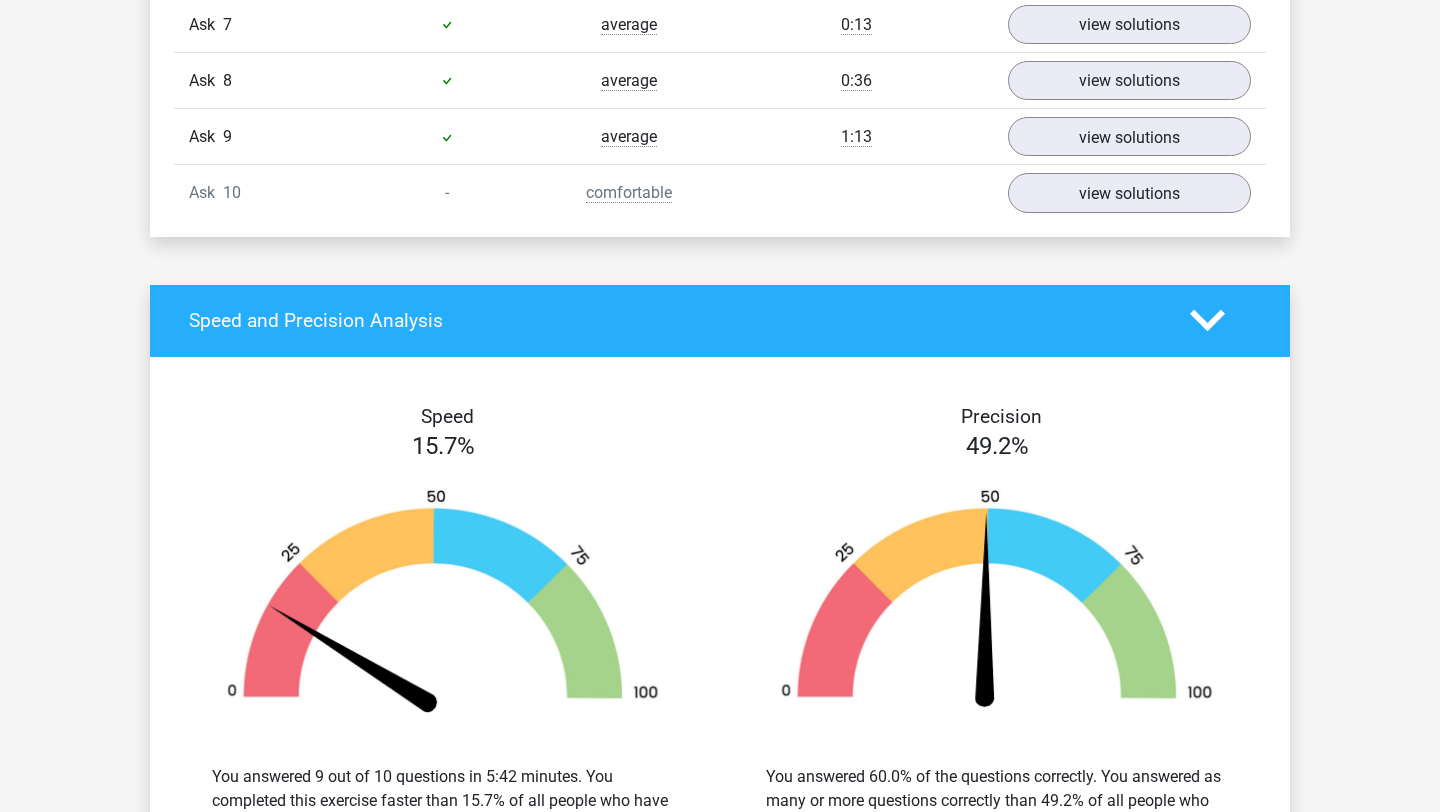 click on "15.7%" at bounding box center [443, 446] 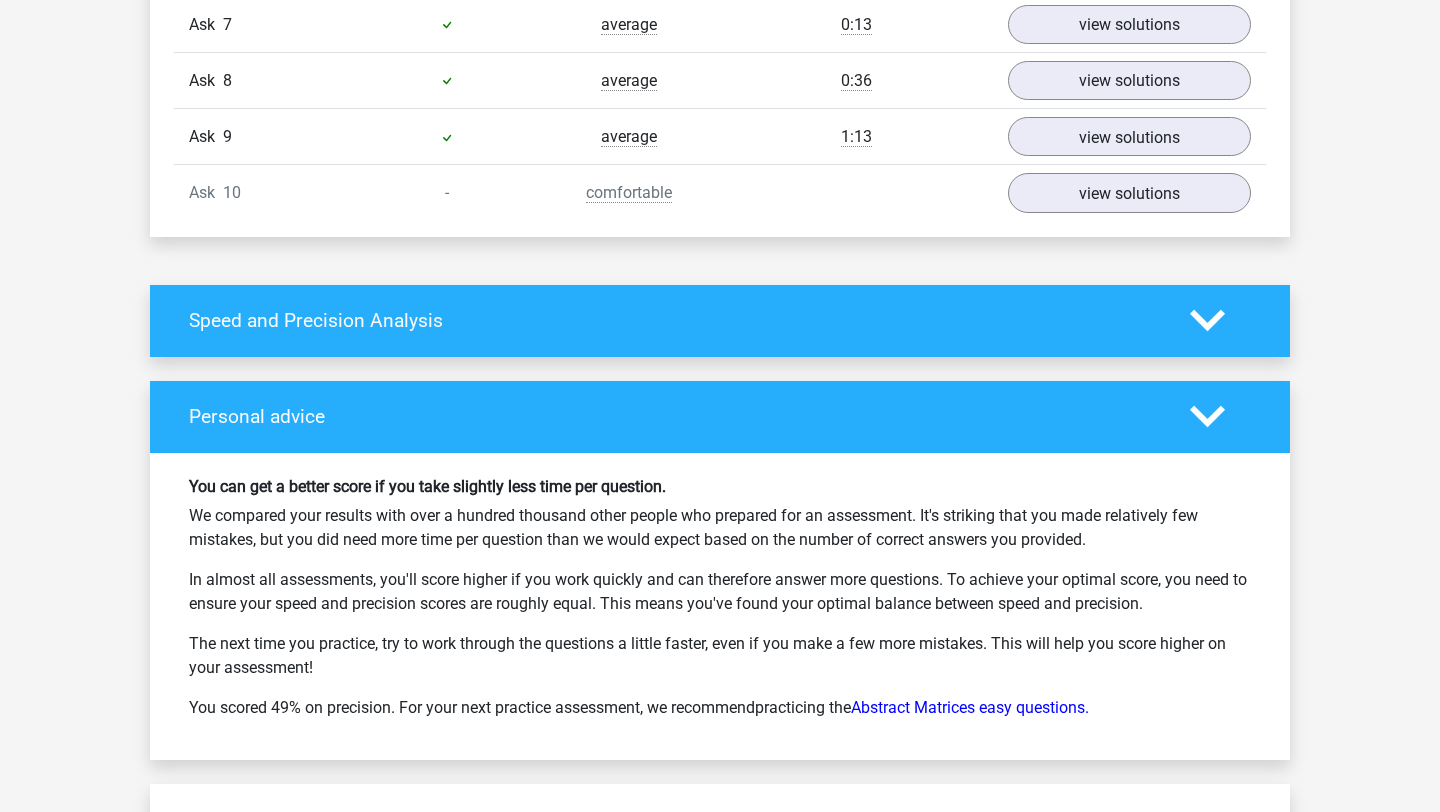 click at bounding box center (1220, 416) 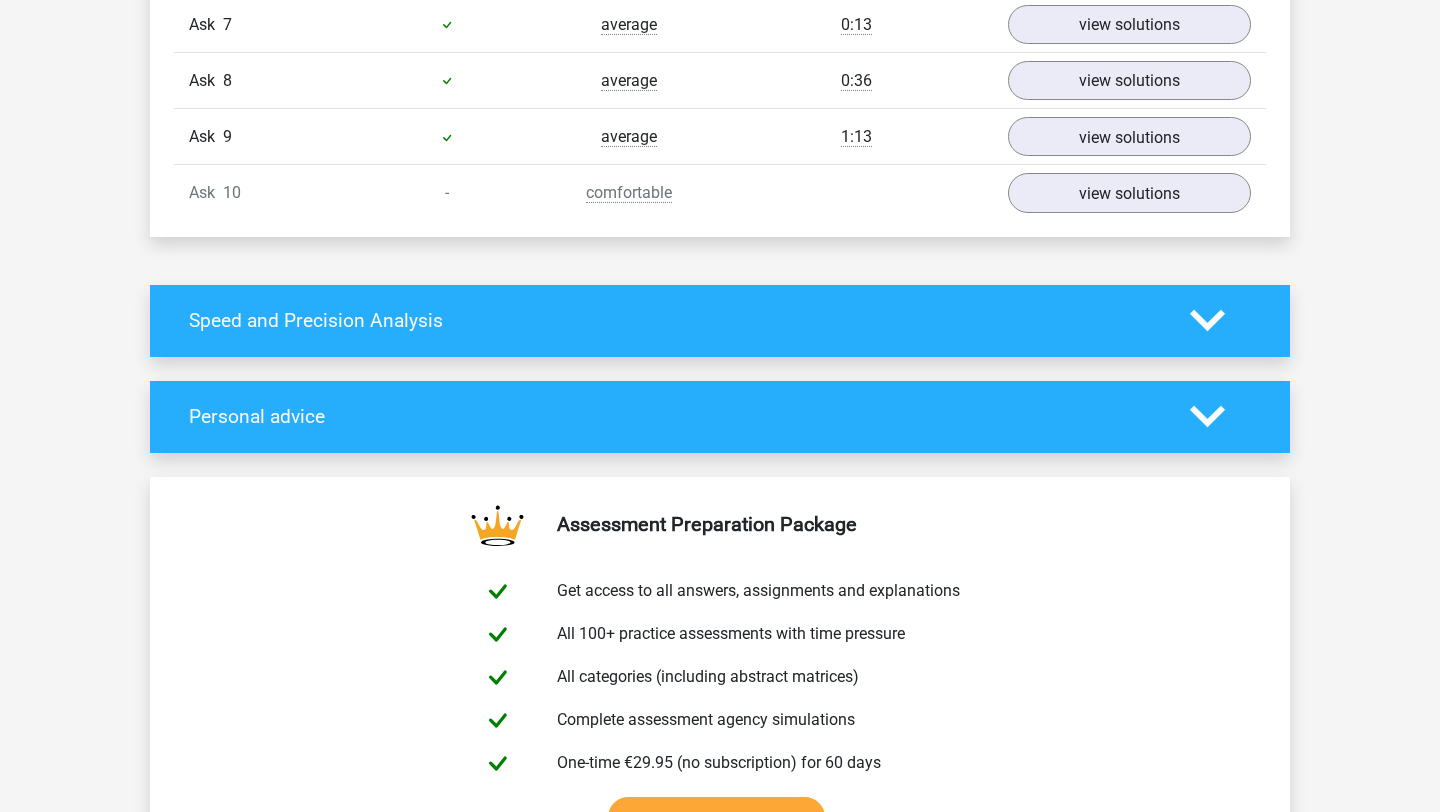 click 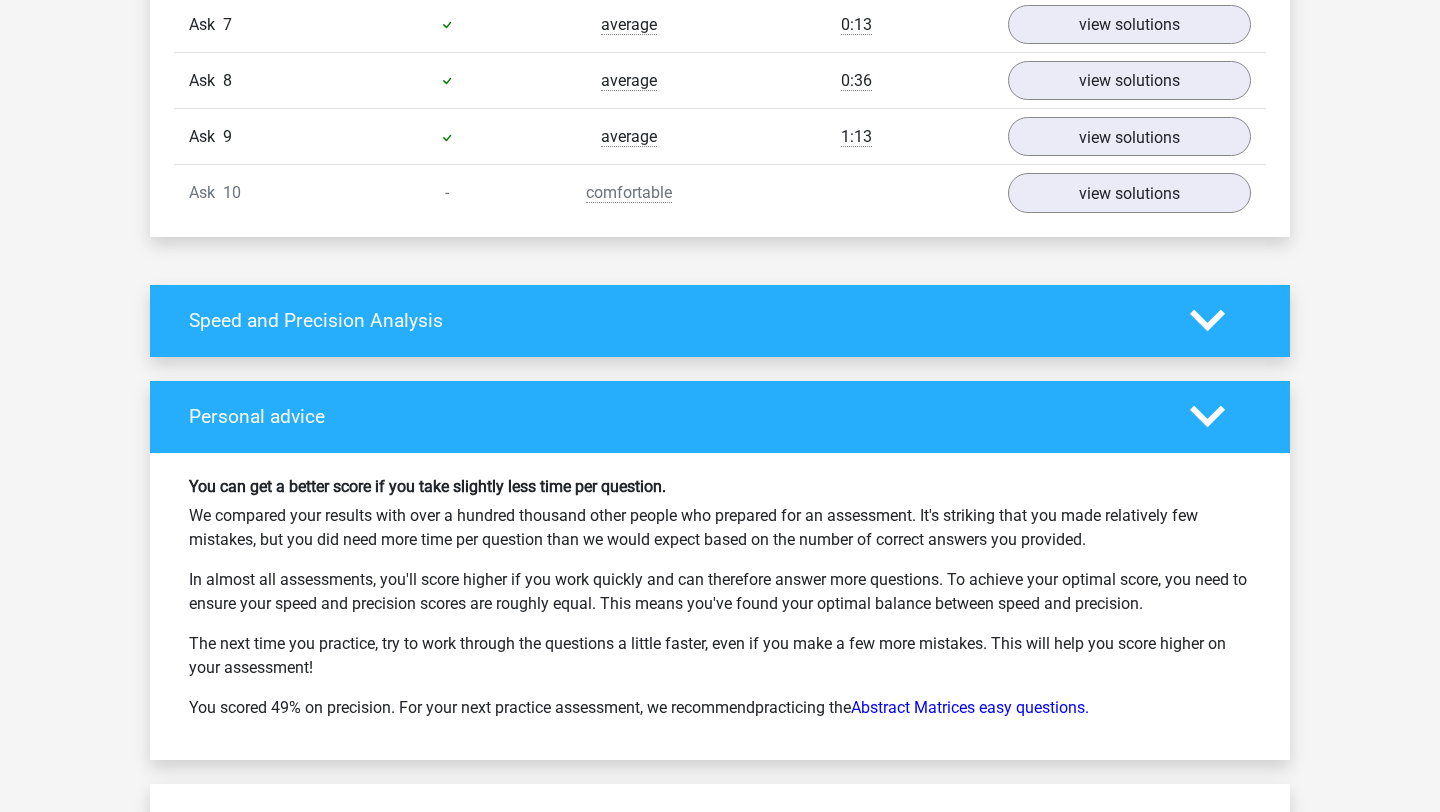 click 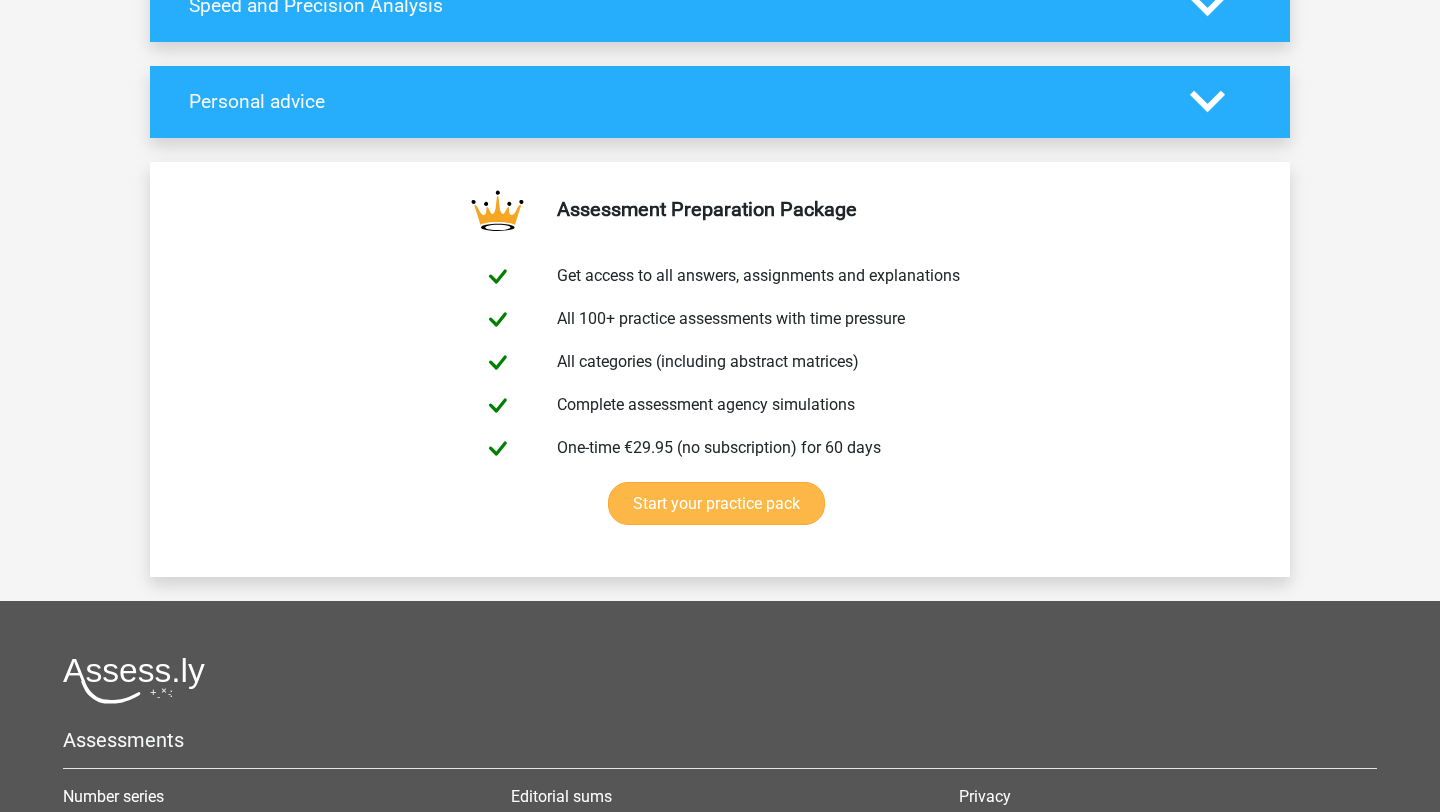 scroll, scrollTop: 2675, scrollLeft: 0, axis: vertical 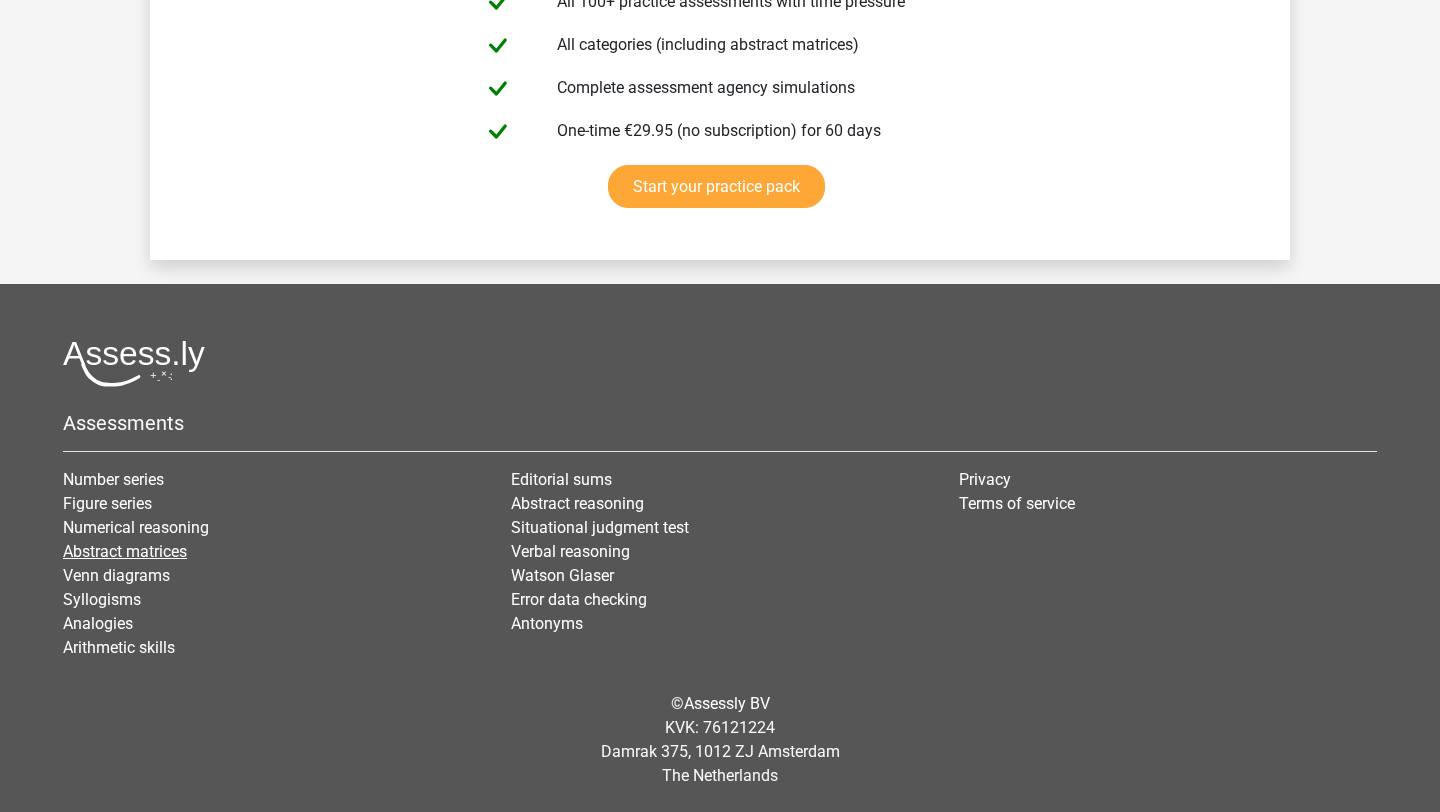click on "Abstract matrices" at bounding box center [125, 551] 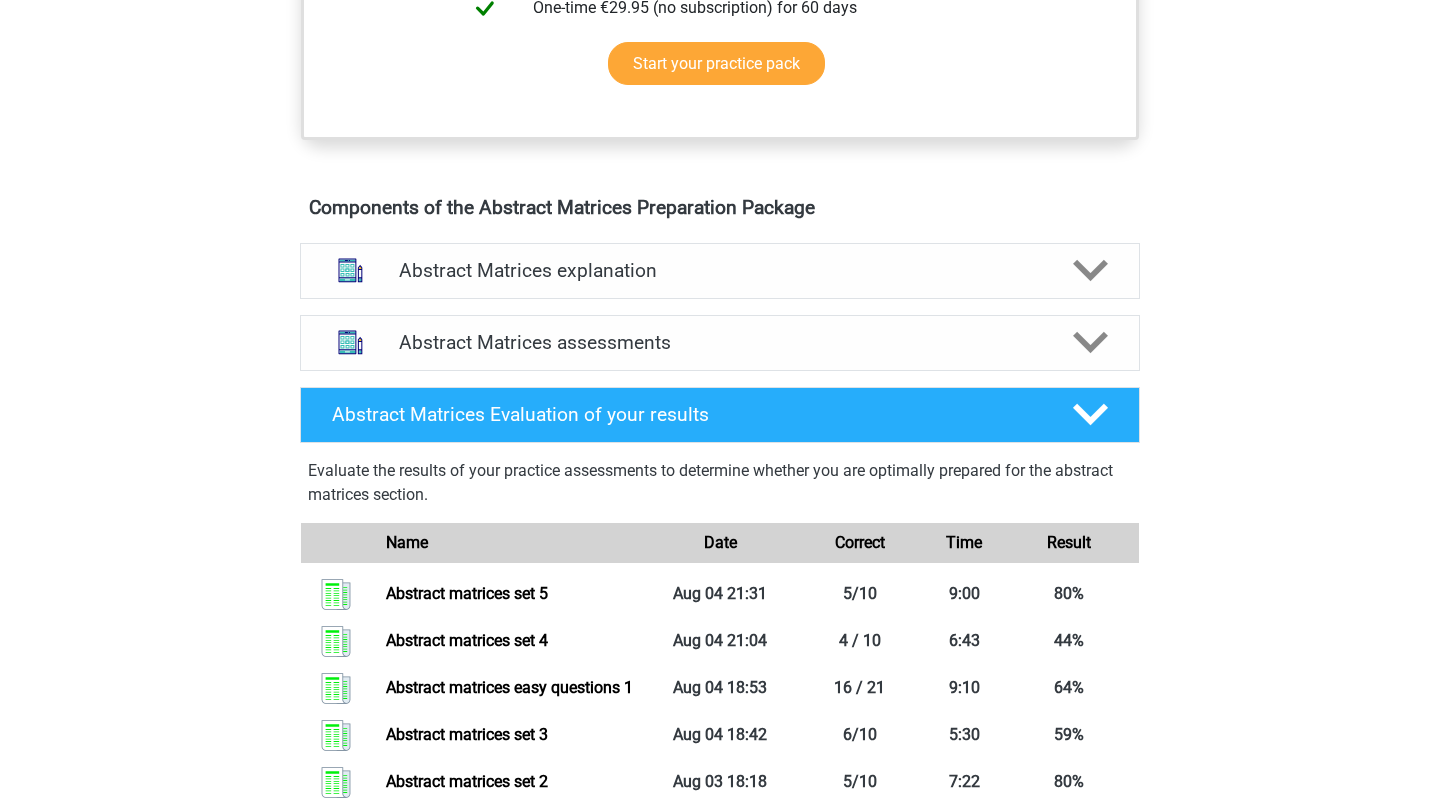 scroll, scrollTop: 1040, scrollLeft: 0, axis: vertical 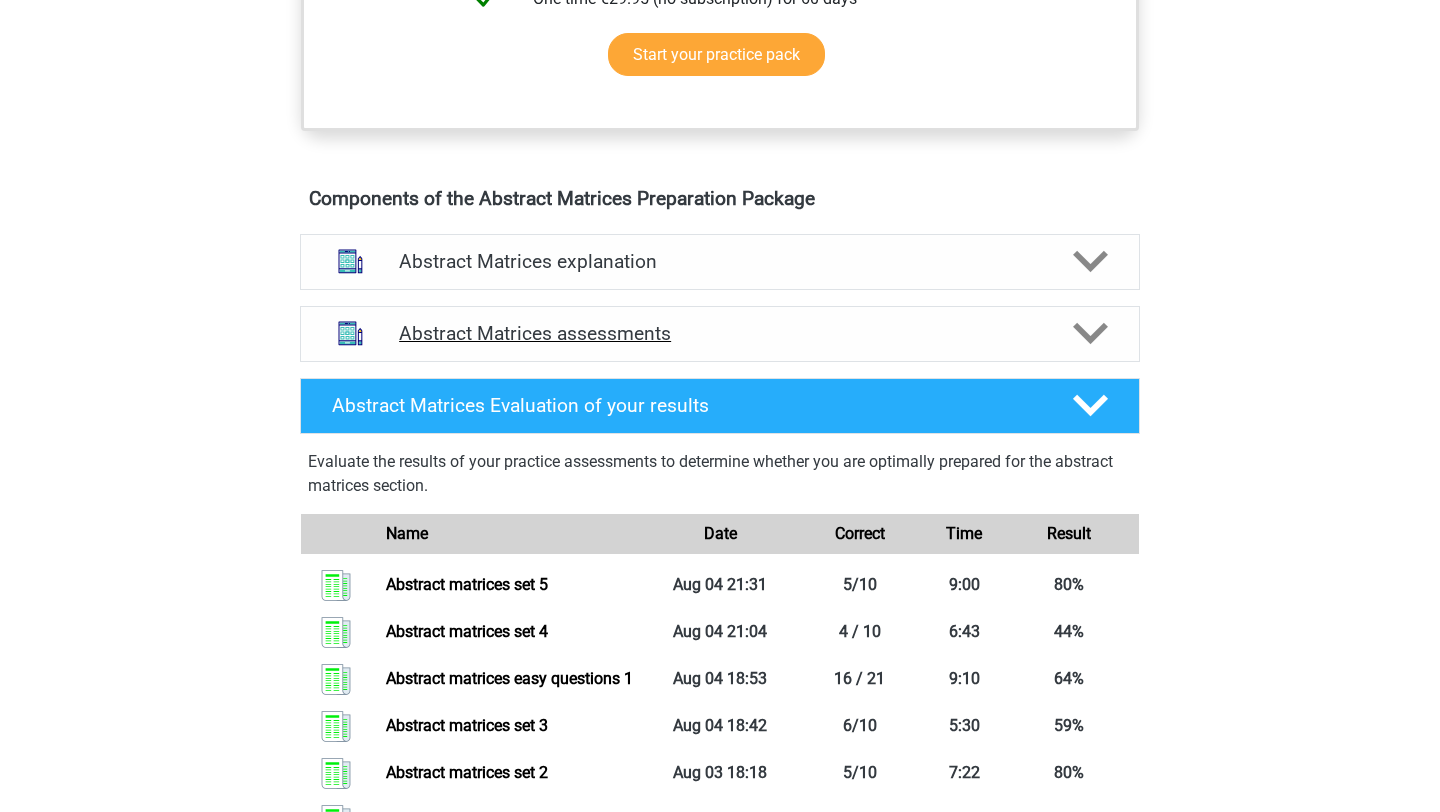 click on "Abstract Matrices assessments" at bounding box center [720, 334] 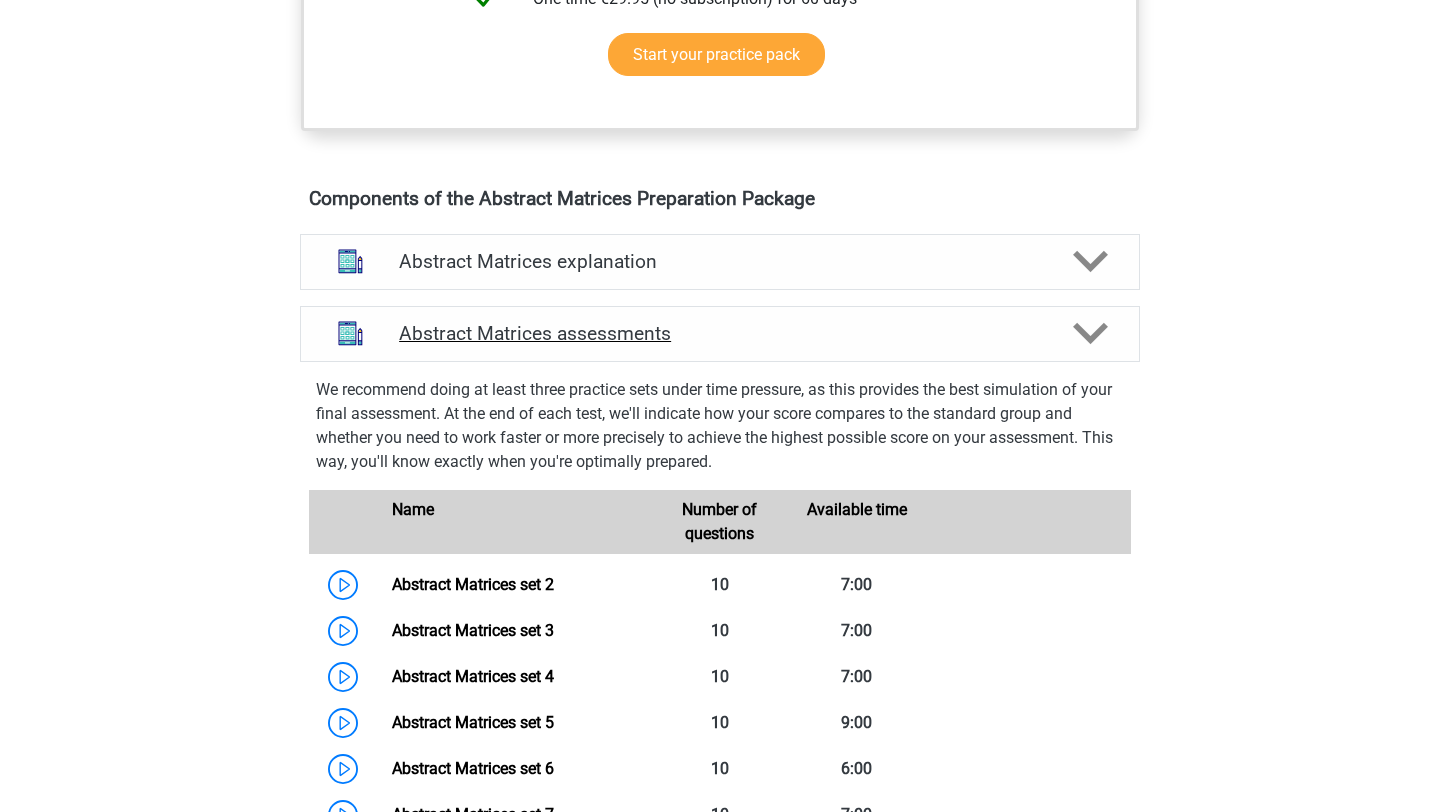 click on "Abstract Matrices assessments" at bounding box center [720, 334] 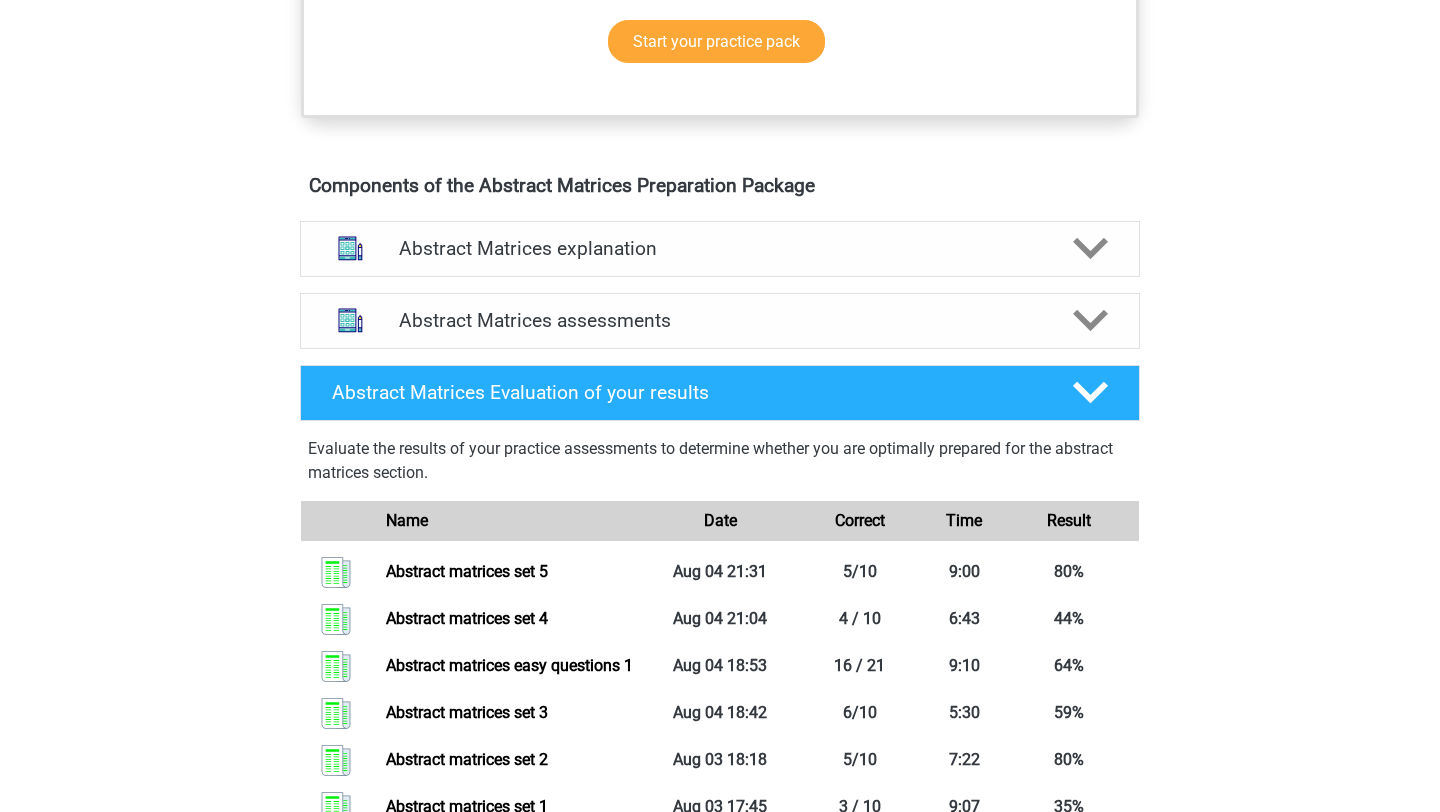 scroll, scrollTop: 1047, scrollLeft: 0, axis: vertical 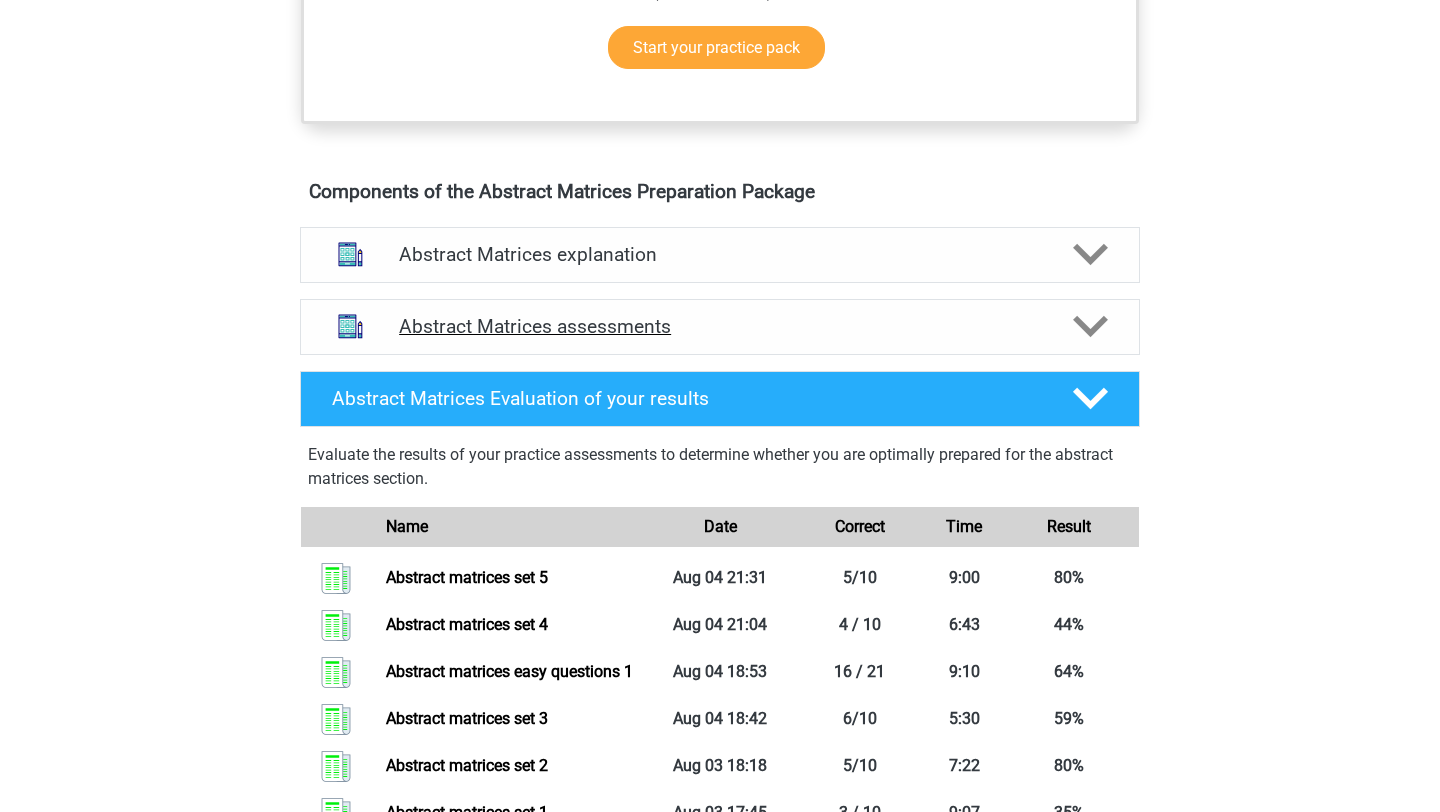 click 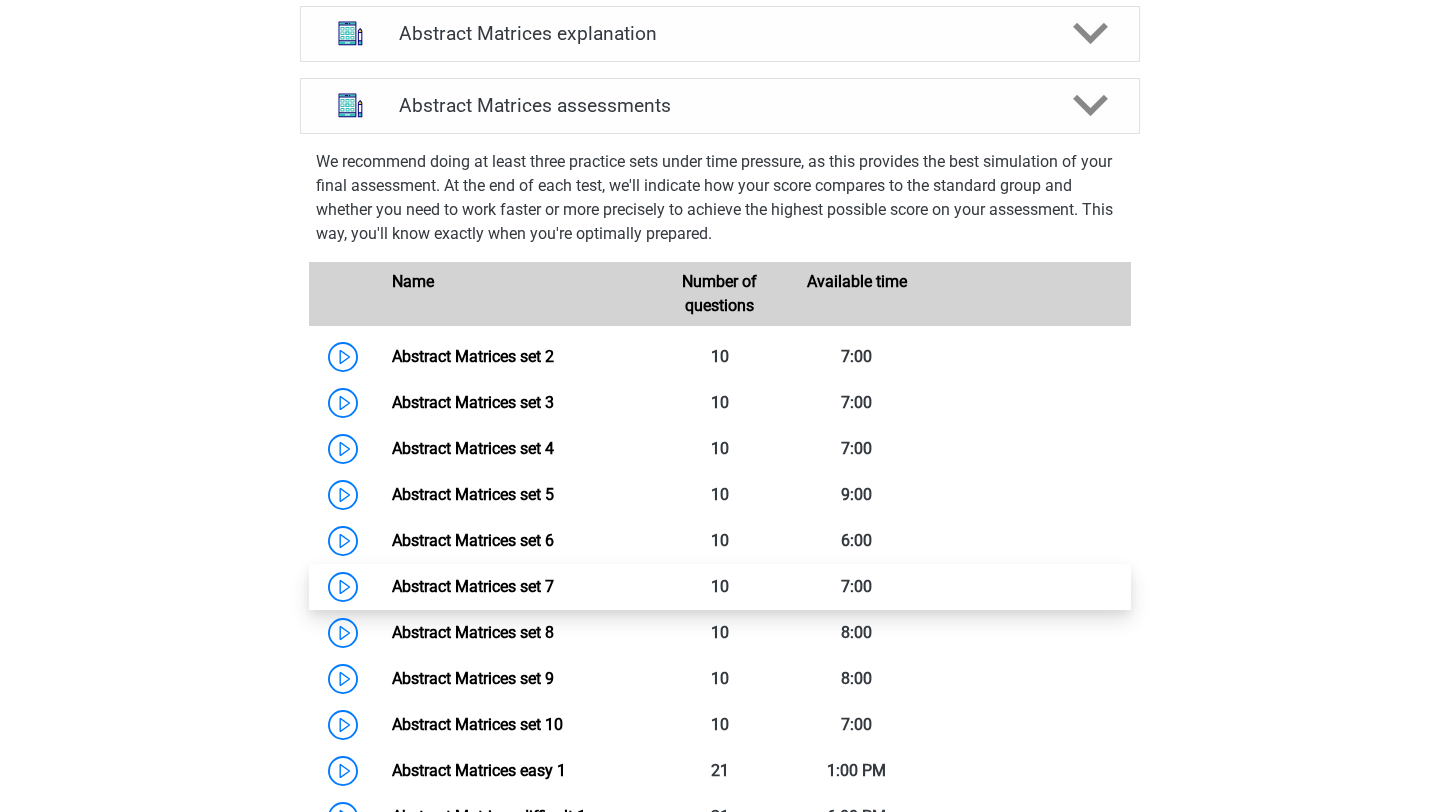 scroll, scrollTop: 1286, scrollLeft: 0, axis: vertical 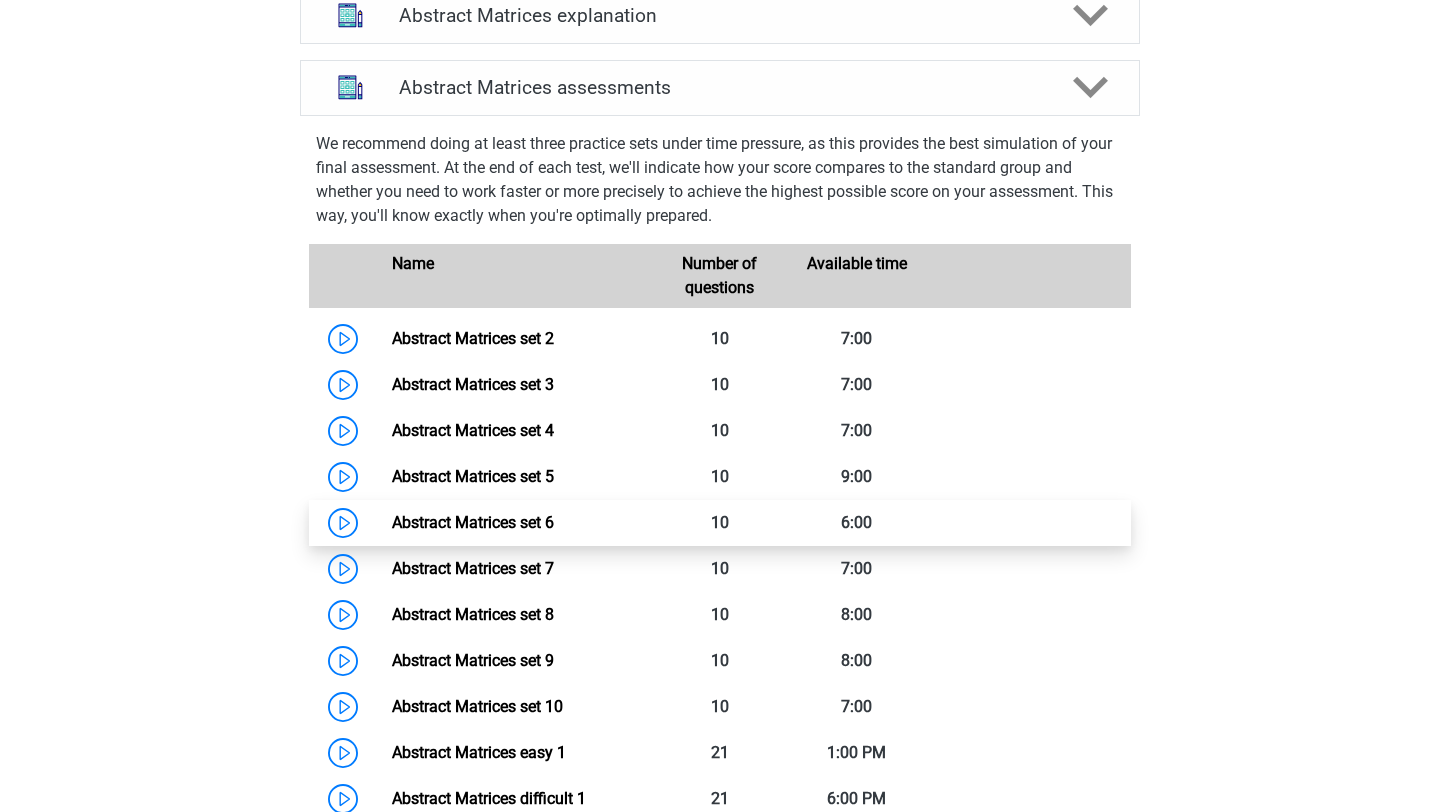click on "Abstract Matrices set 6" at bounding box center [473, 522] 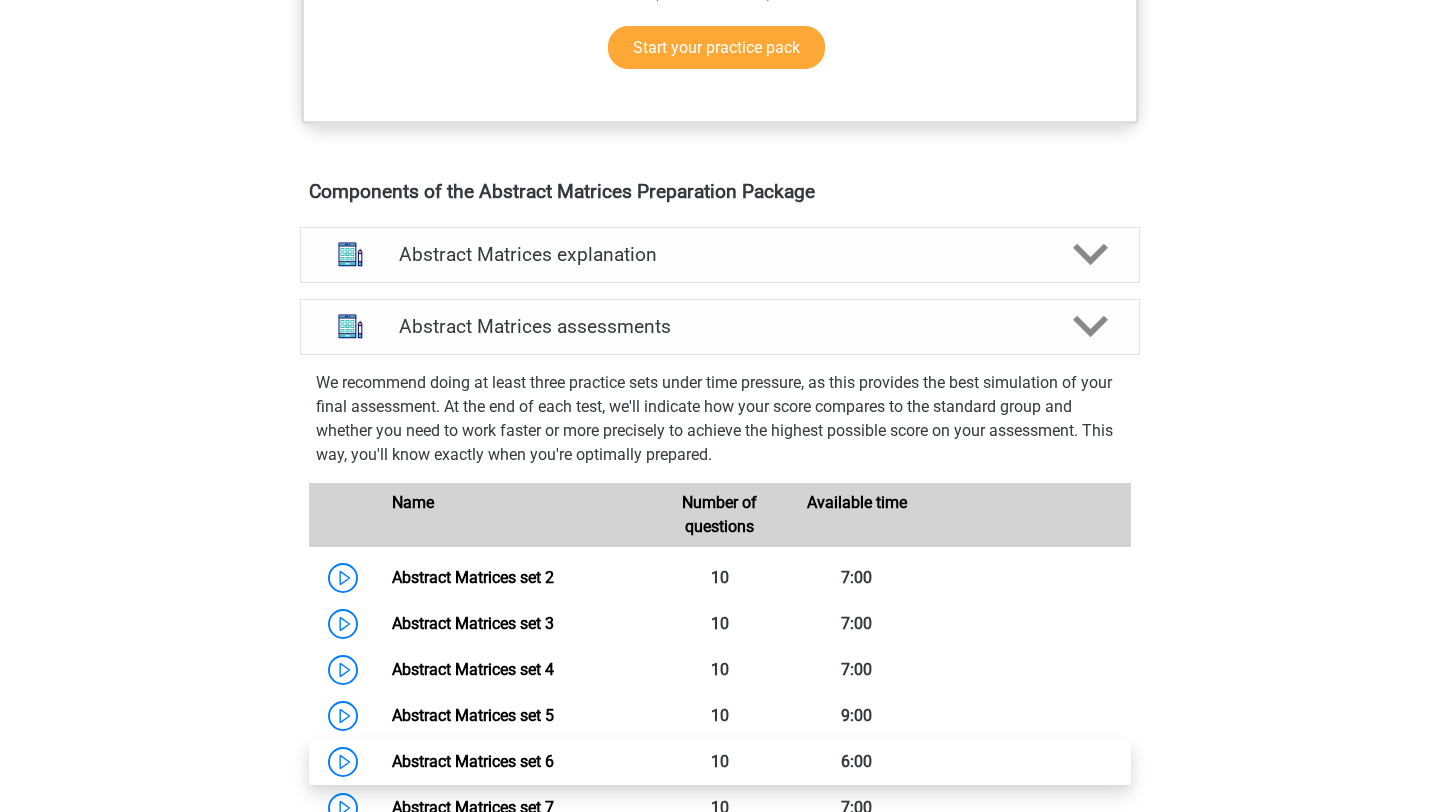 scroll, scrollTop: 1046, scrollLeft: 0, axis: vertical 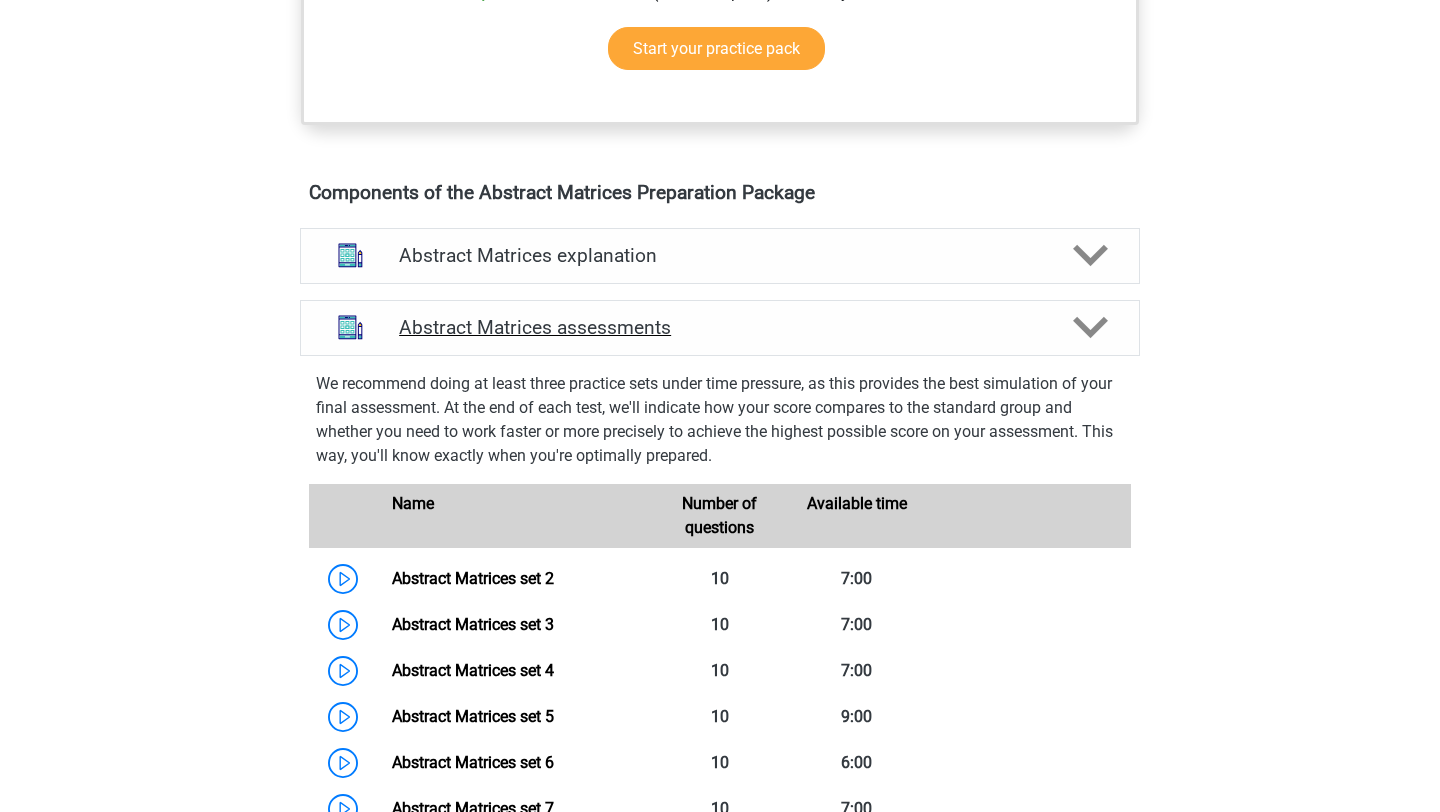 click on "Abstract Matrices assessments" at bounding box center [720, 327] 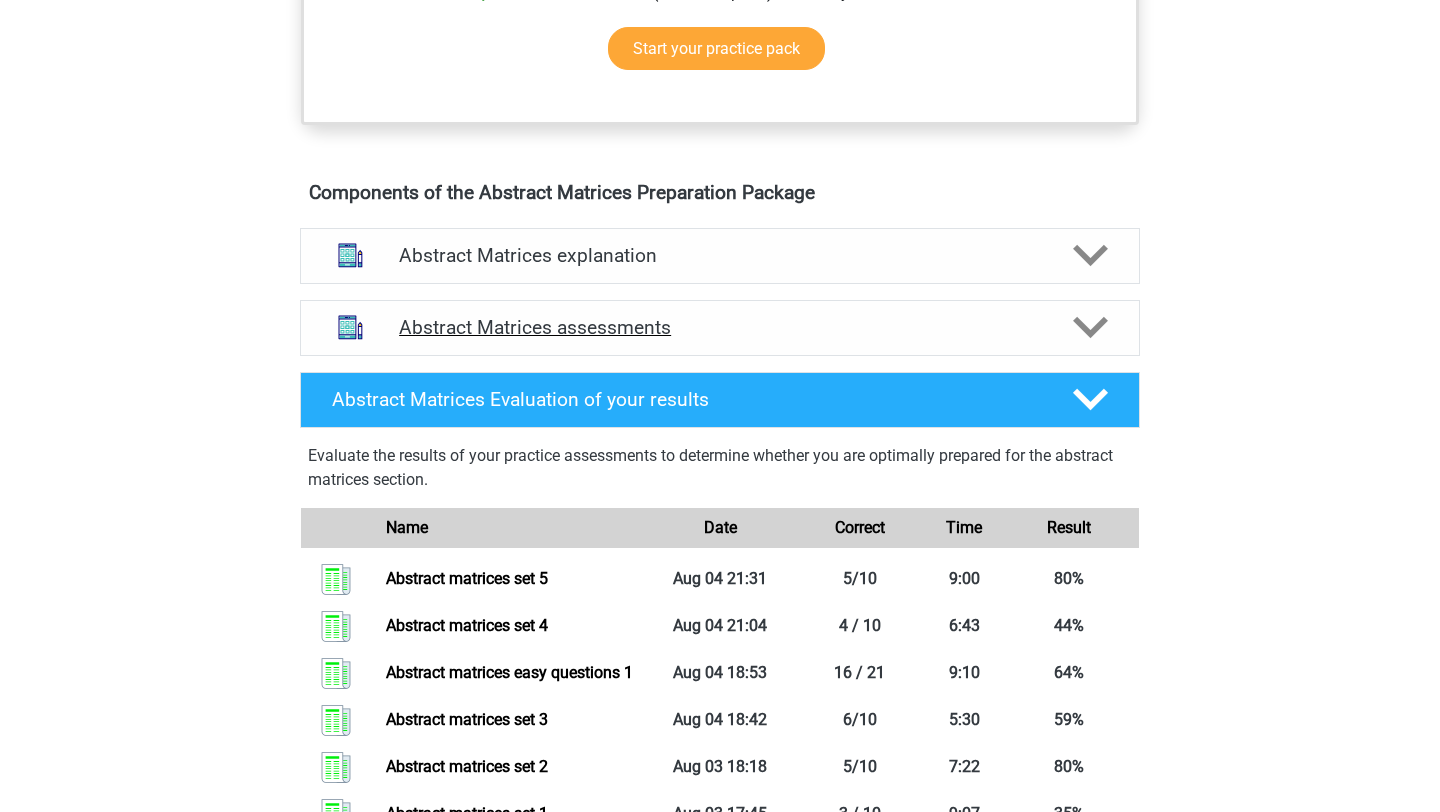 click on "Abstract Matrices assessments" at bounding box center [720, 327] 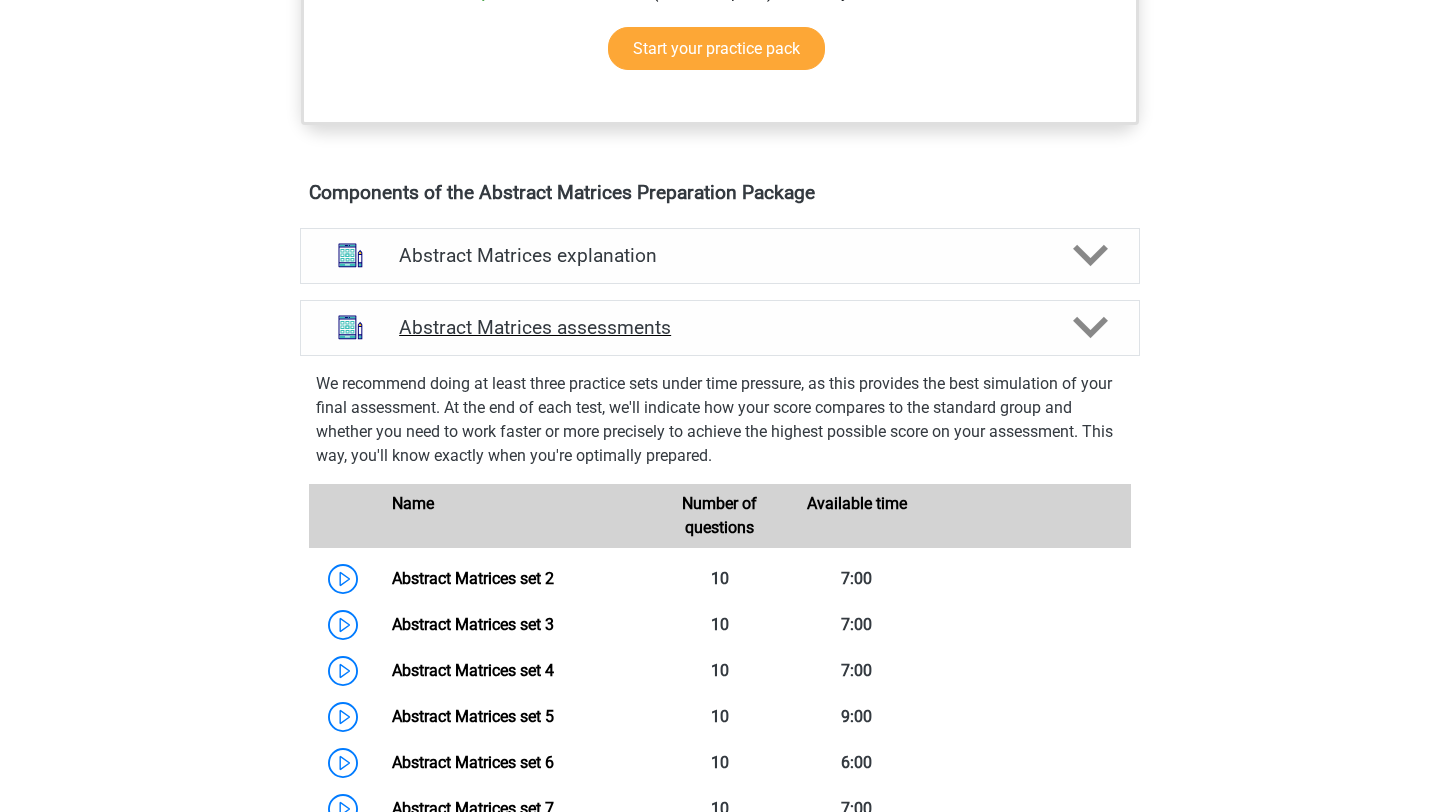 click on "Abstract Matrices assessments" at bounding box center (720, 327) 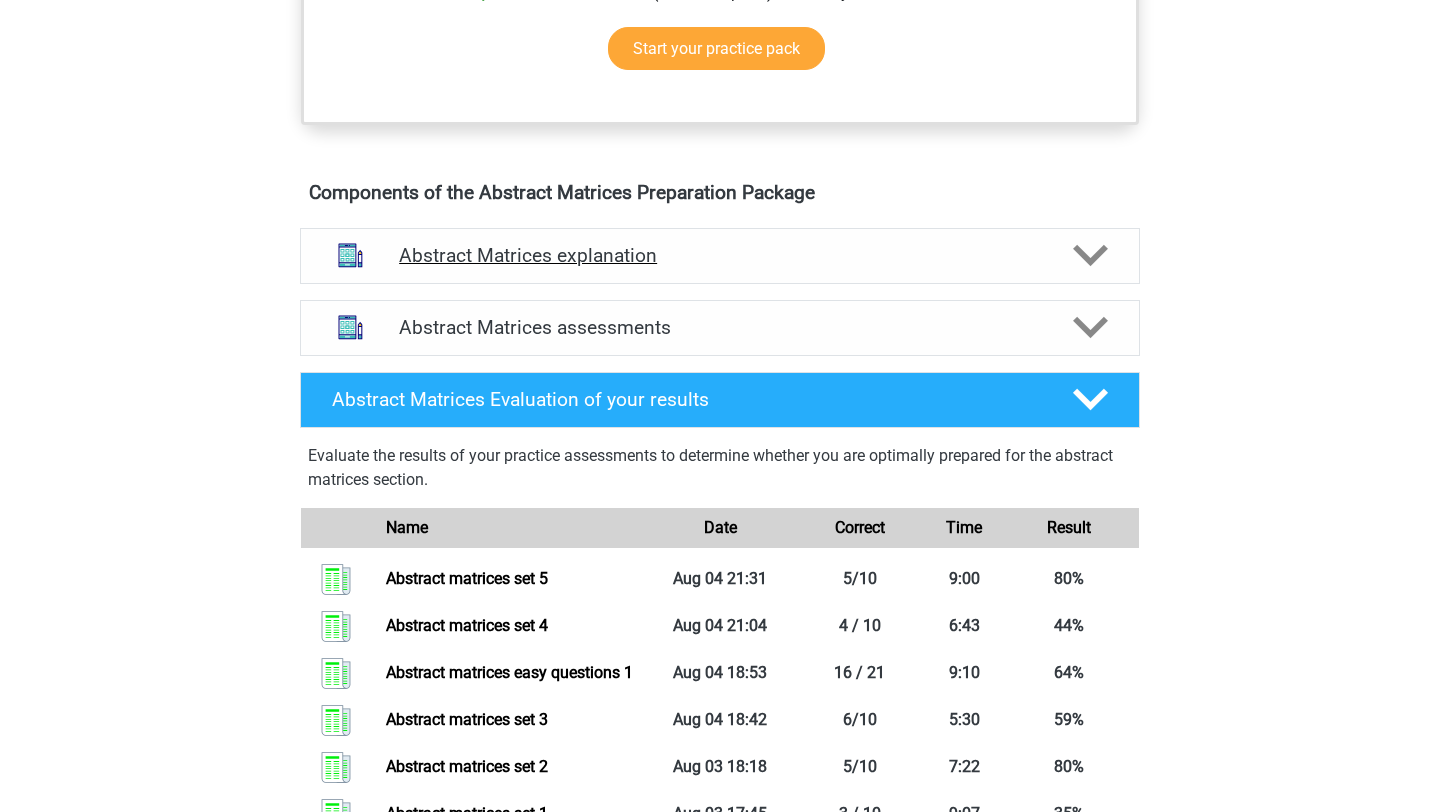 click on "Abstract Matrices explanation" at bounding box center (720, 256) 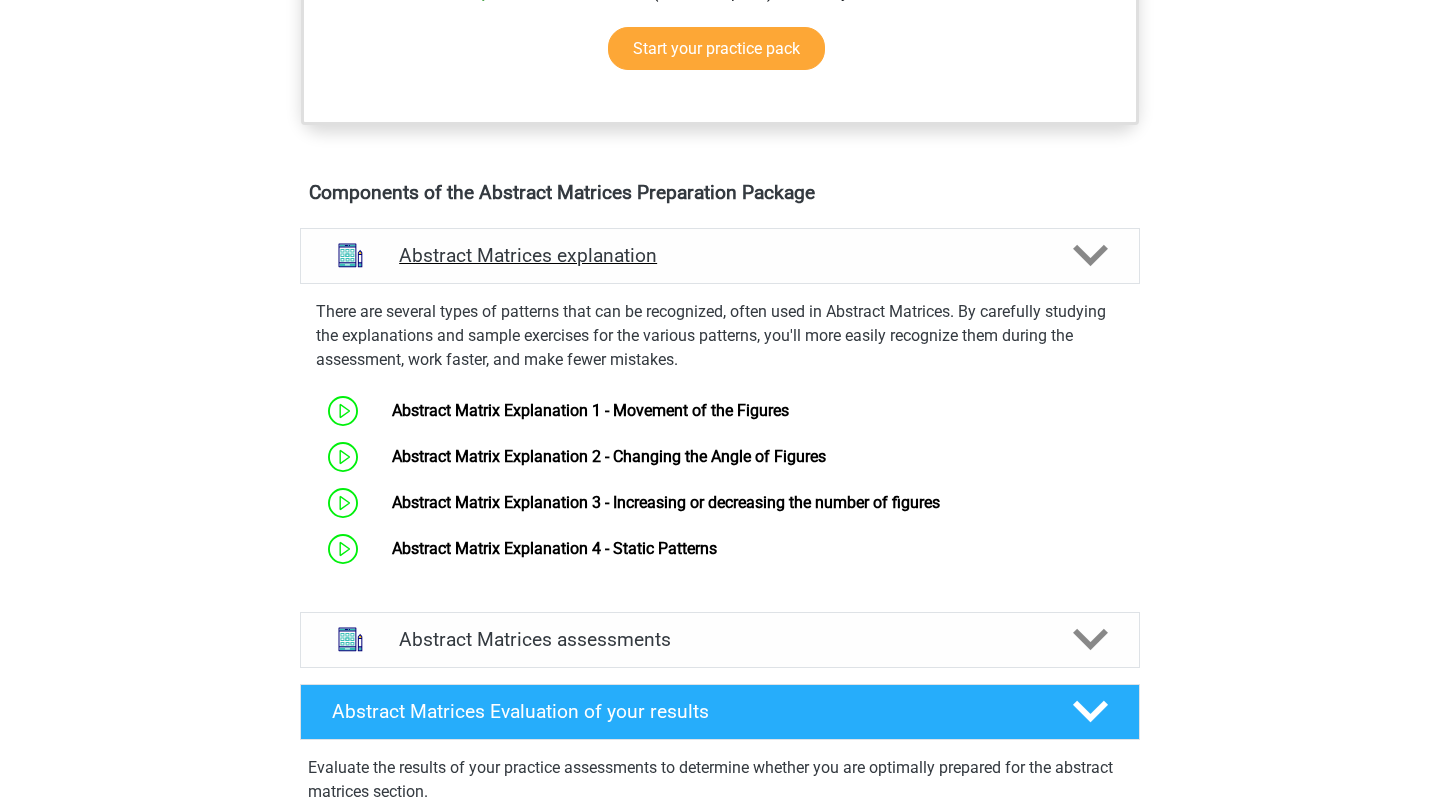 click on "Abstract Matrices explanation" at bounding box center (720, 256) 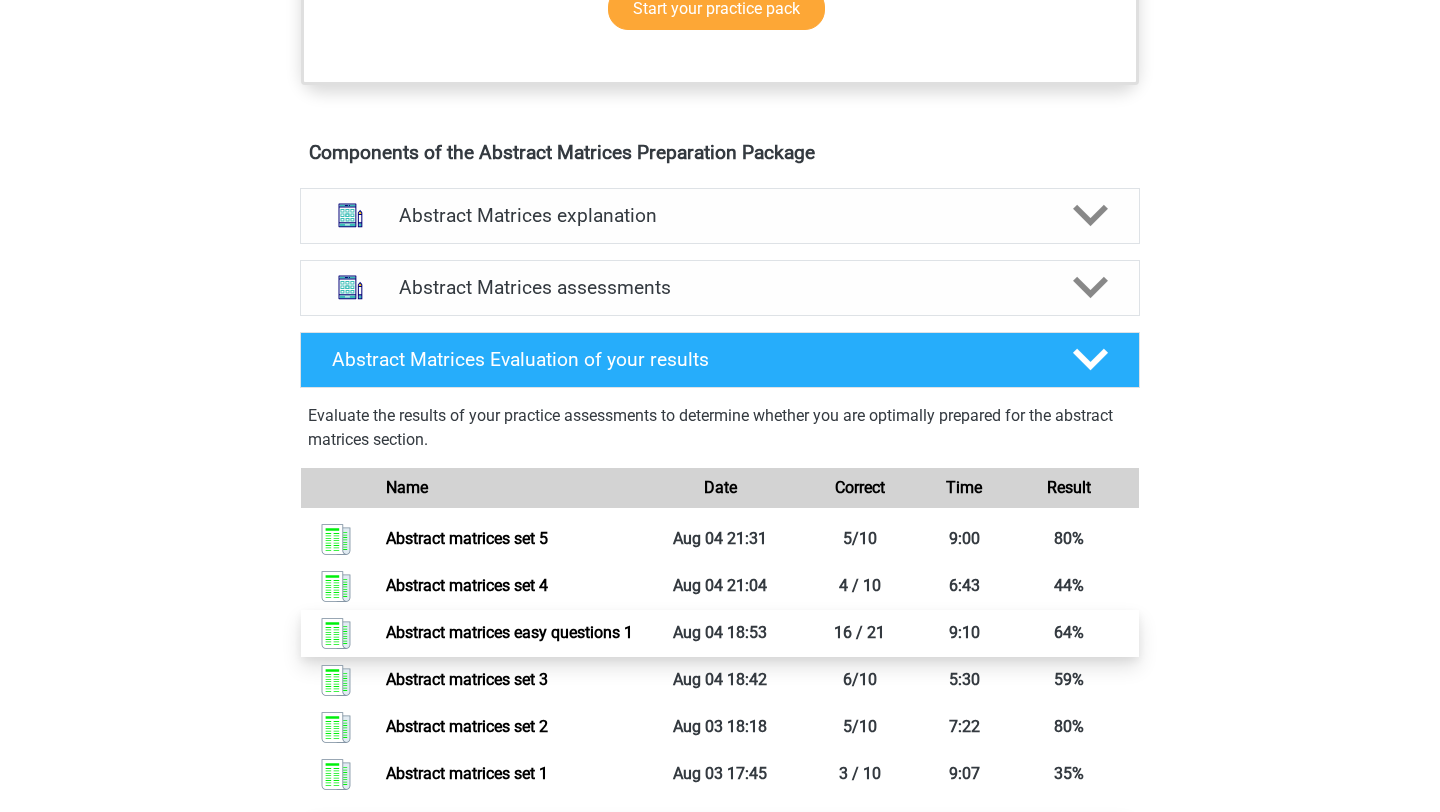 scroll, scrollTop: 1078, scrollLeft: 0, axis: vertical 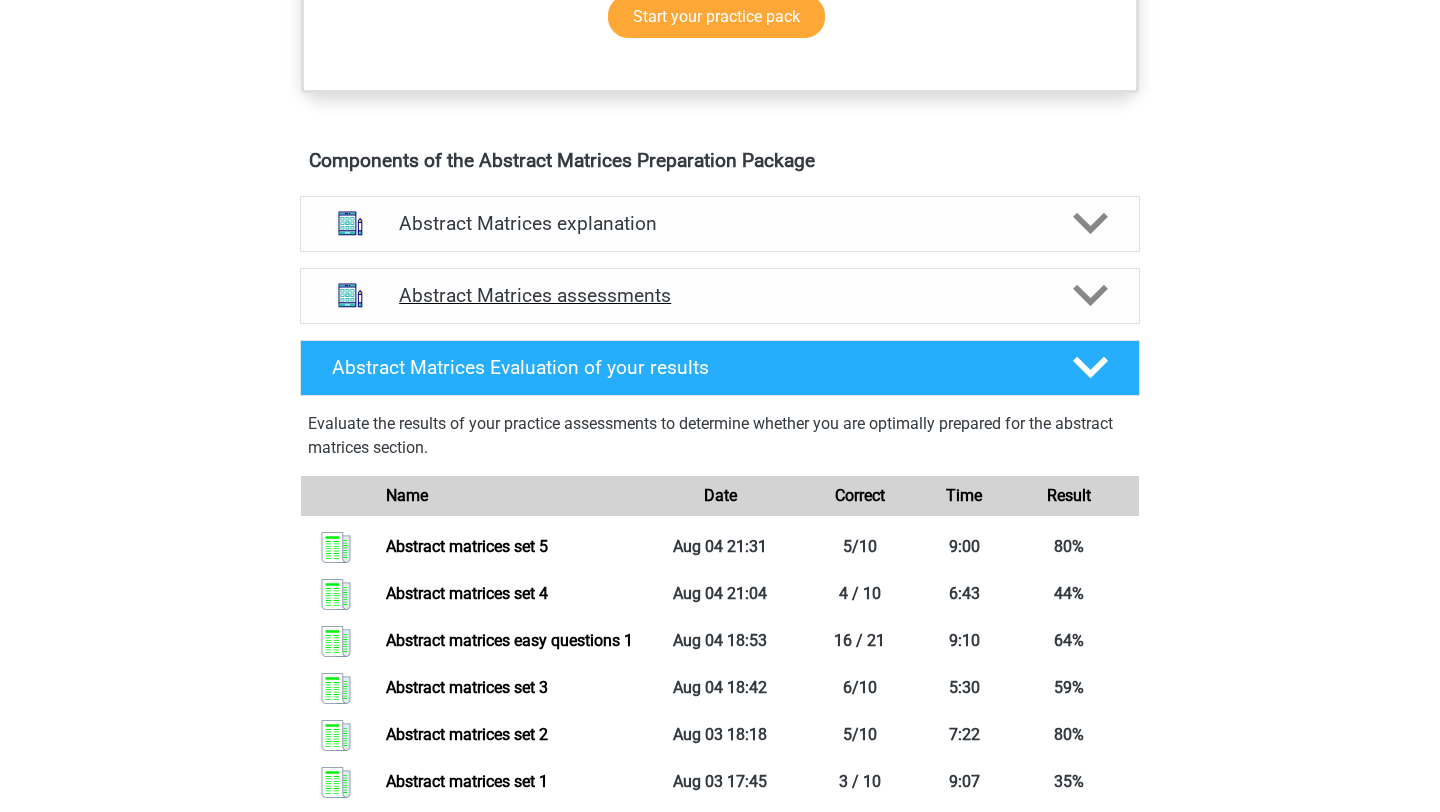 click on "Abstract Matrices assessments" at bounding box center [720, 295] 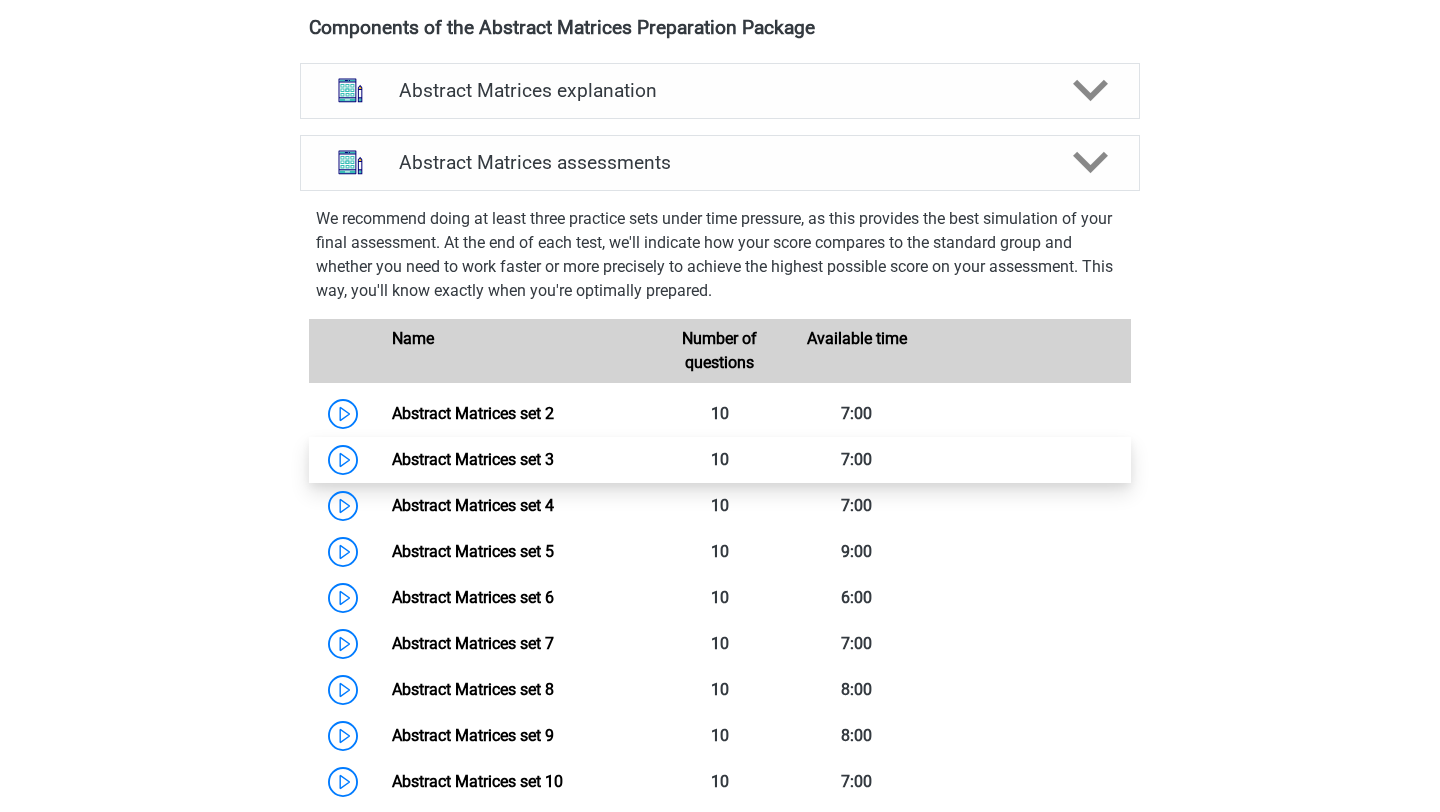 scroll, scrollTop: 1234, scrollLeft: 0, axis: vertical 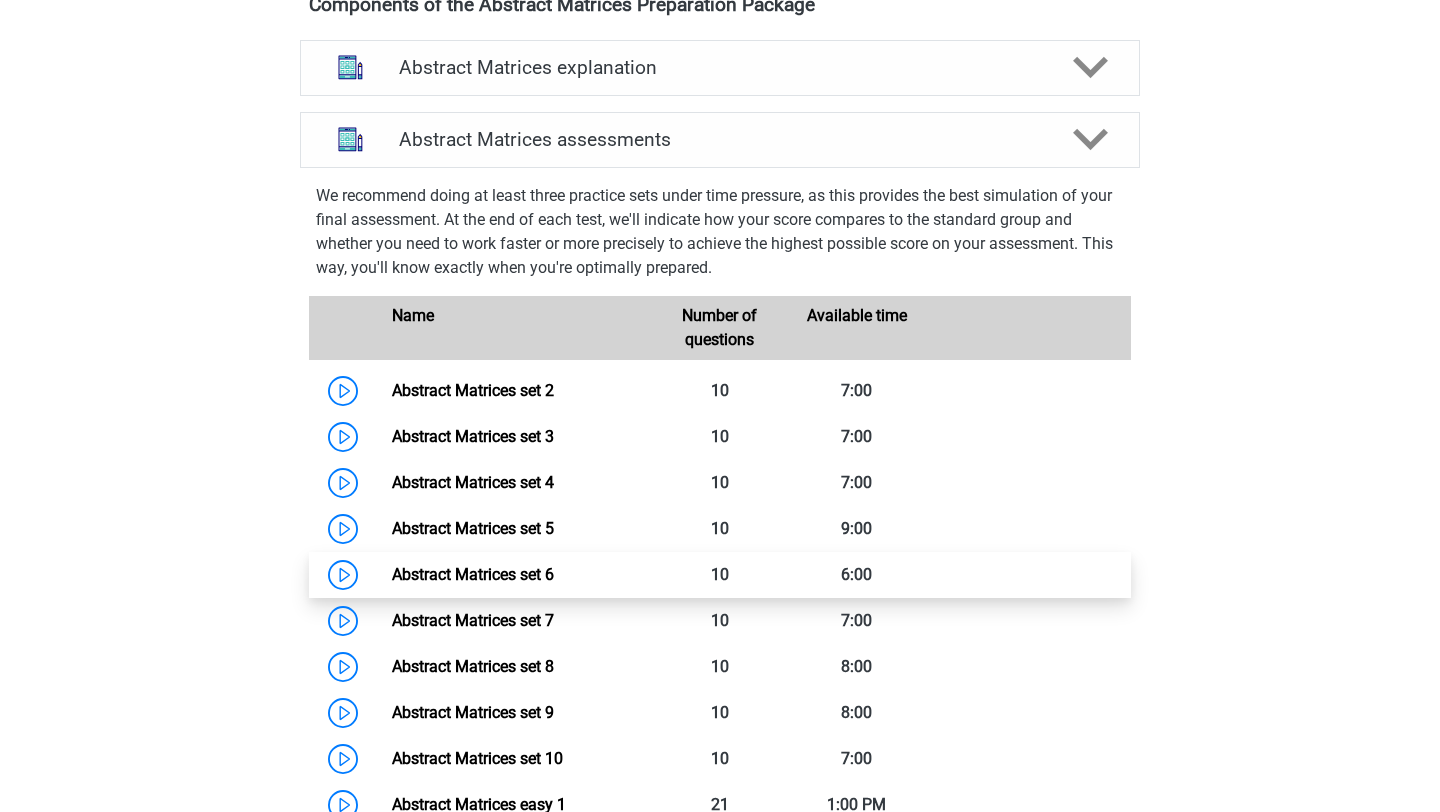click on "Abstract Matrices set 6" at bounding box center [473, 574] 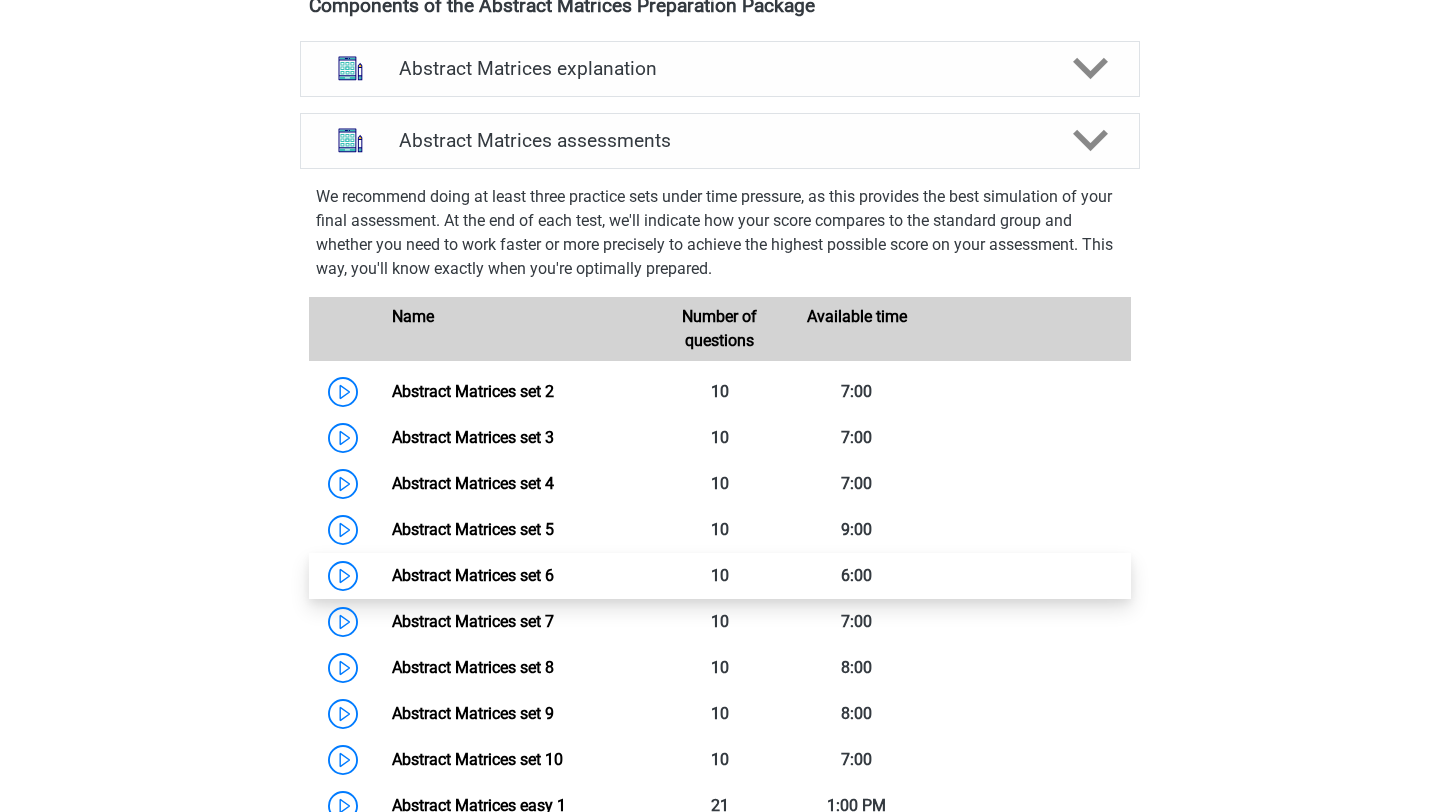 scroll, scrollTop: 1234, scrollLeft: 0, axis: vertical 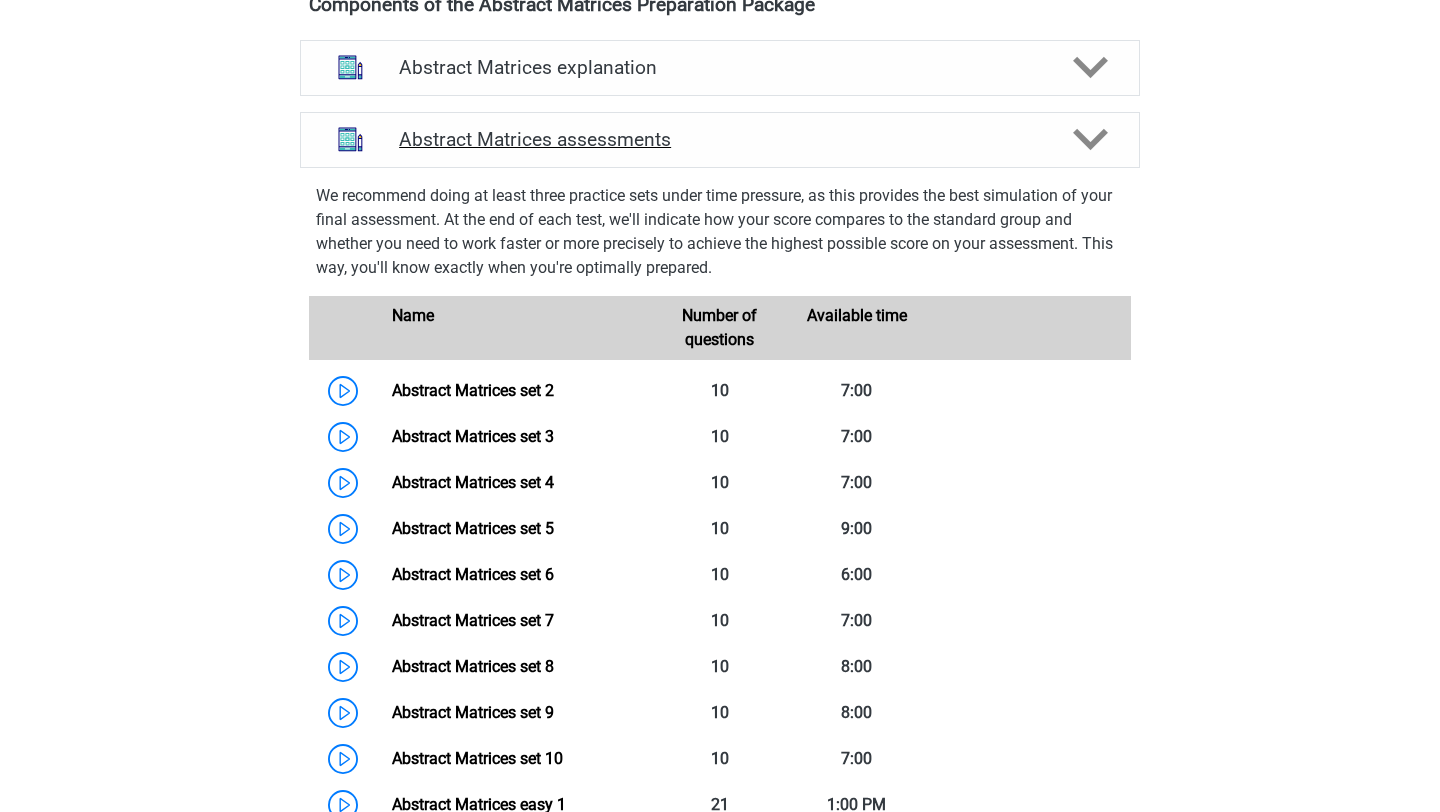 click on "Abstract Matrices assessments" at bounding box center [720, 140] 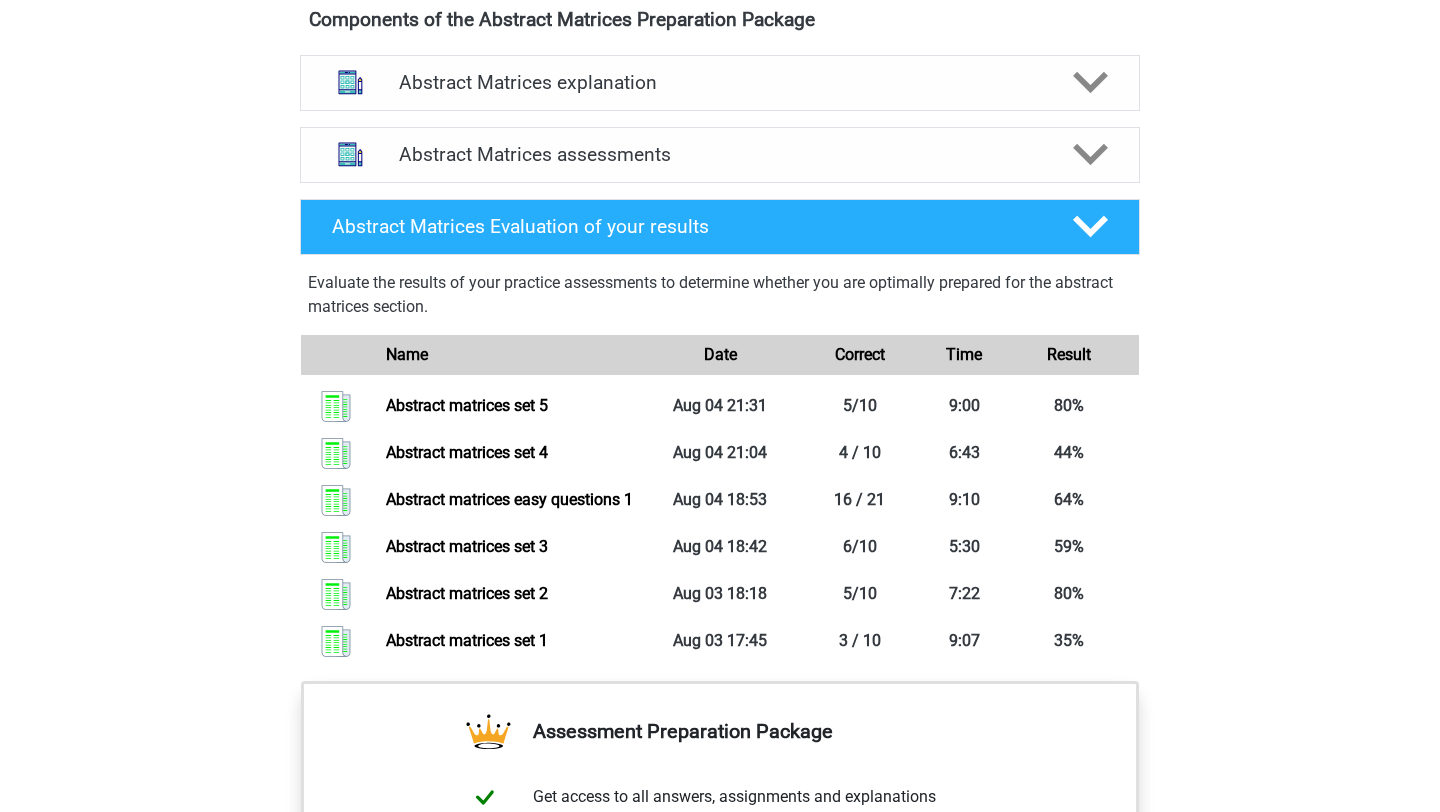 scroll, scrollTop: 1217, scrollLeft: 0, axis: vertical 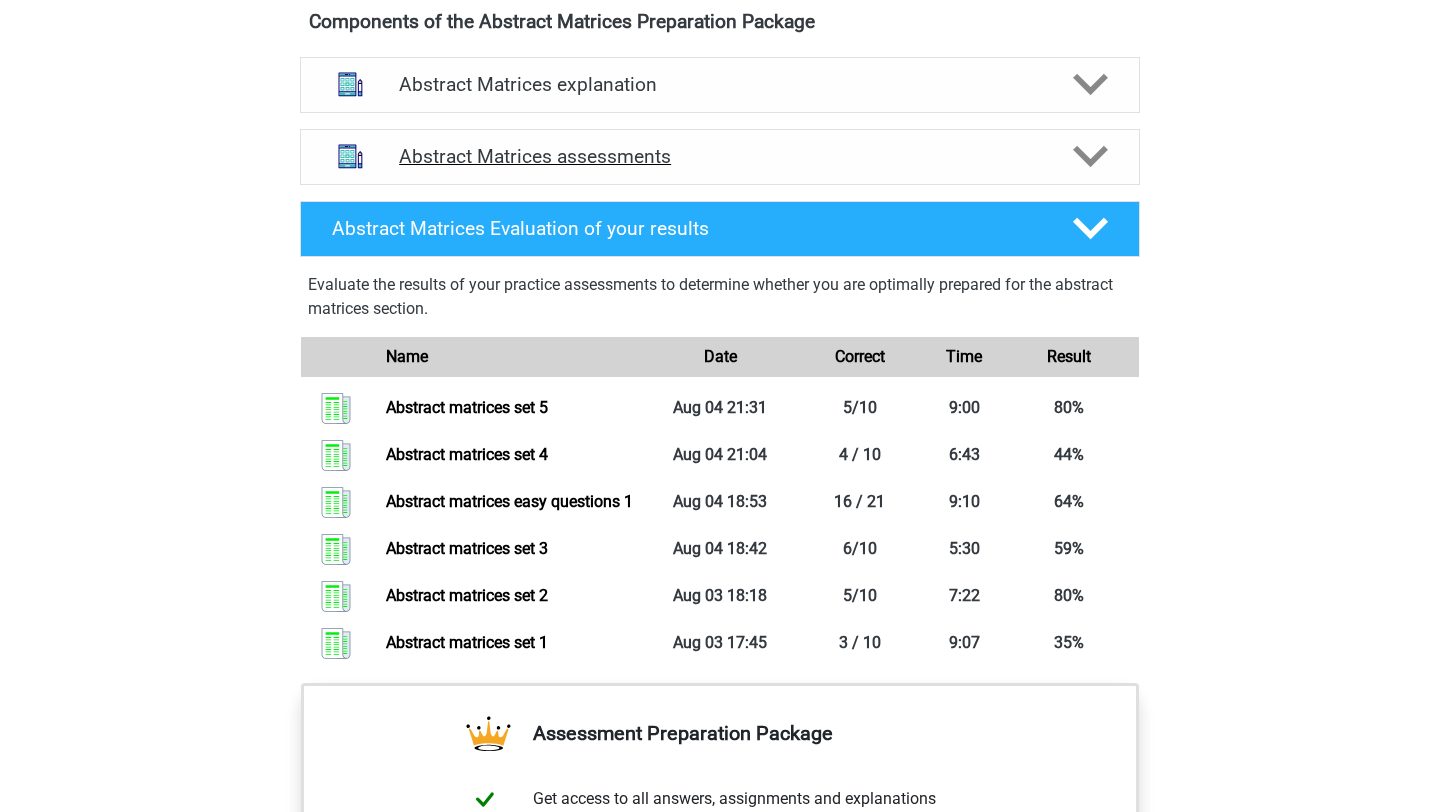 click 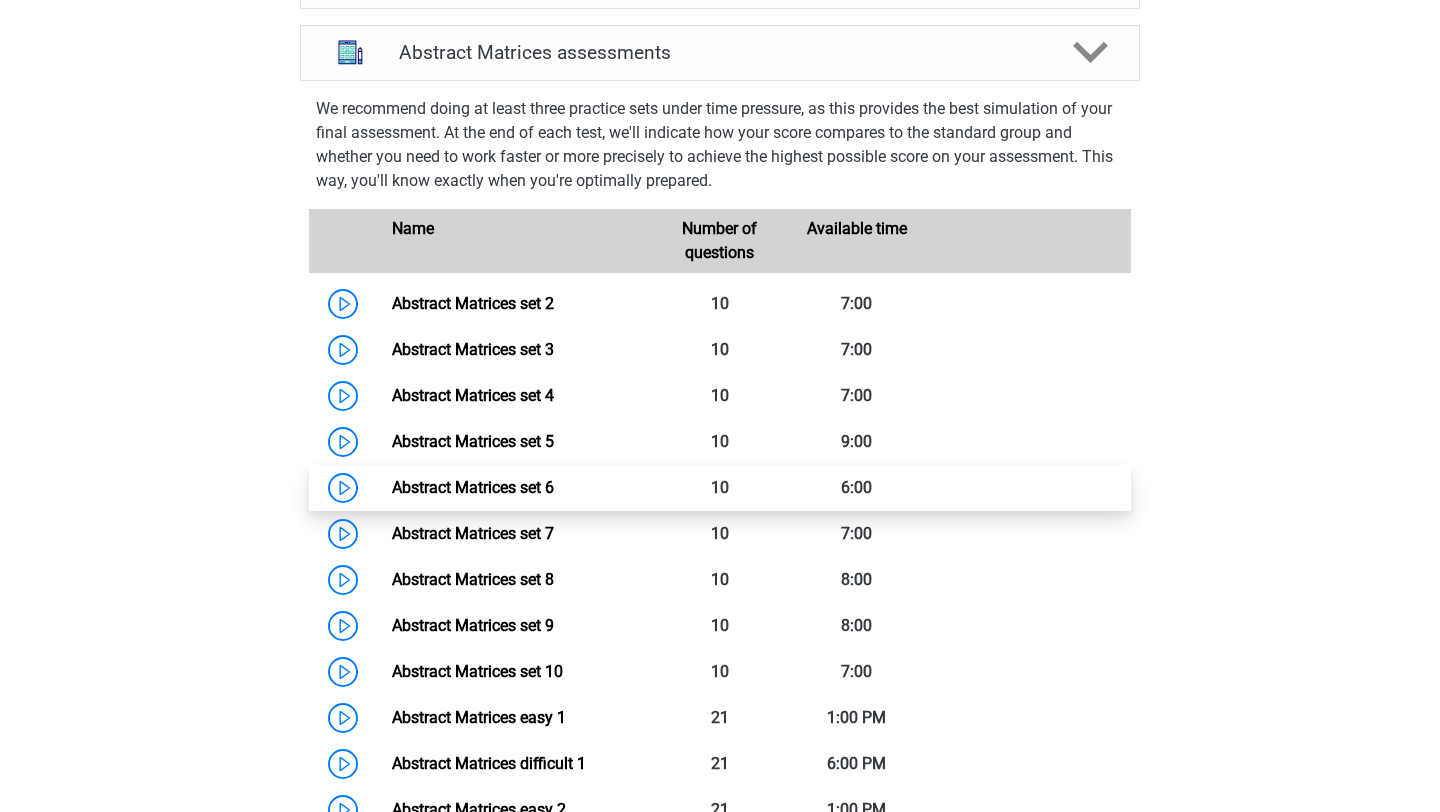 scroll, scrollTop: 1337, scrollLeft: 0, axis: vertical 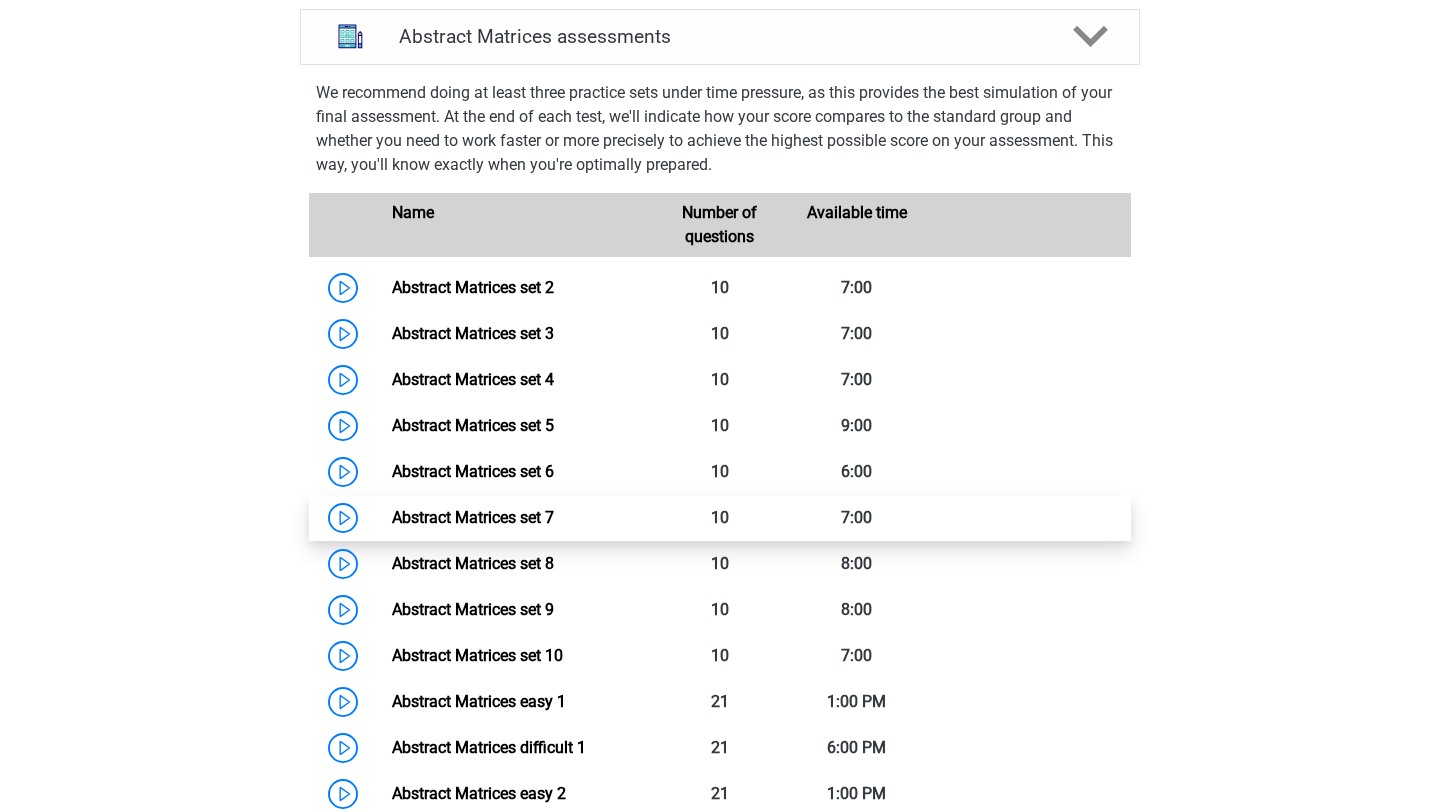 click on "Abstract Matrices set 7" at bounding box center (473, 517) 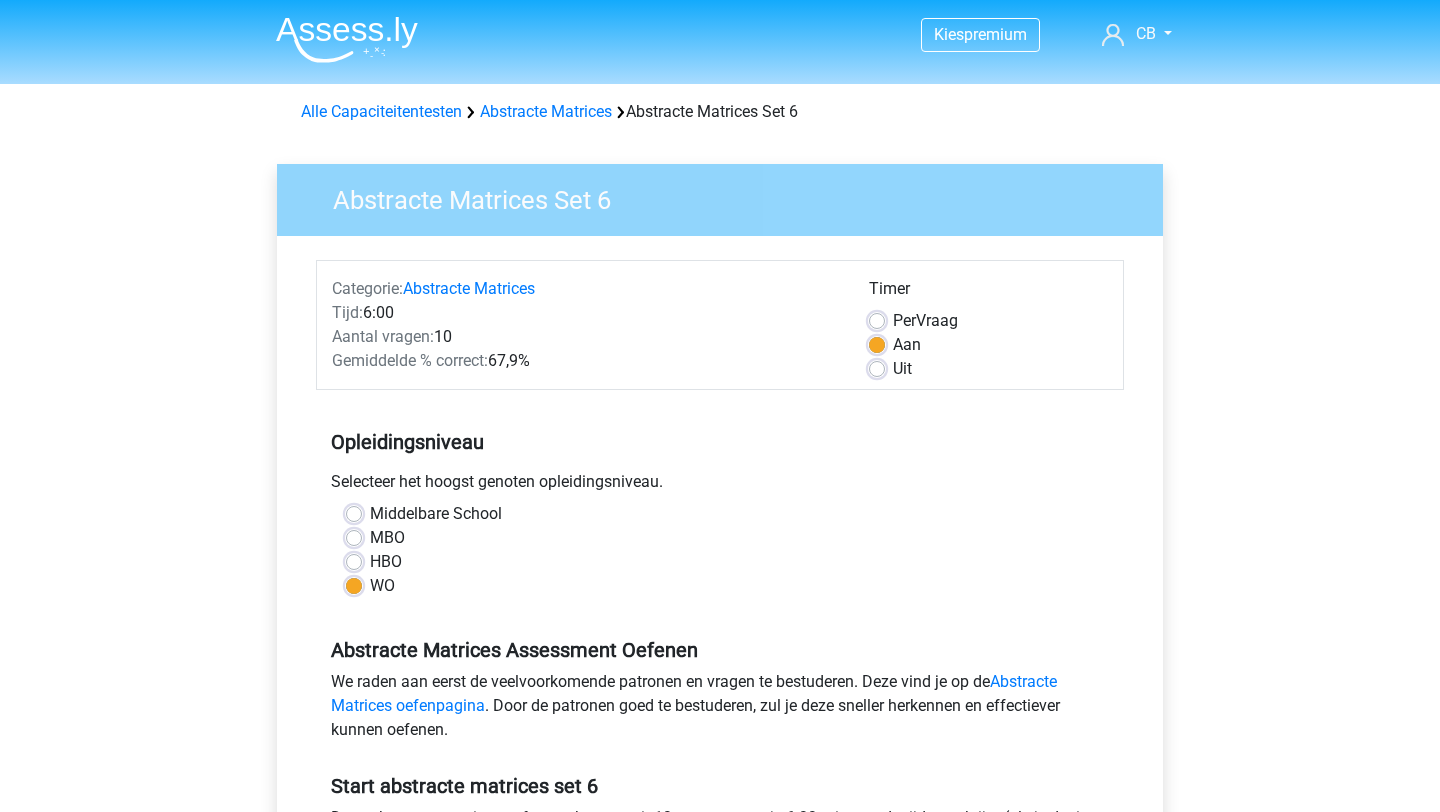 scroll, scrollTop: 0, scrollLeft: 0, axis: both 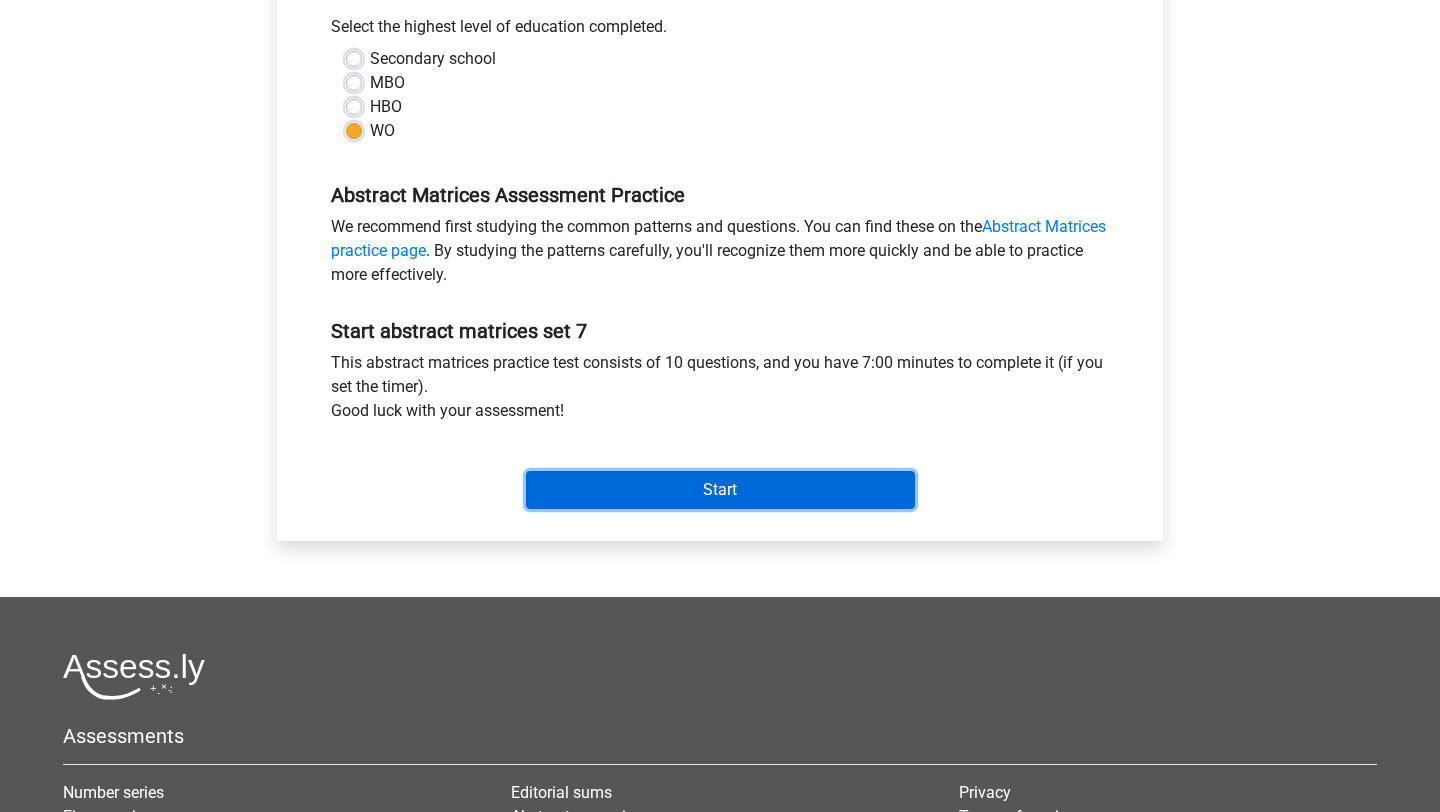 click on "Start" at bounding box center (720, 490) 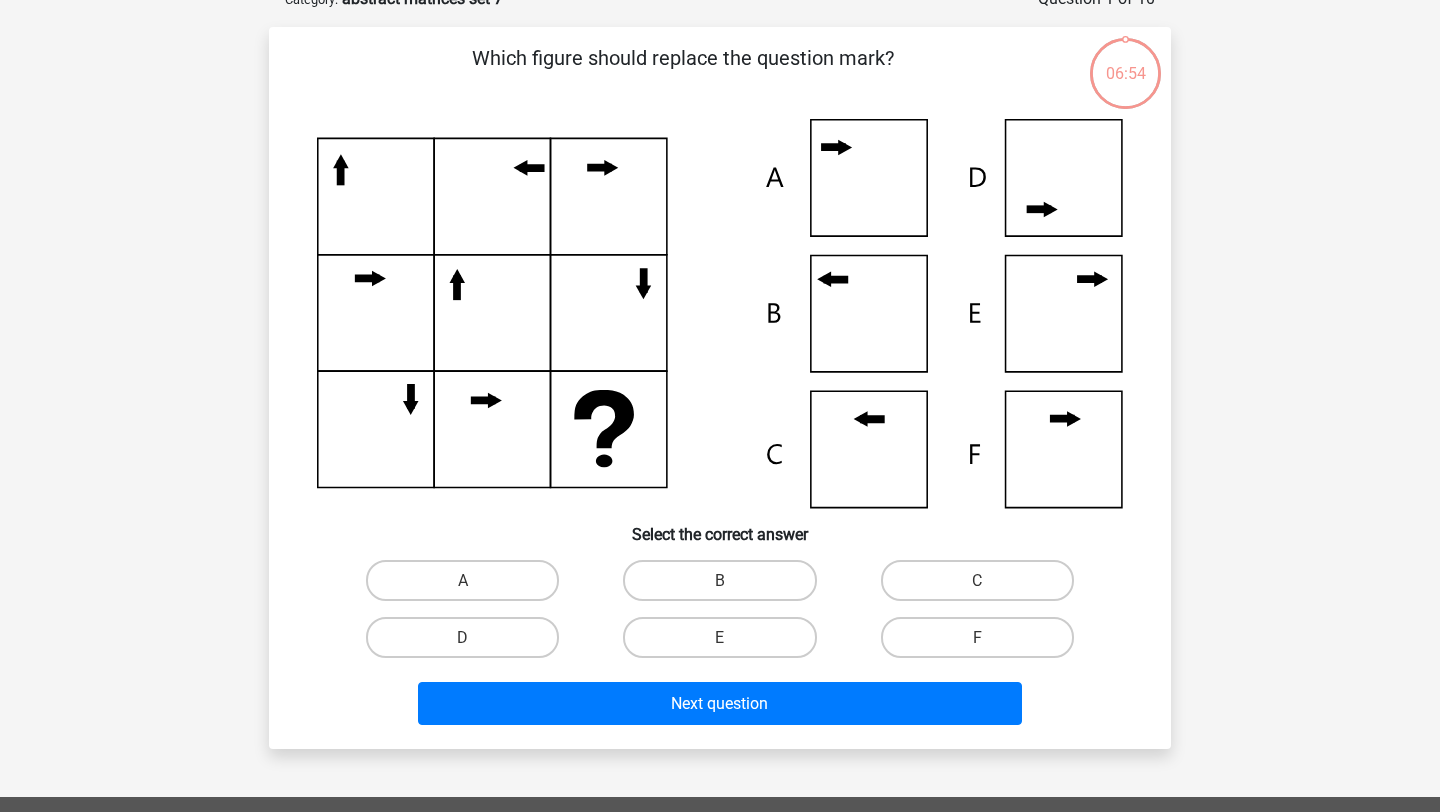 scroll, scrollTop: 112, scrollLeft: 0, axis: vertical 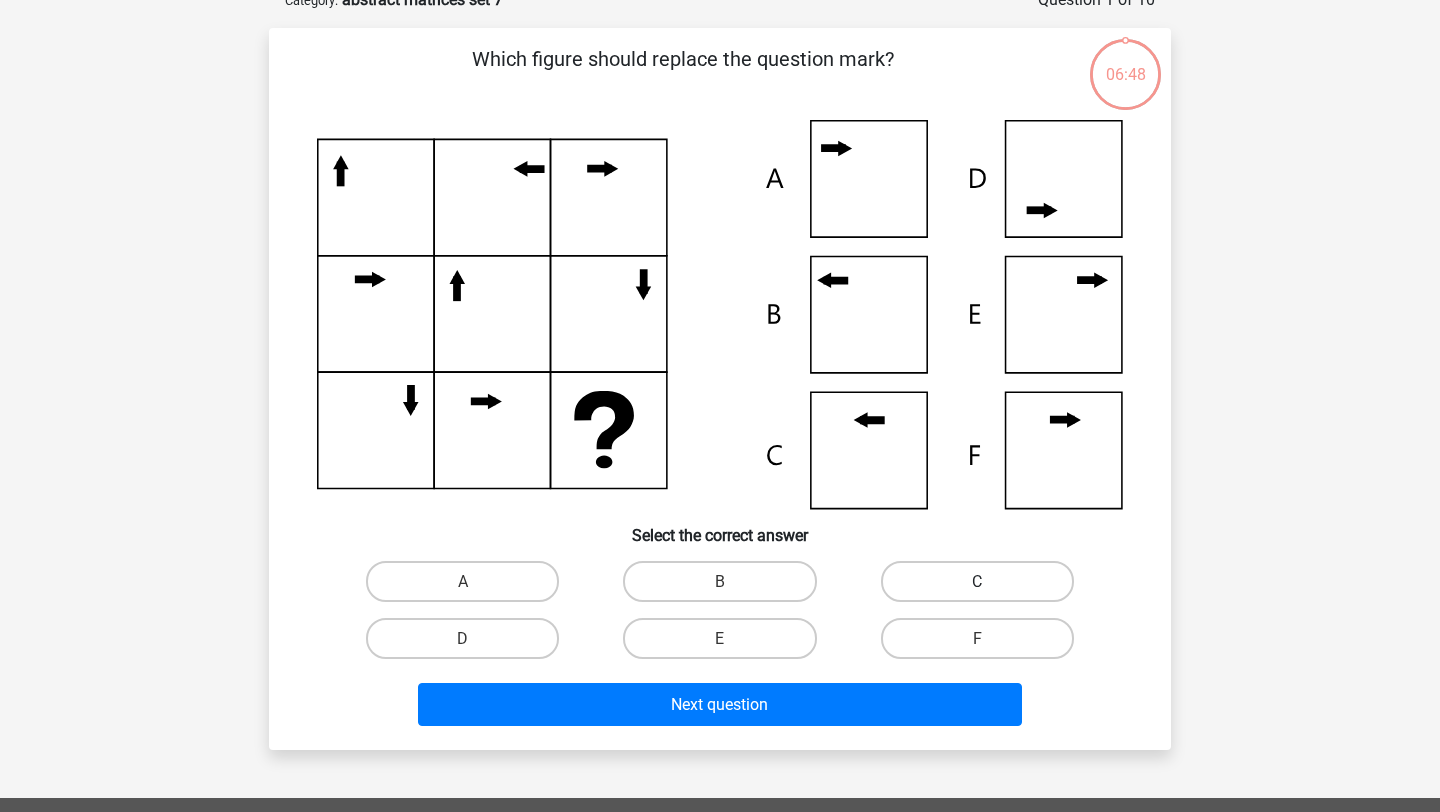 click on "C" at bounding box center (977, 581) 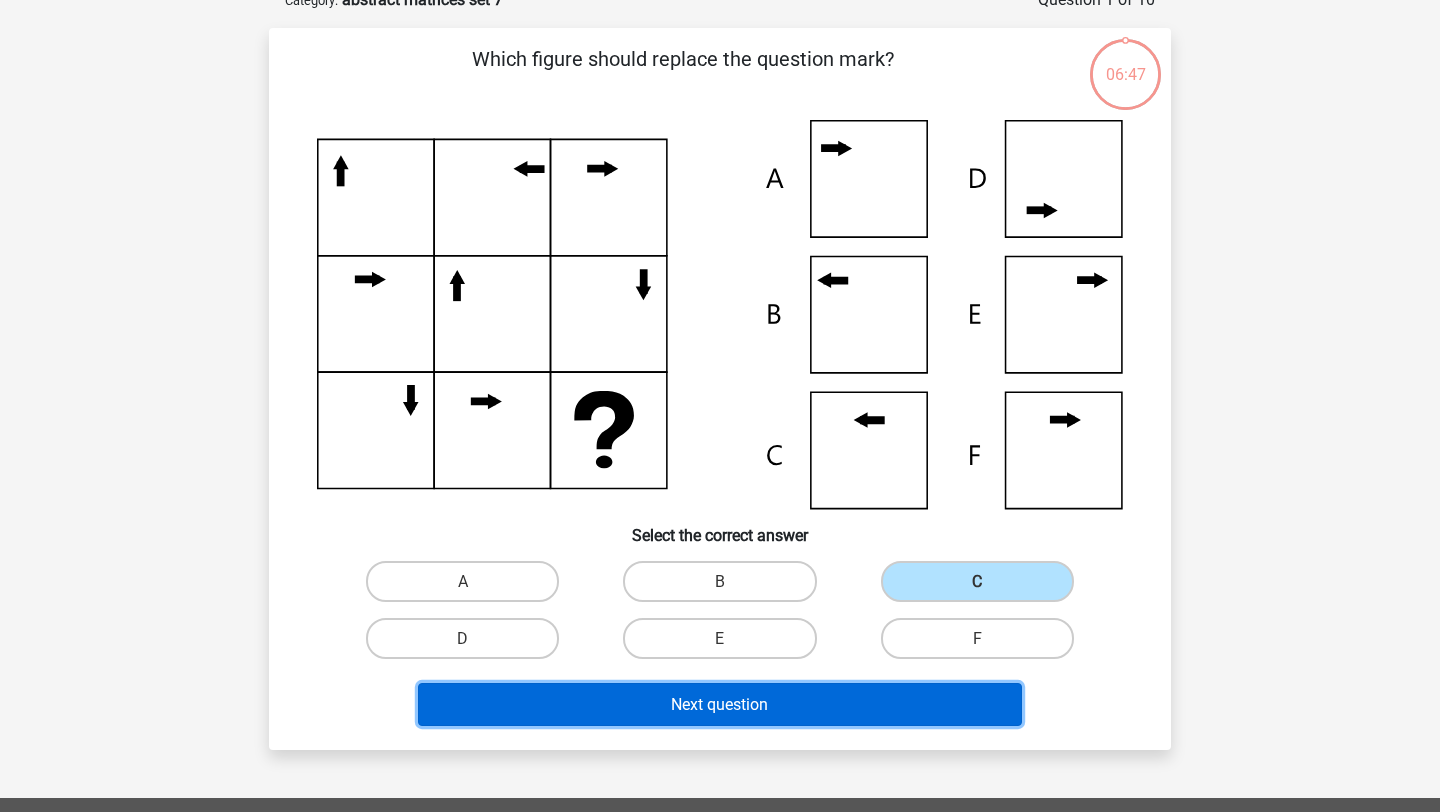click on "Next question" at bounding box center [720, 704] 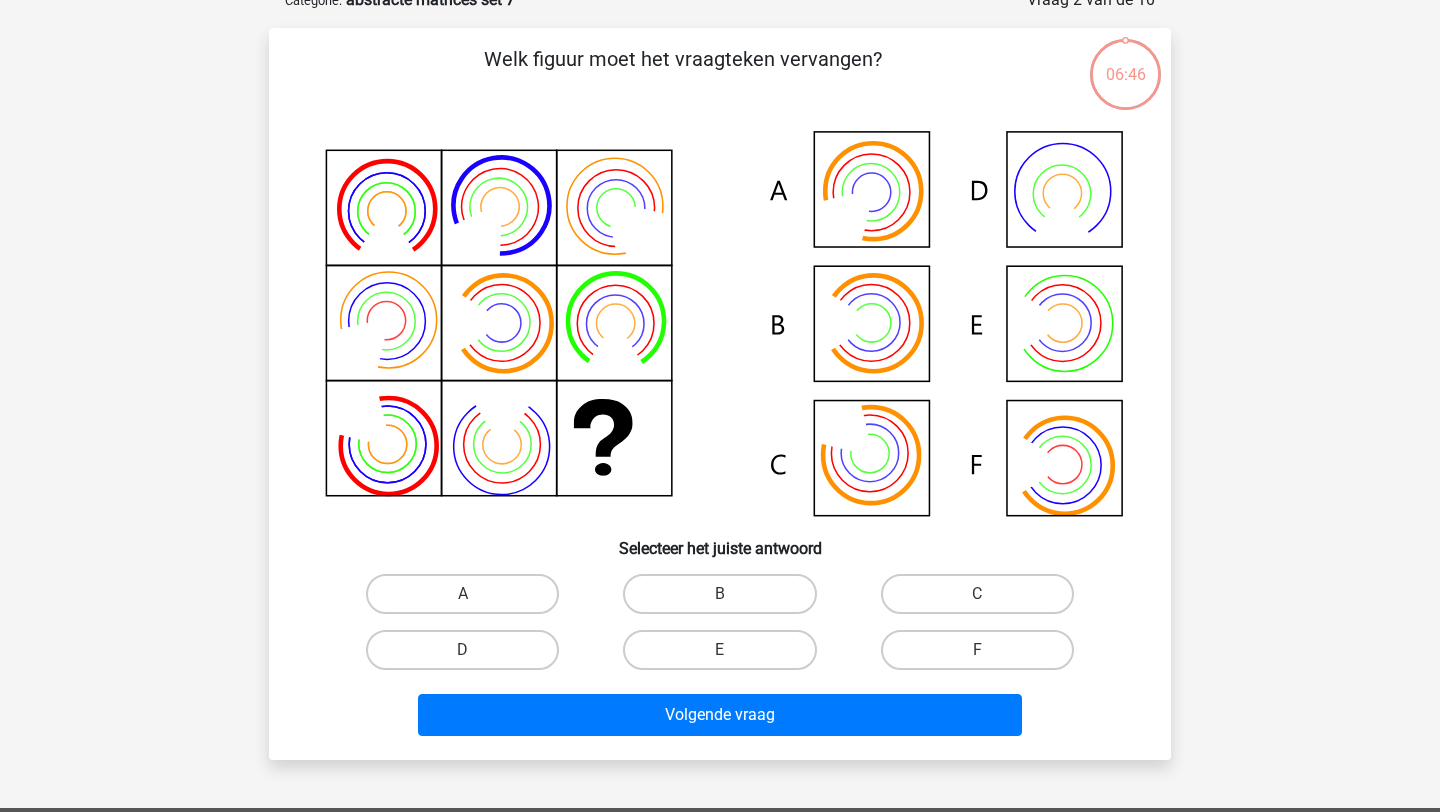 scroll, scrollTop: 100, scrollLeft: 0, axis: vertical 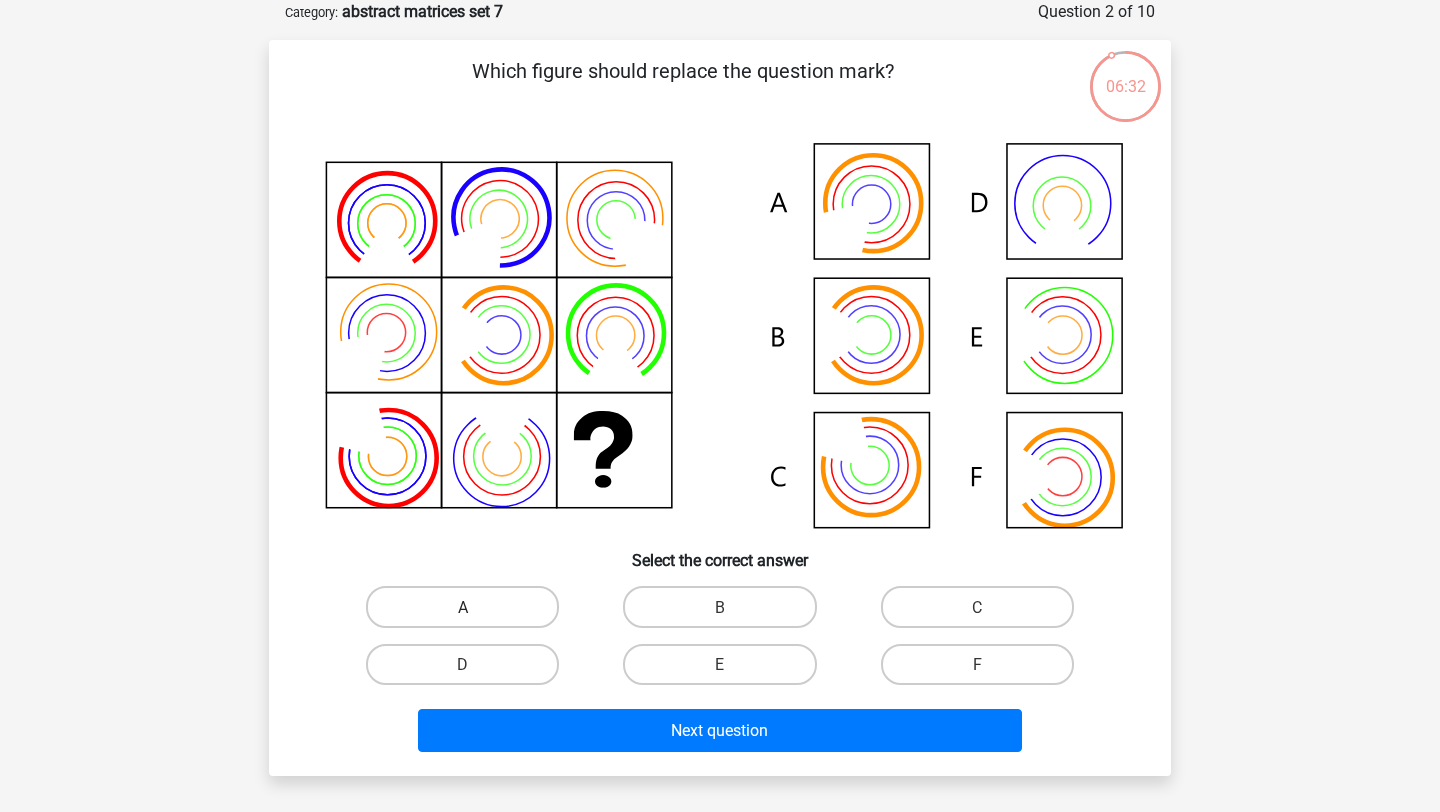 click on "A" at bounding box center (462, 606) 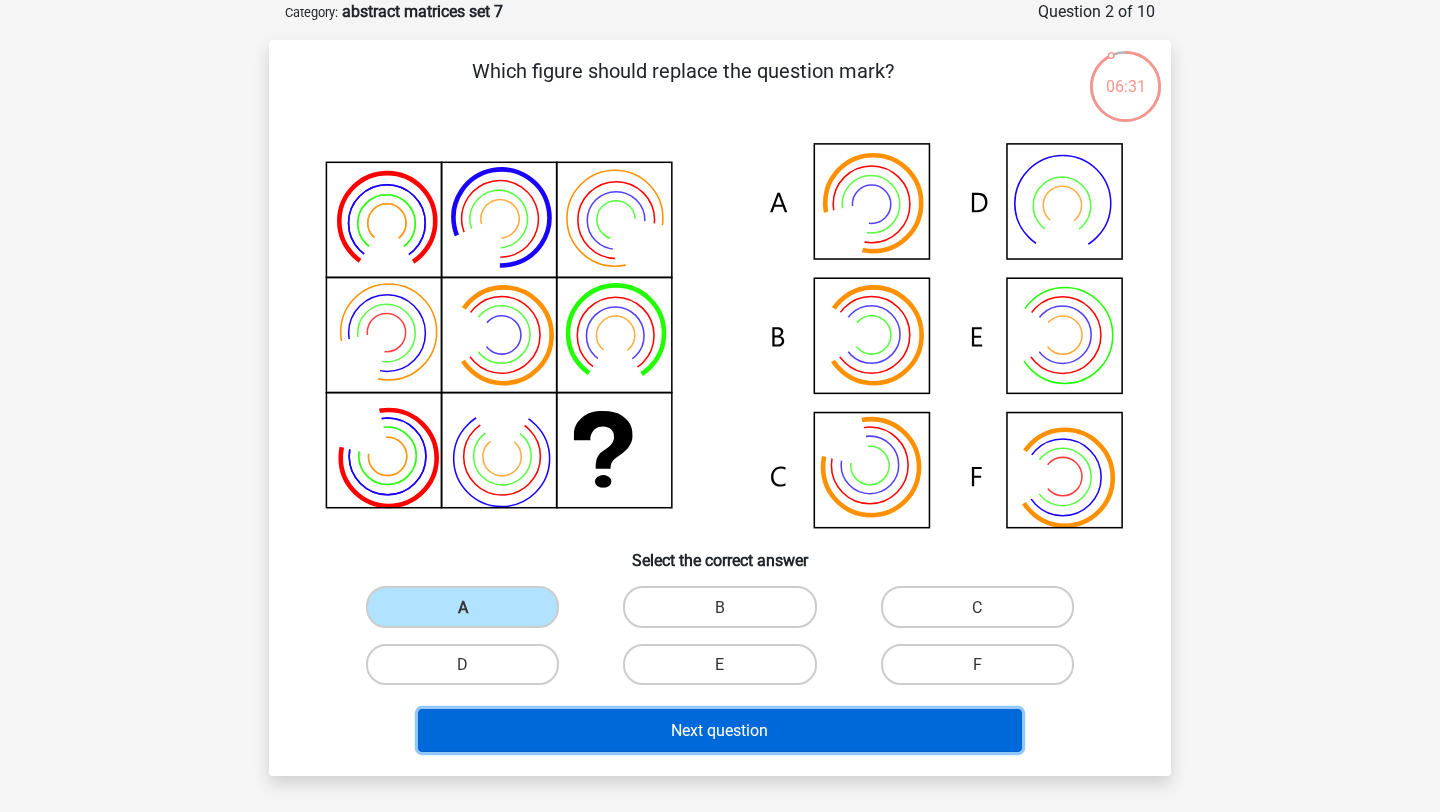 click on "Next question" at bounding box center (720, 730) 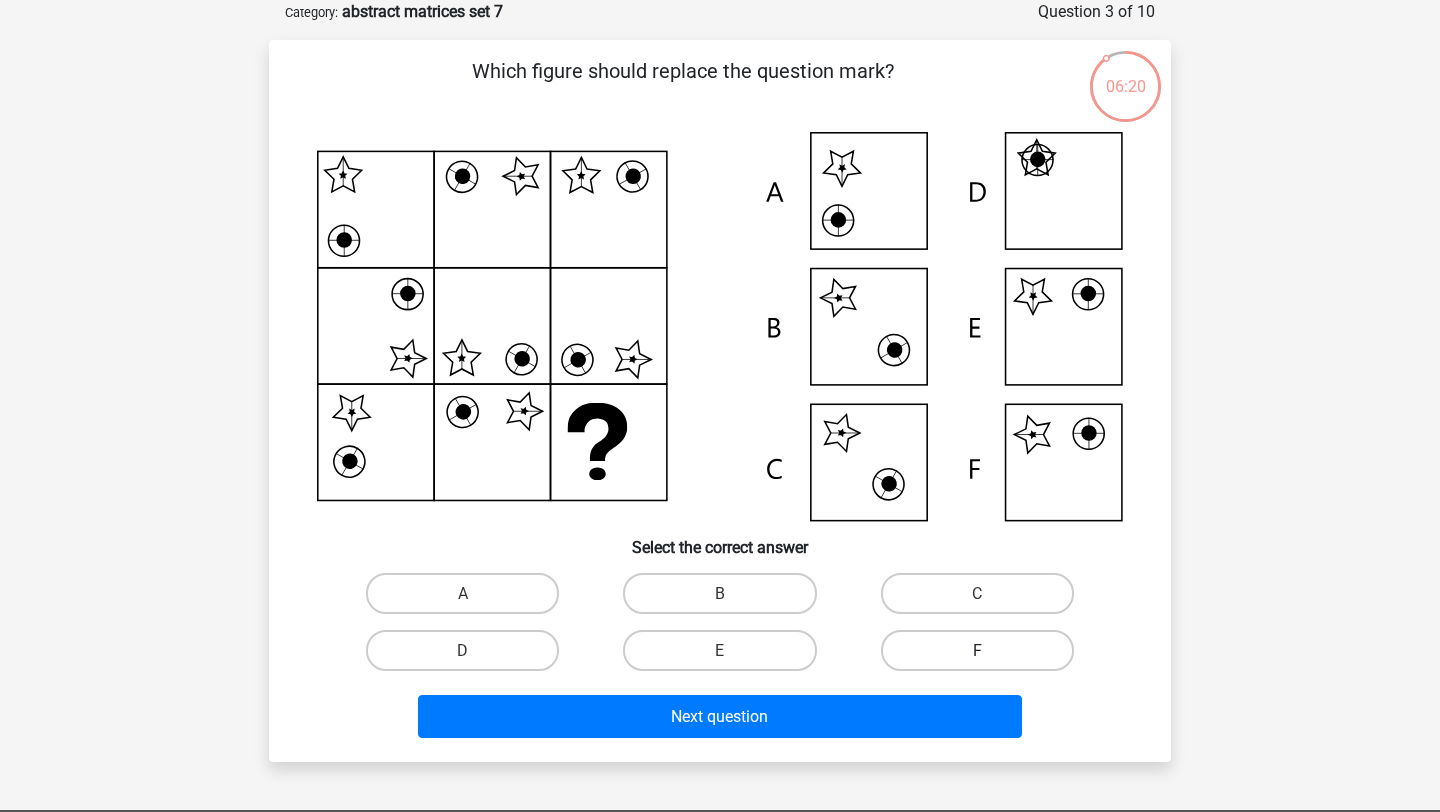 click on "F" at bounding box center (977, 650) 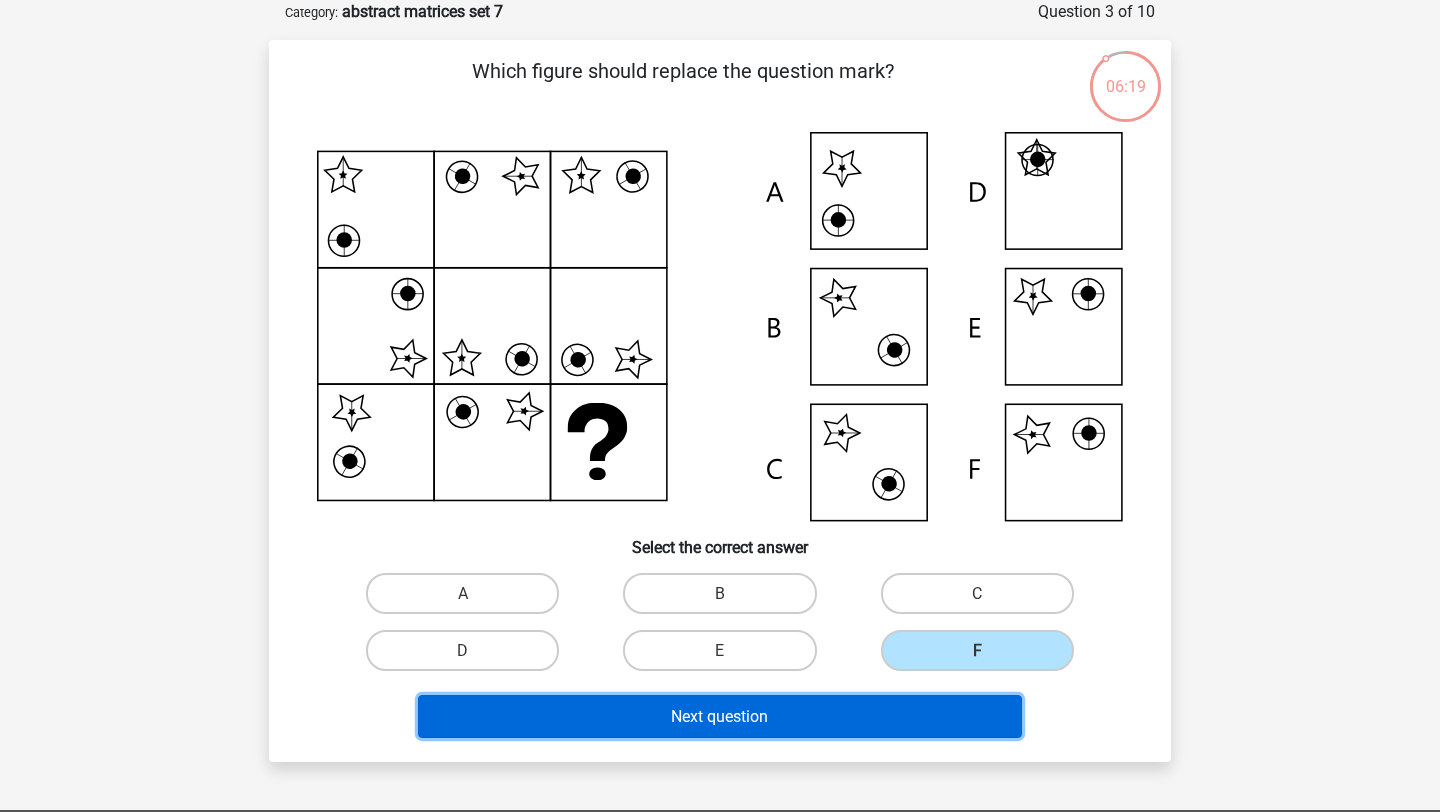 click on "Next question" at bounding box center (720, 716) 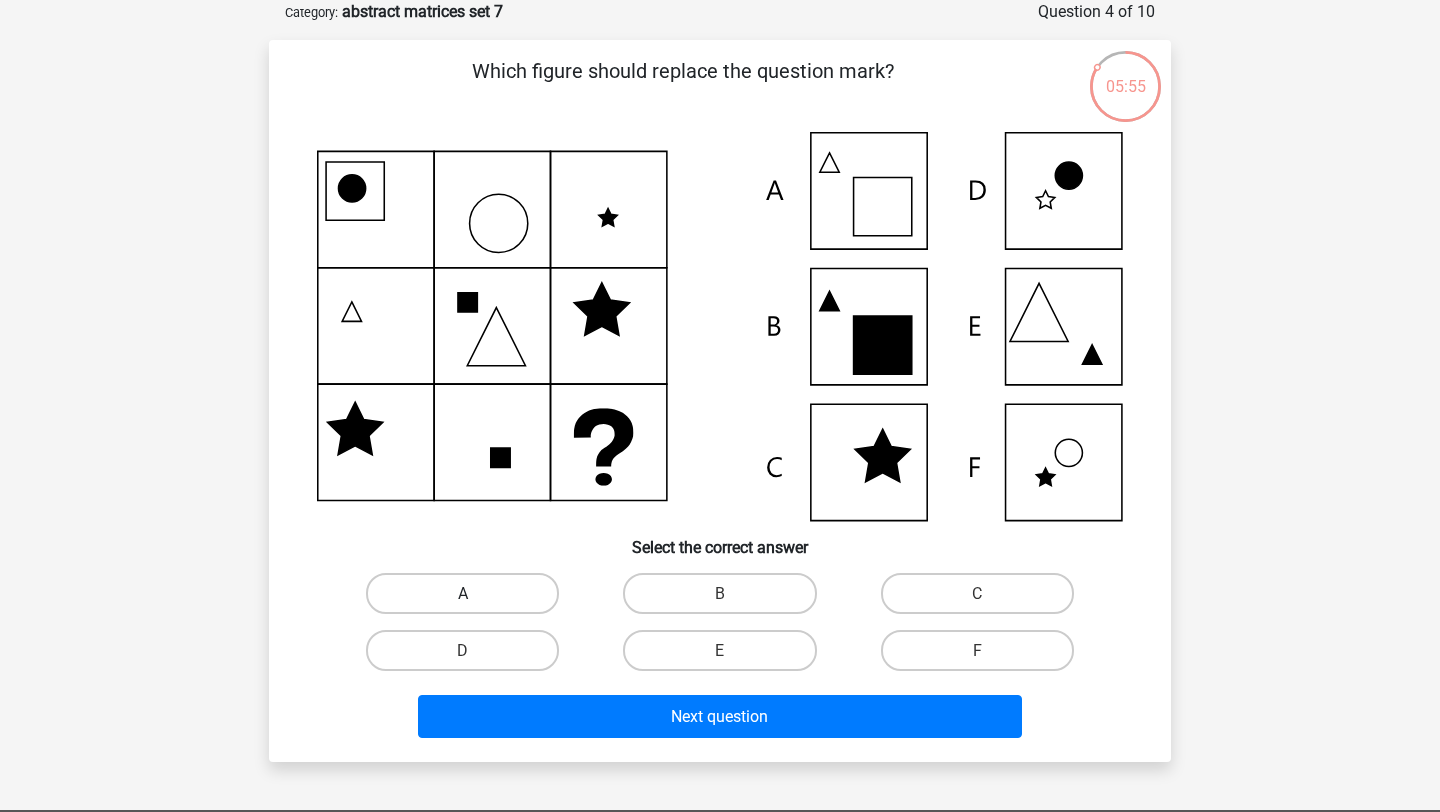 click on "A" at bounding box center [462, 593] 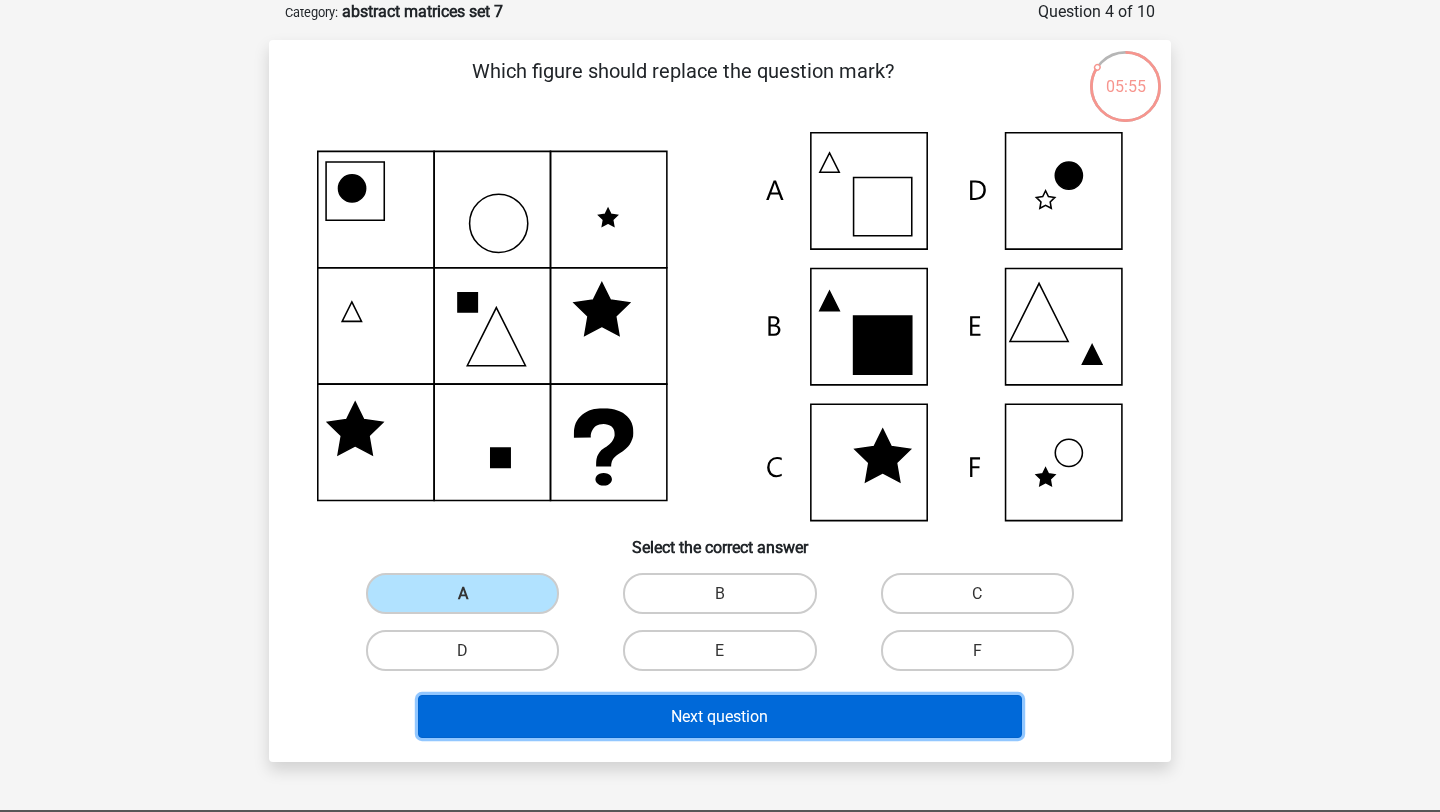 click on "Next question" at bounding box center (720, 716) 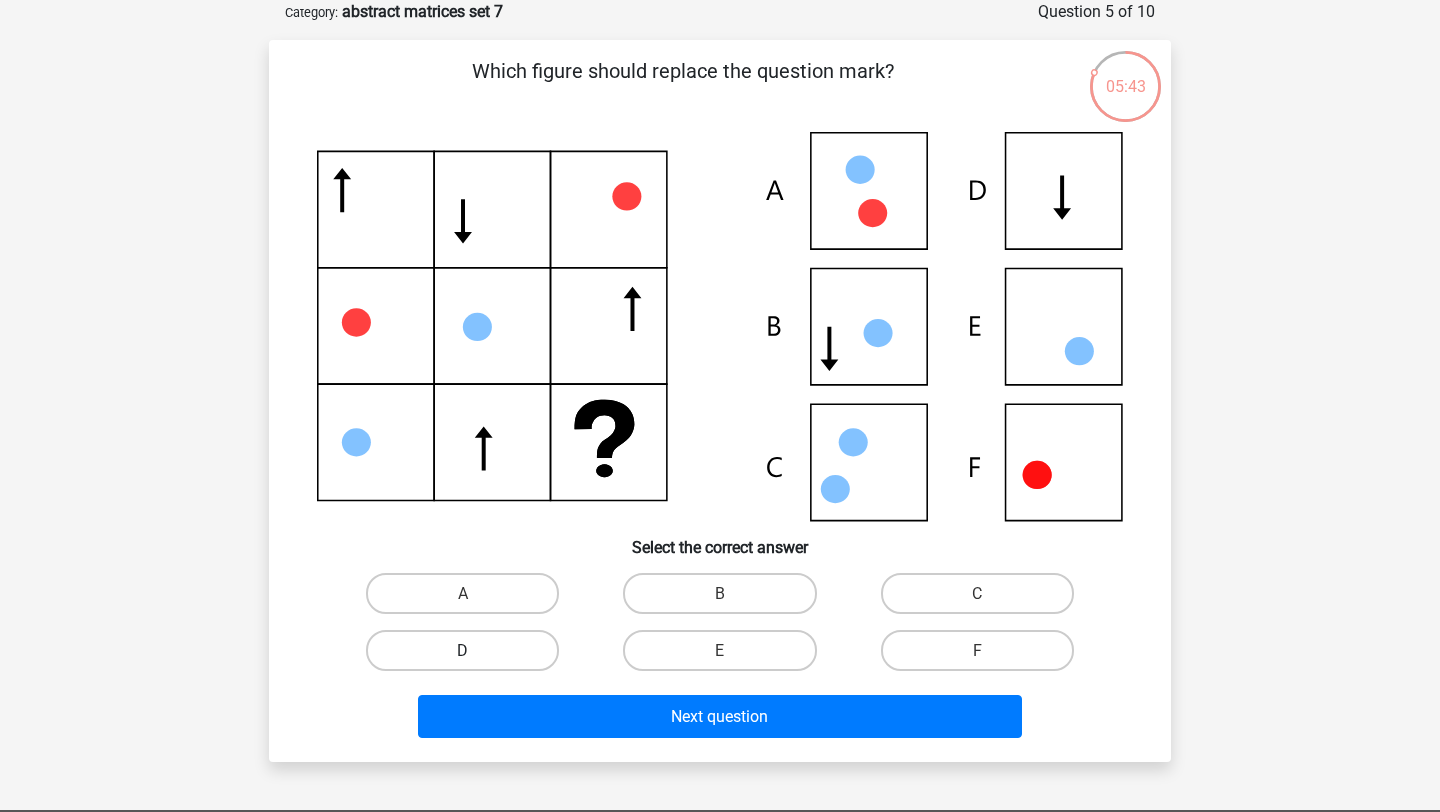 click on "D" at bounding box center [462, 650] 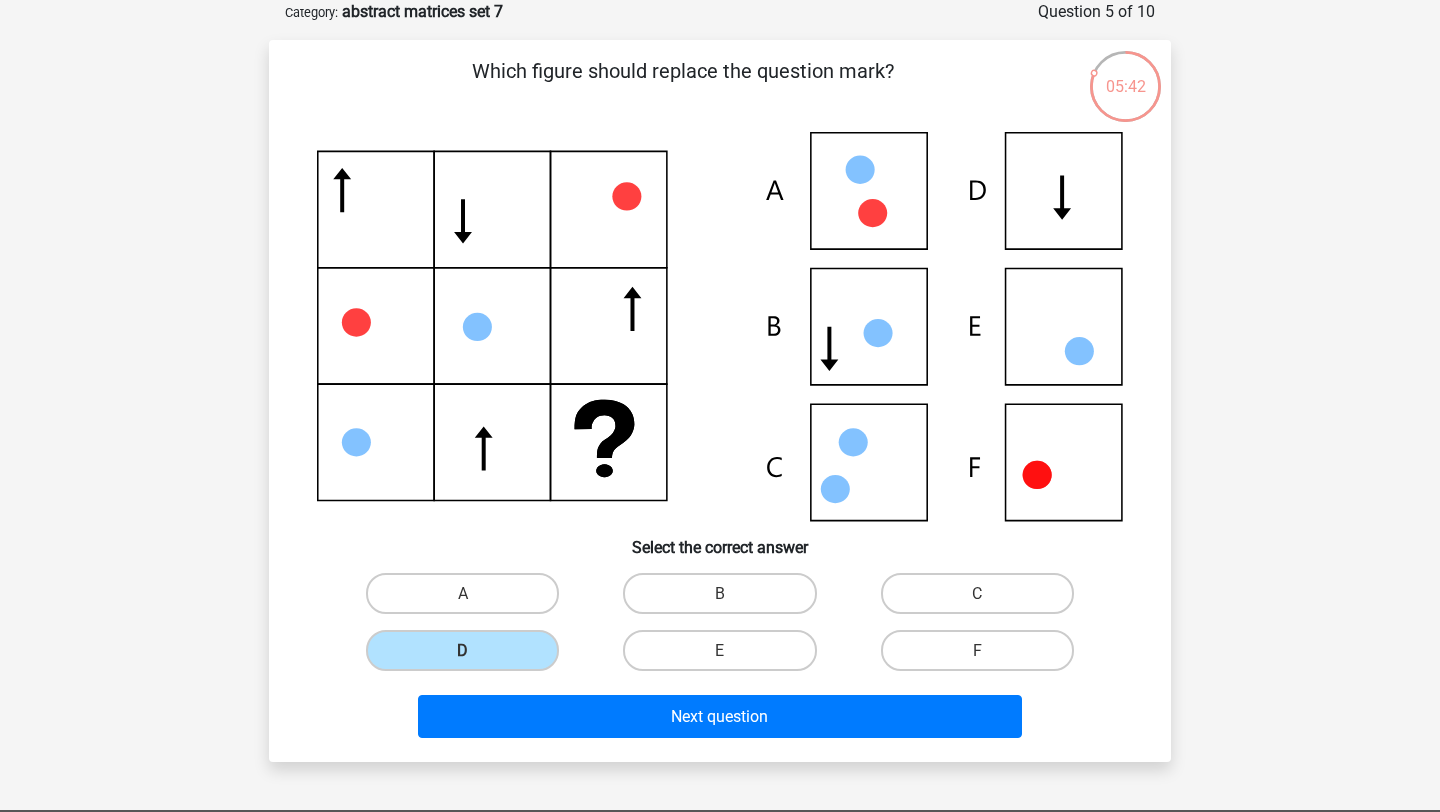 click on "Next question" at bounding box center [720, 712] 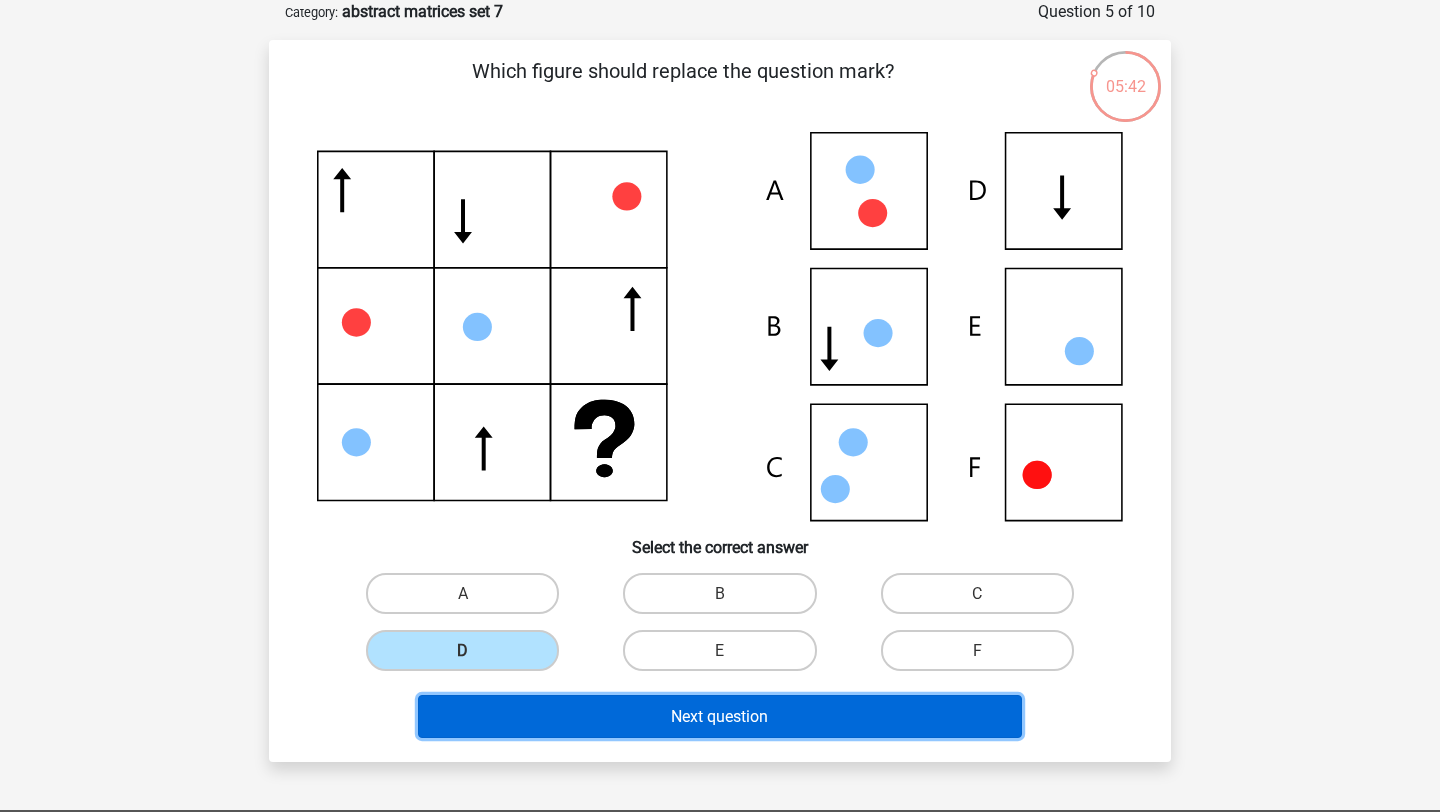click on "Next question" at bounding box center (720, 716) 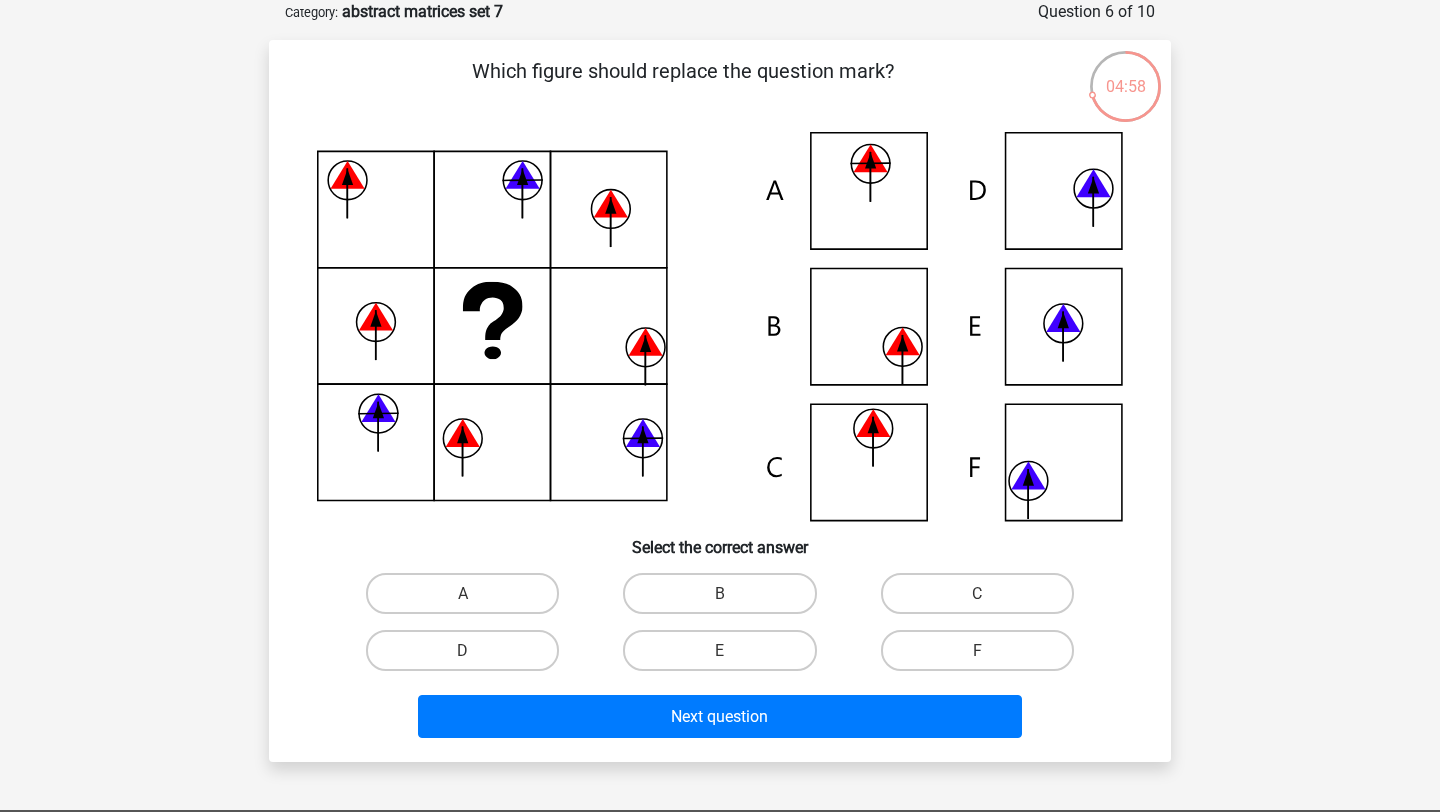 click on "B" at bounding box center (719, 593) 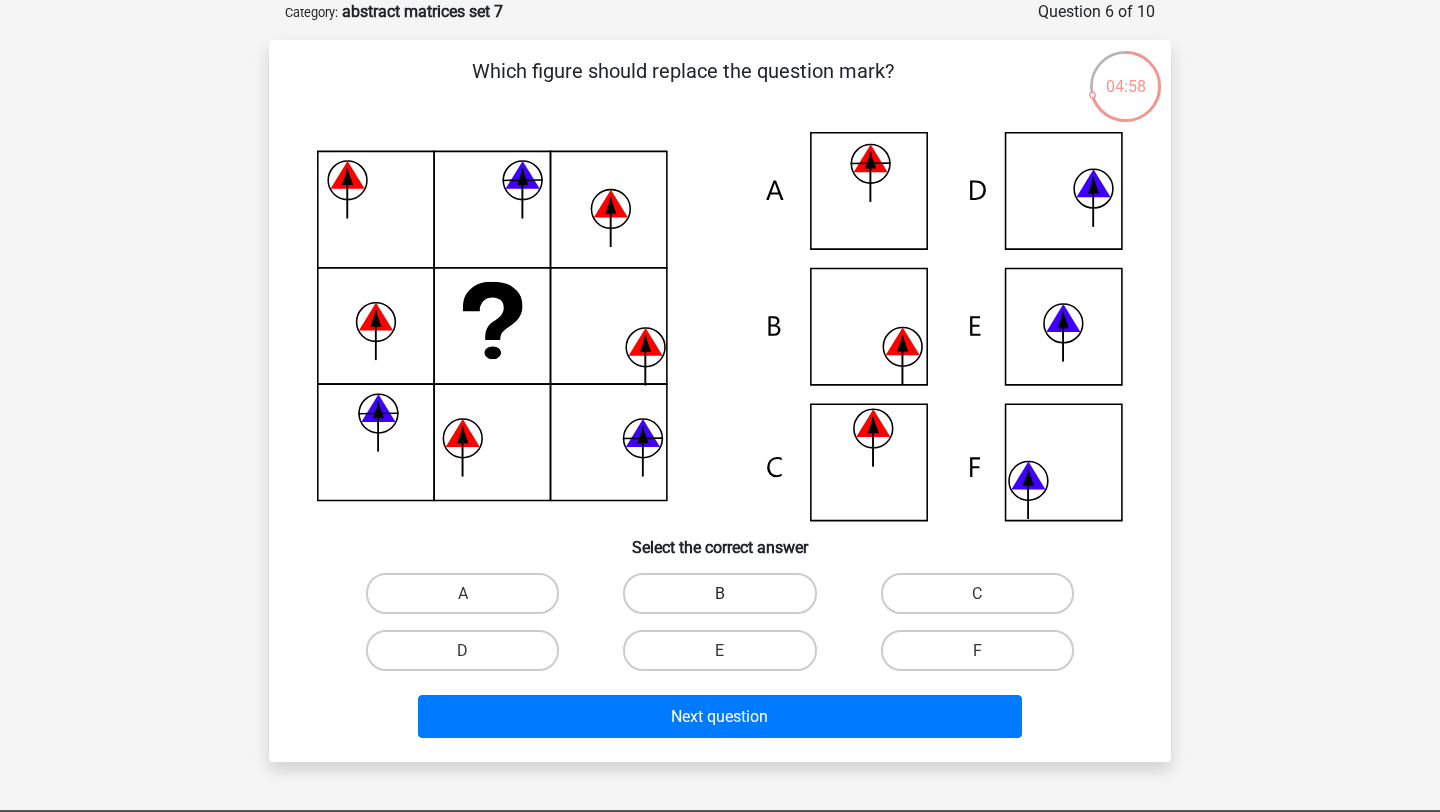 click on "B" at bounding box center [719, 593] 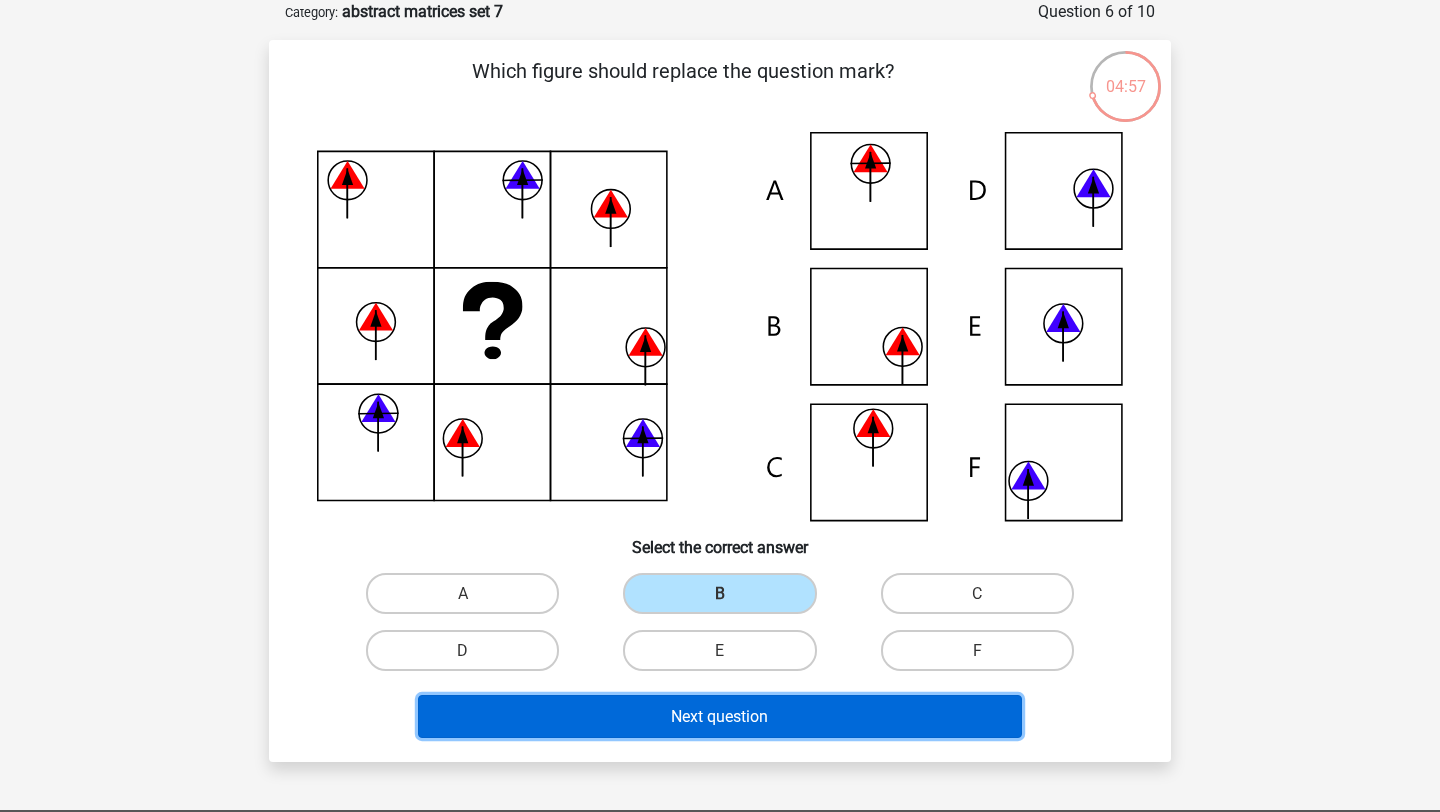 click on "Next question" at bounding box center (720, 716) 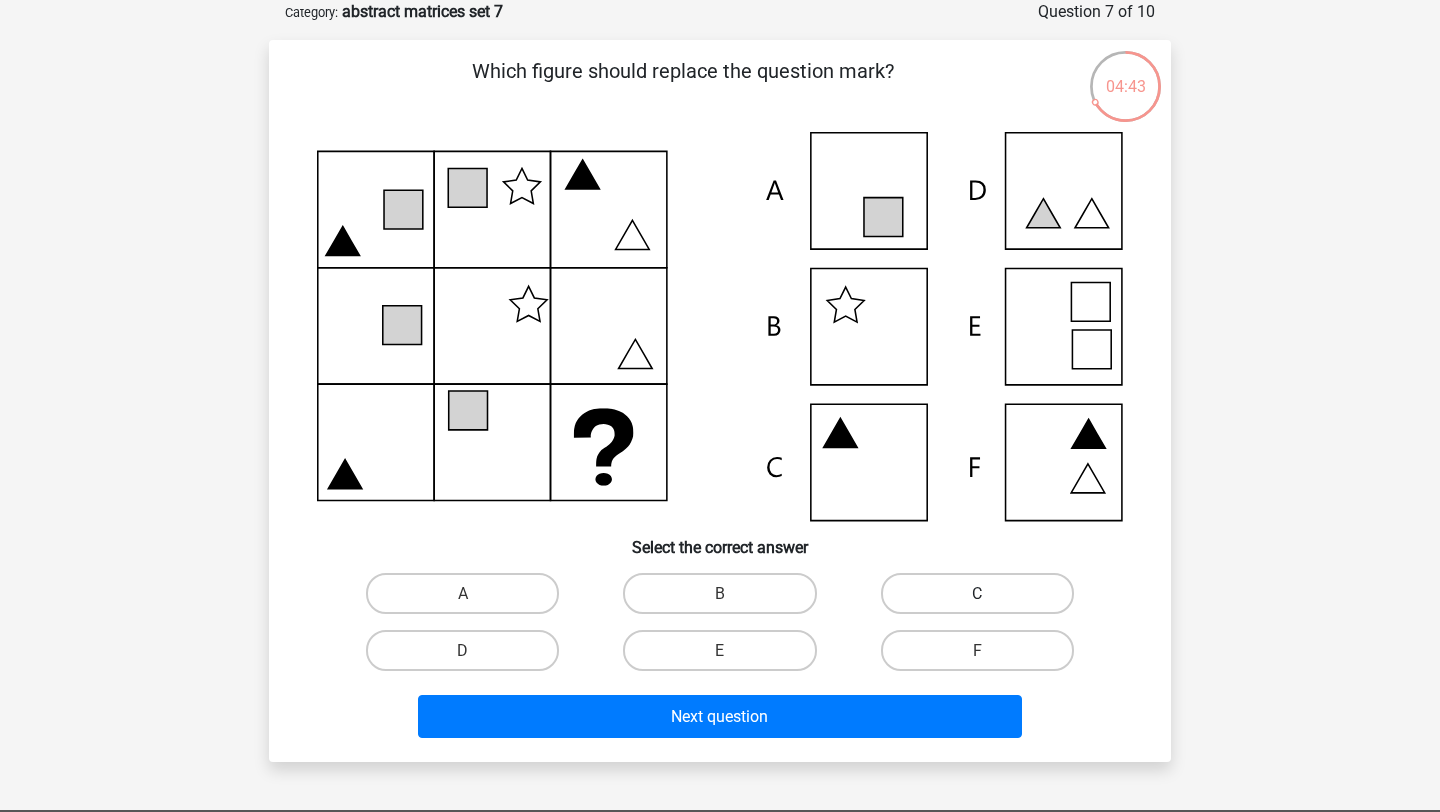 click on "C" at bounding box center [977, 593] 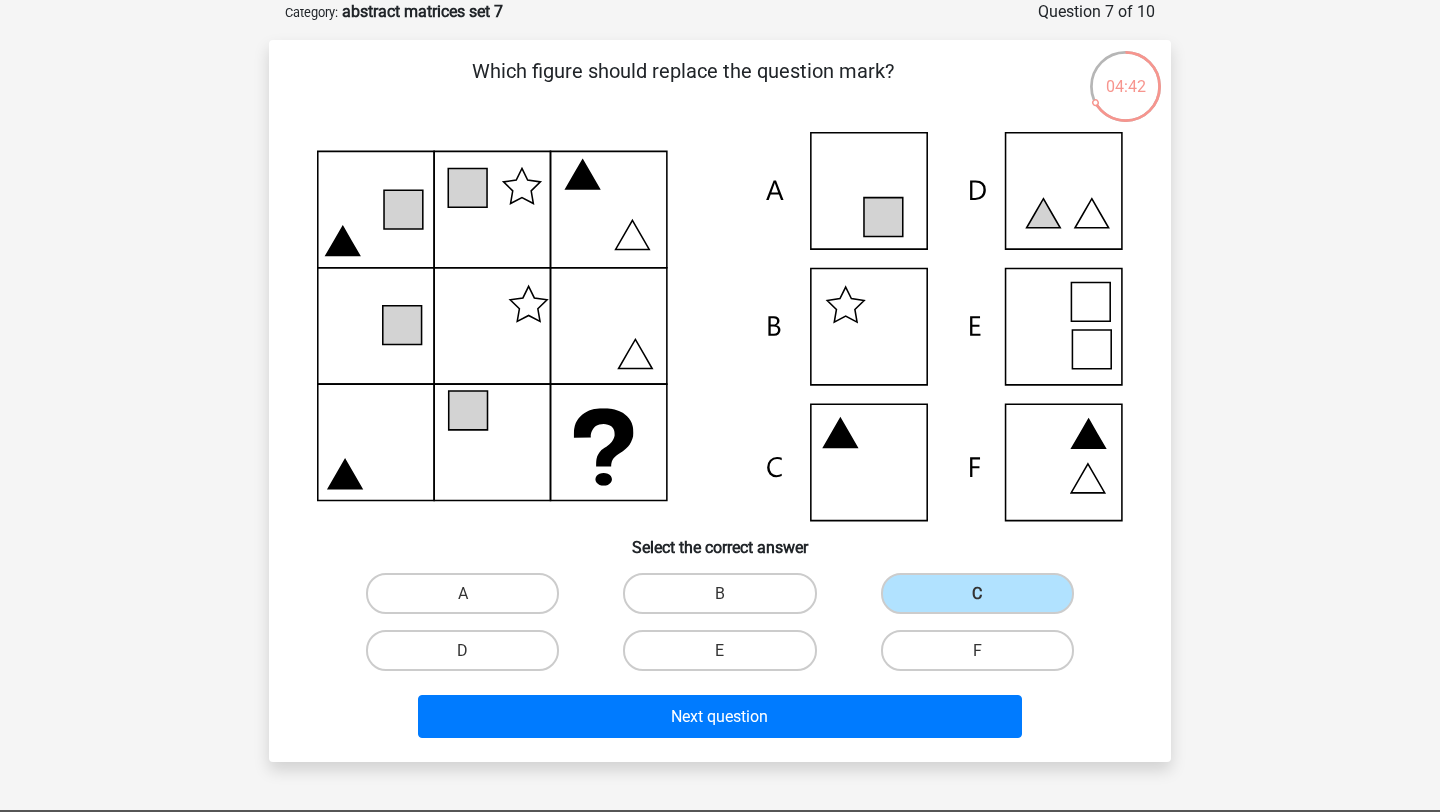 click on "Next question" at bounding box center (720, 720) 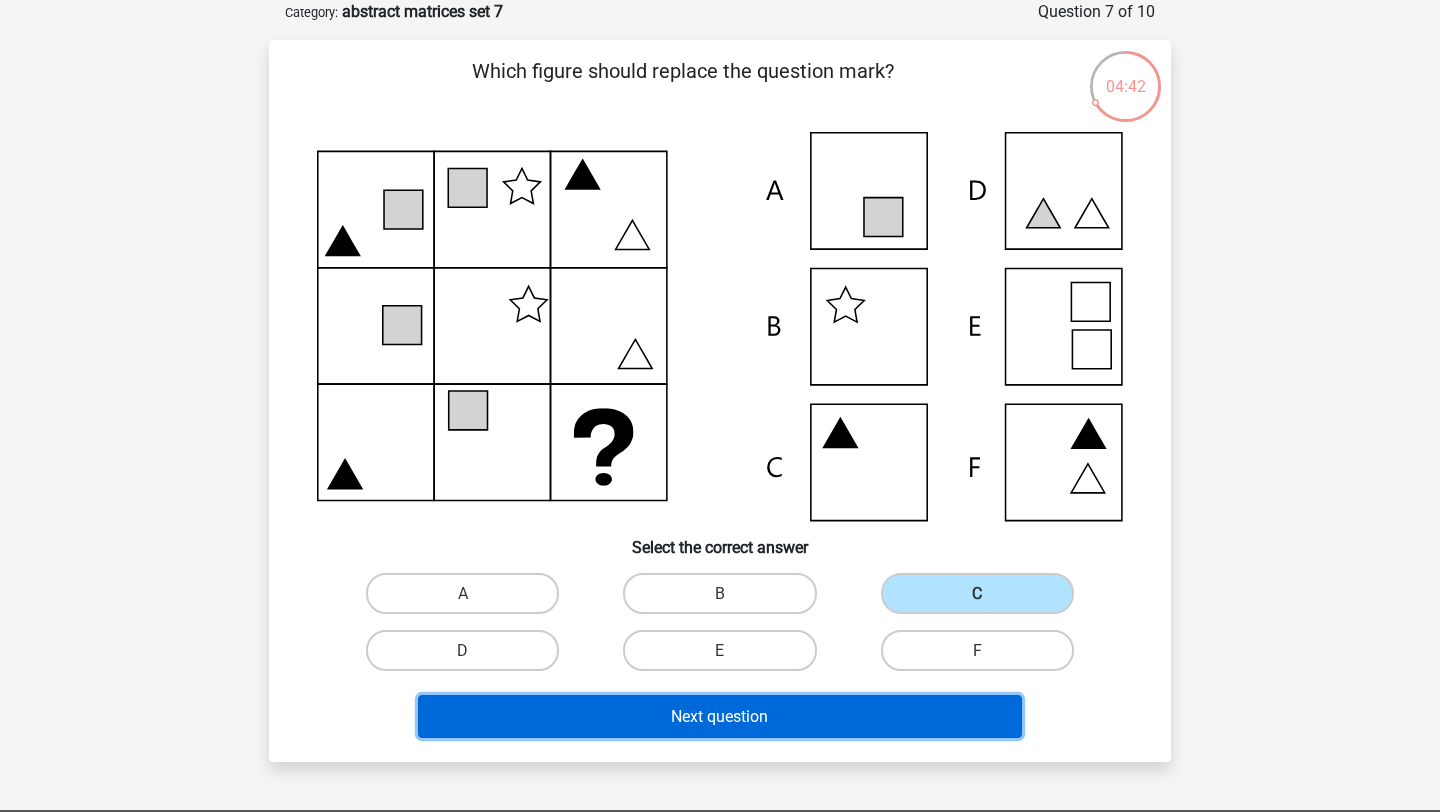 click on "Next question" at bounding box center [720, 716] 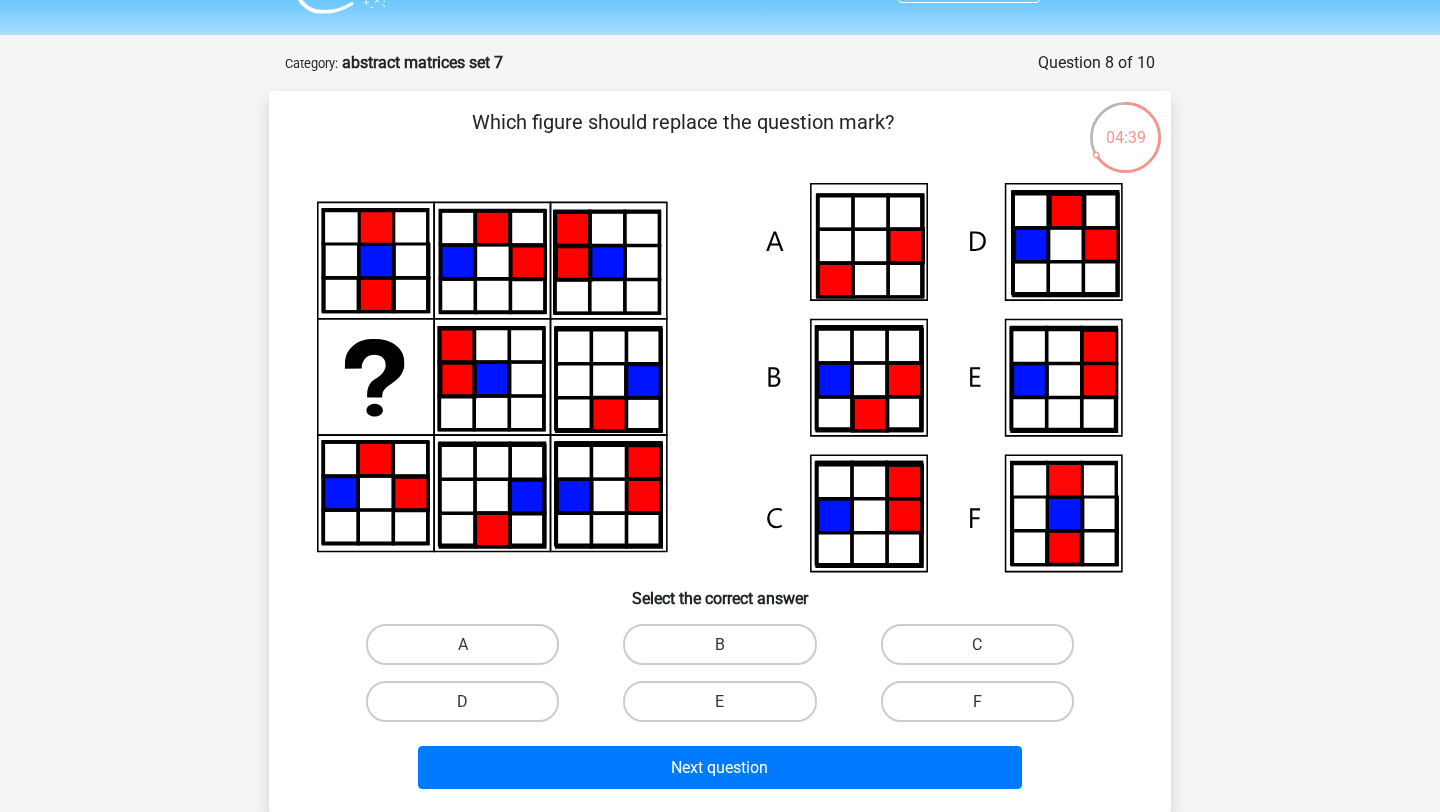scroll, scrollTop: 44, scrollLeft: 0, axis: vertical 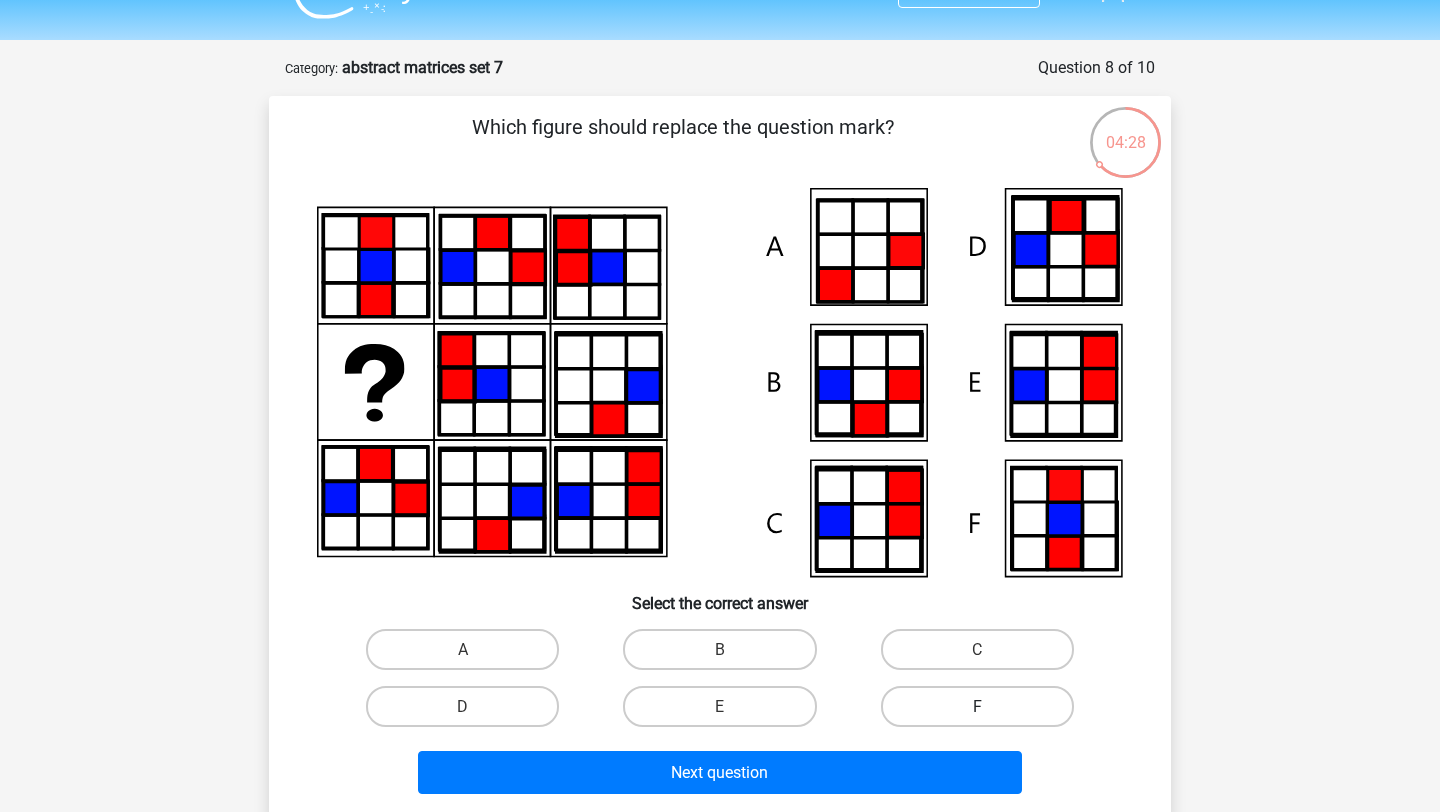 click on "F" at bounding box center [977, 706] 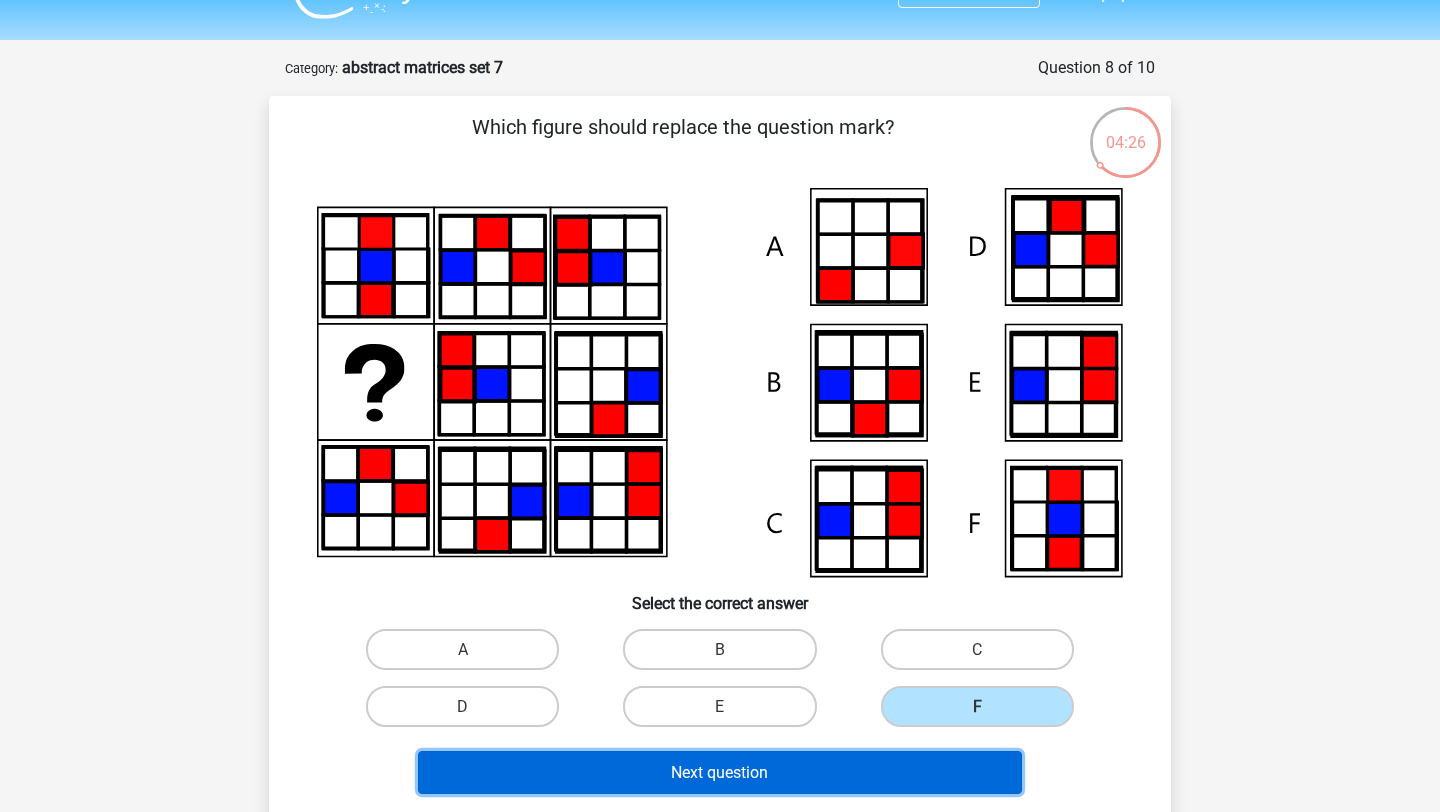 click on "Next question" at bounding box center [720, 772] 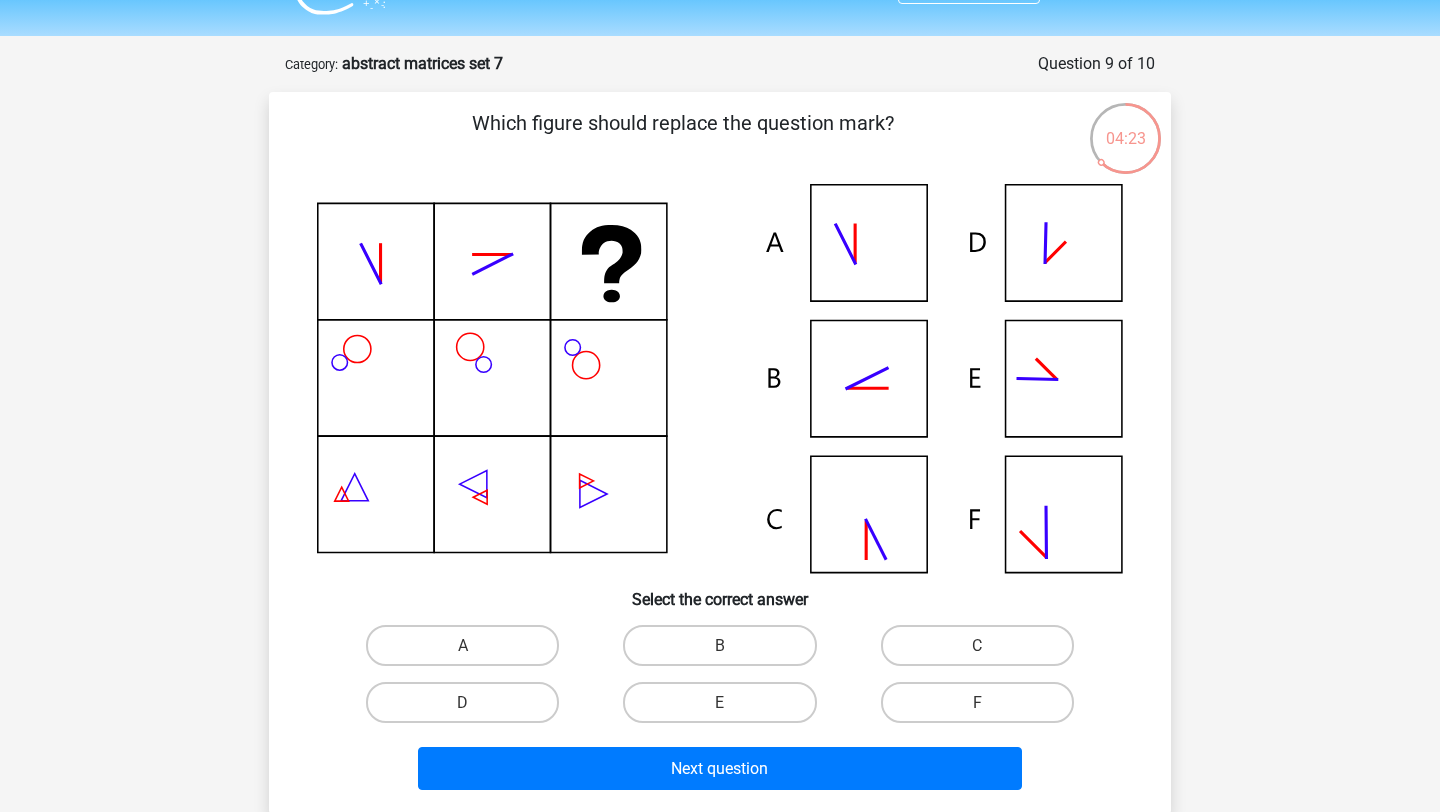 scroll, scrollTop: 47, scrollLeft: 0, axis: vertical 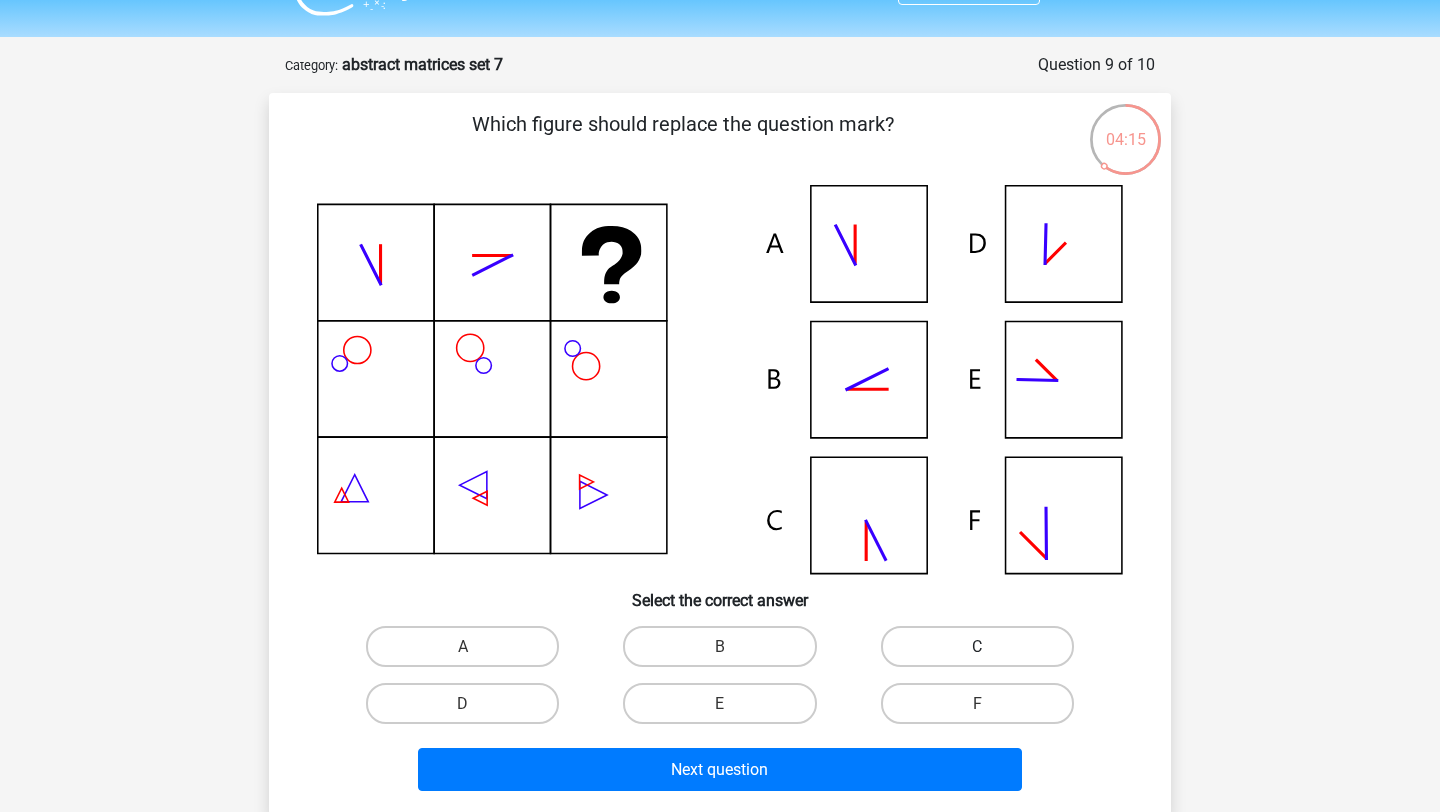 click on "C" at bounding box center [977, 646] 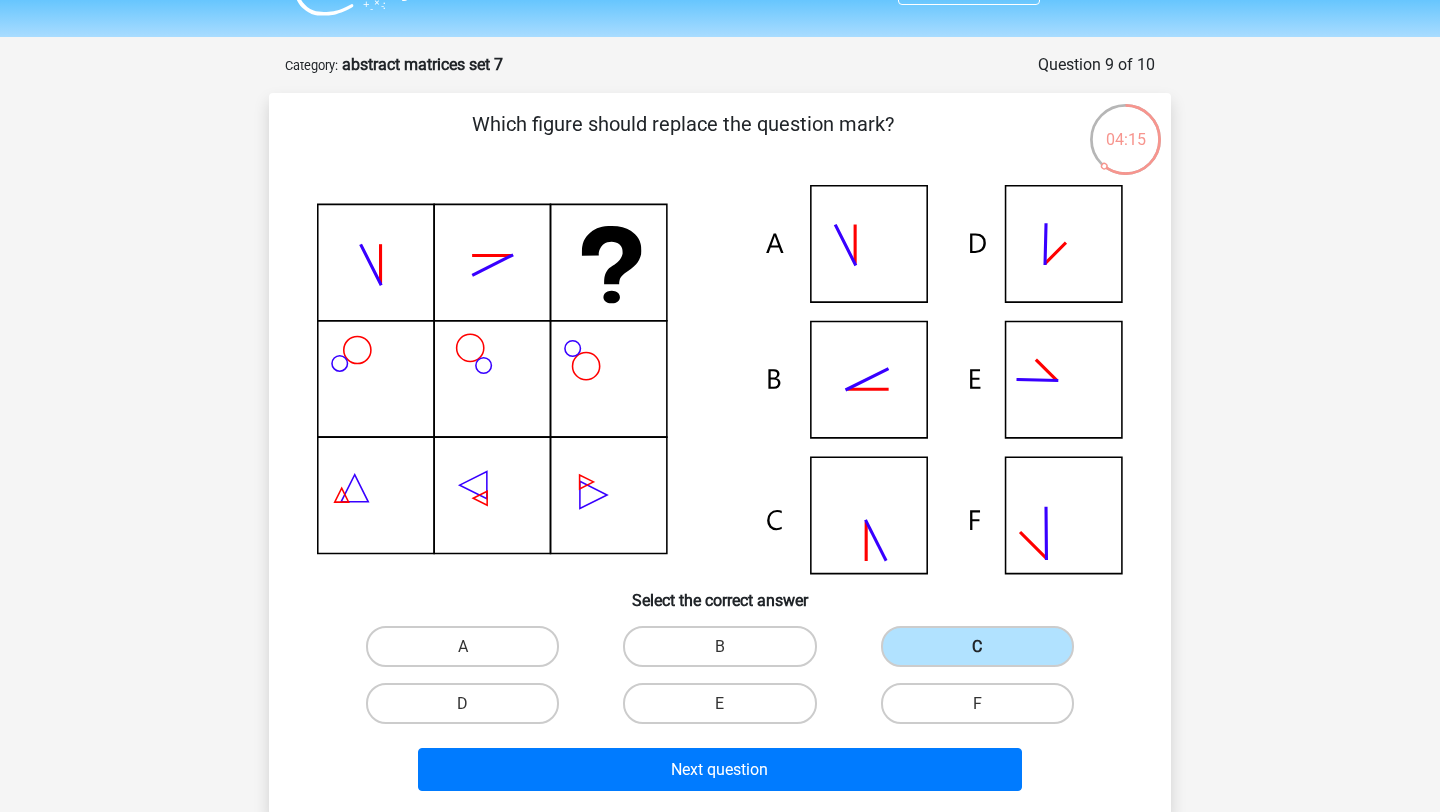 click on "C" at bounding box center (977, 646) 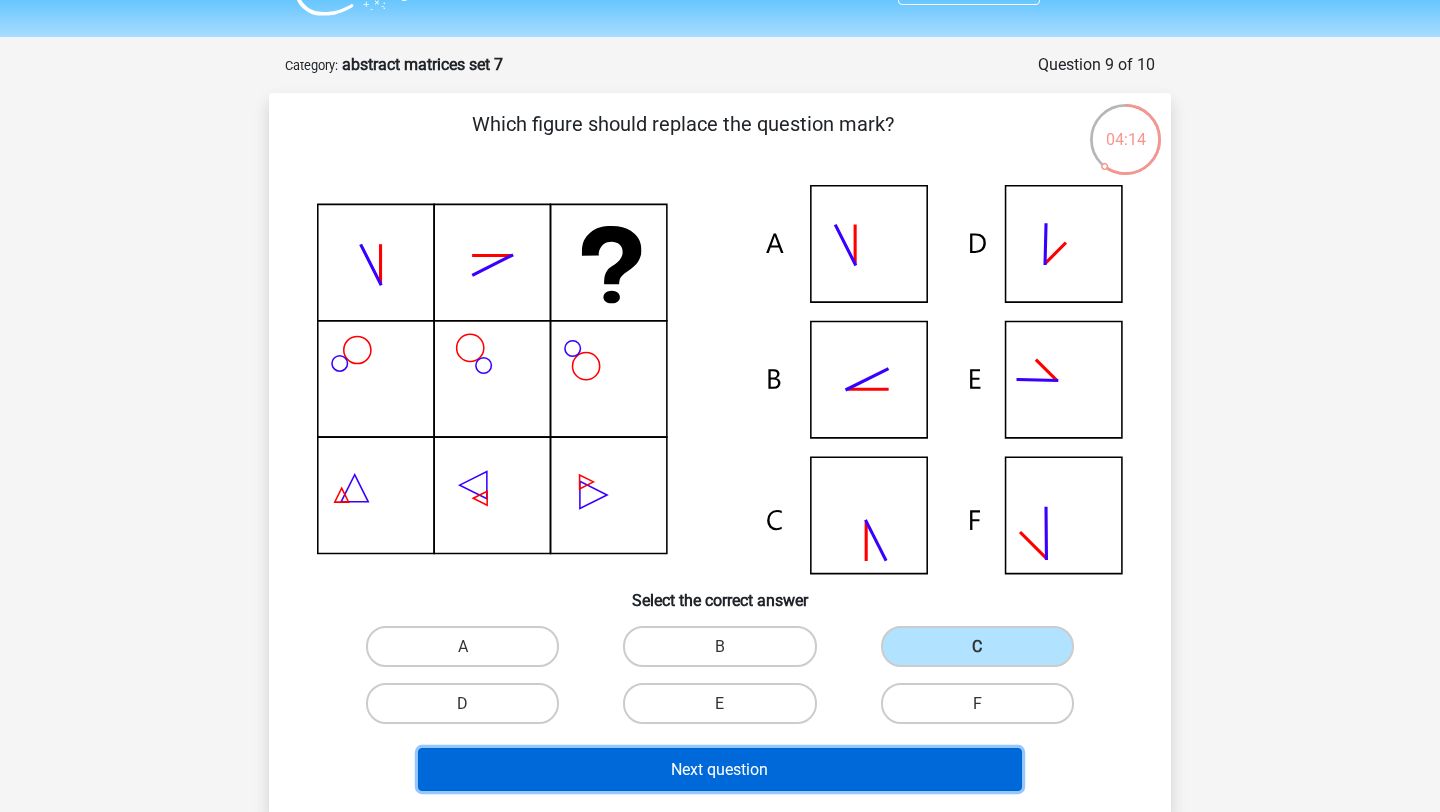 click on "Next question" at bounding box center (720, 769) 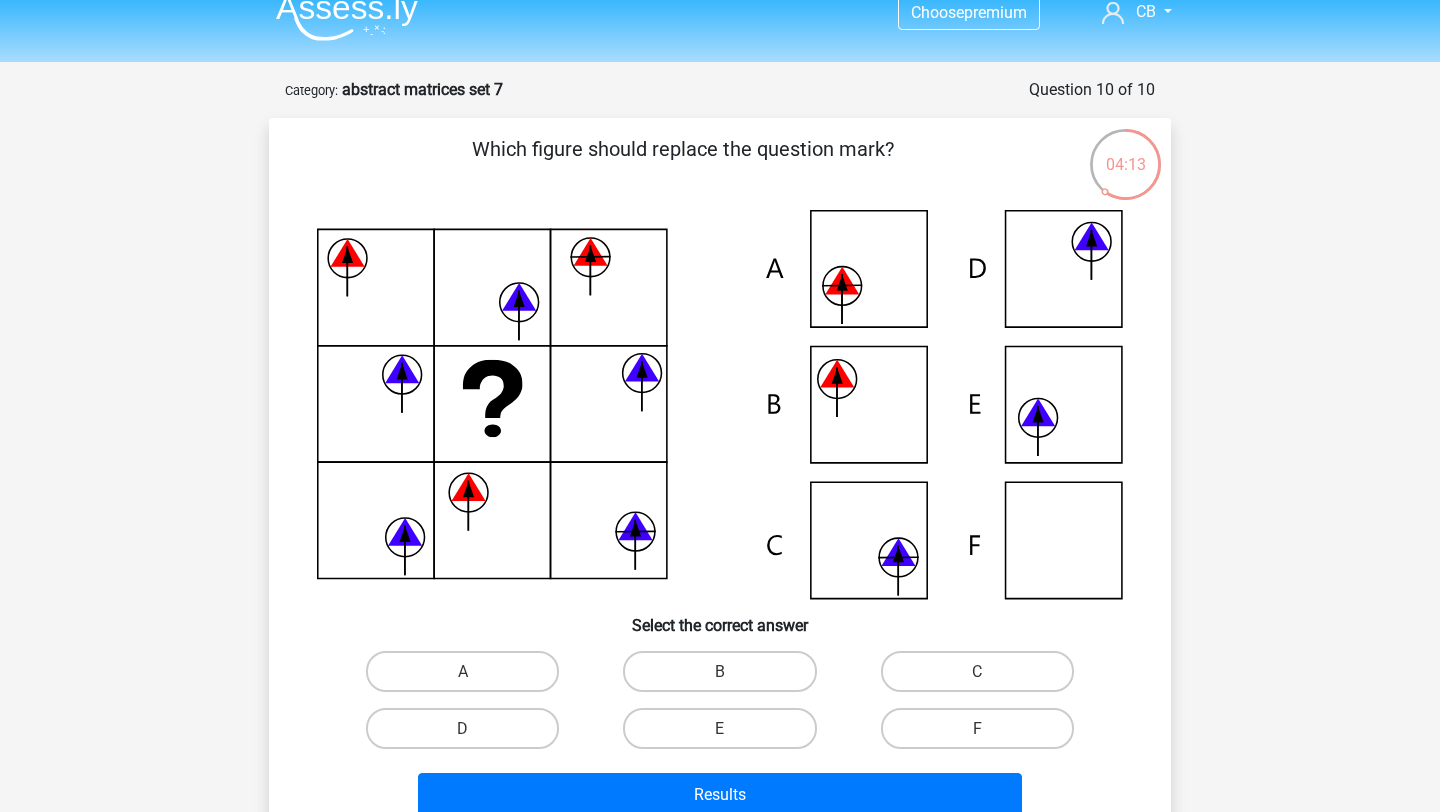 scroll, scrollTop: 0, scrollLeft: 0, axis: both 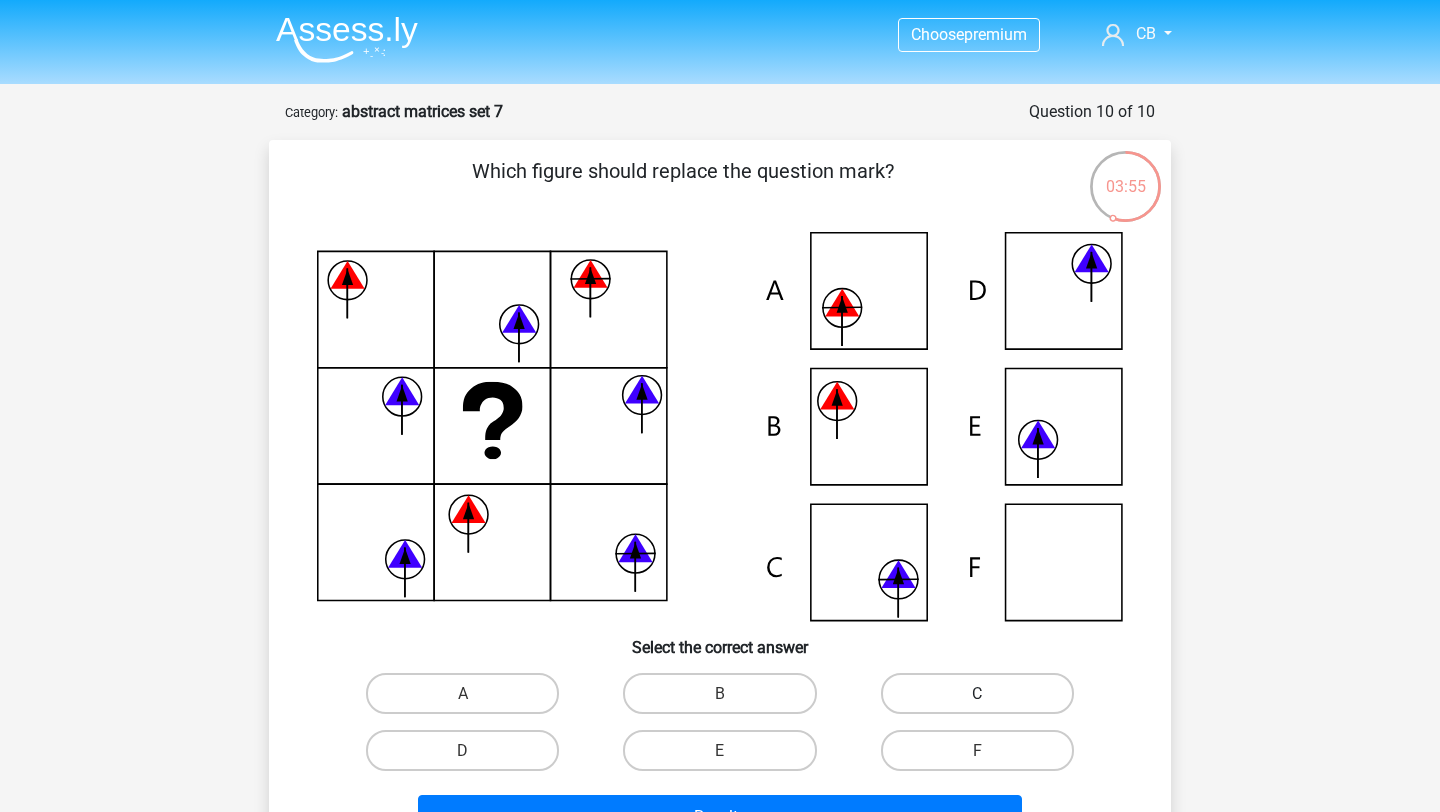 click on "C" at bounding box center (977, 693) 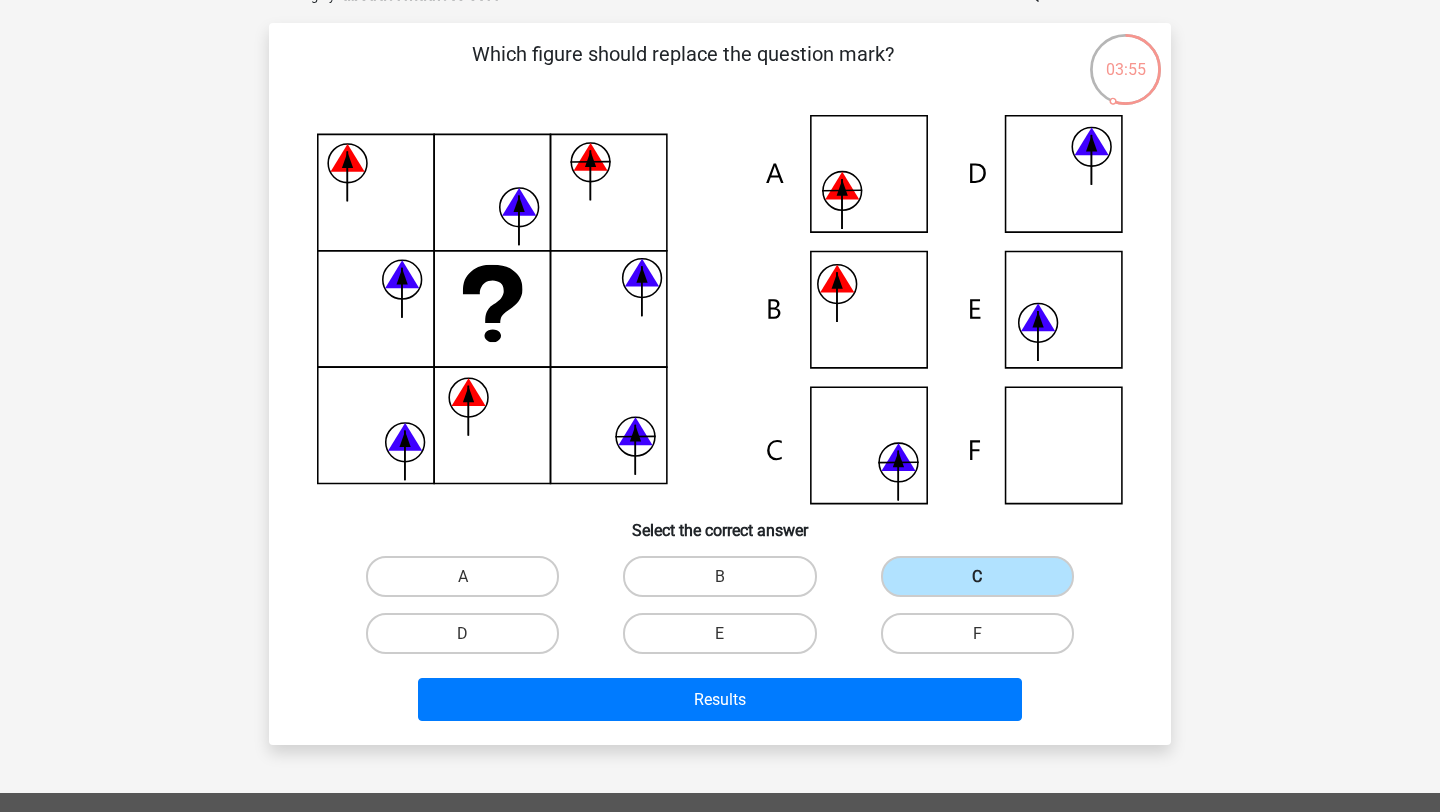 scroll, scrollTop: 131, scrollLeft: 0, axis: vertical 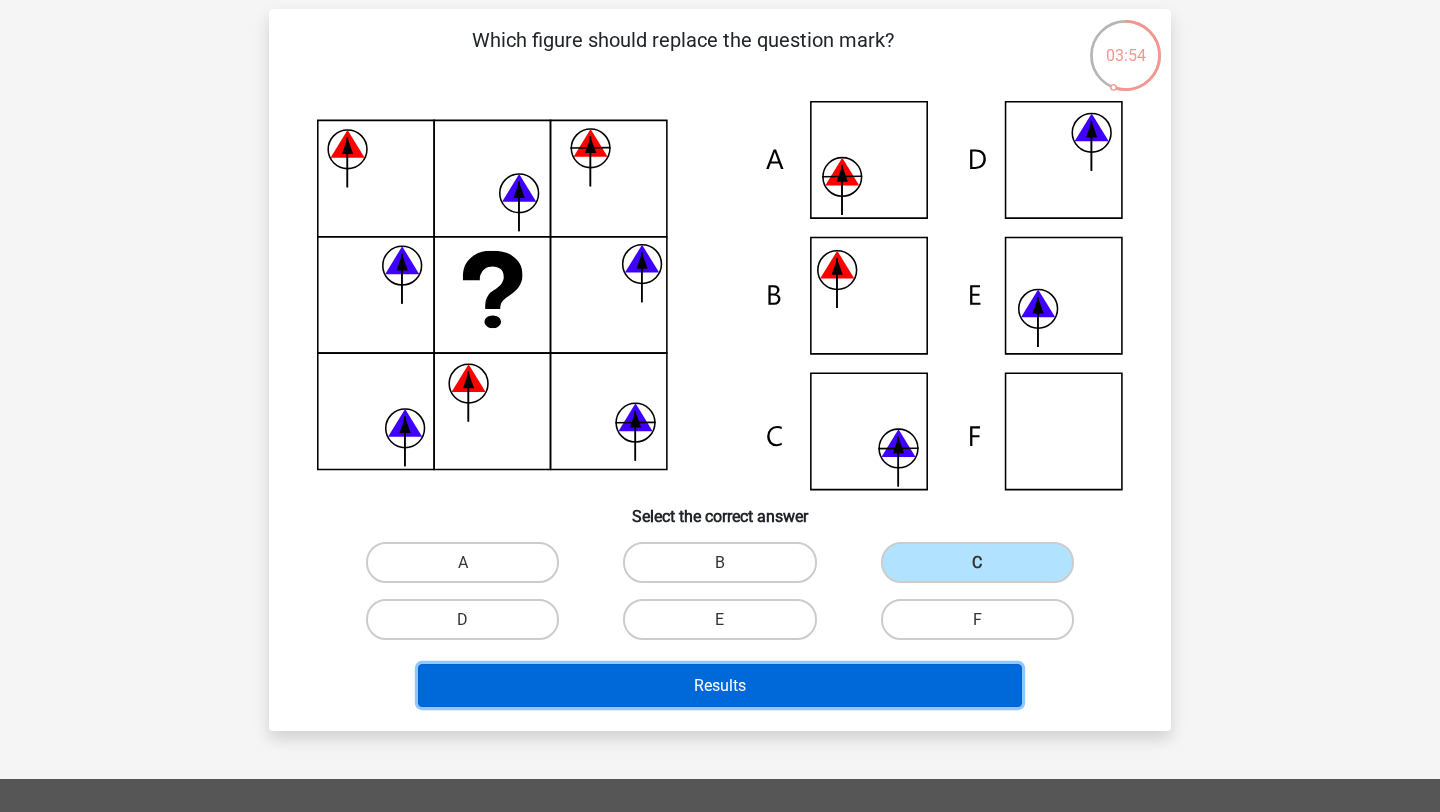 click on "Results" at bounding box center (720, 685) 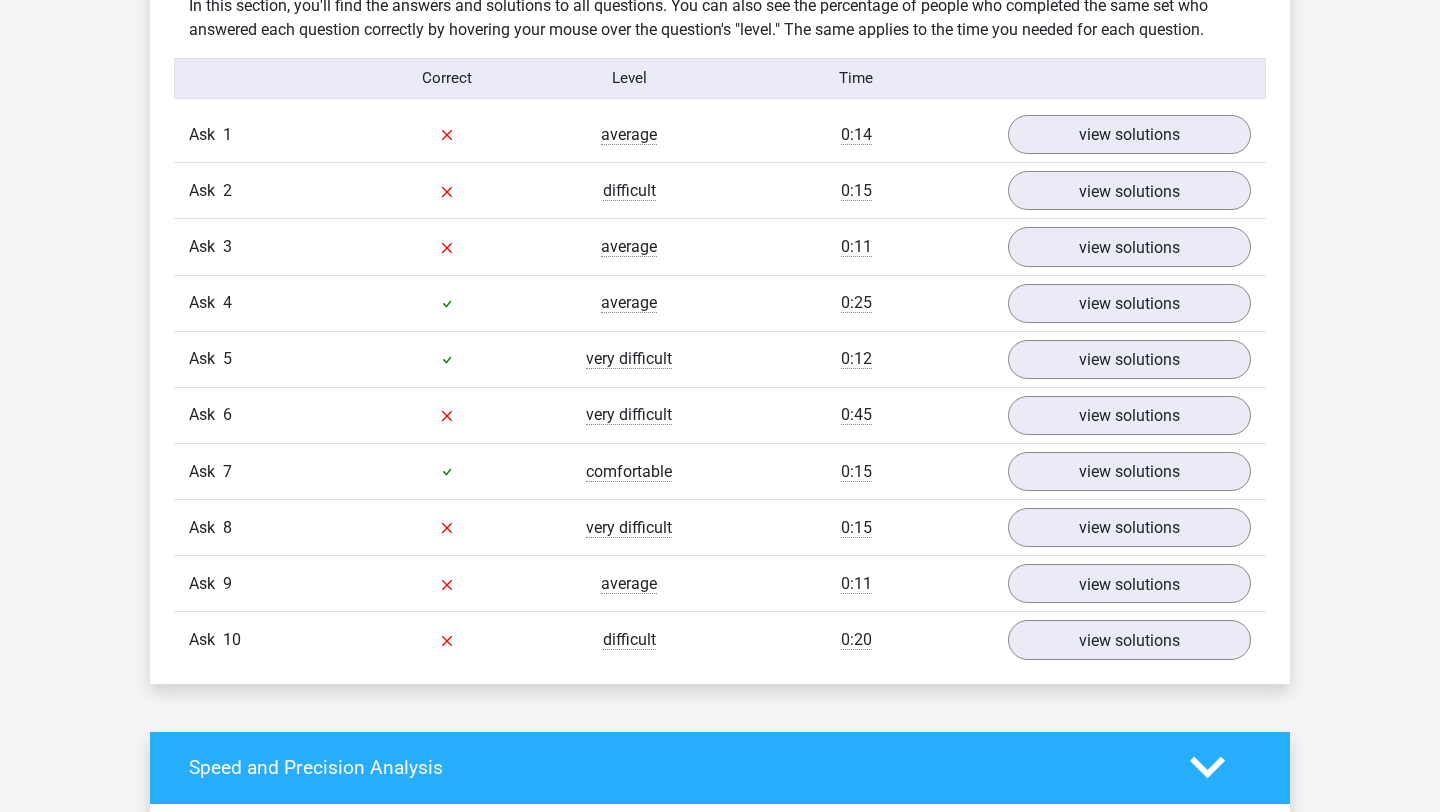 scroll, scrollTop: 1556, scrollLeft: 0, axis: vertical 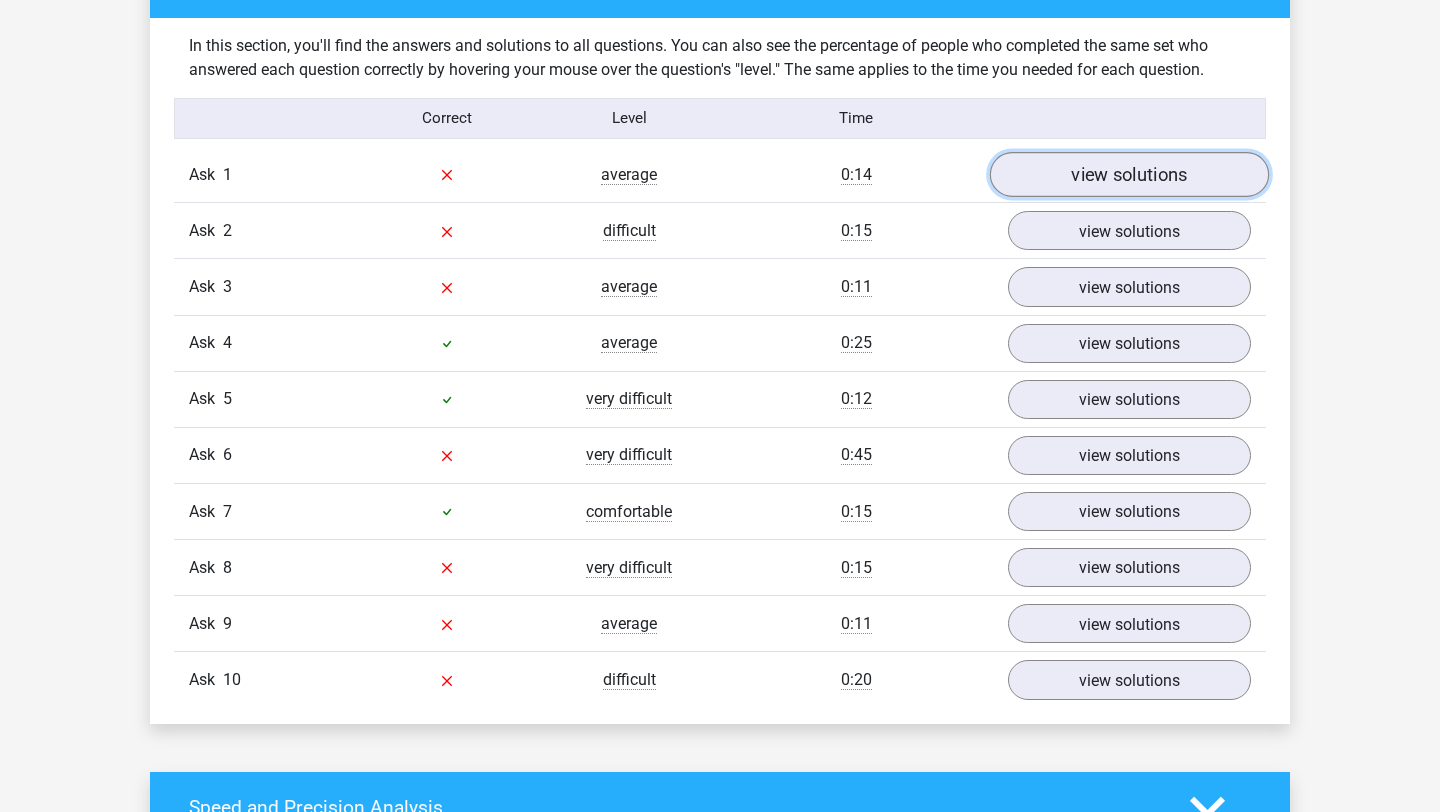 click on "view solutions" at bounding box center (1129, 175) 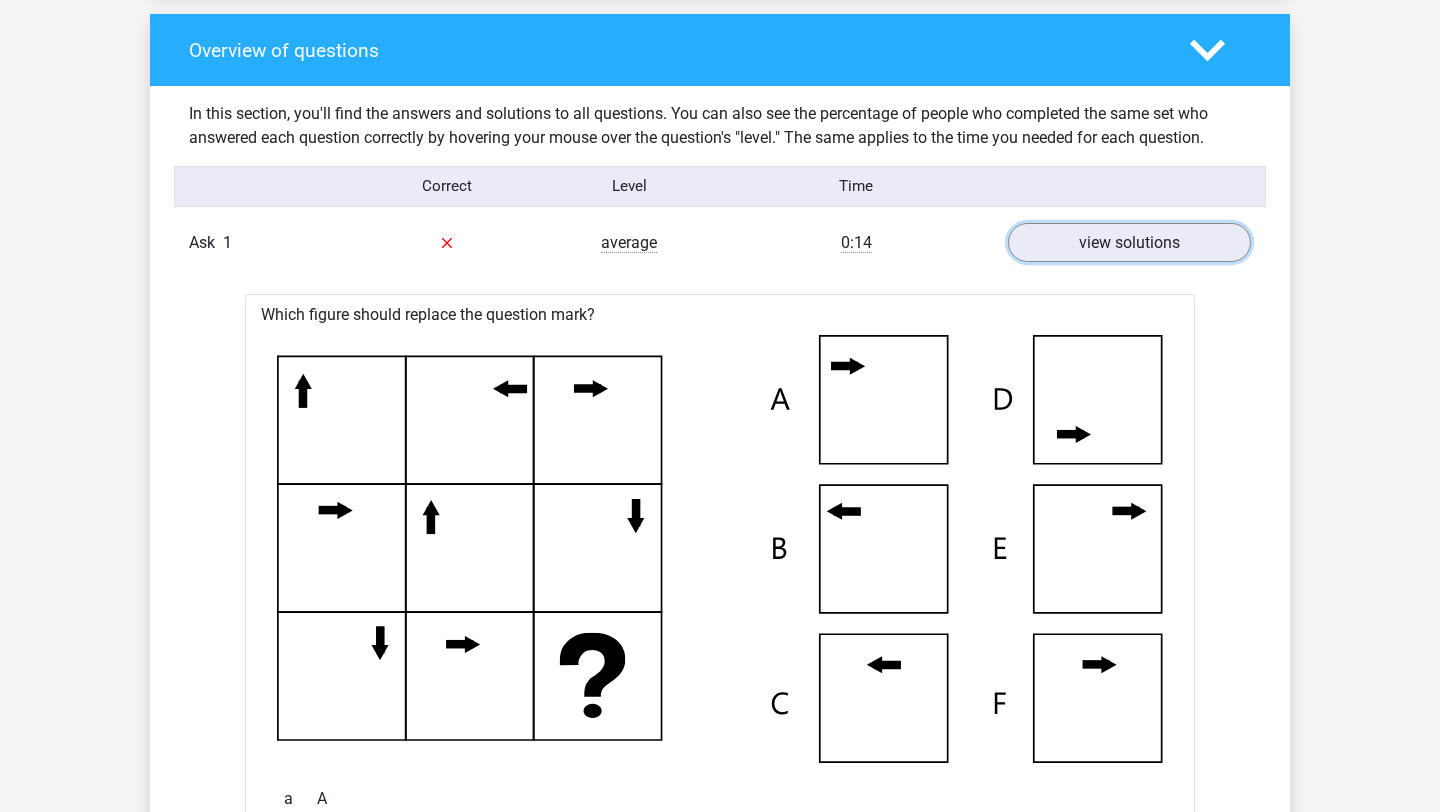 scroll, scrollTop: 1455, scrollLeft: 0, axis: vertical 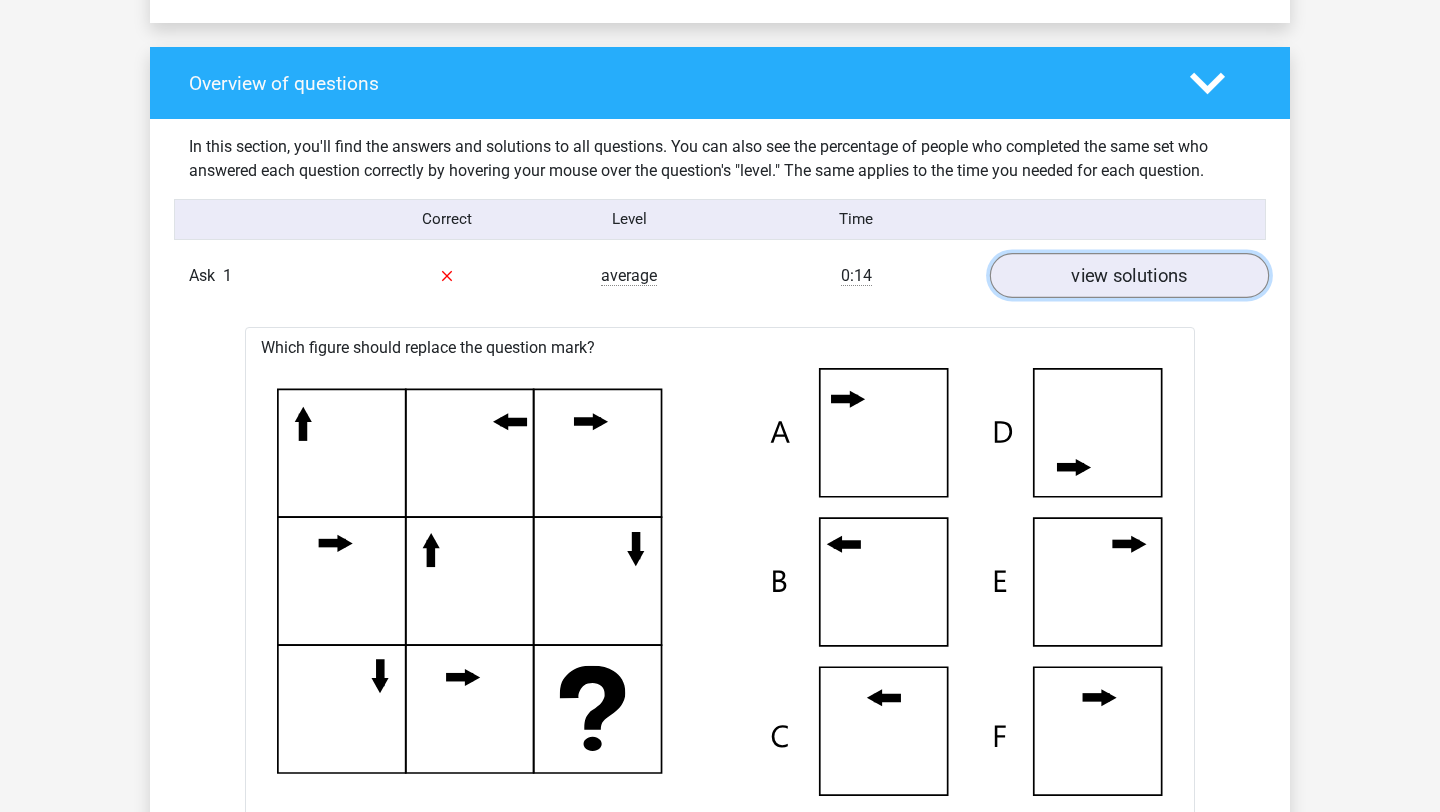 click on "view solutions" at bounding box center (1129, 275) 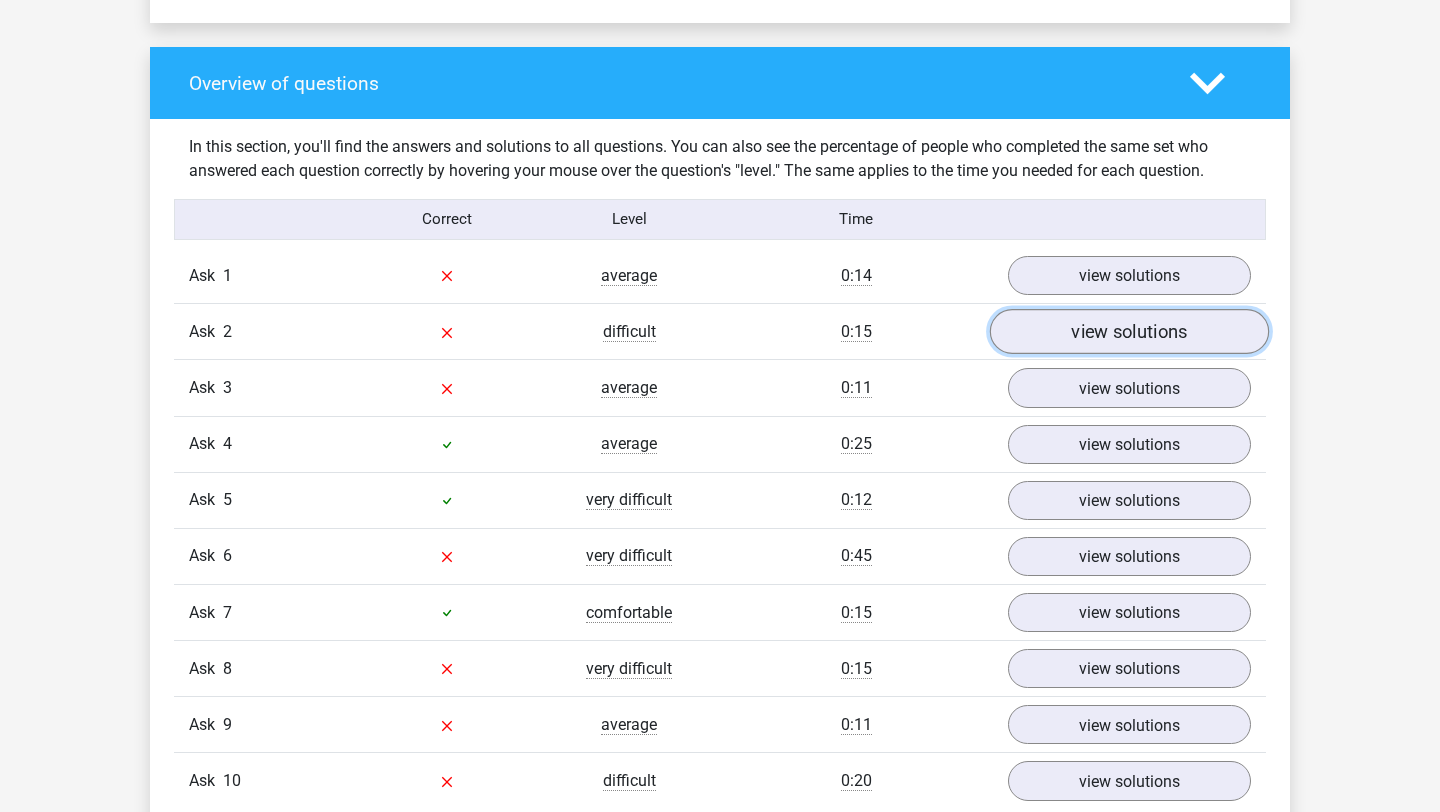 click on "view solutions" at bounding box center (1129, 332) 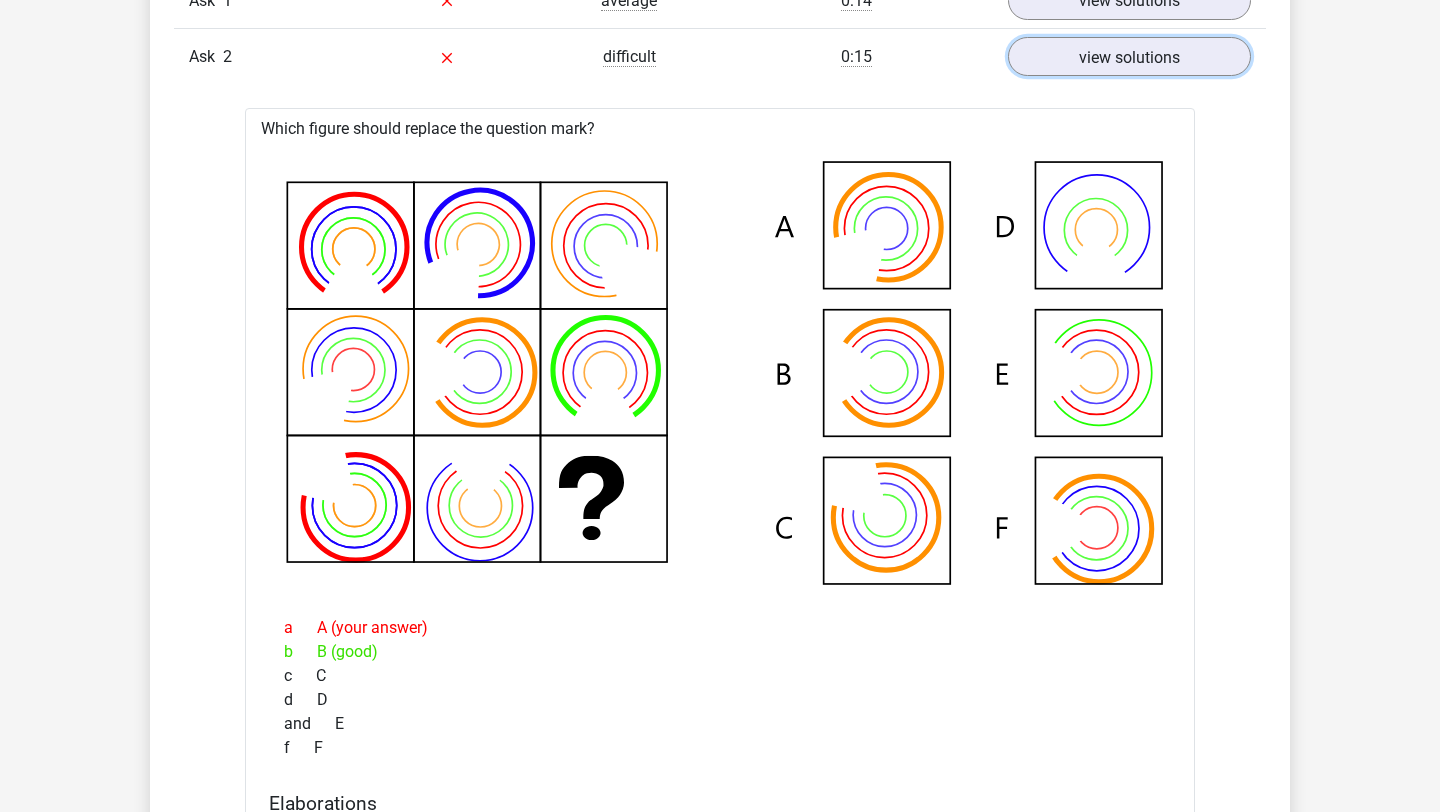 scroll, scrollTop: 1724, scrollLeft: 0, axis: vertical 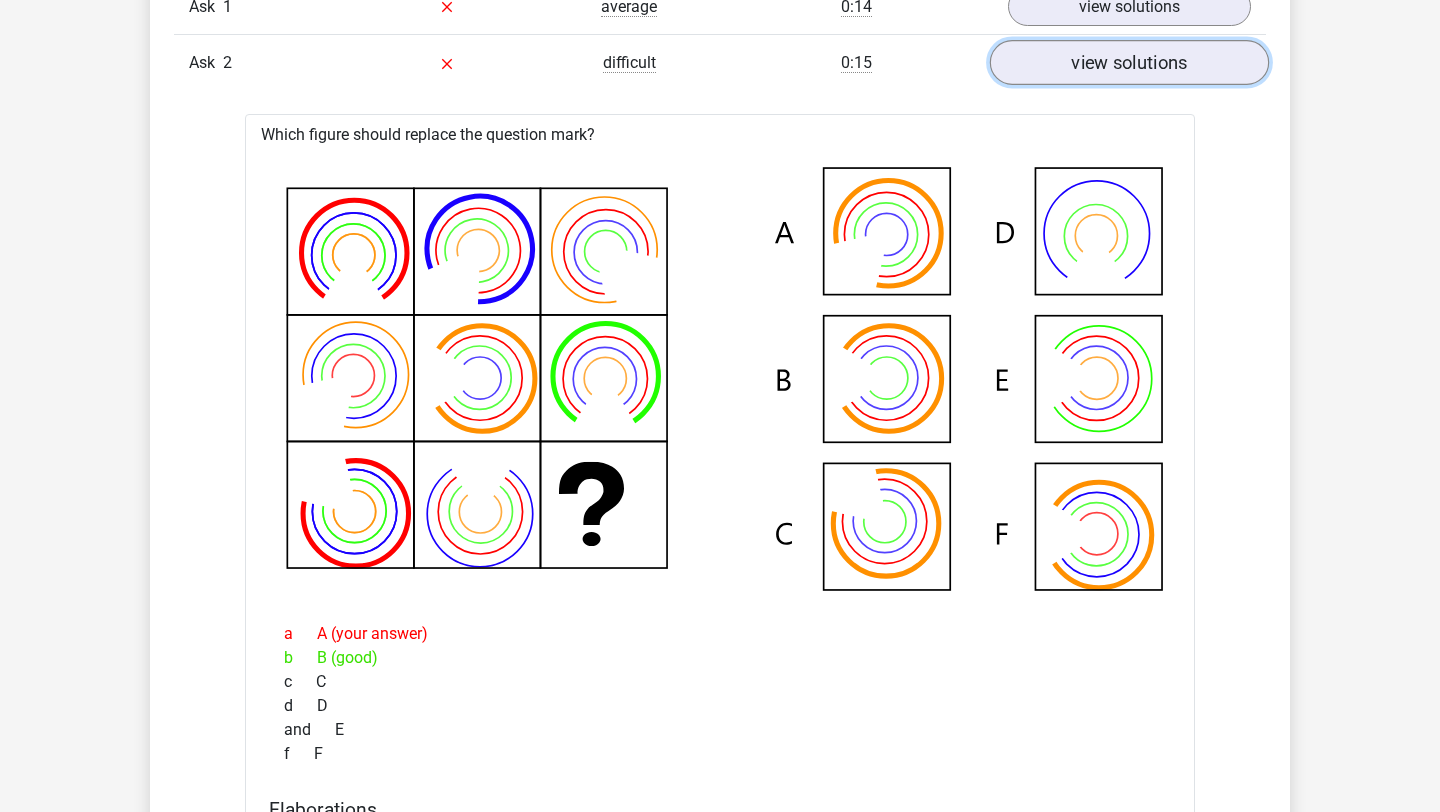 click on "view solutions" at bounding box center [1129, 63] 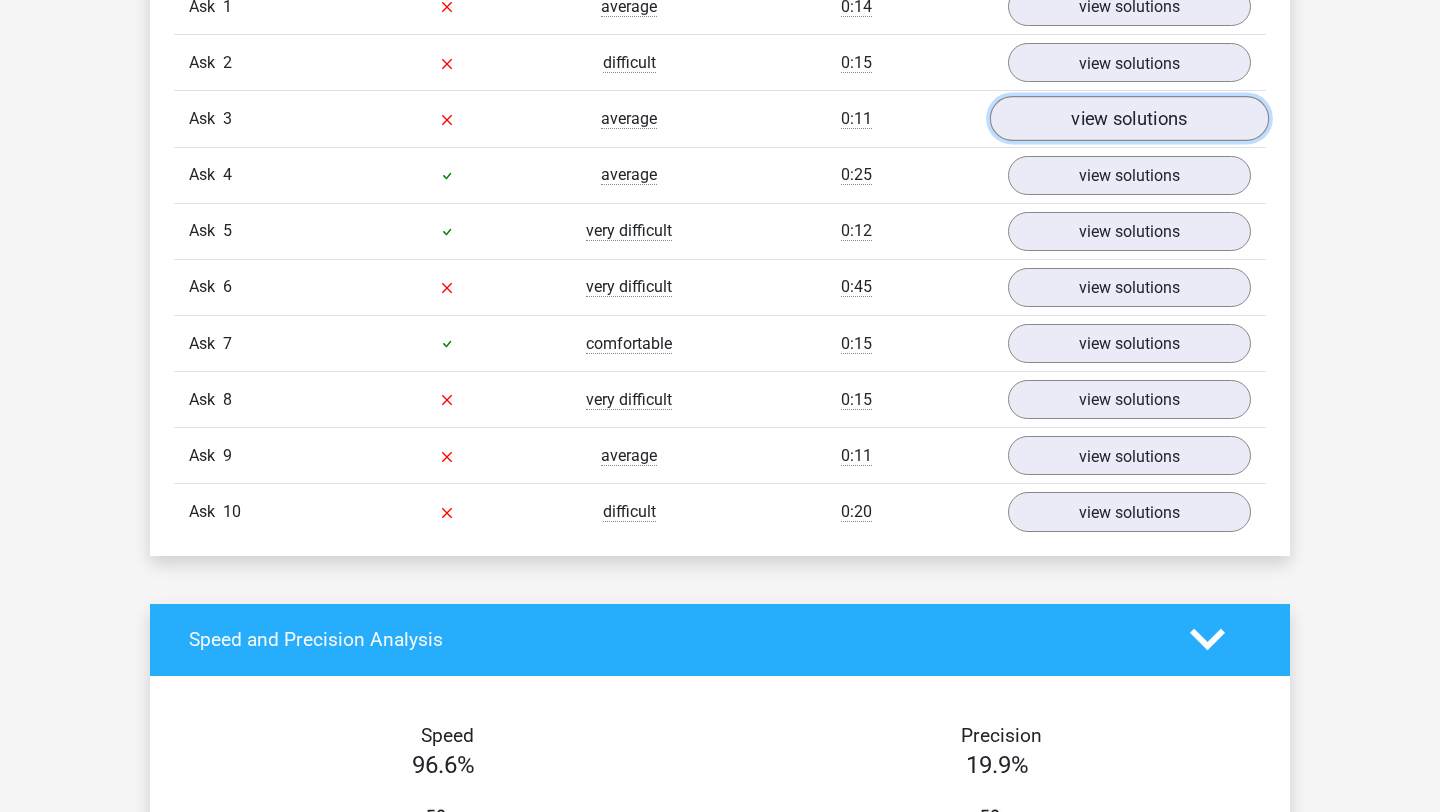 click on "view solutions" at bounding box center [1129, 118] 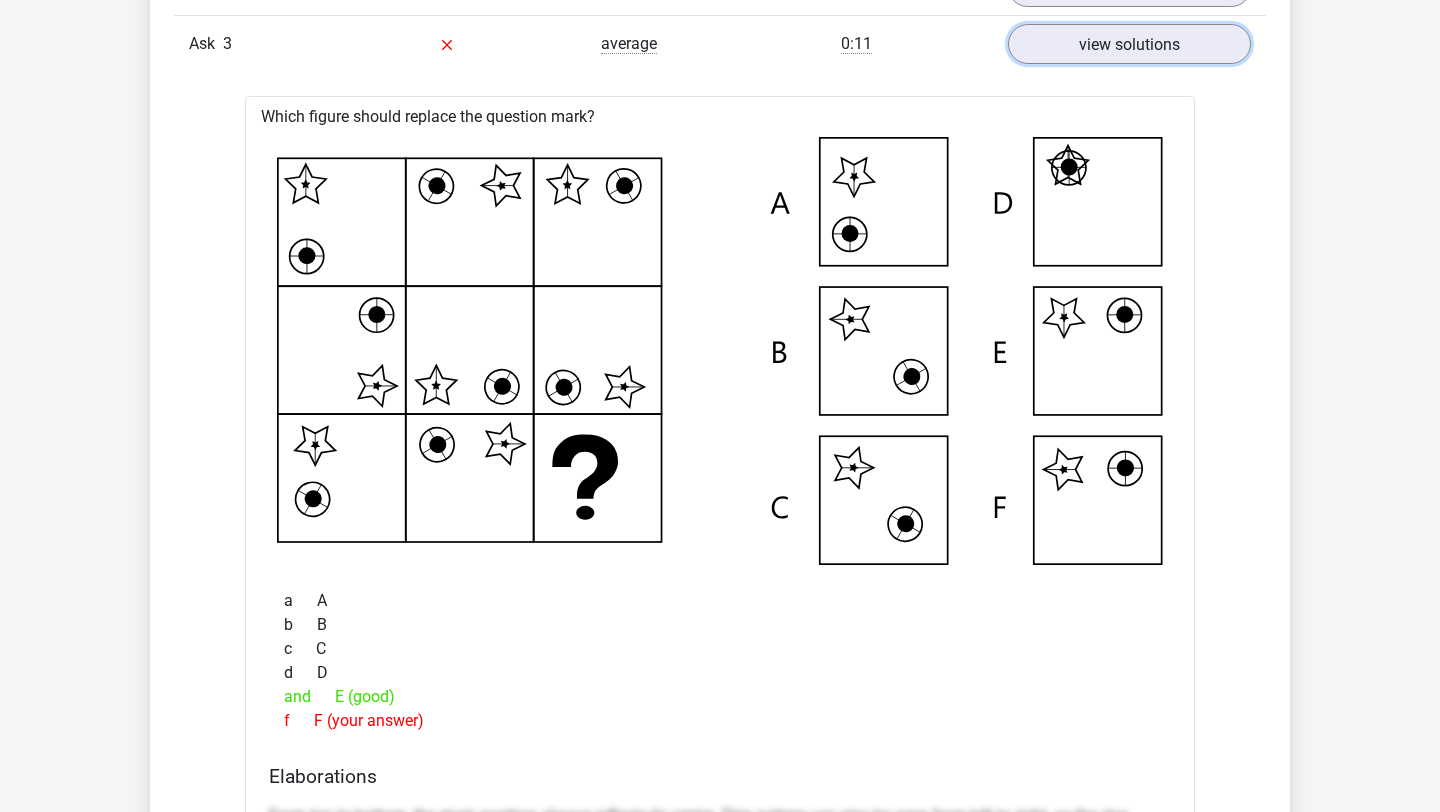 scroll, scrollTop: 1797, scrollLeft: 0, axis: vertical 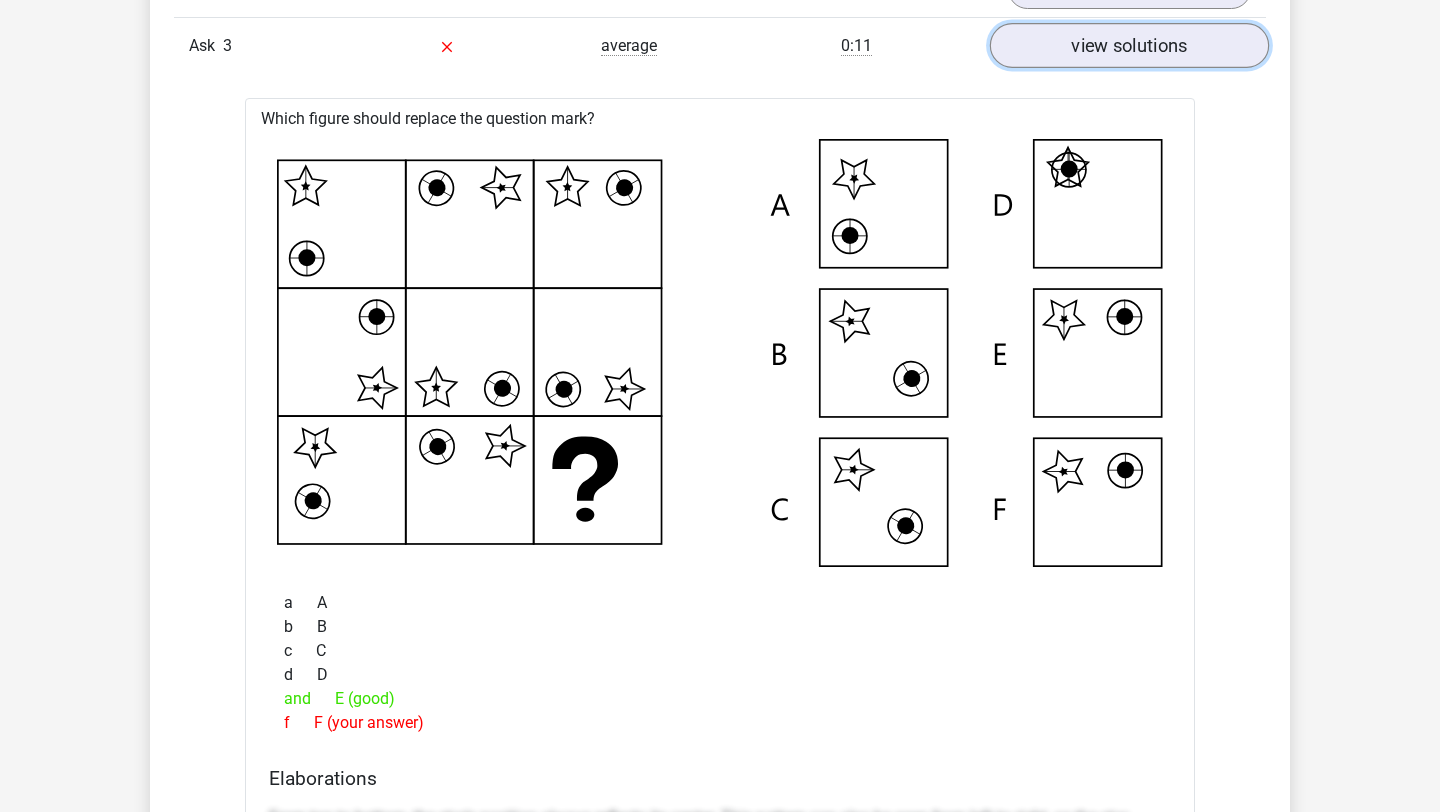 click on "view solutions" at bounding box center [1129, 46] 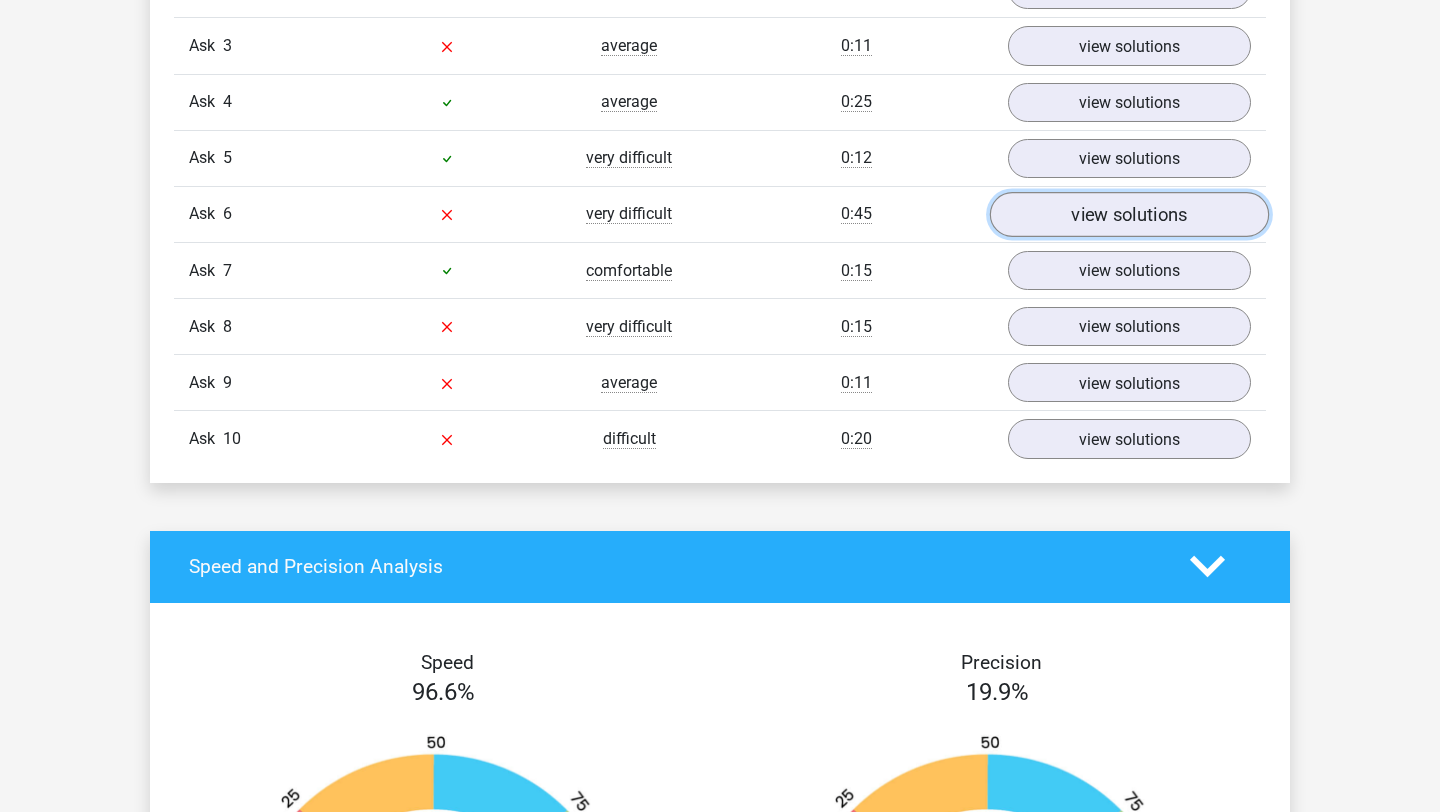 click on "view solutions" at bounding box center (1129, 215) 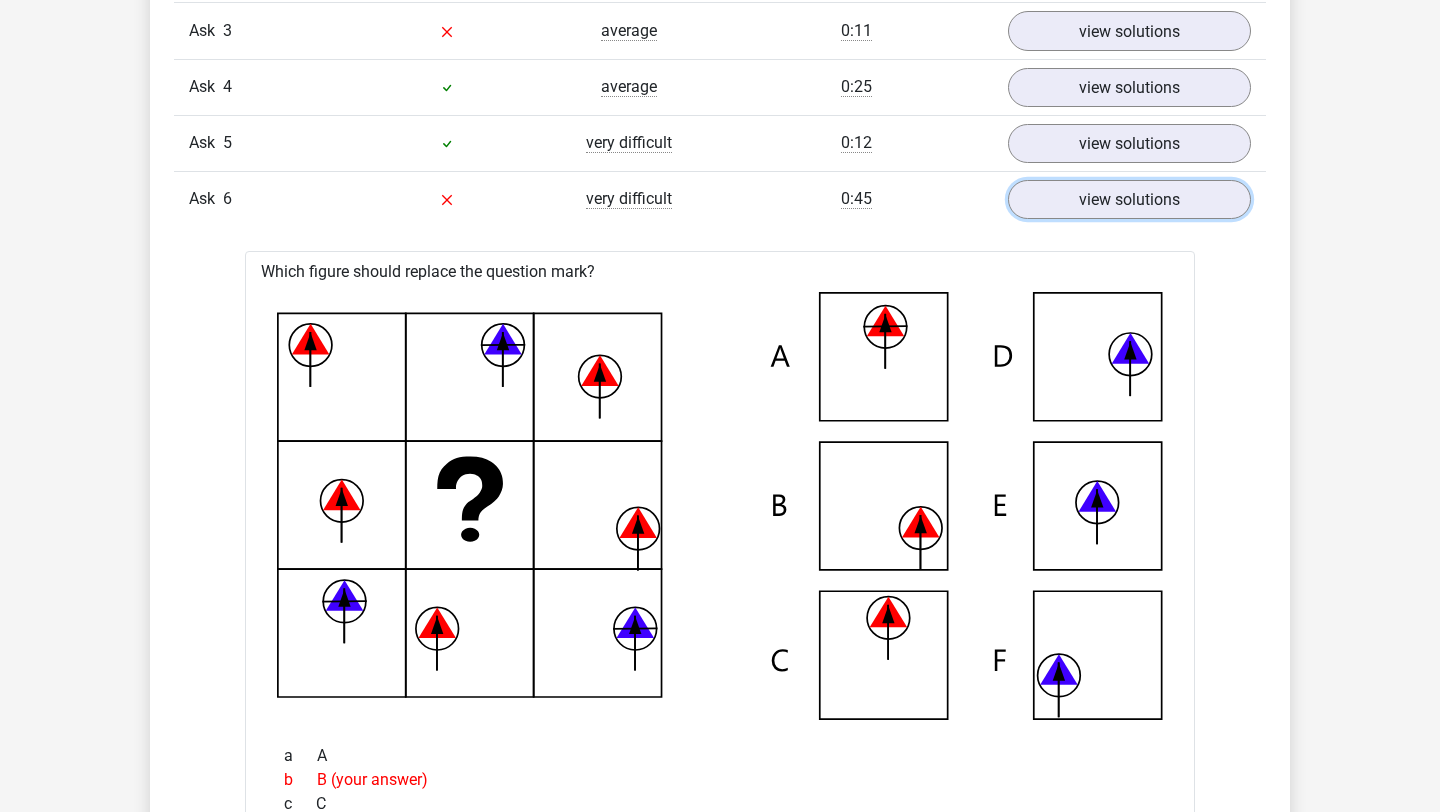 scroll, scrollTop: 1802, scrollLeft: 0, axis: vertical 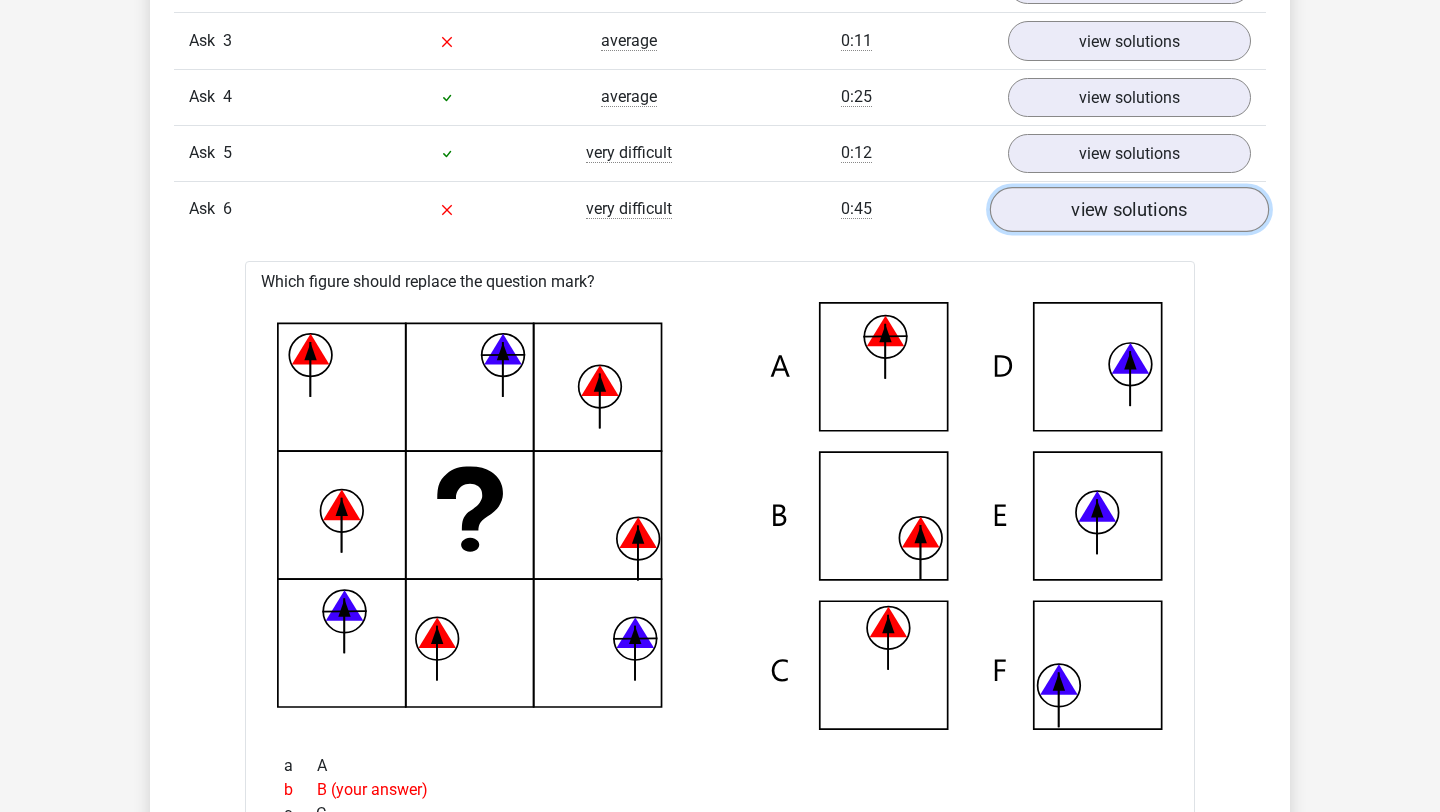 click on "view solutions" at bounding box center [1129, 209] 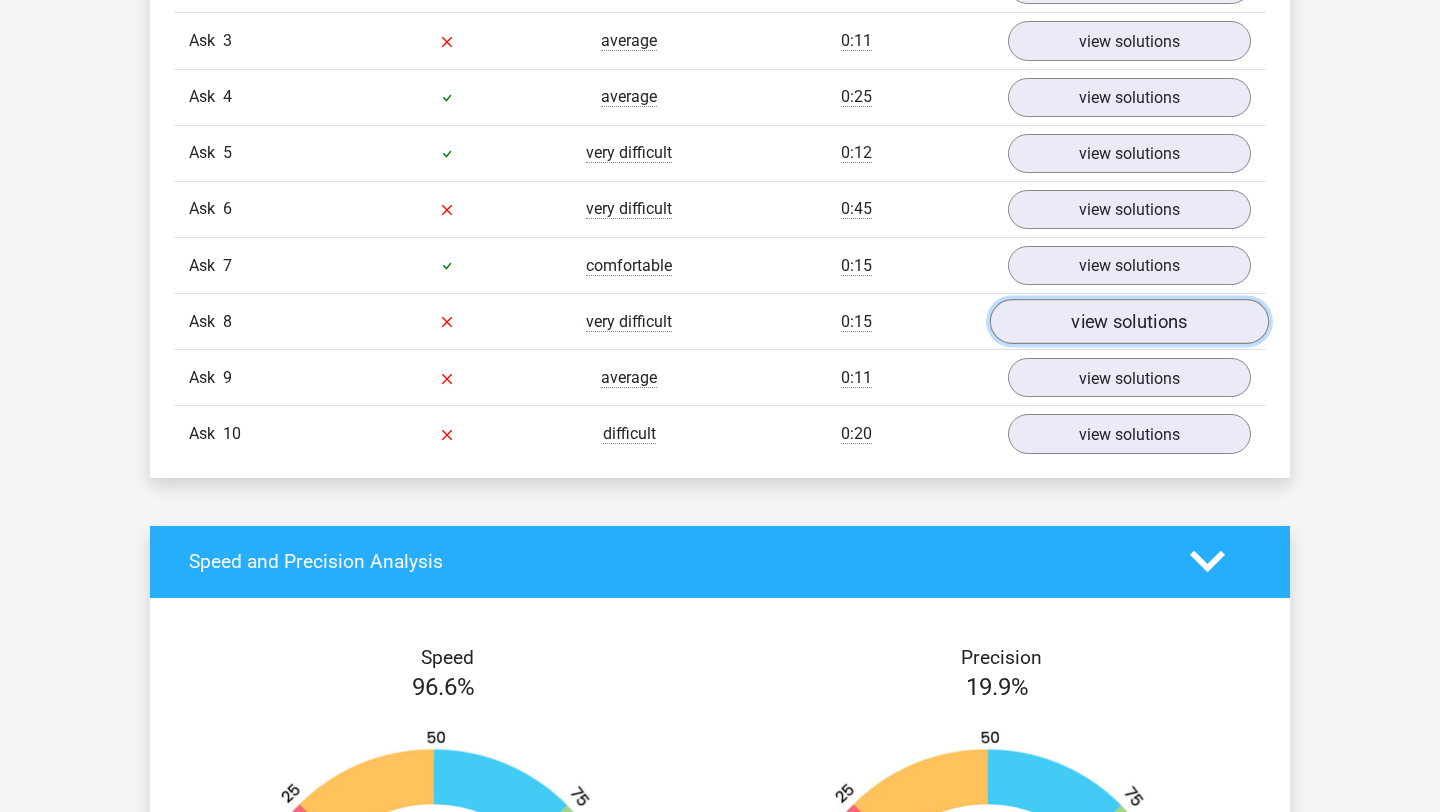 click on "view solutions" at bounding box center [1129, 322] 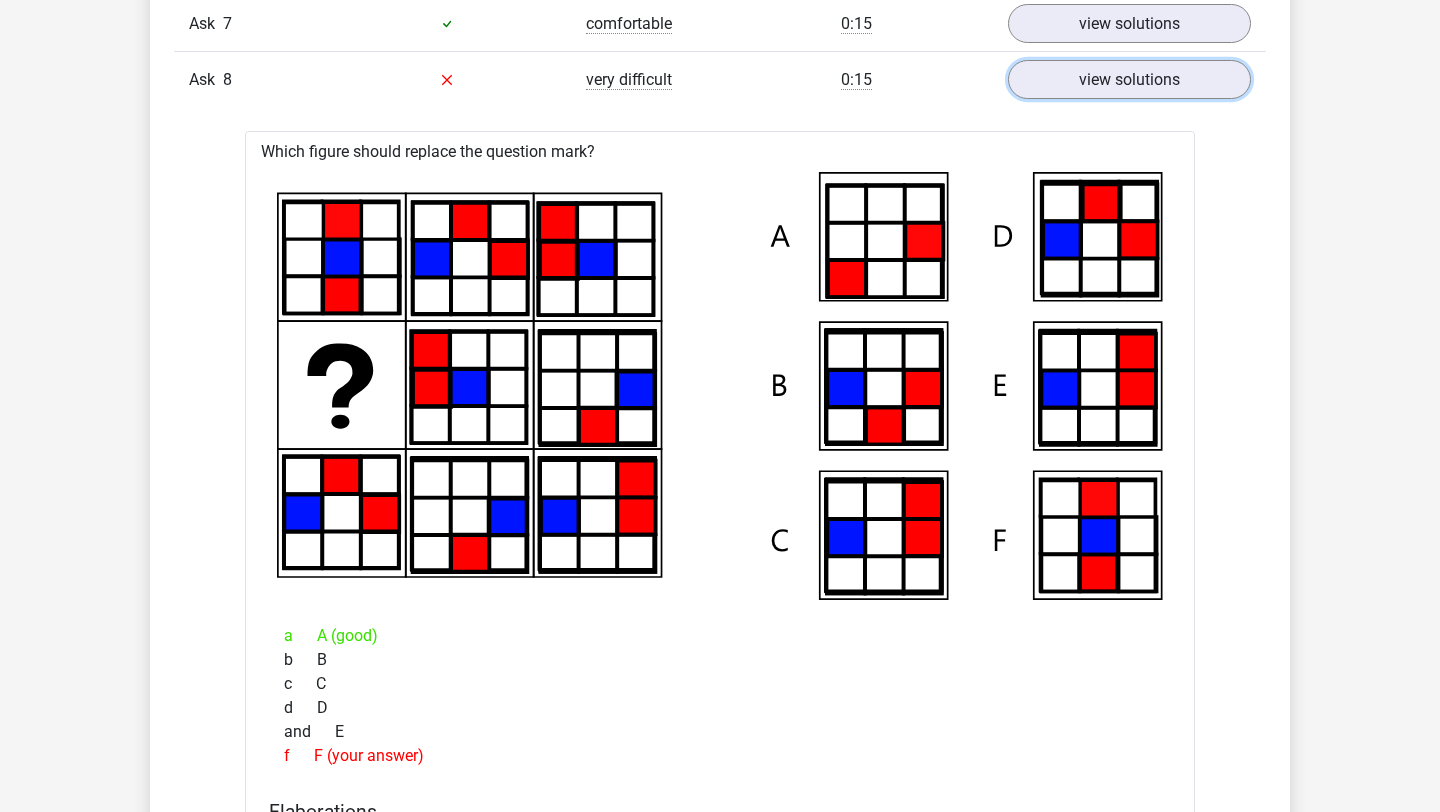 scroll, scrollTop: 2031, scrollLeft: 0, axis: vertical 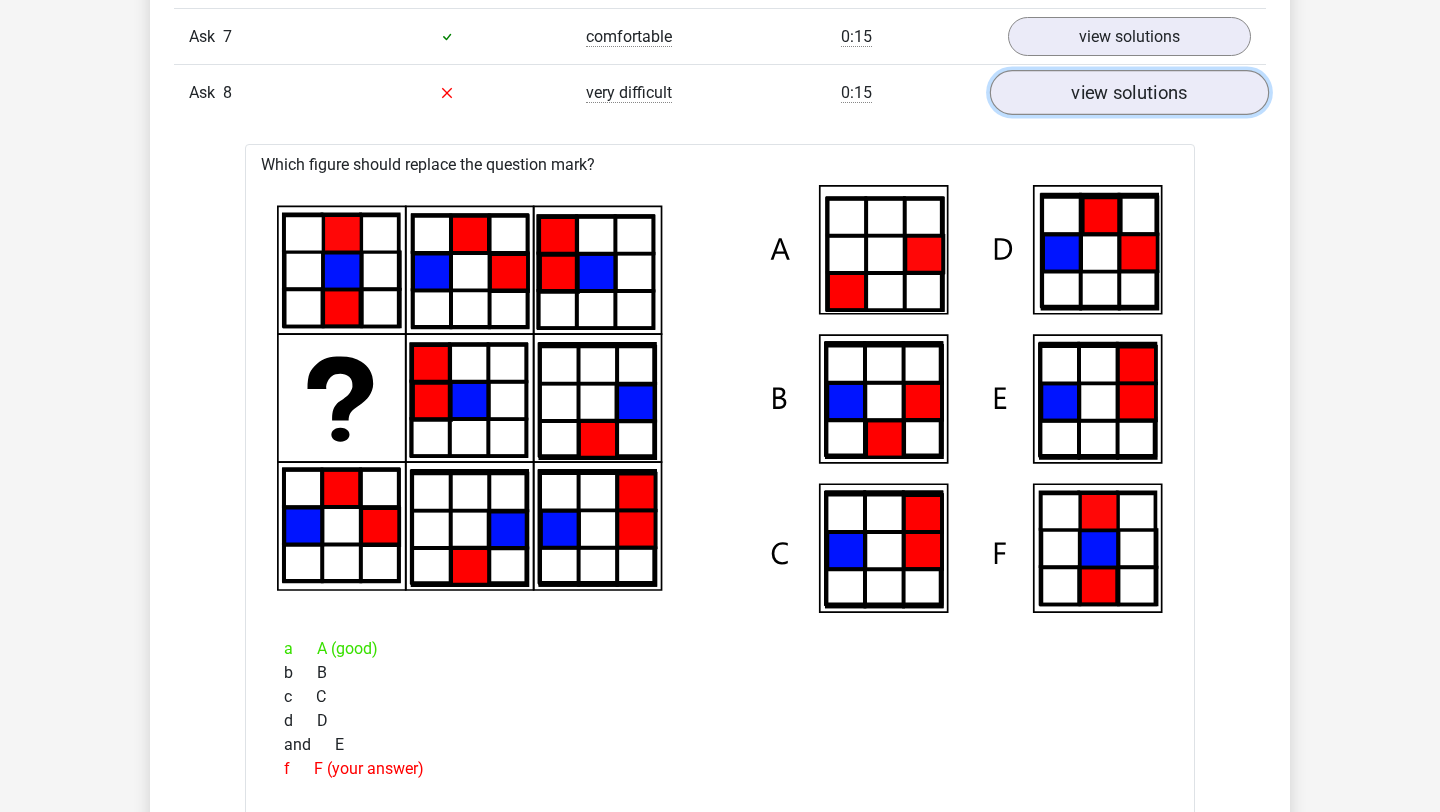 click on "view solutions" at bounding box center (1129, 92) 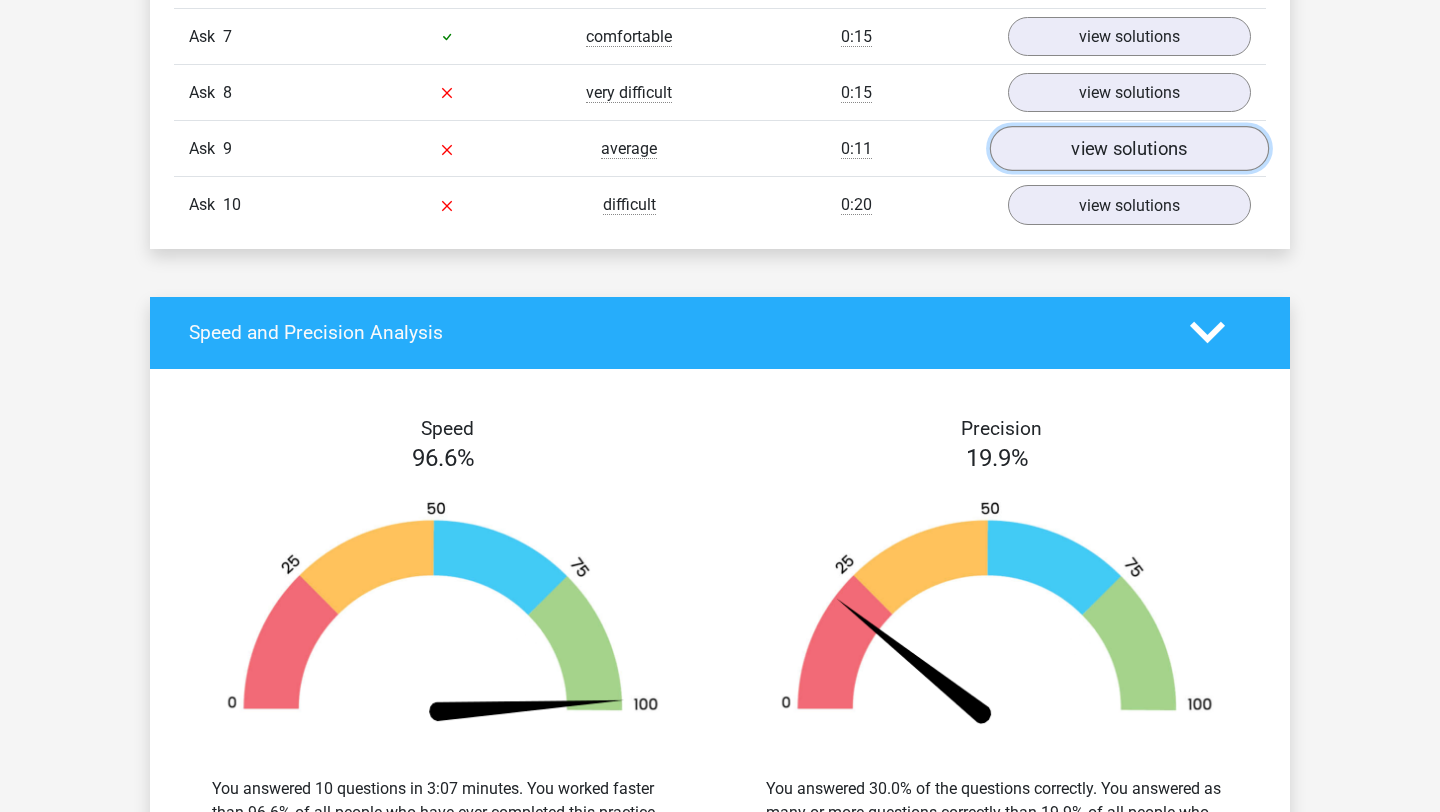 click on "view solutions" at bounding box center [1129, 149] 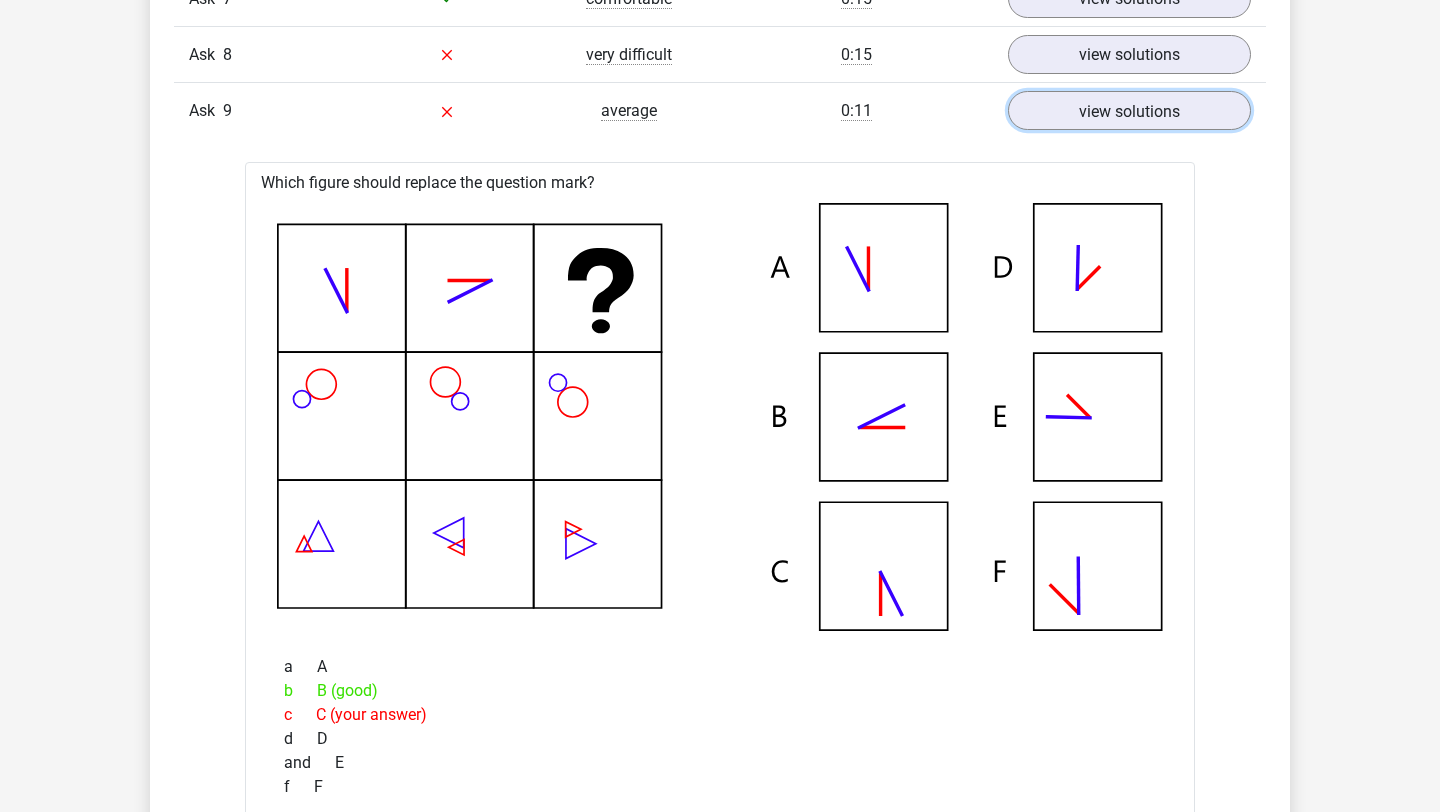 scroll, scrollTop: 2085, scrollLeft: 0, axis: vertical 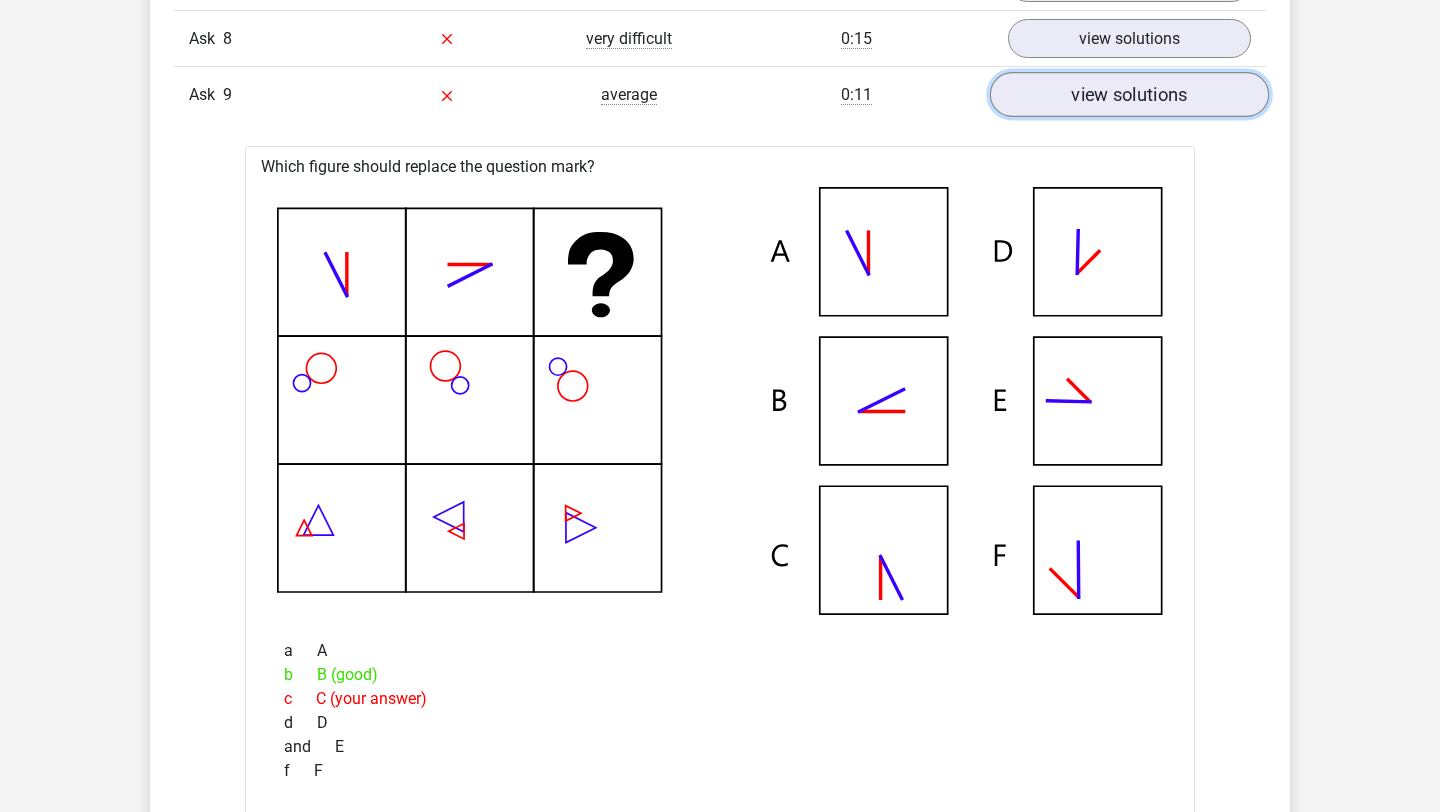 click on "view solutions" at bounding box center [1129, 95] 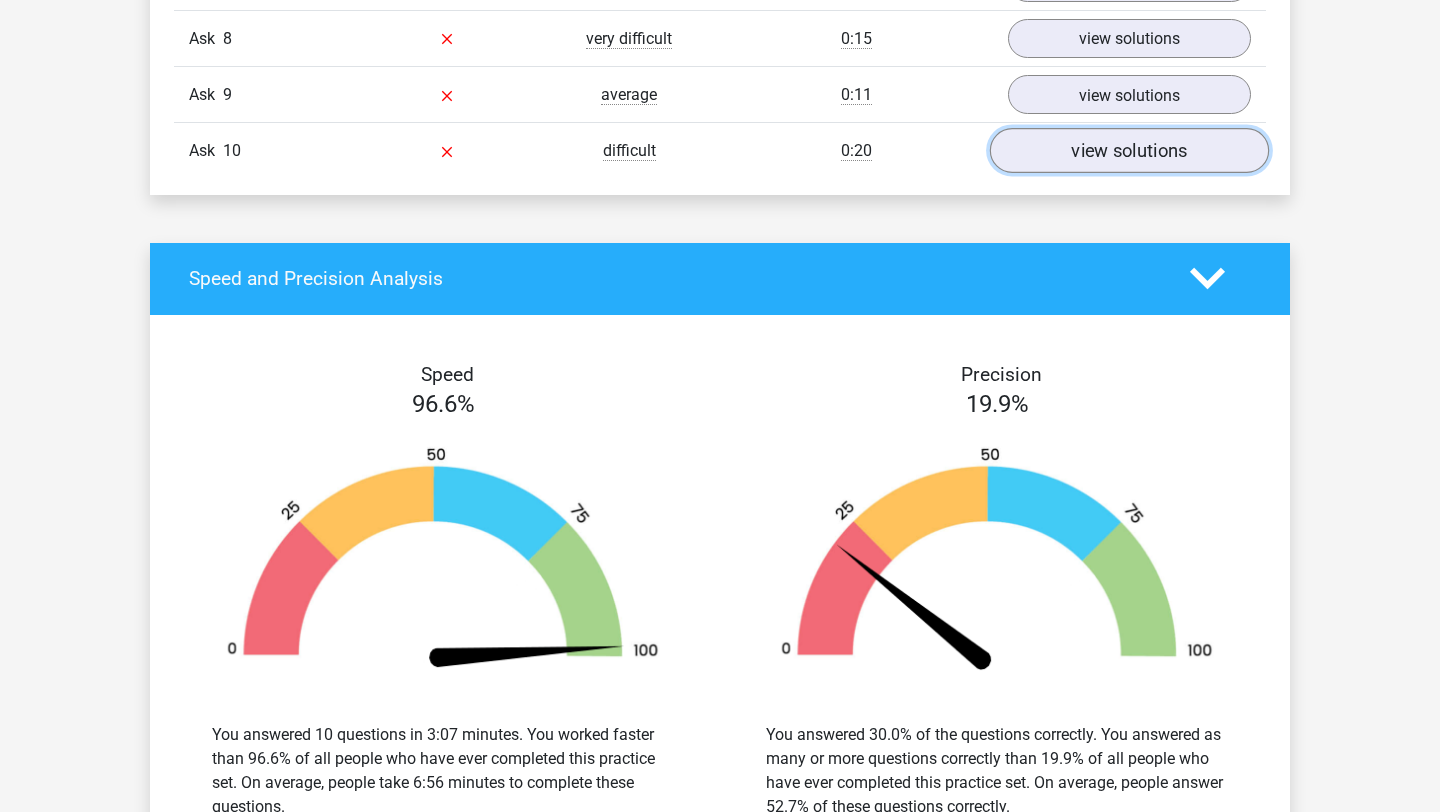 click on "view solutions" at bounding box center (1129, 151) 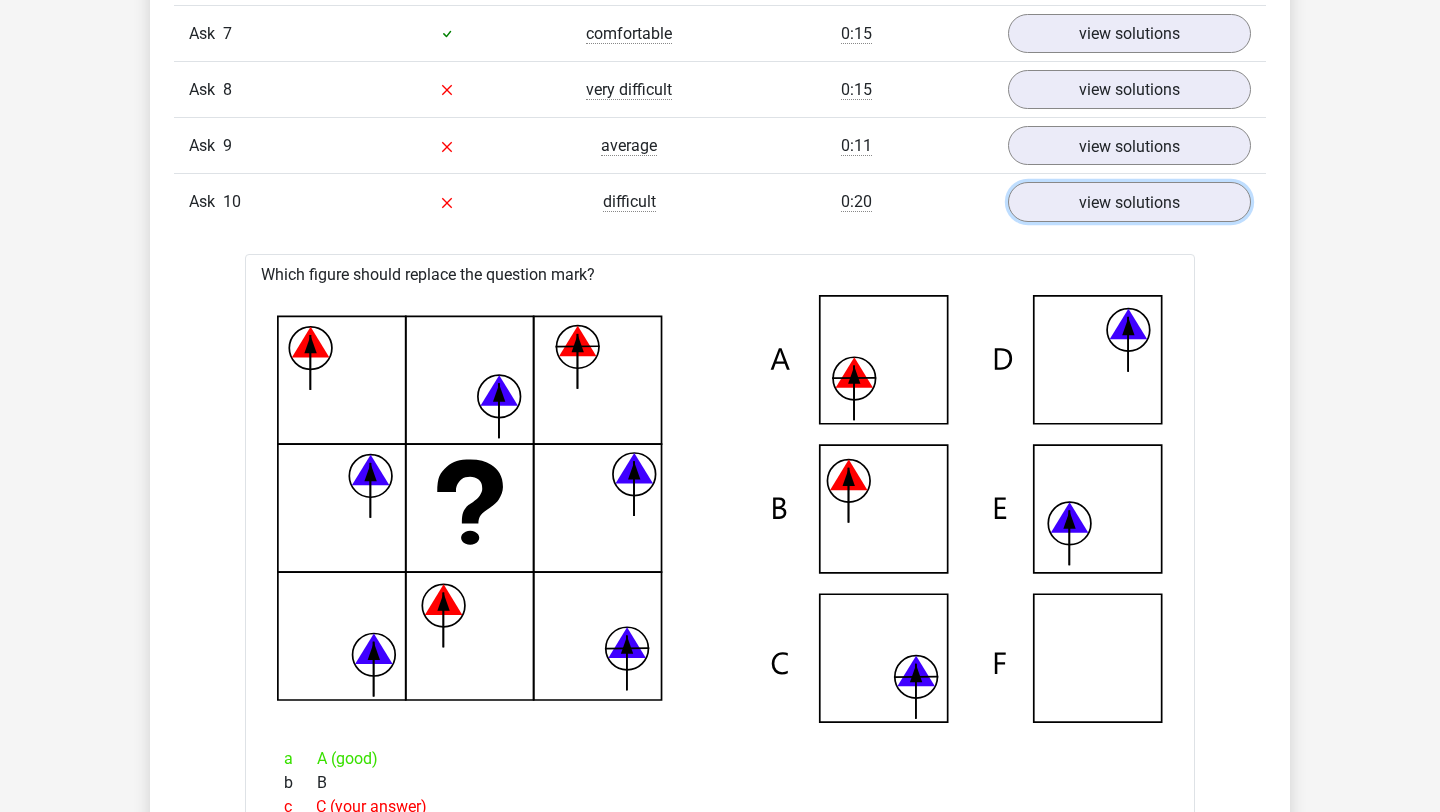 scroll, scrollTop: 2028, scrollLeft: 0, axis: vertical 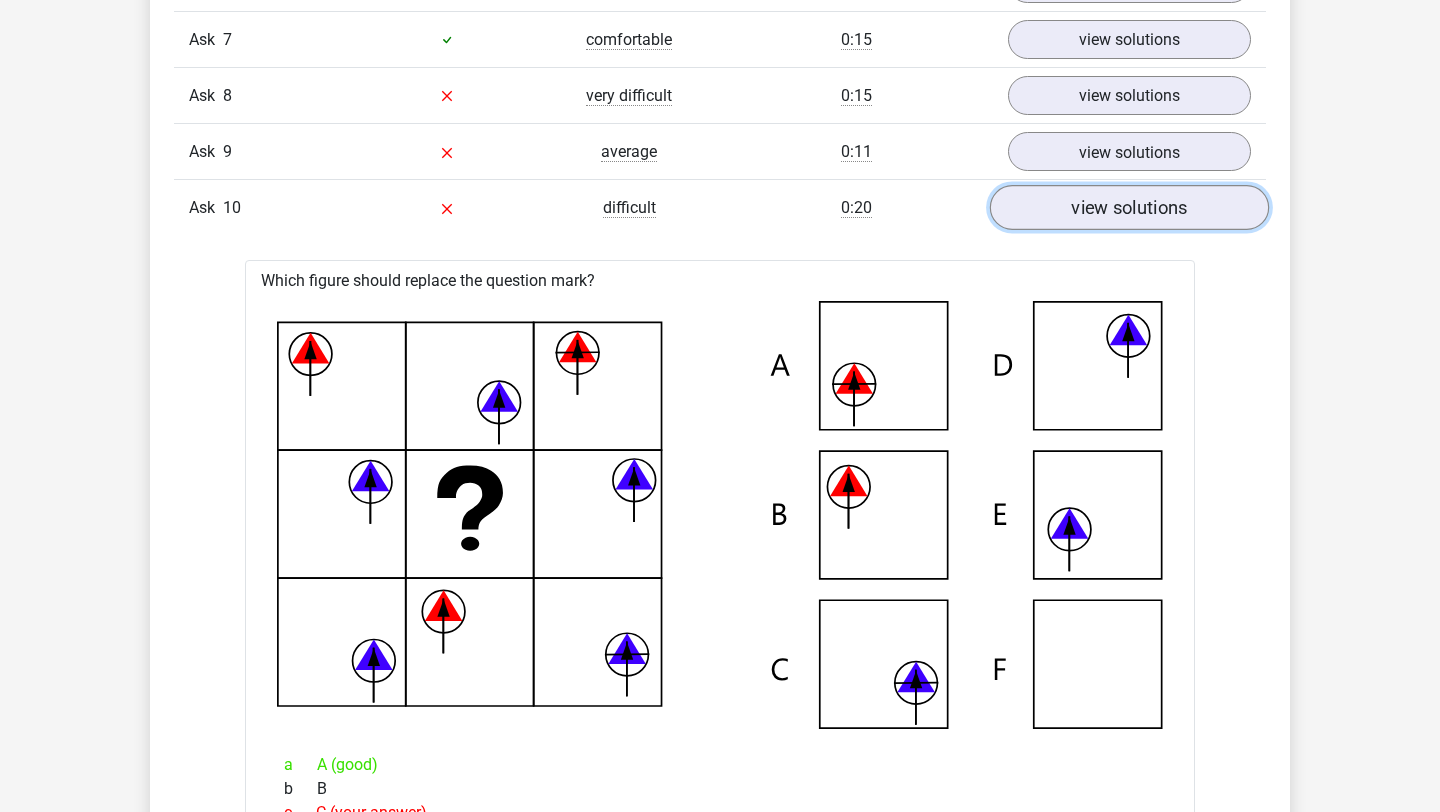 click on "view solutions" at bounding box center [1129, 208] 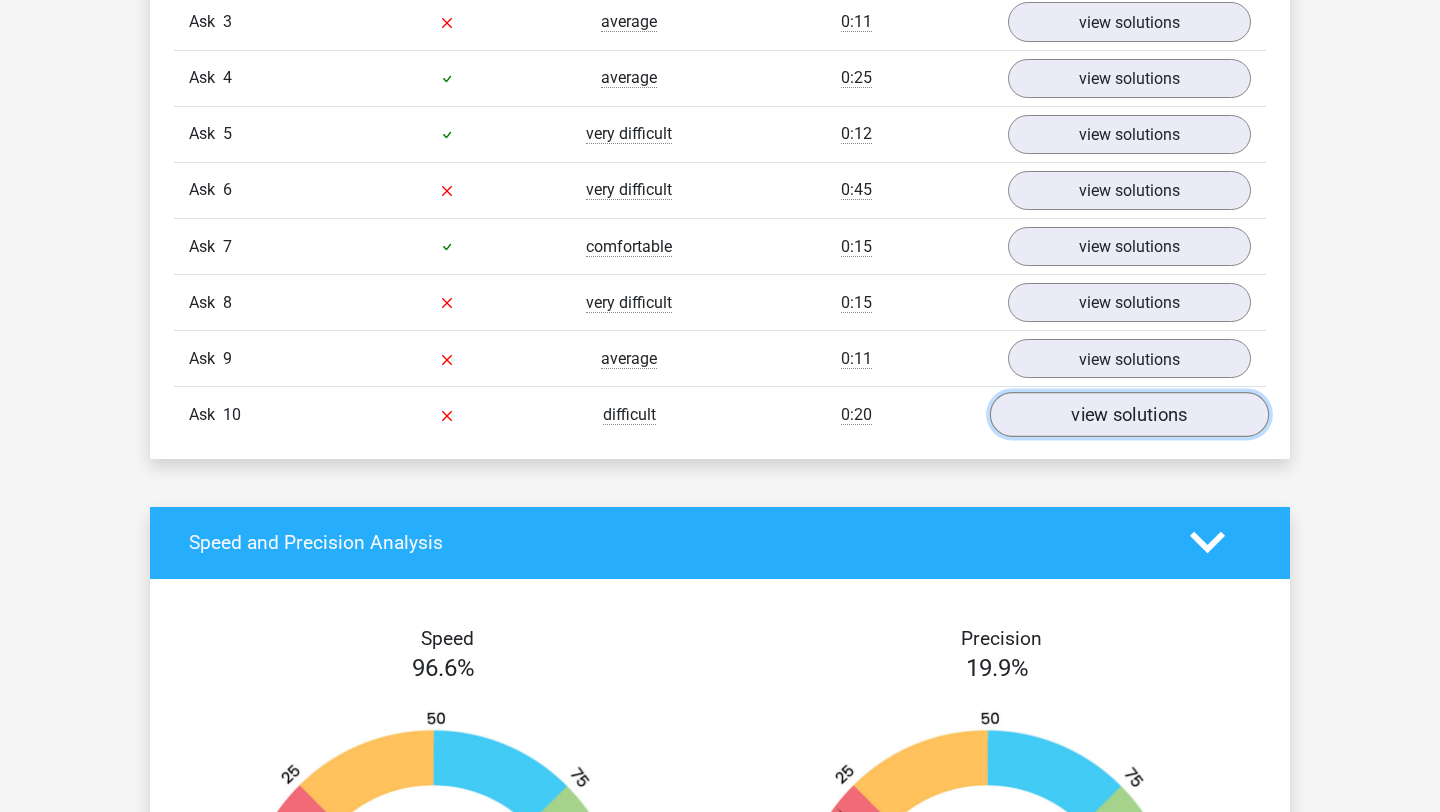 scroll, scrollTop: 1820, scrollLeft: 0, axis: vertical 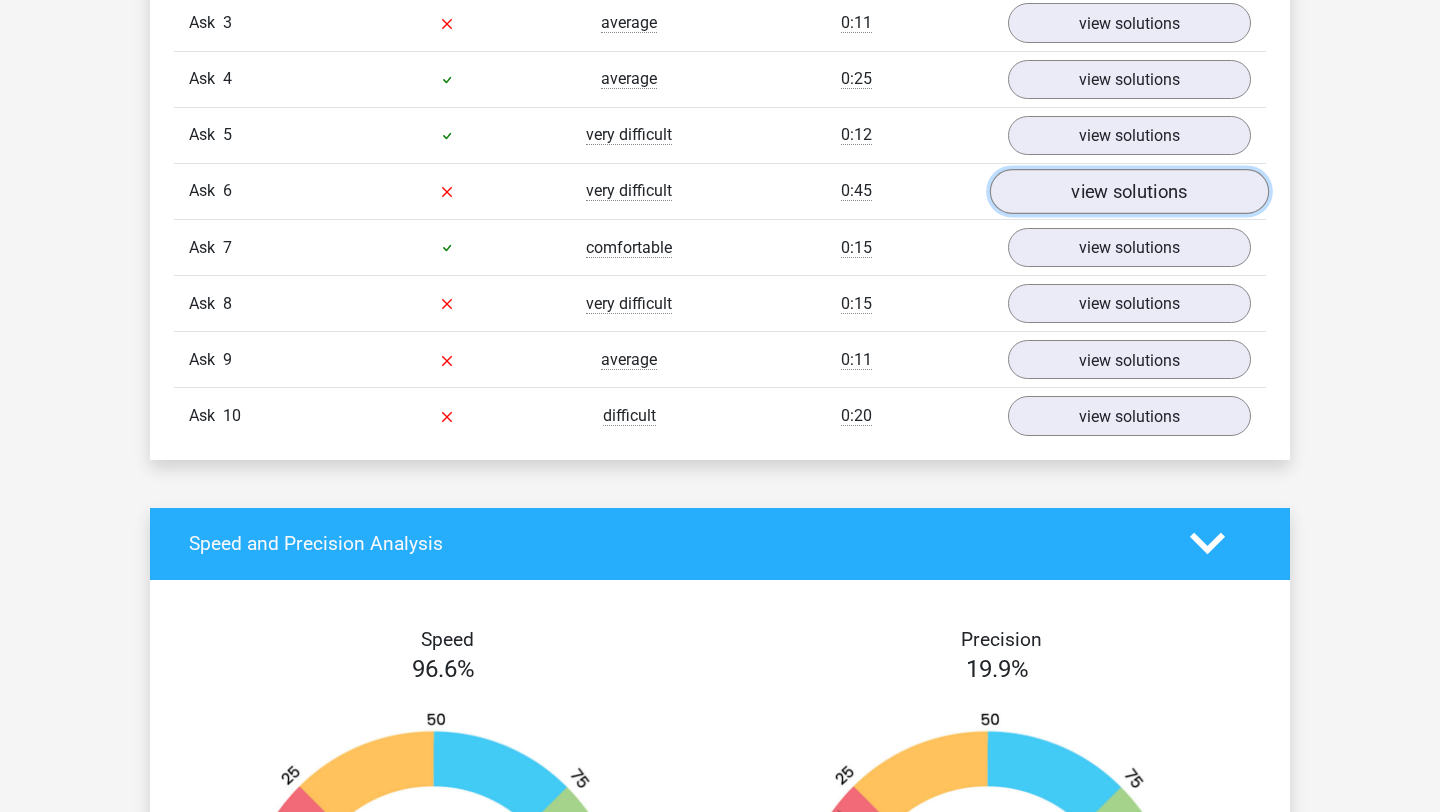 click on "view solutions" at bounding box center [1129, 192] 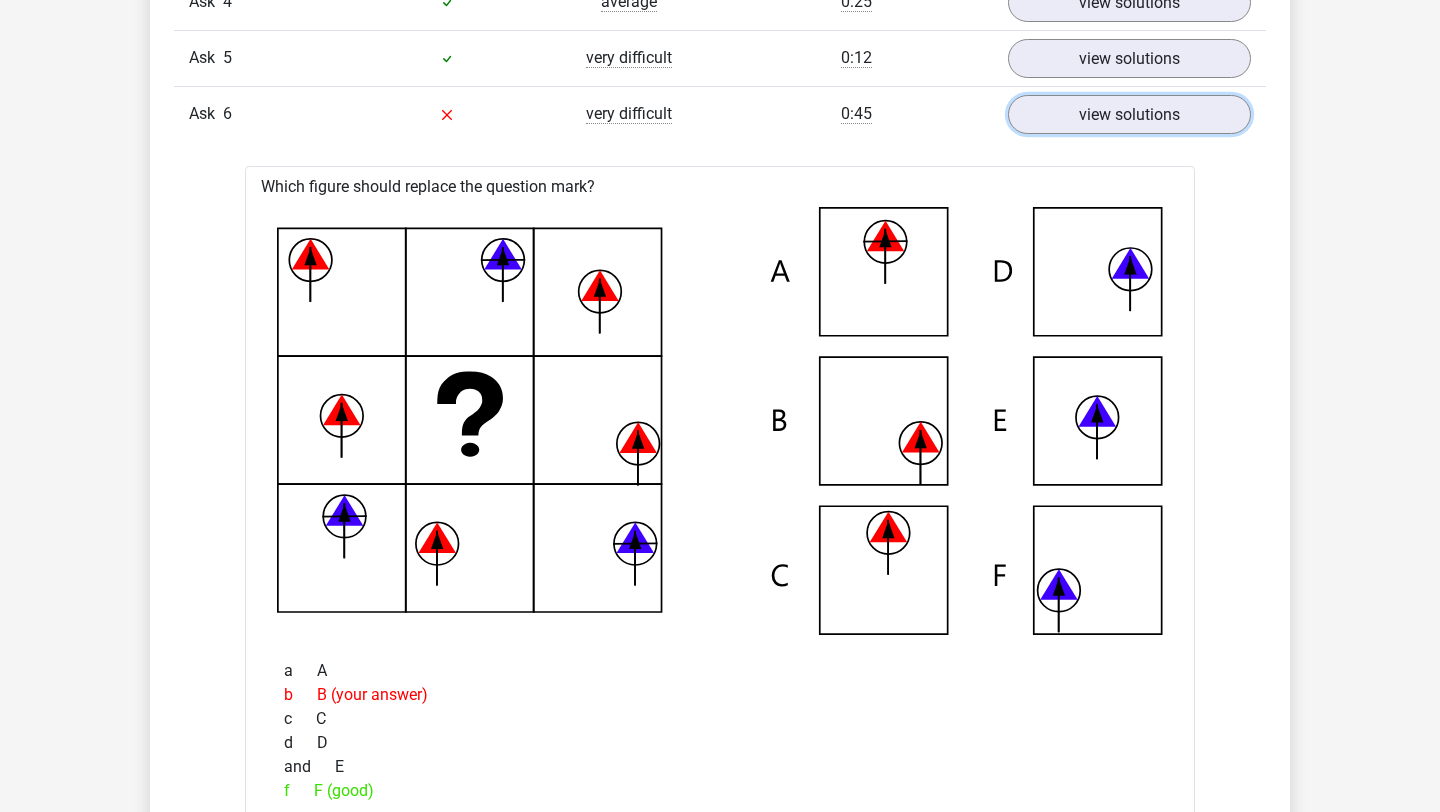 scroll, scrollTop: 1896, scrollLeft: 0, axis: vertical 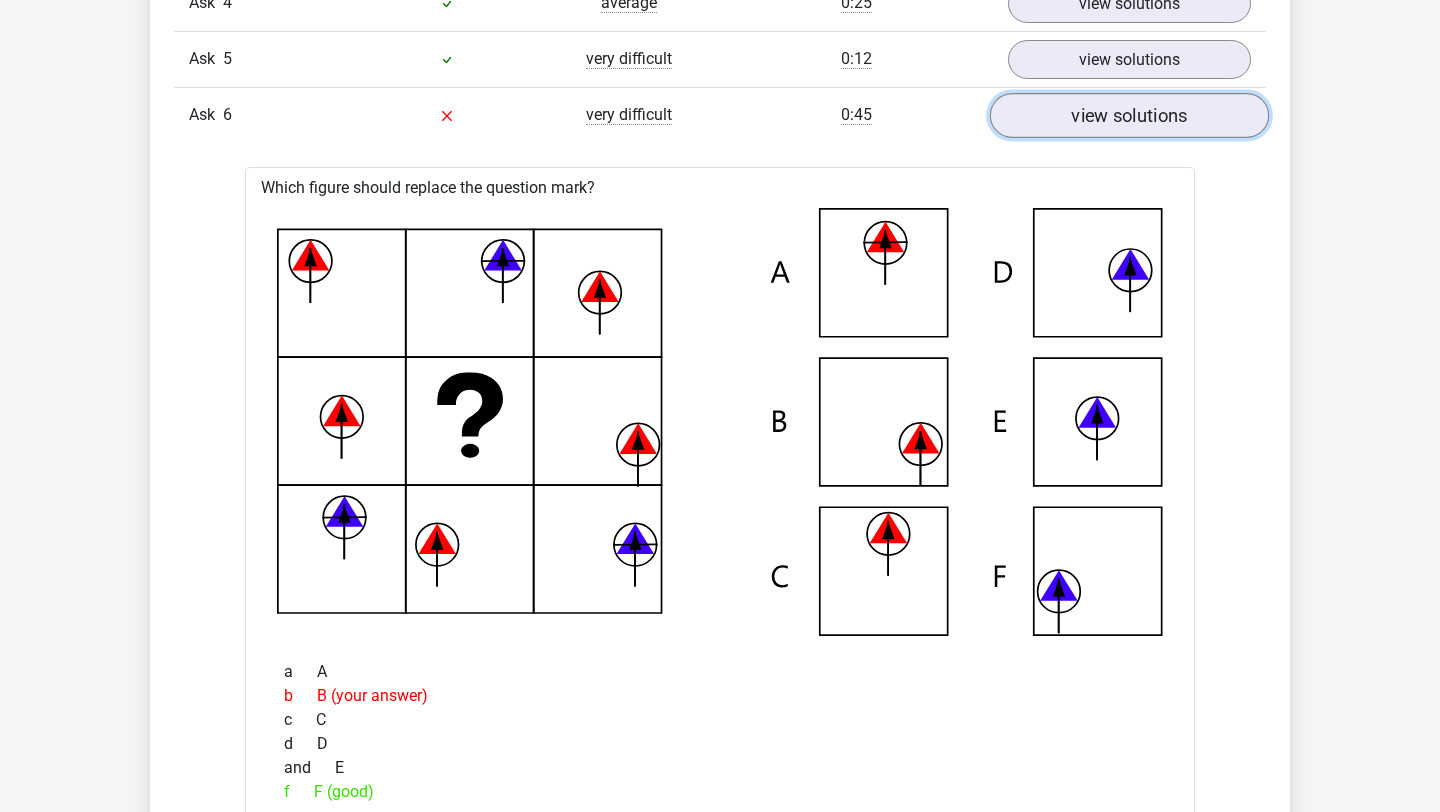 click on "view solutions" at bounding box center [1129, 115] 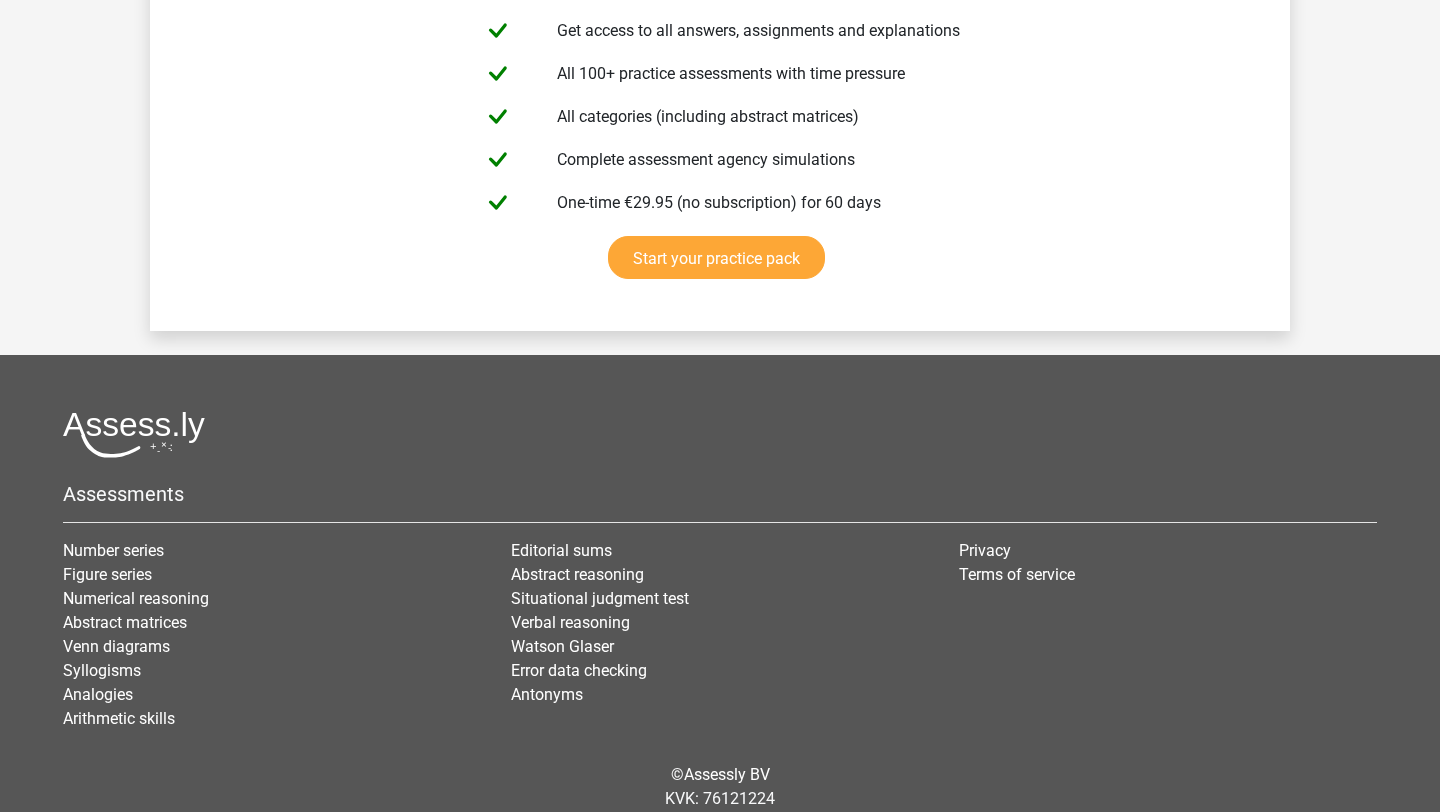 scroll, scrollTop: 3558, scrollLeft: 0, axis: vertical 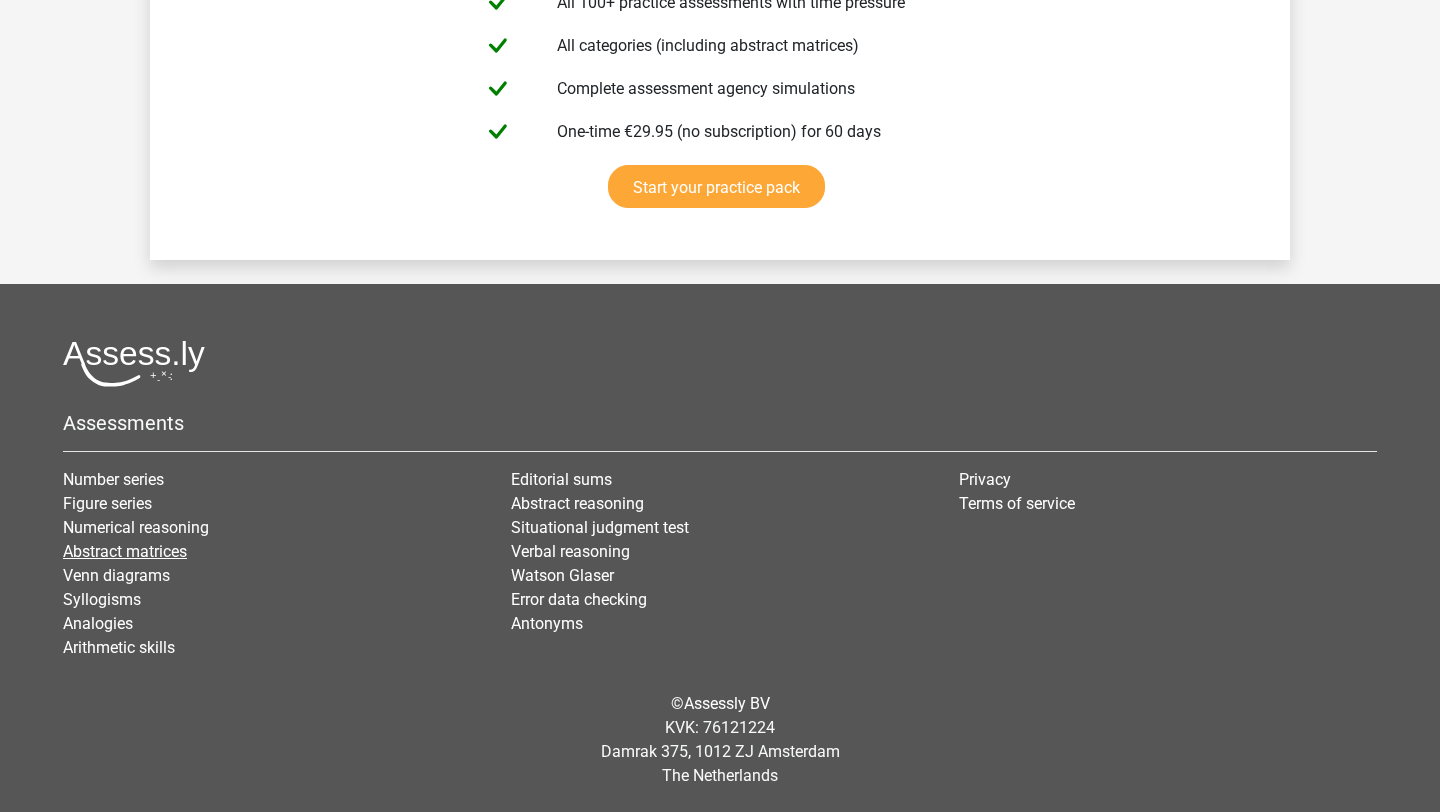 click on "Abstract matrices" at bounding box center (125, 551) 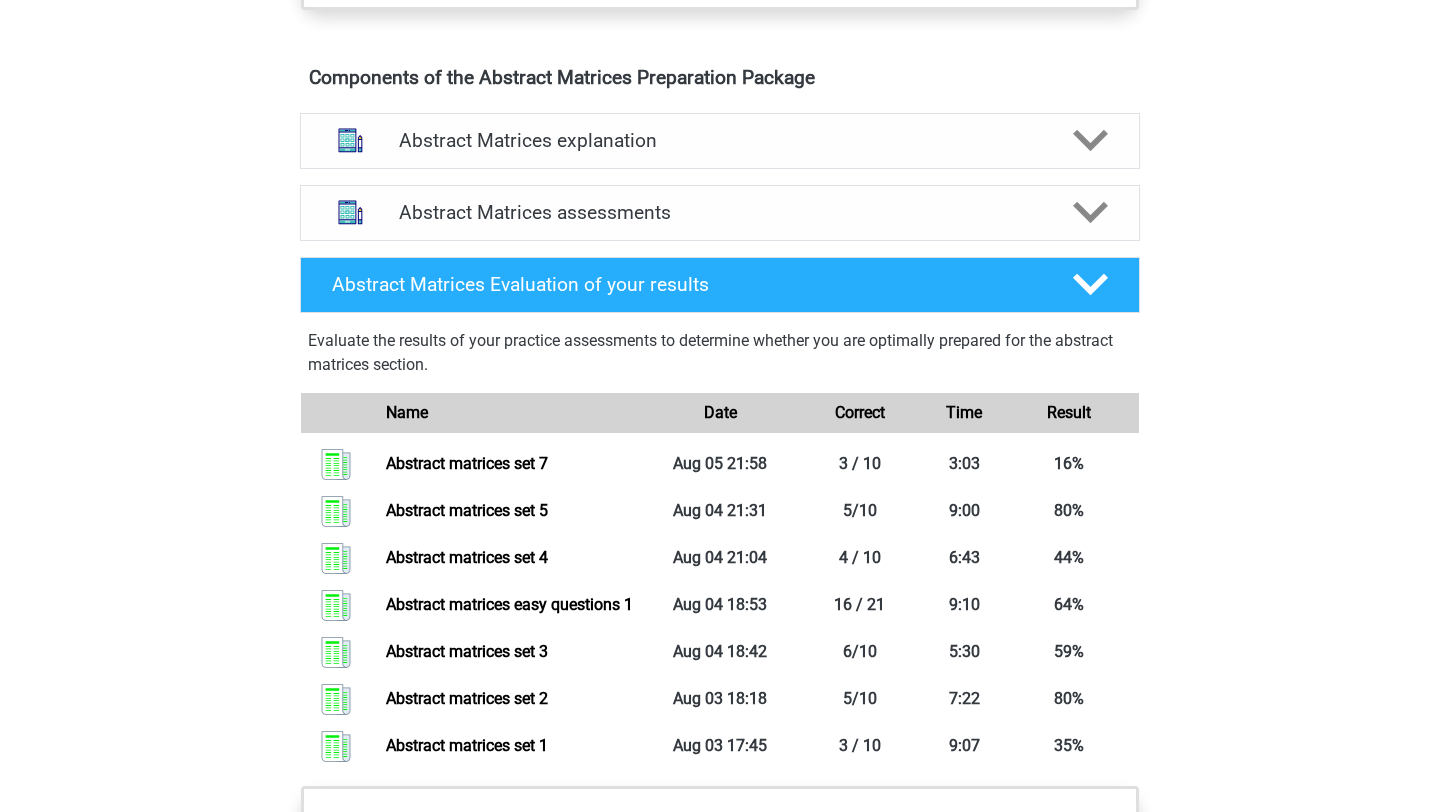 scroll, scrollTop: 1129, scrollLeft: 0, axis: vertical 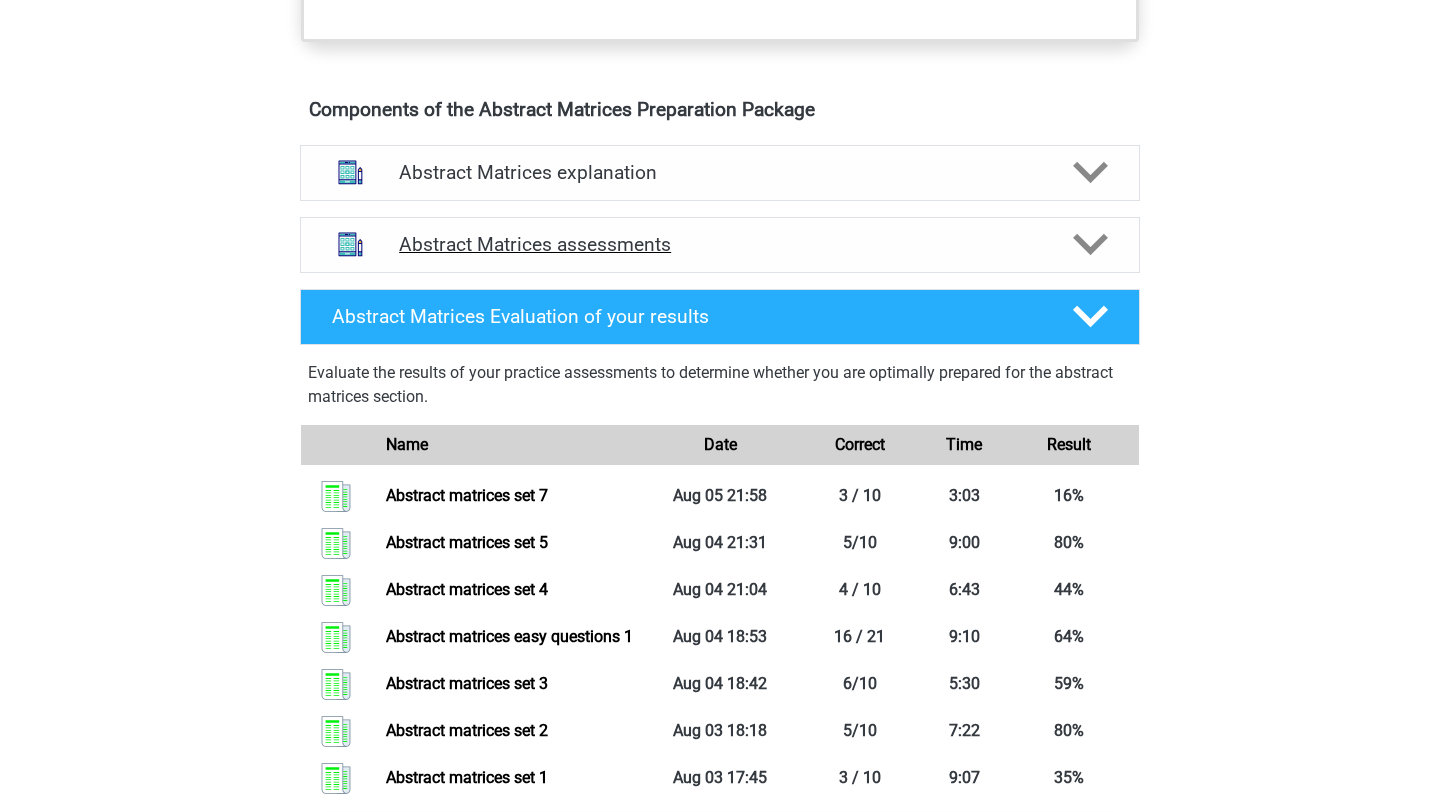 click at bounding box center [1089, 244] 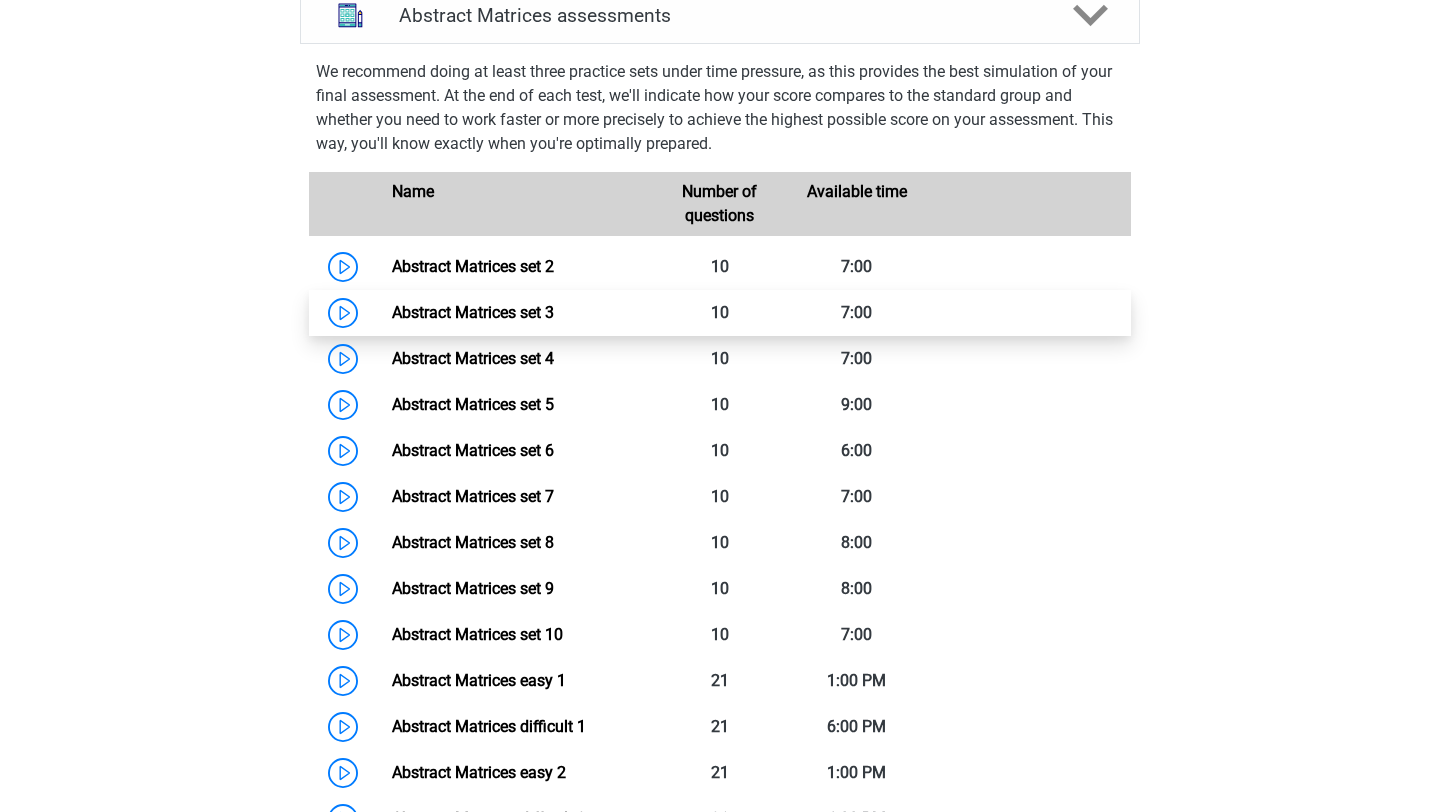 scroll, scrollTop: 1366, scrollLeft: 0, axis: vertical 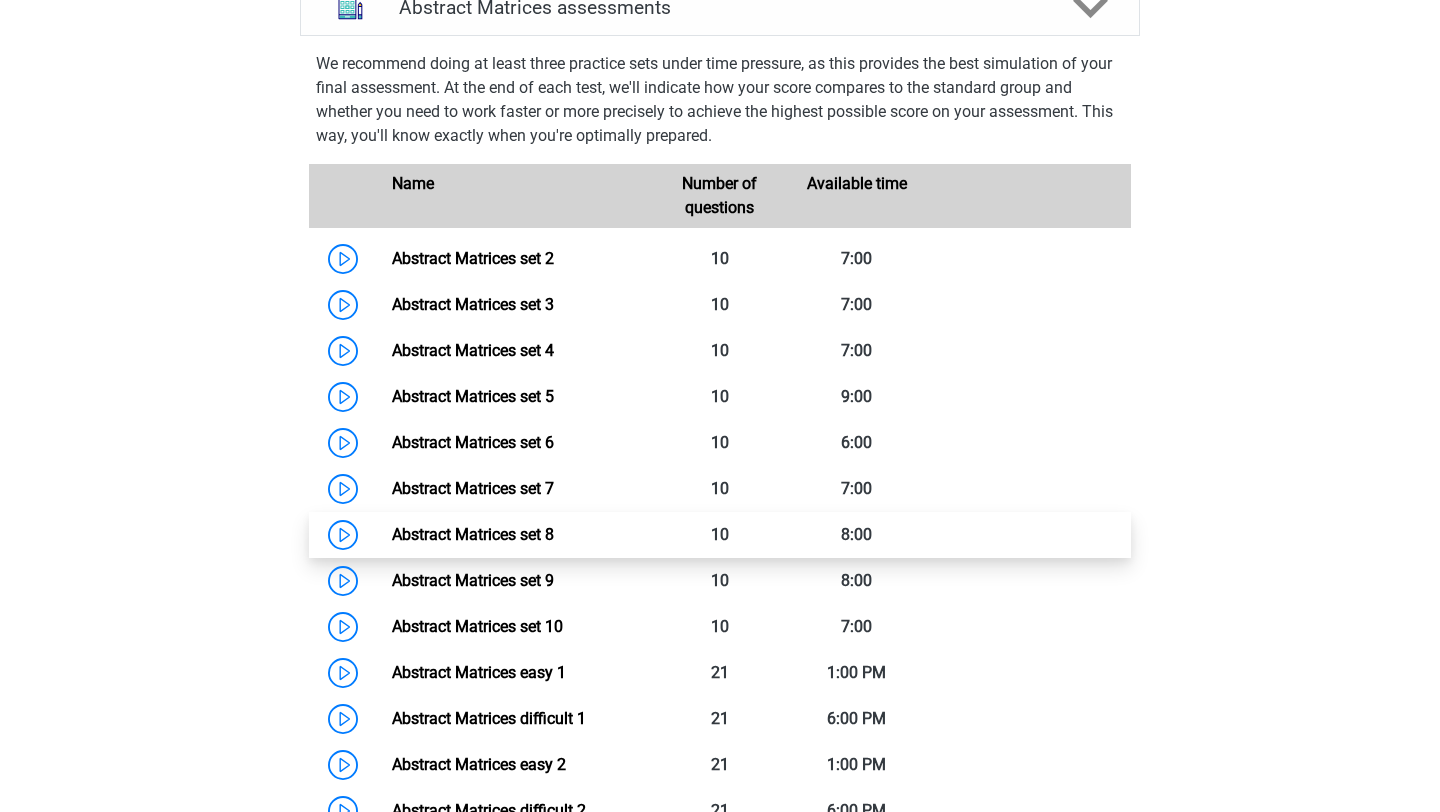 click on "Abstract Matrices set 8" at bounding box center (473, 534) 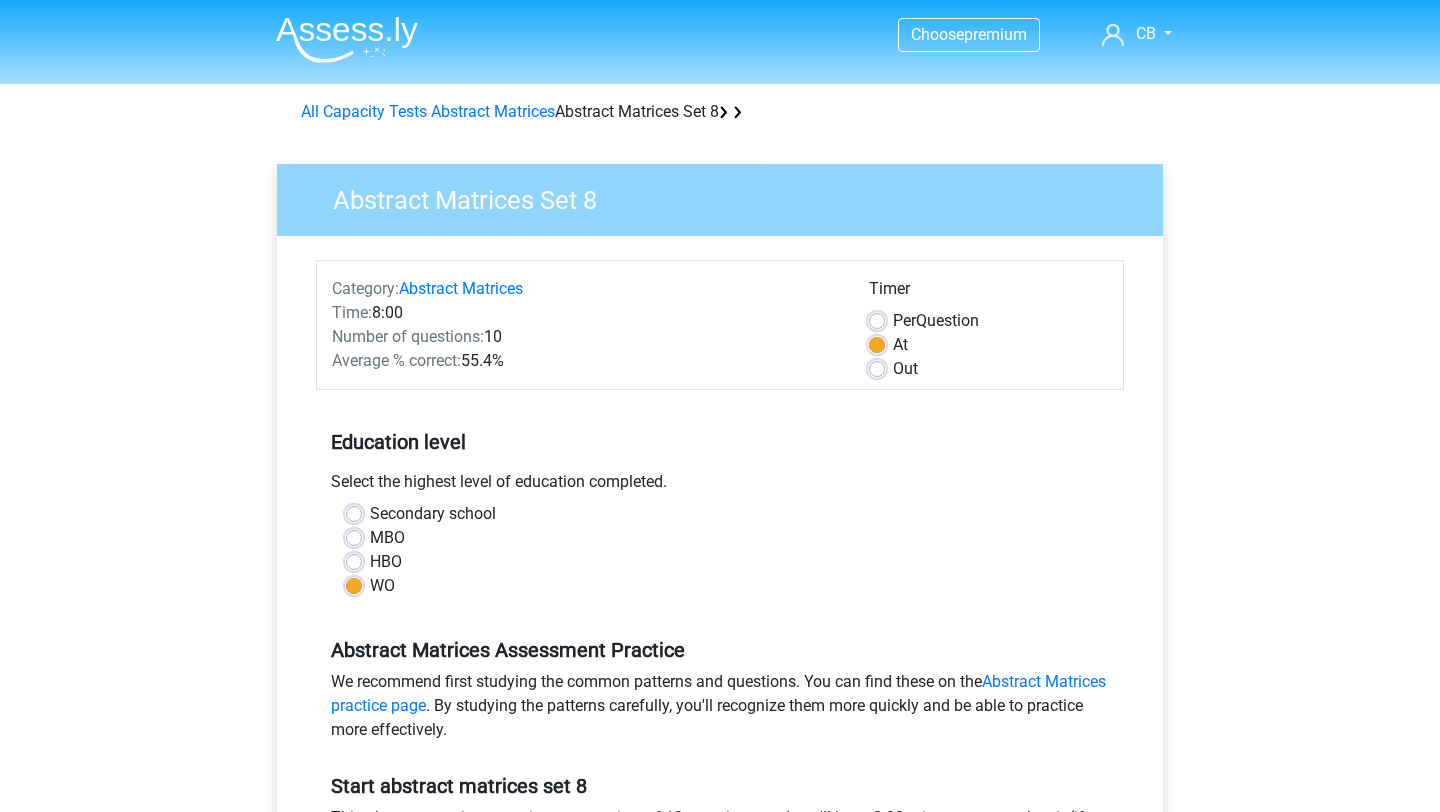 scroll, scrollTop: 496, scrollLeft: 0, axis: vertical 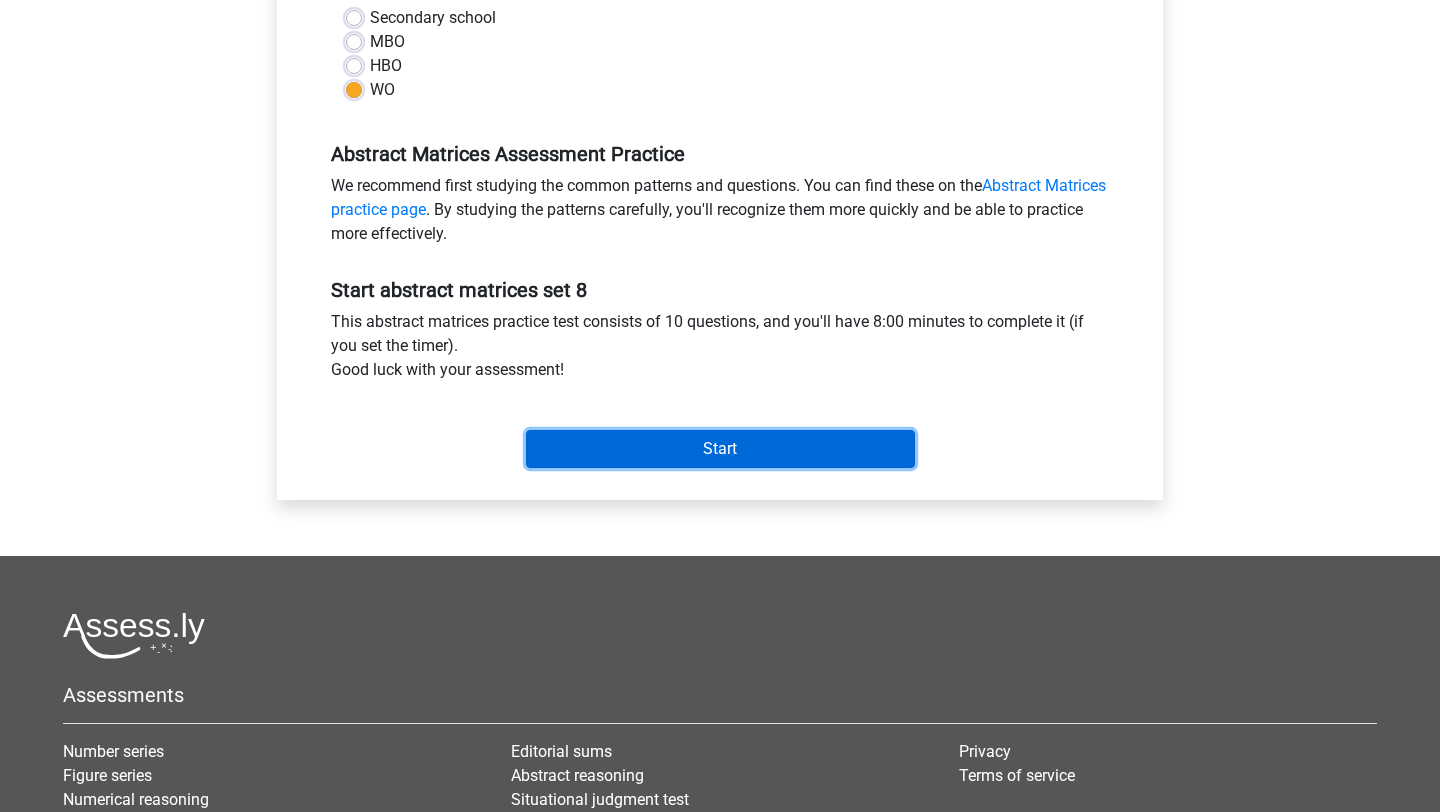 click on "Start" at bounding box center (720, 449) 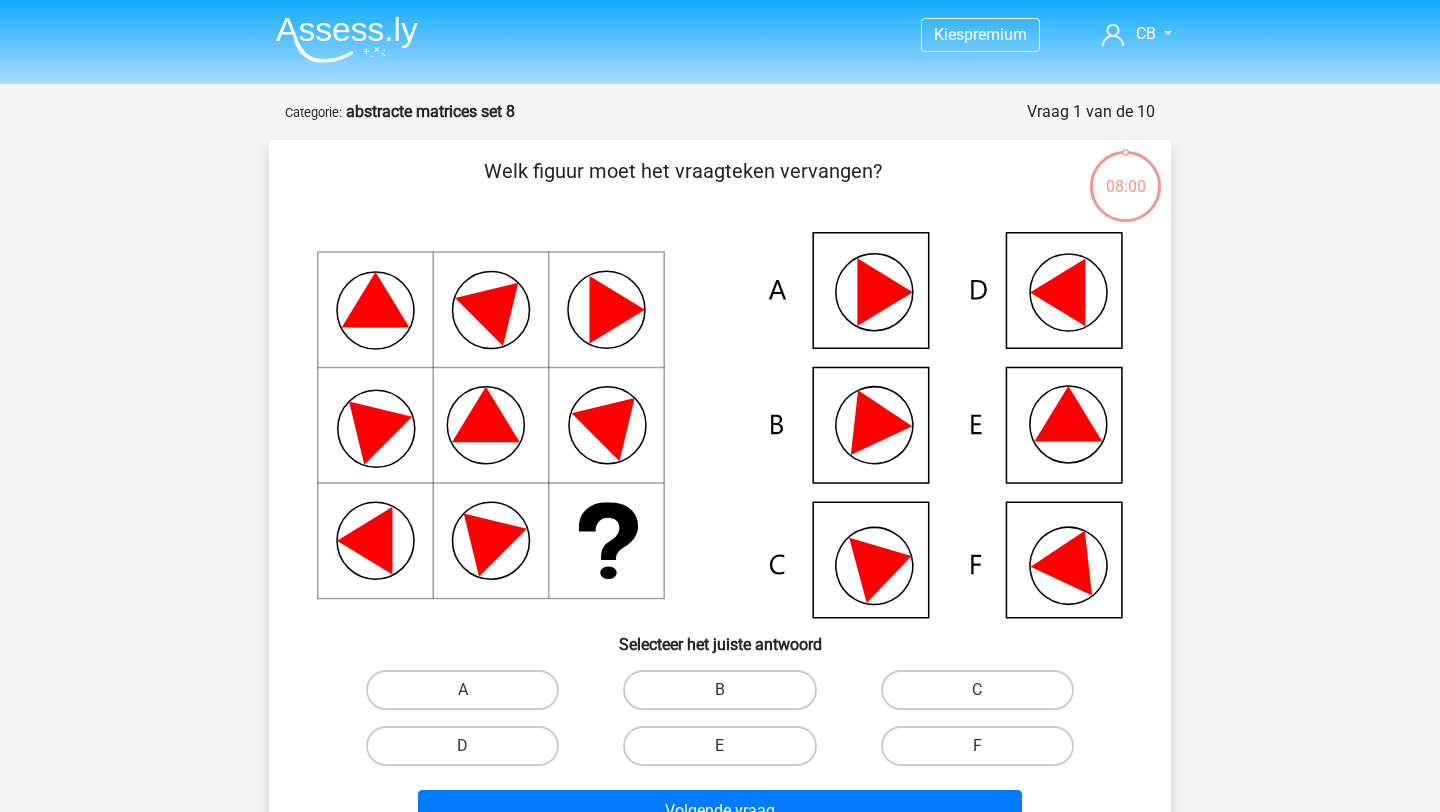 scroll, scrollTop: 0, scrollLeft: 0, axis: both 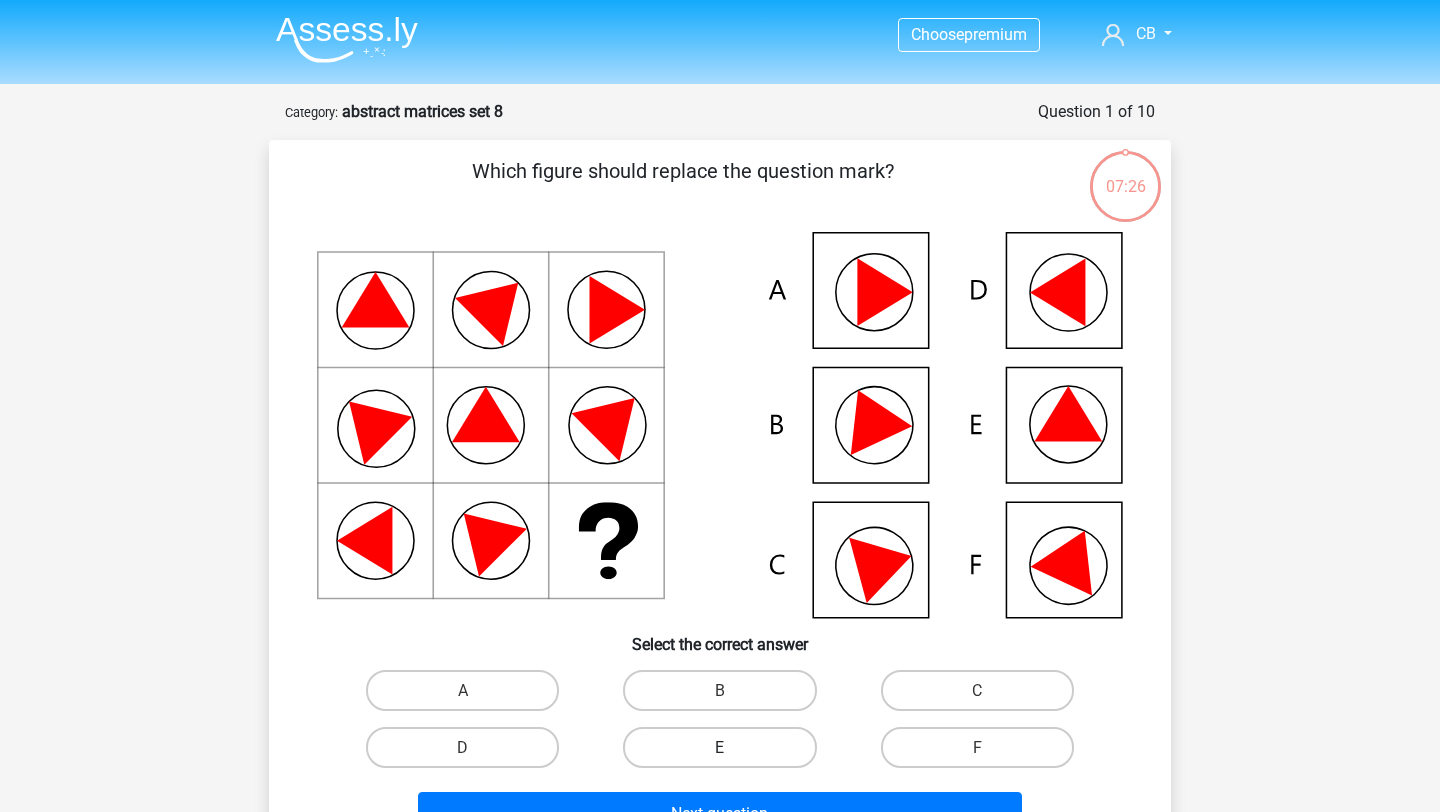 click on "E" at bounding box center (719, 747) 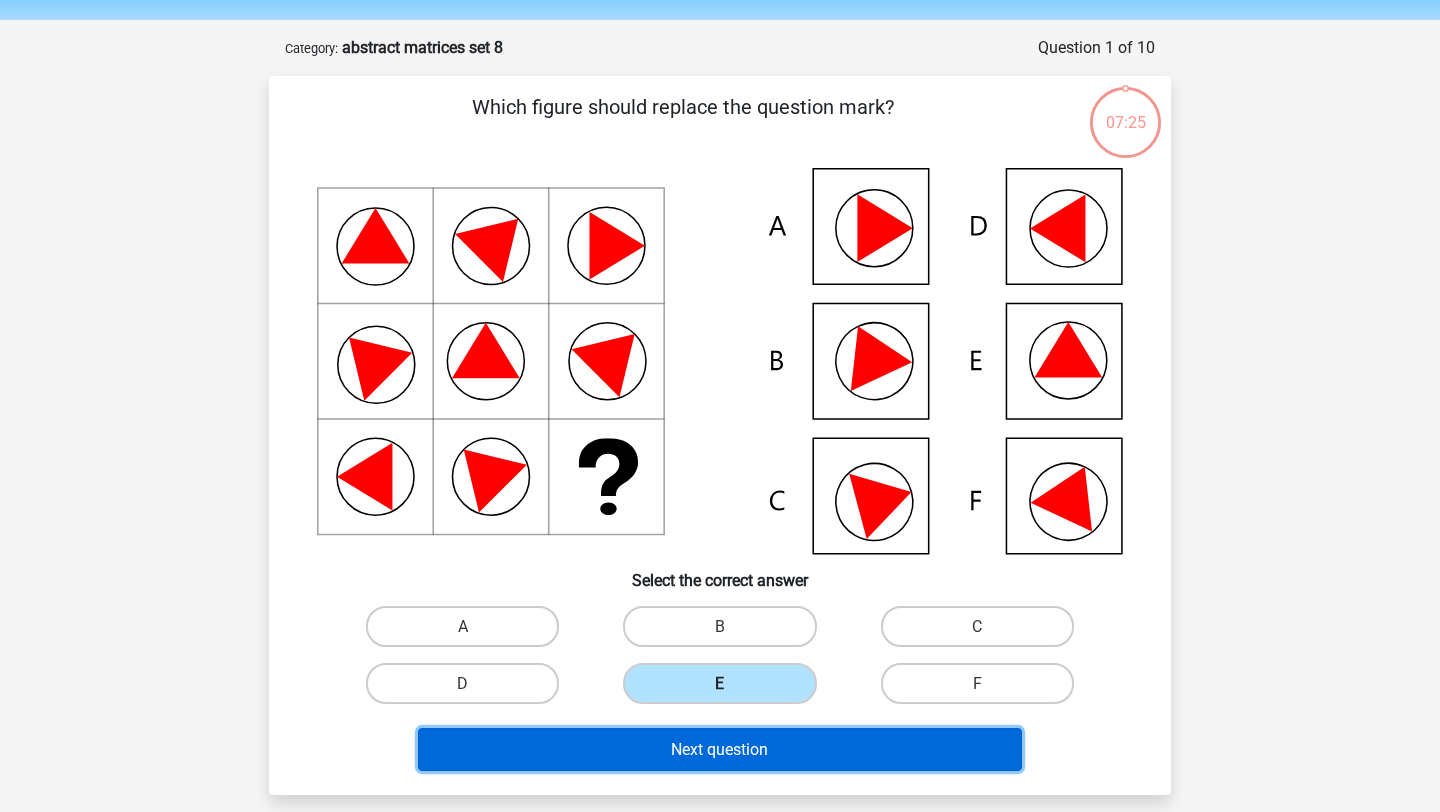click on "Next question" at bounding box center (719, 749) 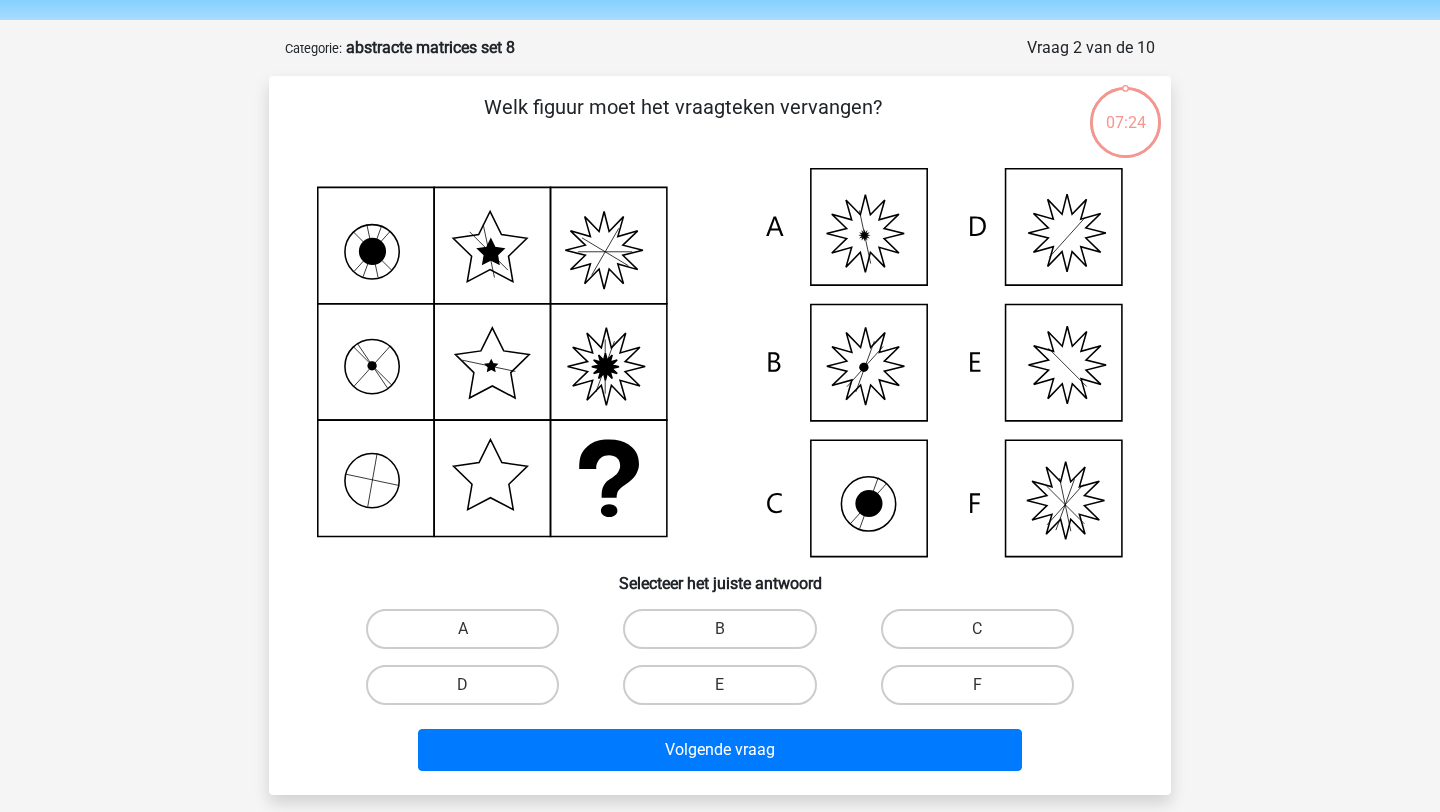 scroll, scrollTop: 100, scrollLeft: 0, axis: vertical 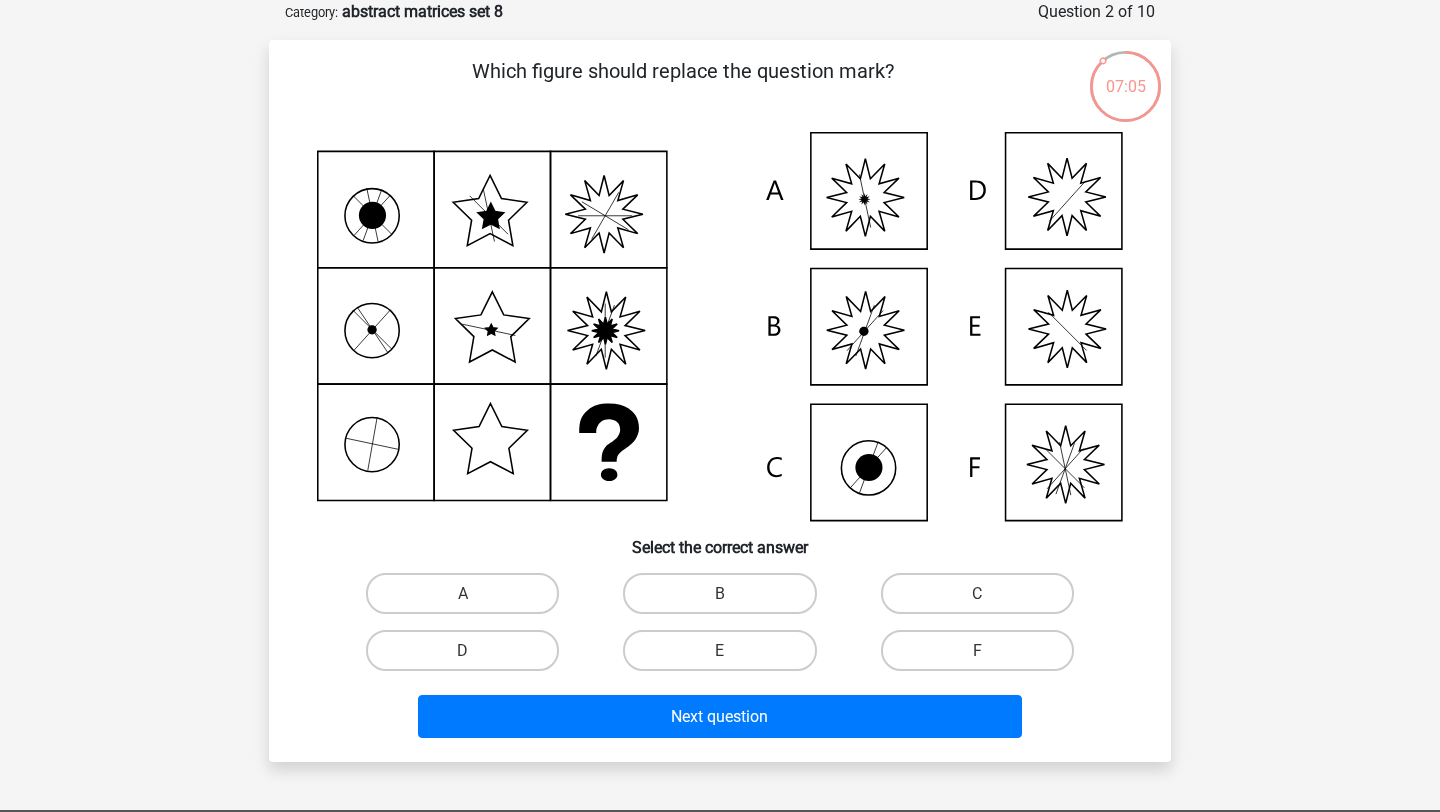 click on "Which figure should replace the question mark?
Select the correct answer
A
B" at bounding box center [720, 401] 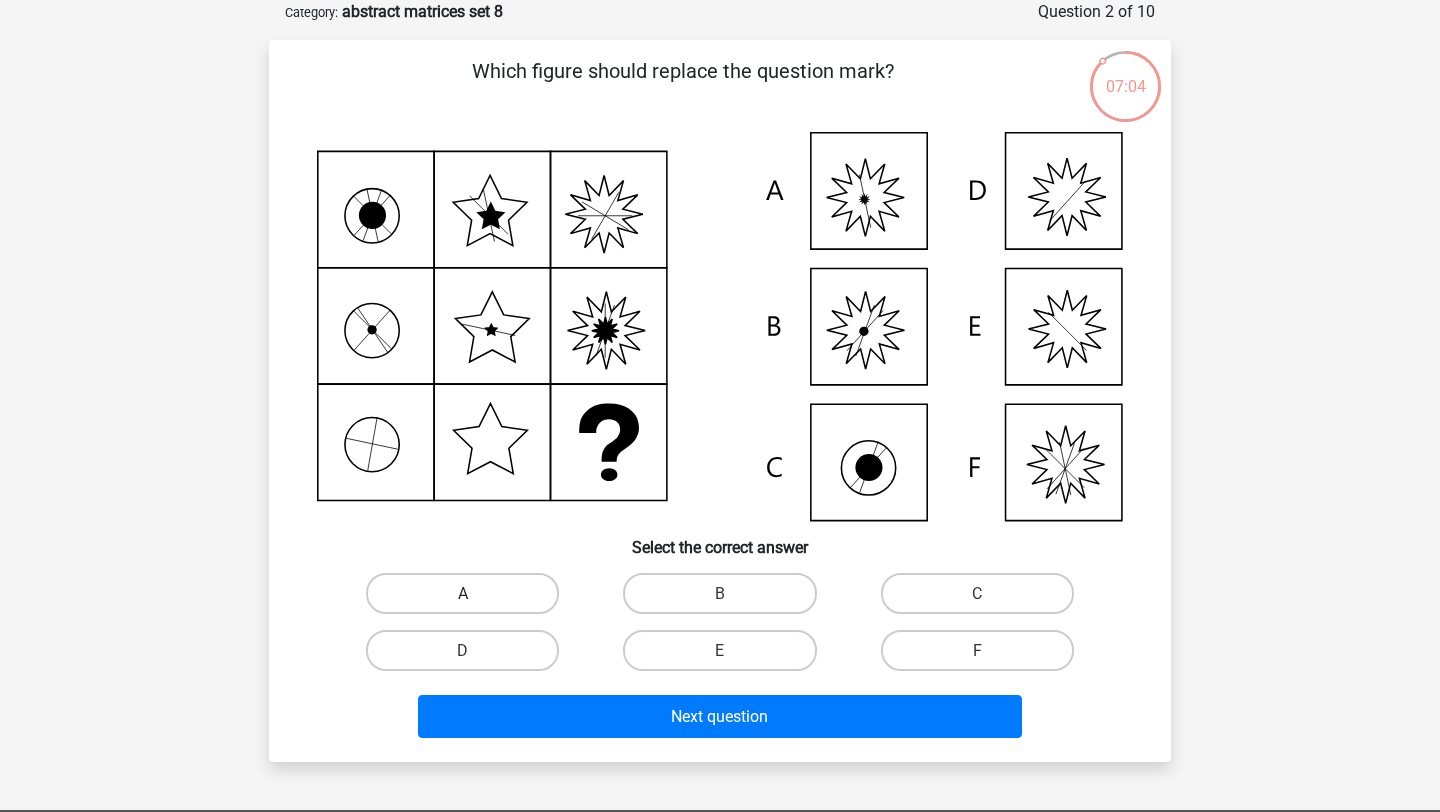 click on "A" at bounding box center (462, 593) 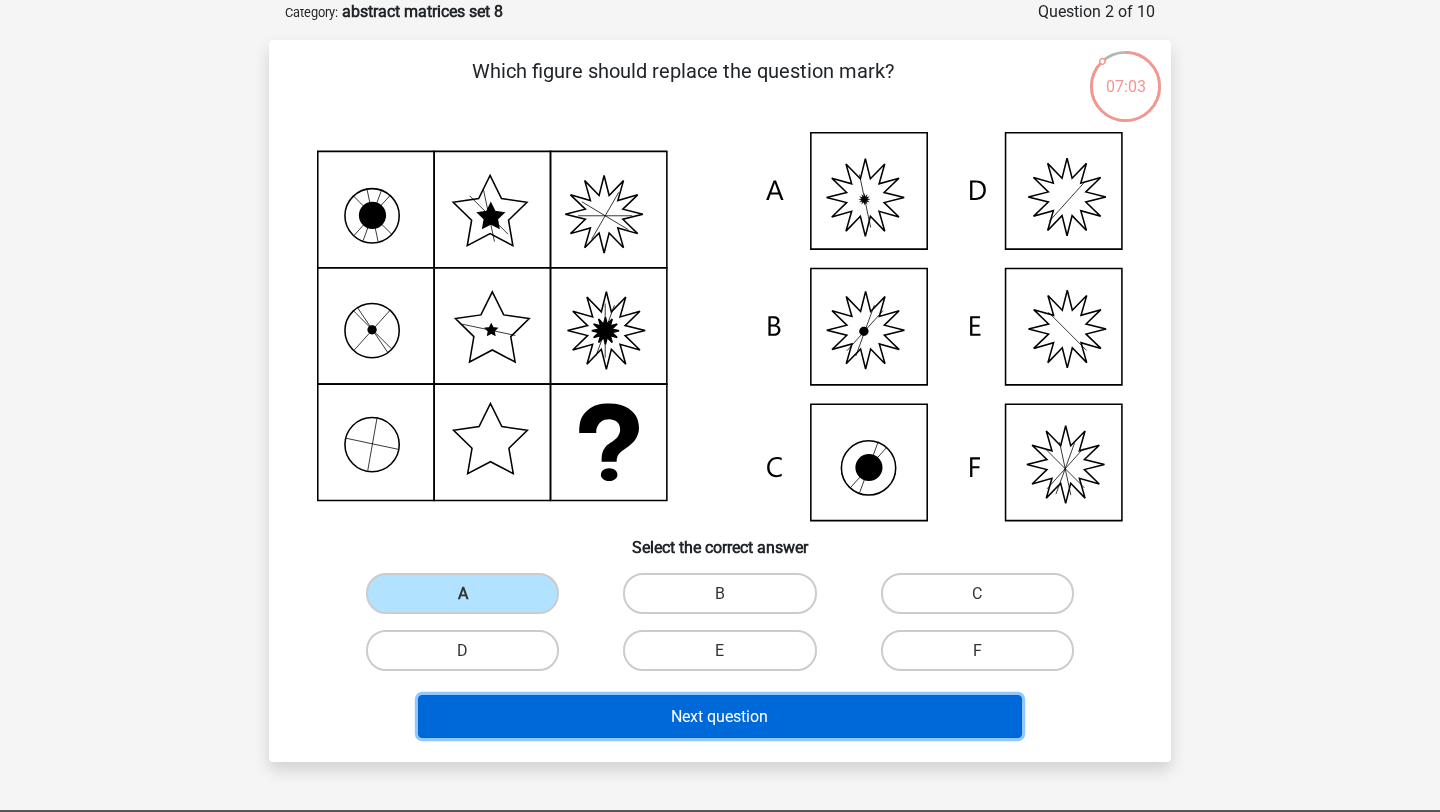 click on "Next question" at bounding box center (720, 716) 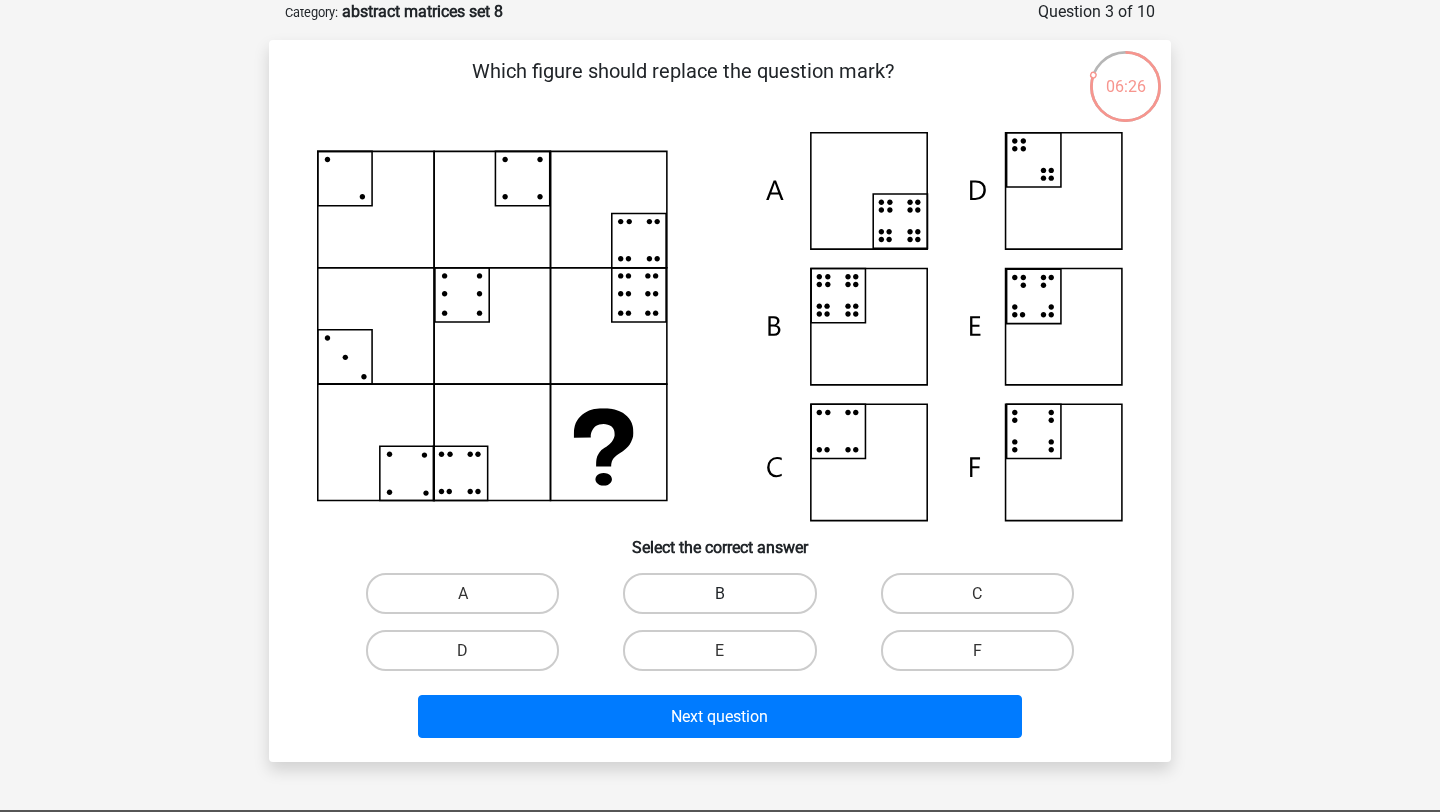 click on "B" at bounding box center (719, 593) 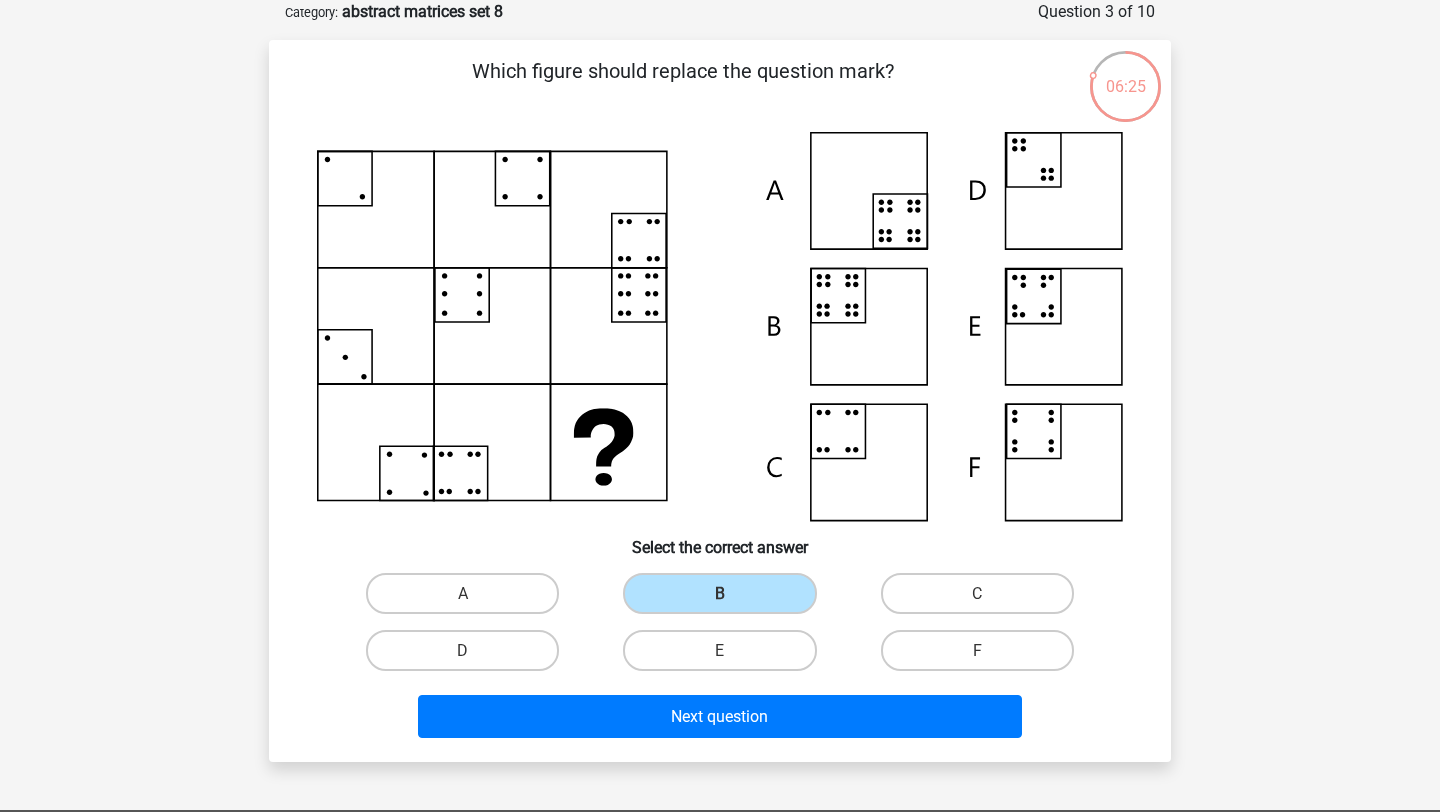 click on "Next question" at bounding box center (720, 720) 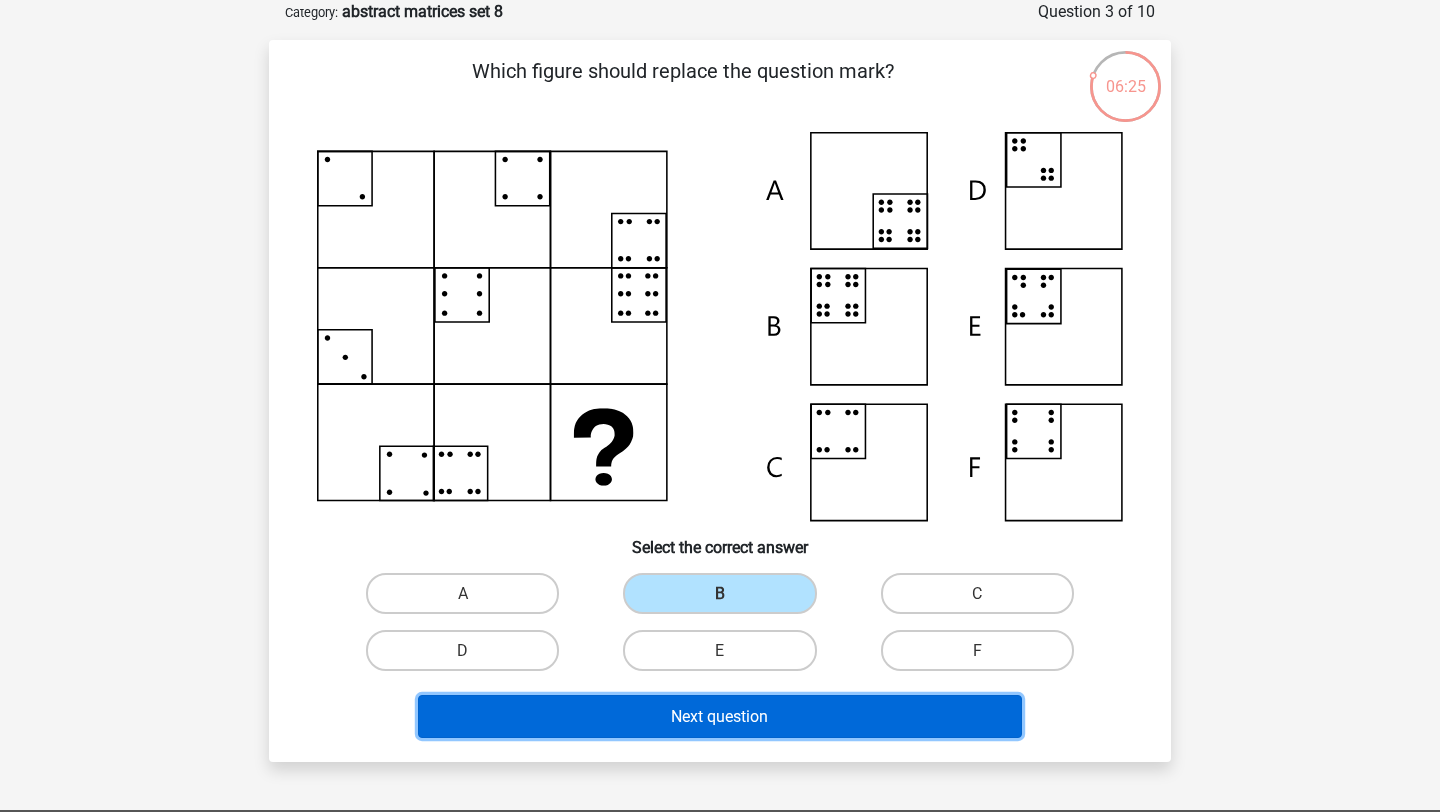click on "Next question" at bounding box center (720, 716) 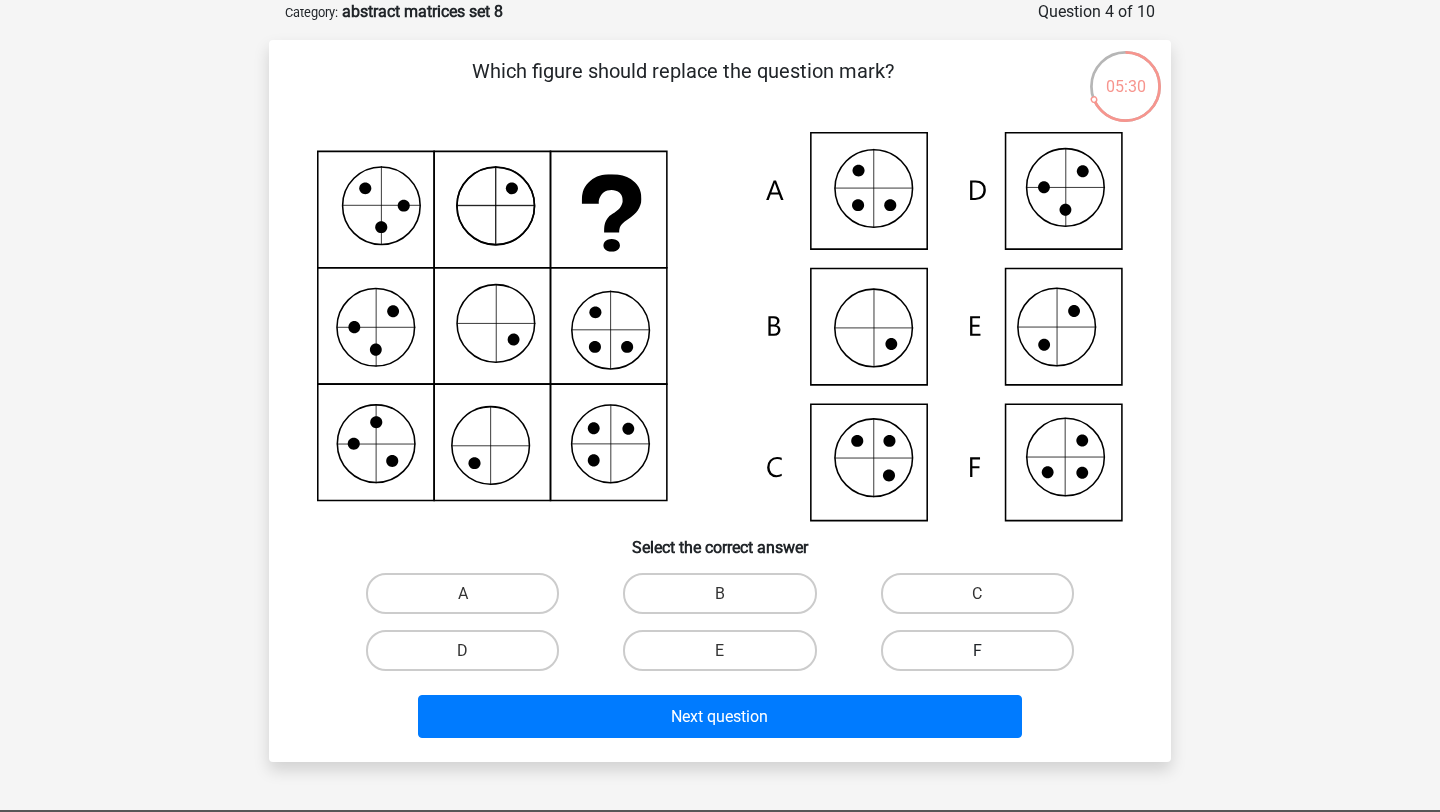 click on "F" at bounding box center [977, 650] 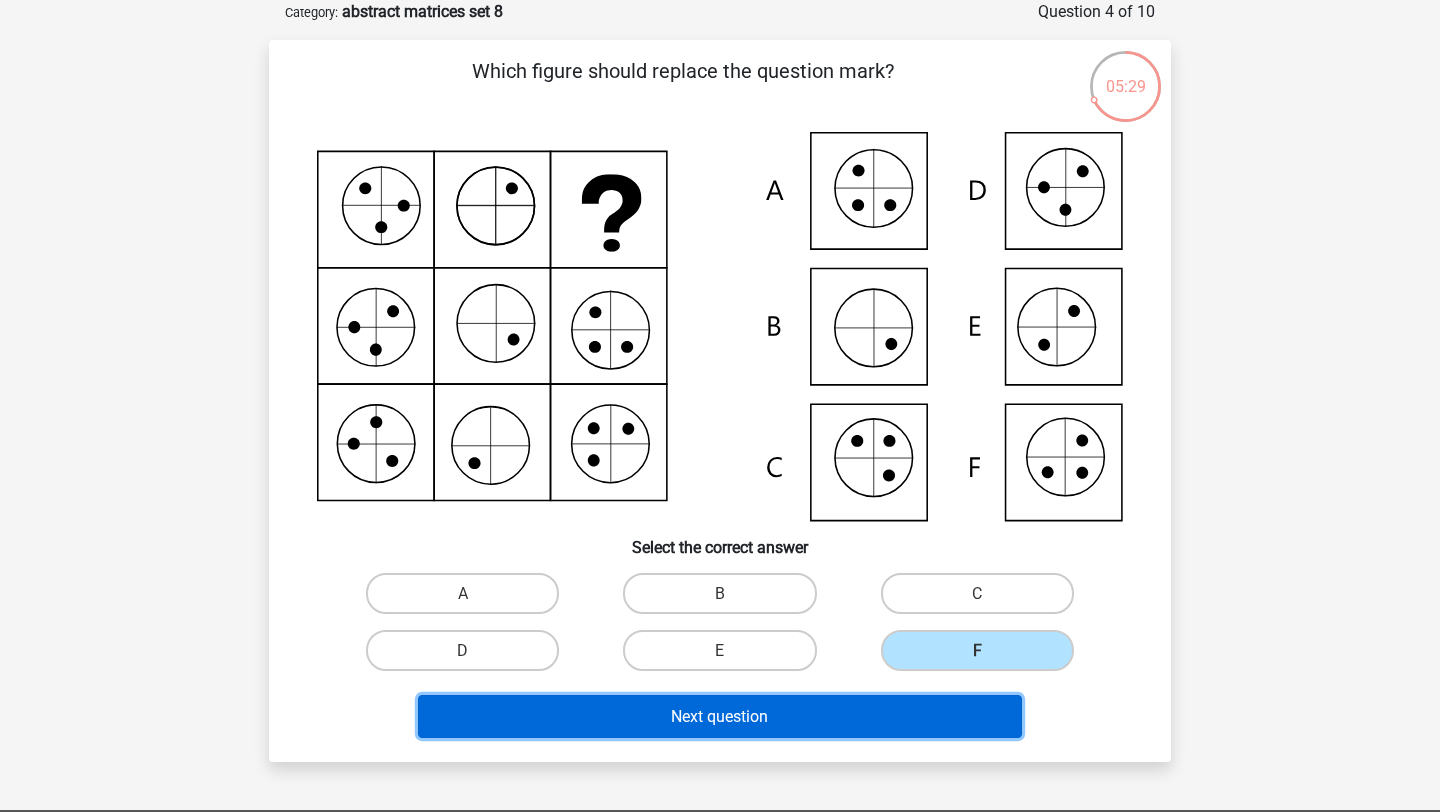 click on "Next question" at bounding box center [720, 716] 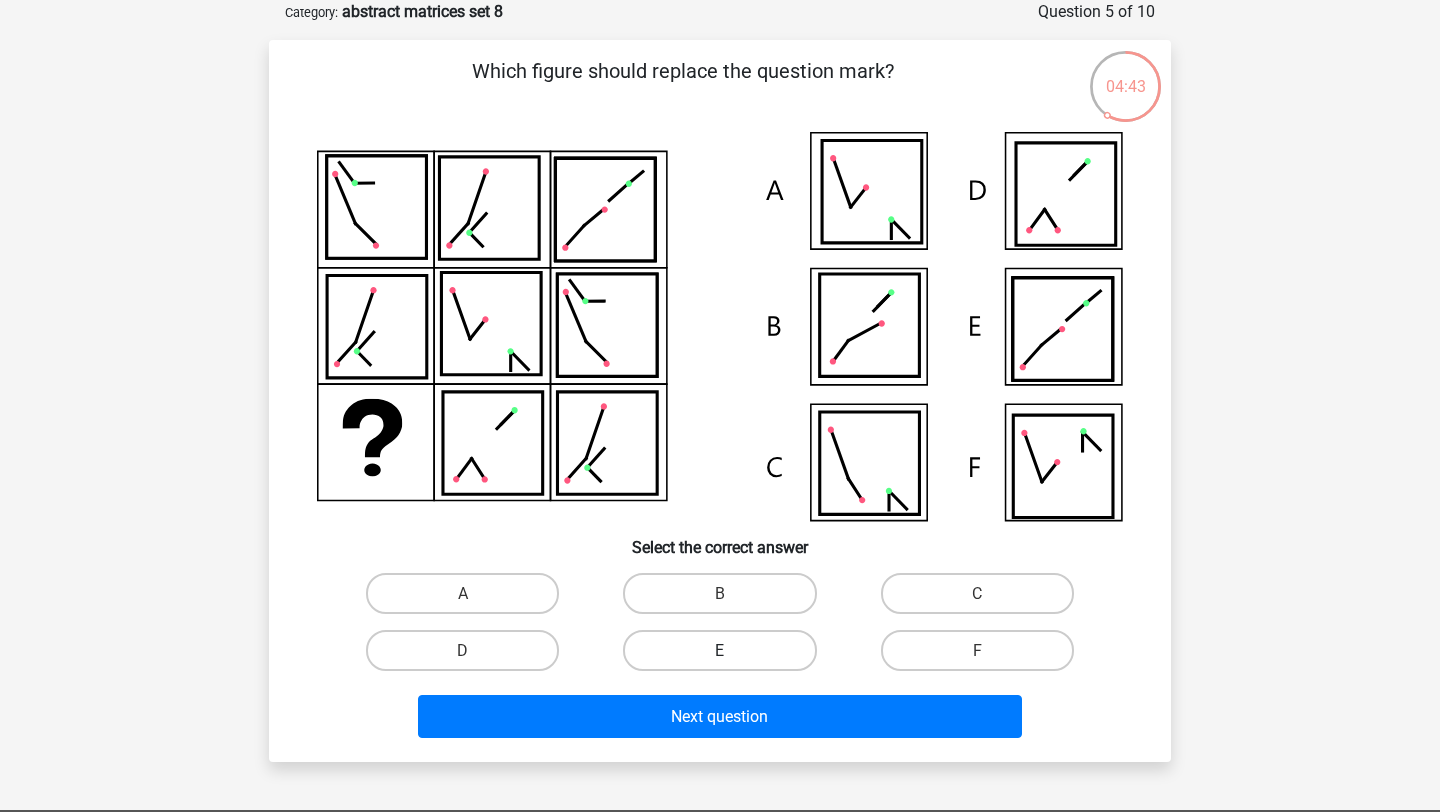 click on "E" at bounding box center (719, 650) 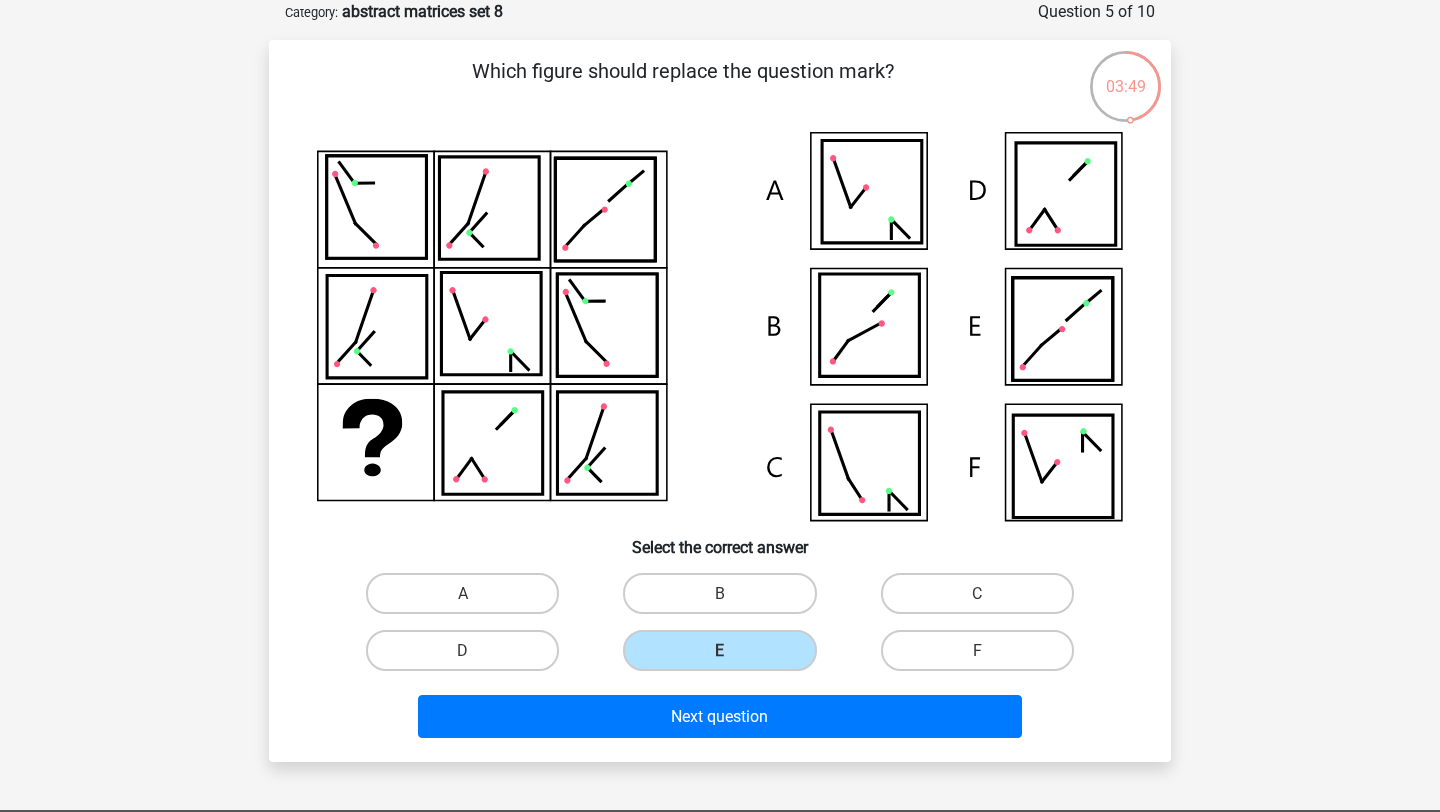 click on "Next question" at bounding box center (720, 720) 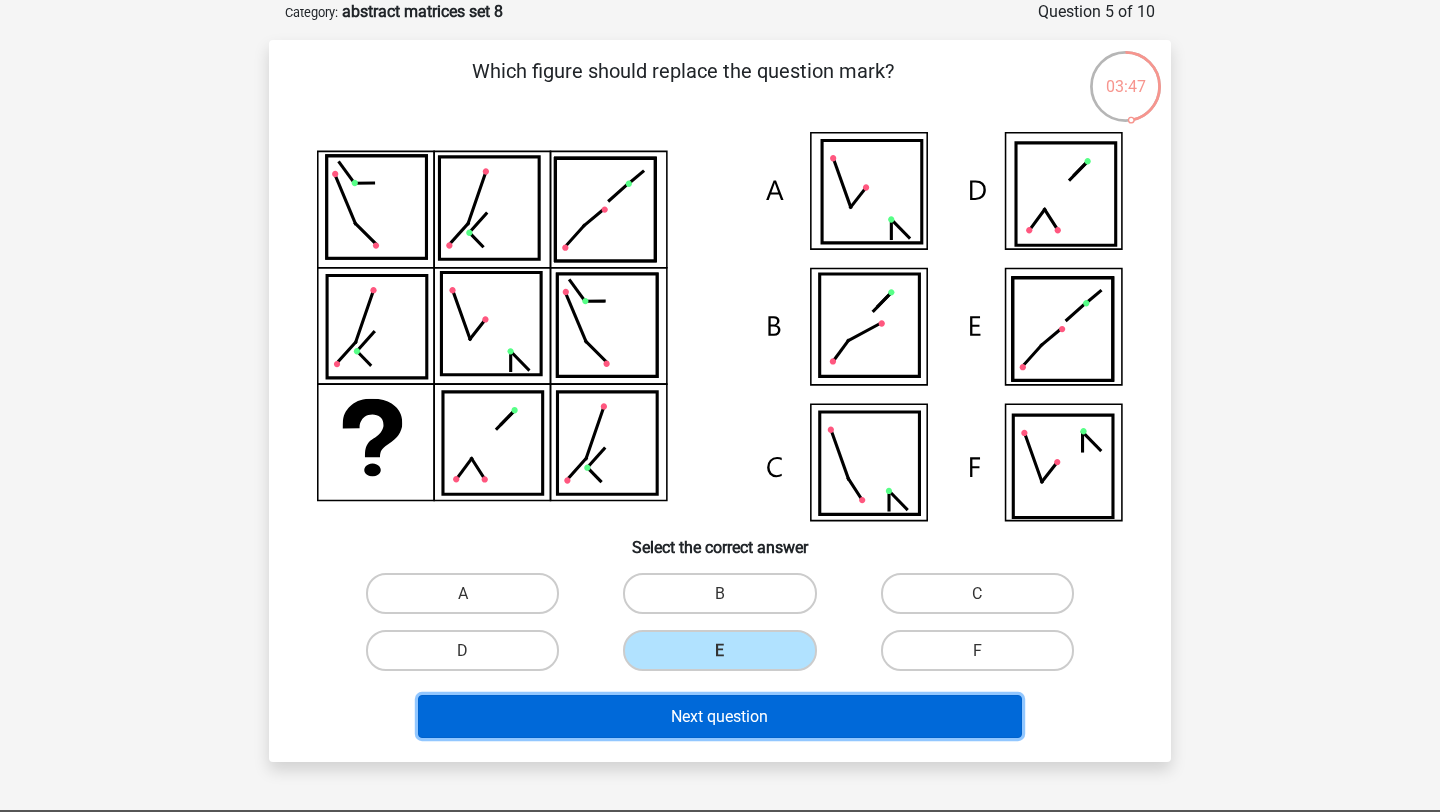click on "Next question" at bounding box center (720, 716) 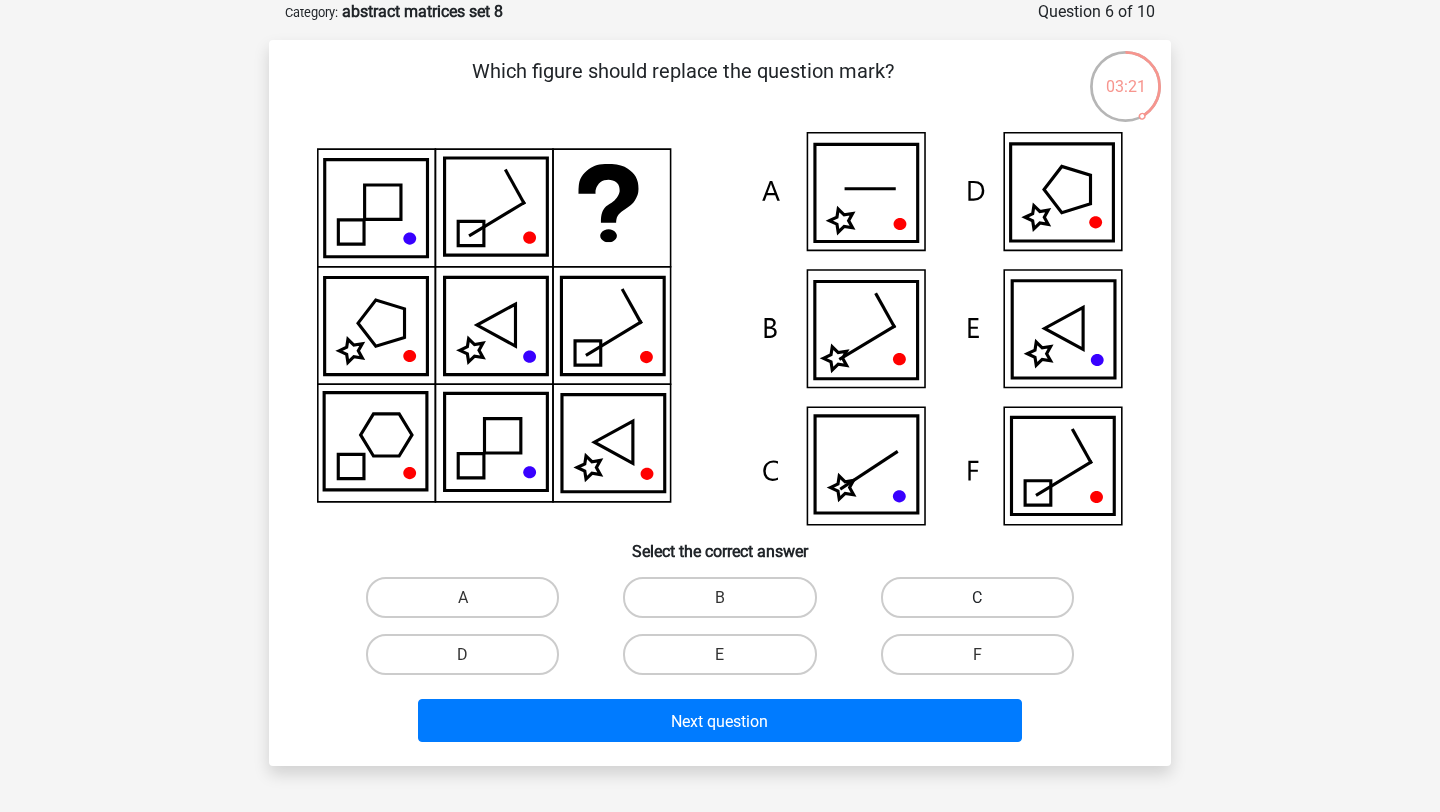 click on "C" at bounding box center (977, 597) 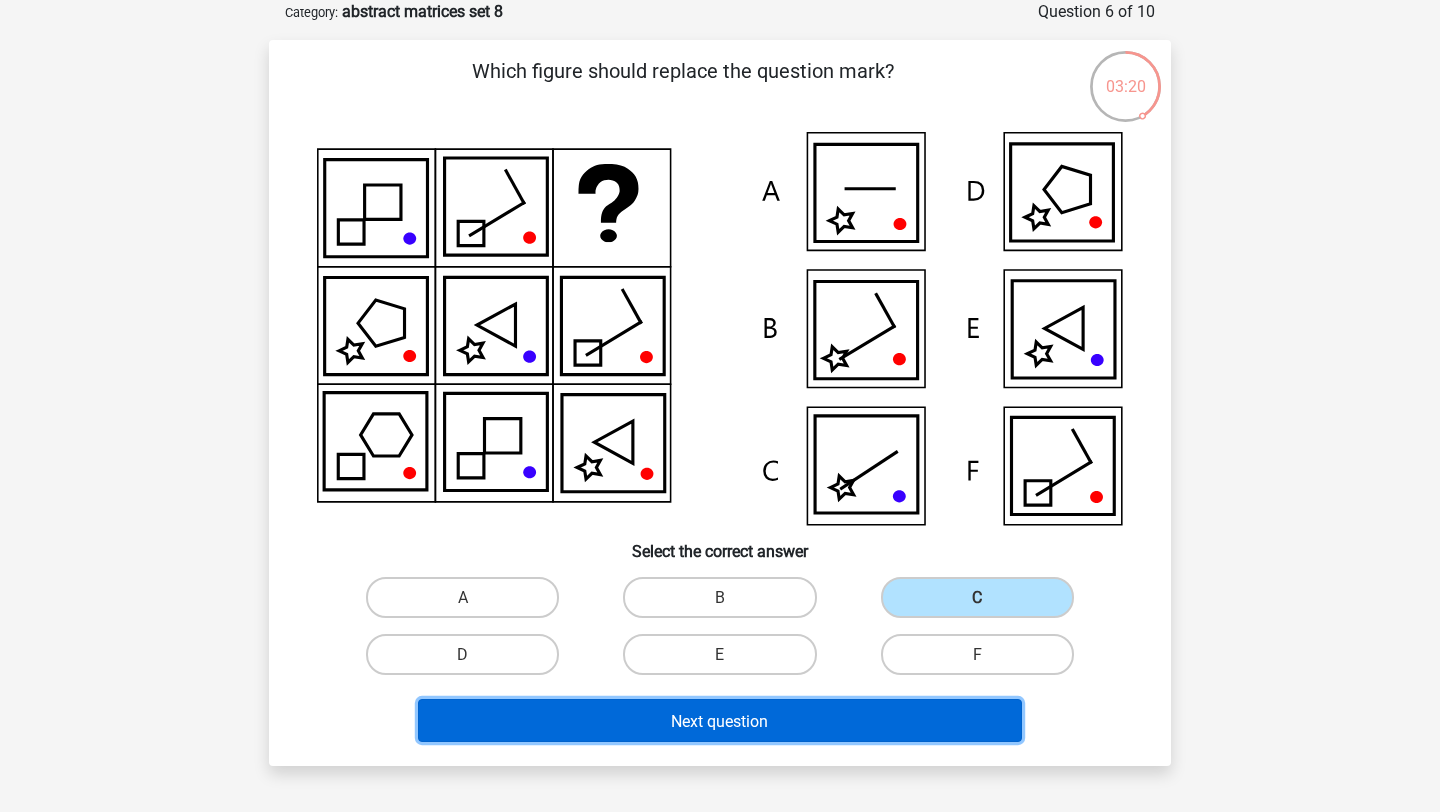 click on "Next question" at bounding box center [720, 720] 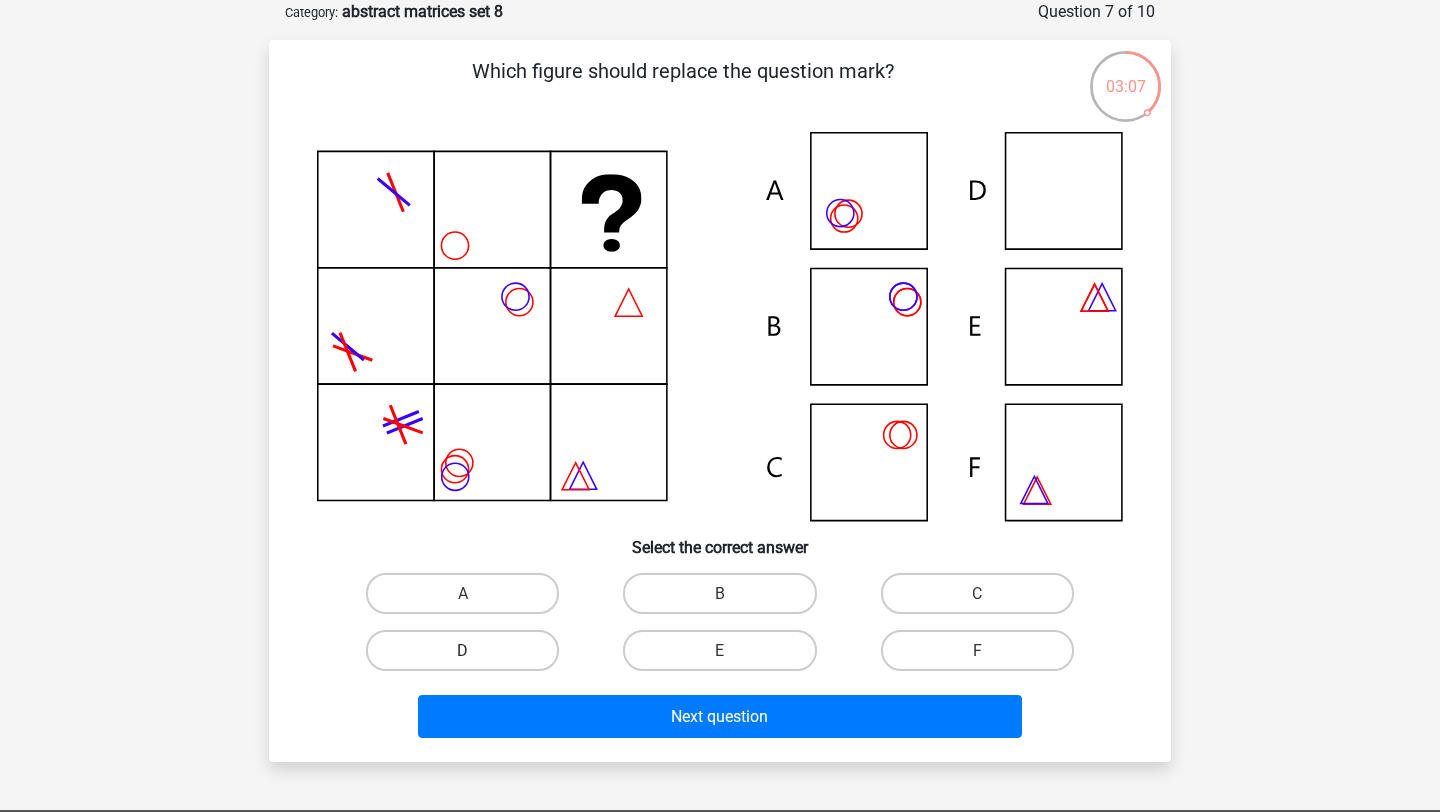 click on "D" at bounding box center (462, 650) 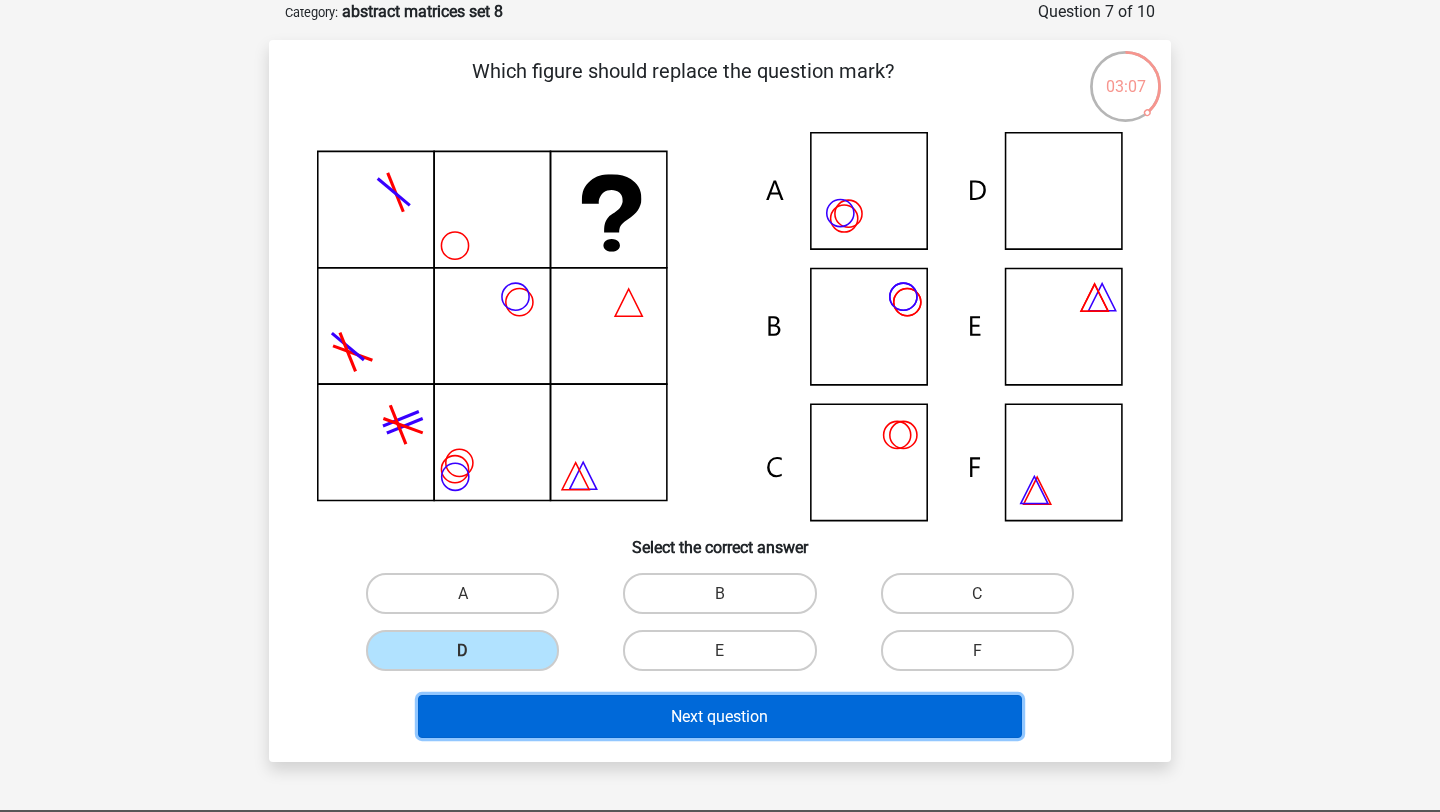 click on "Next question" at bounding box center (720, 716) 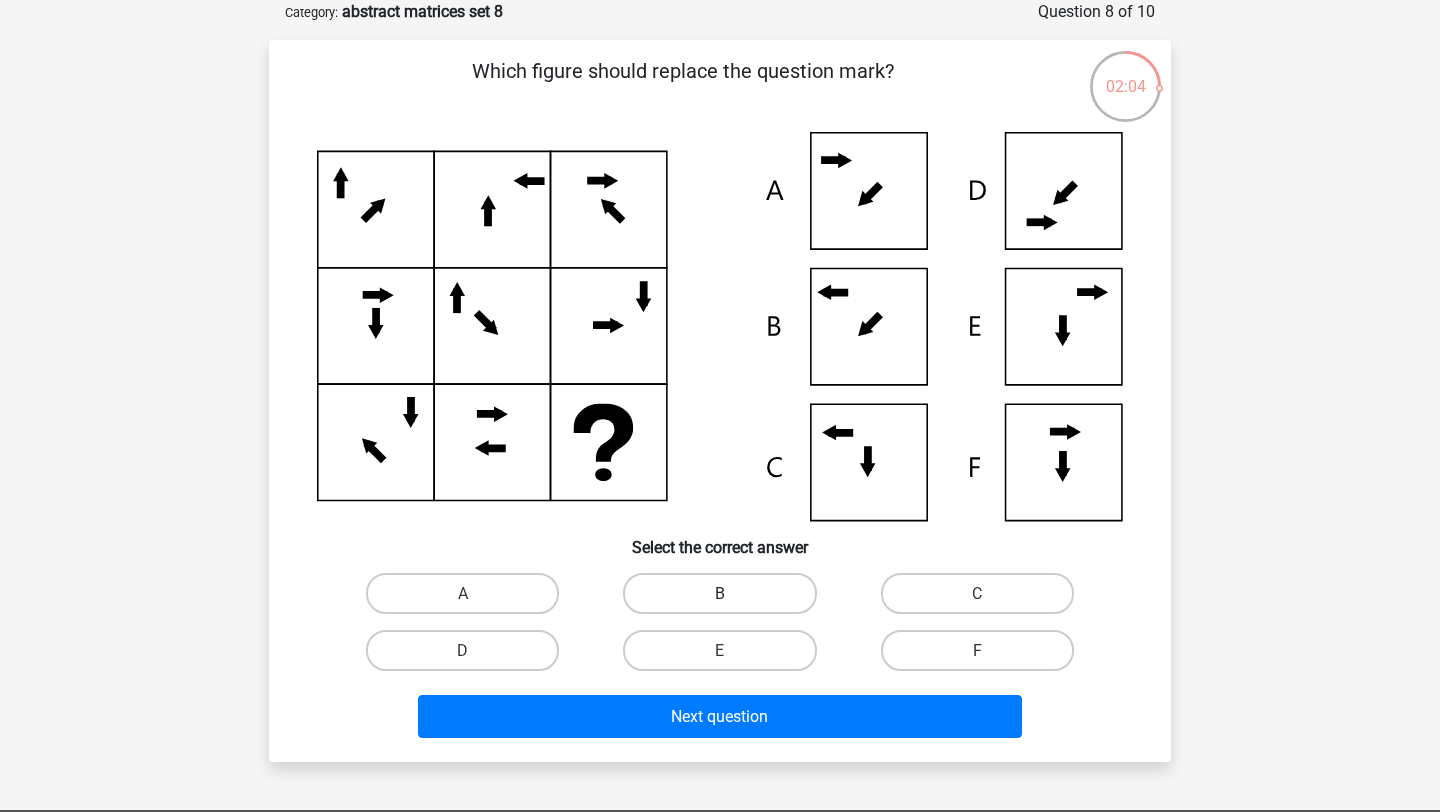 click on "B" at bounding box center [719, 593] 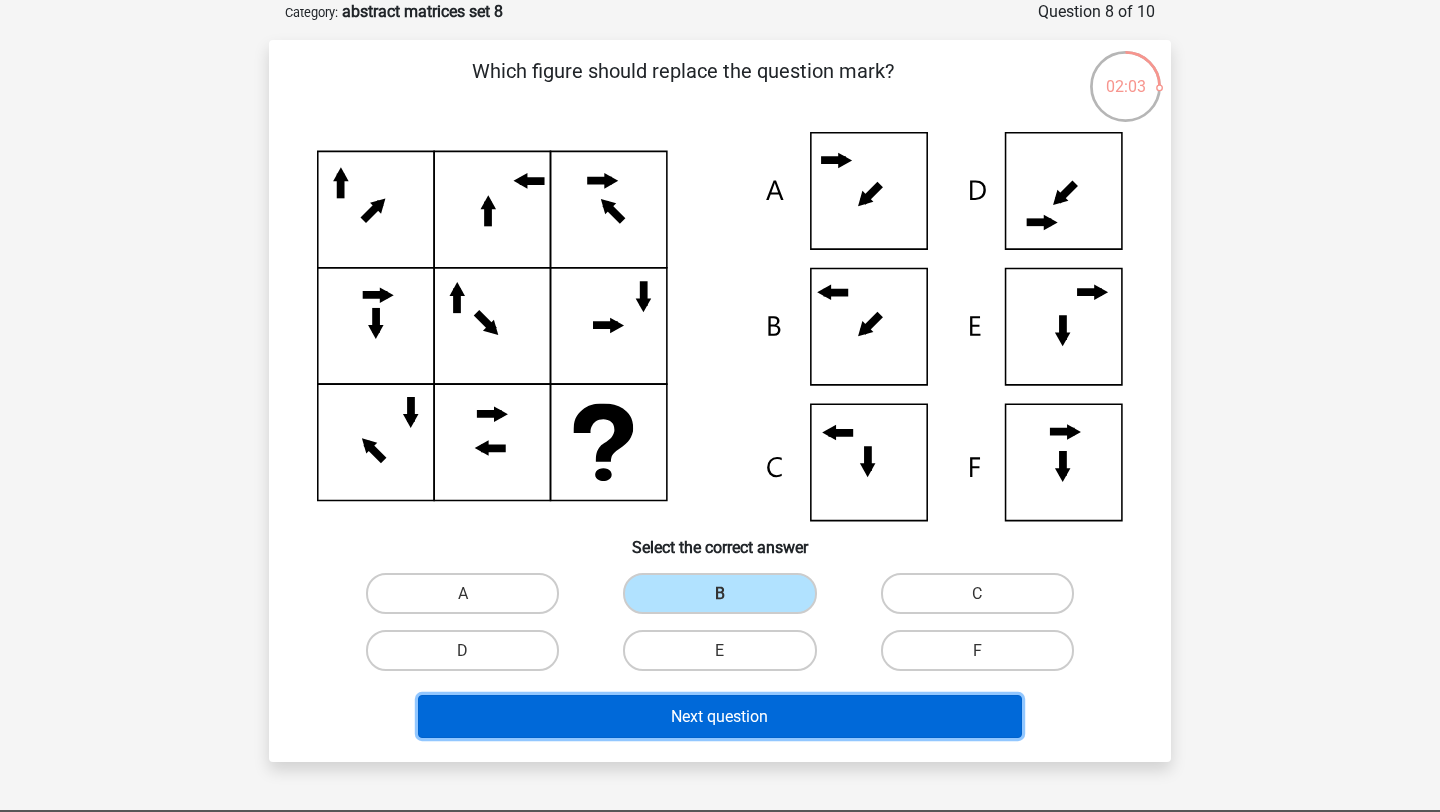 click on "Next question" at bounding box center (719, 716) 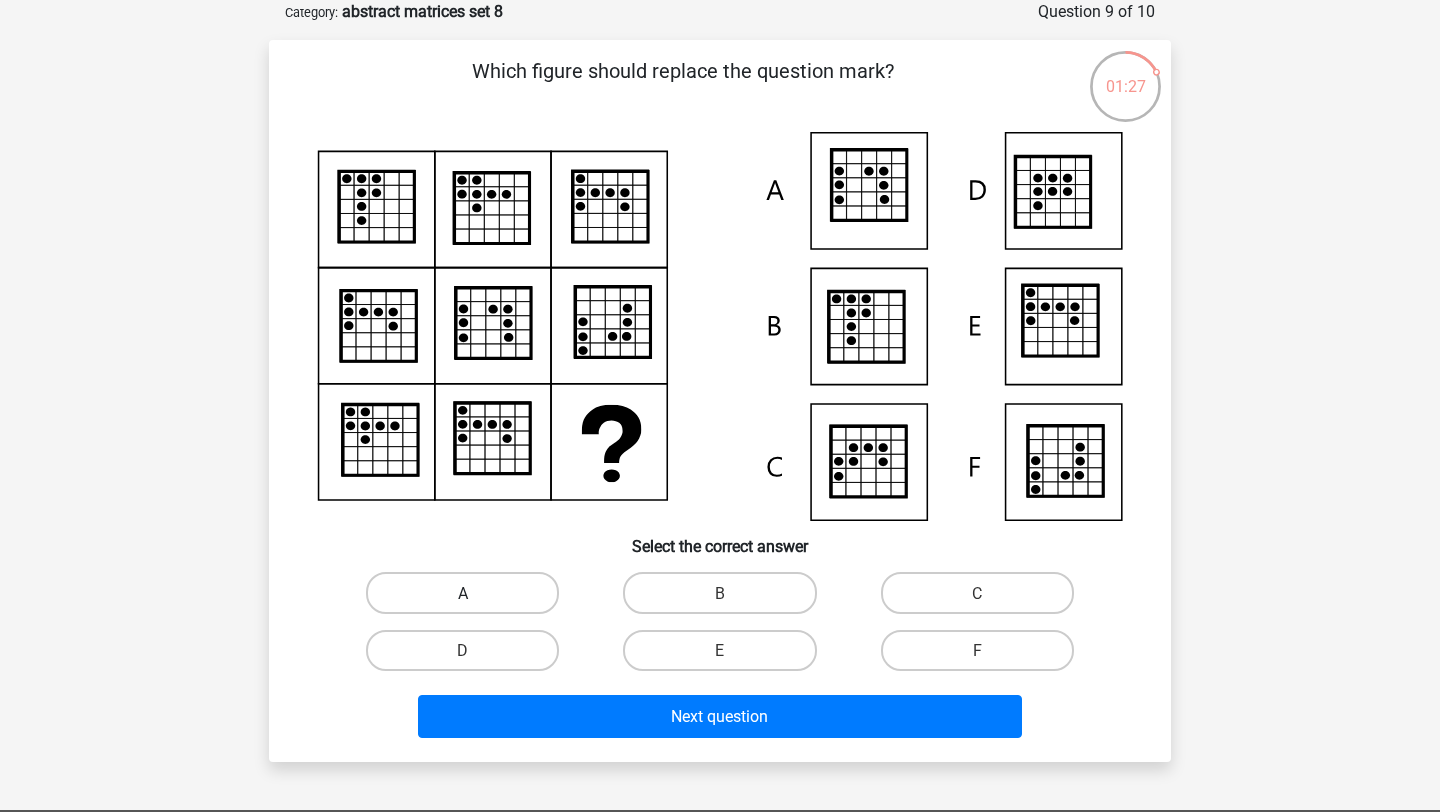 click on "A" at bounding box center (462, 592) 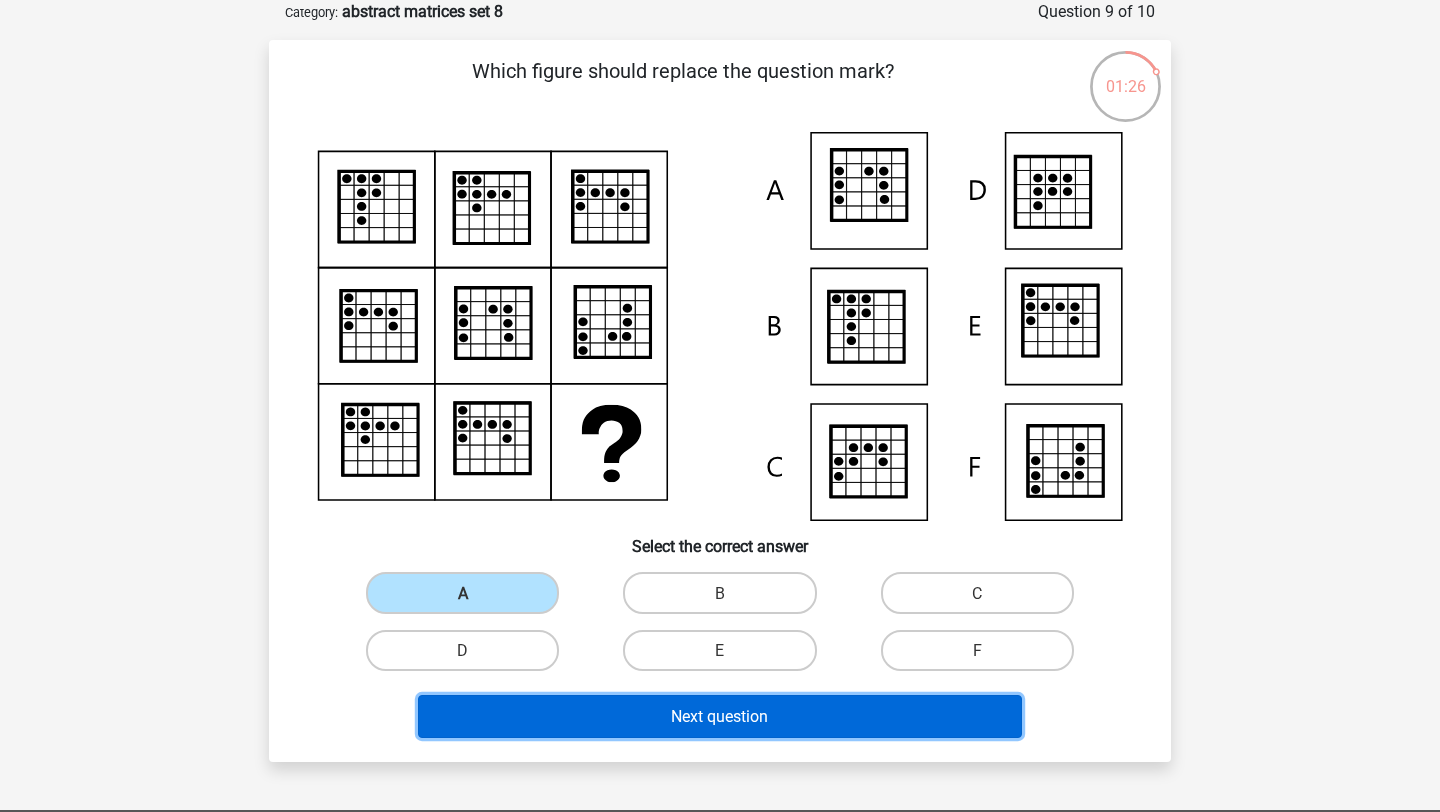 click on "Next question" at bounding box center [720, 716] 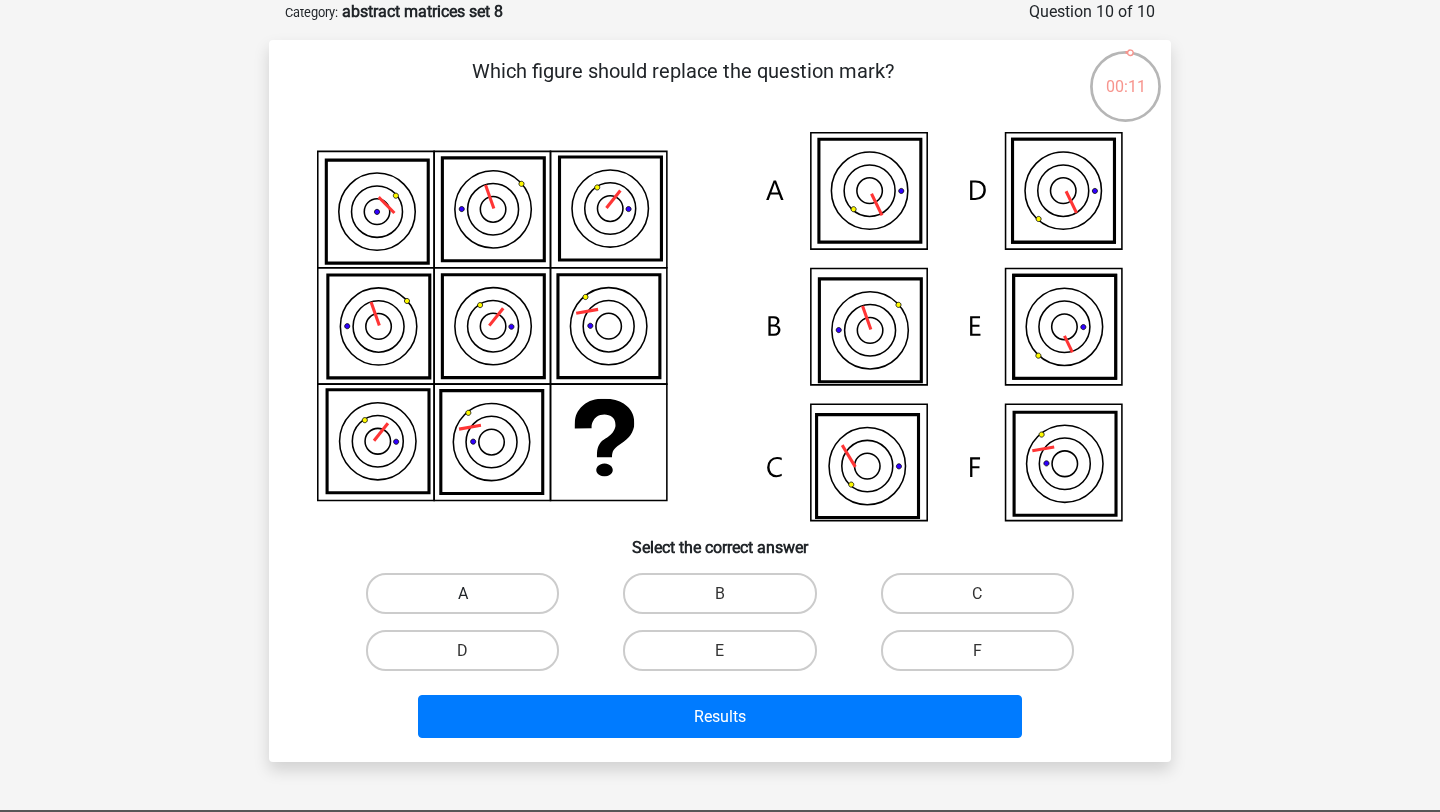 click on "A" at bounding box center [462, 593] 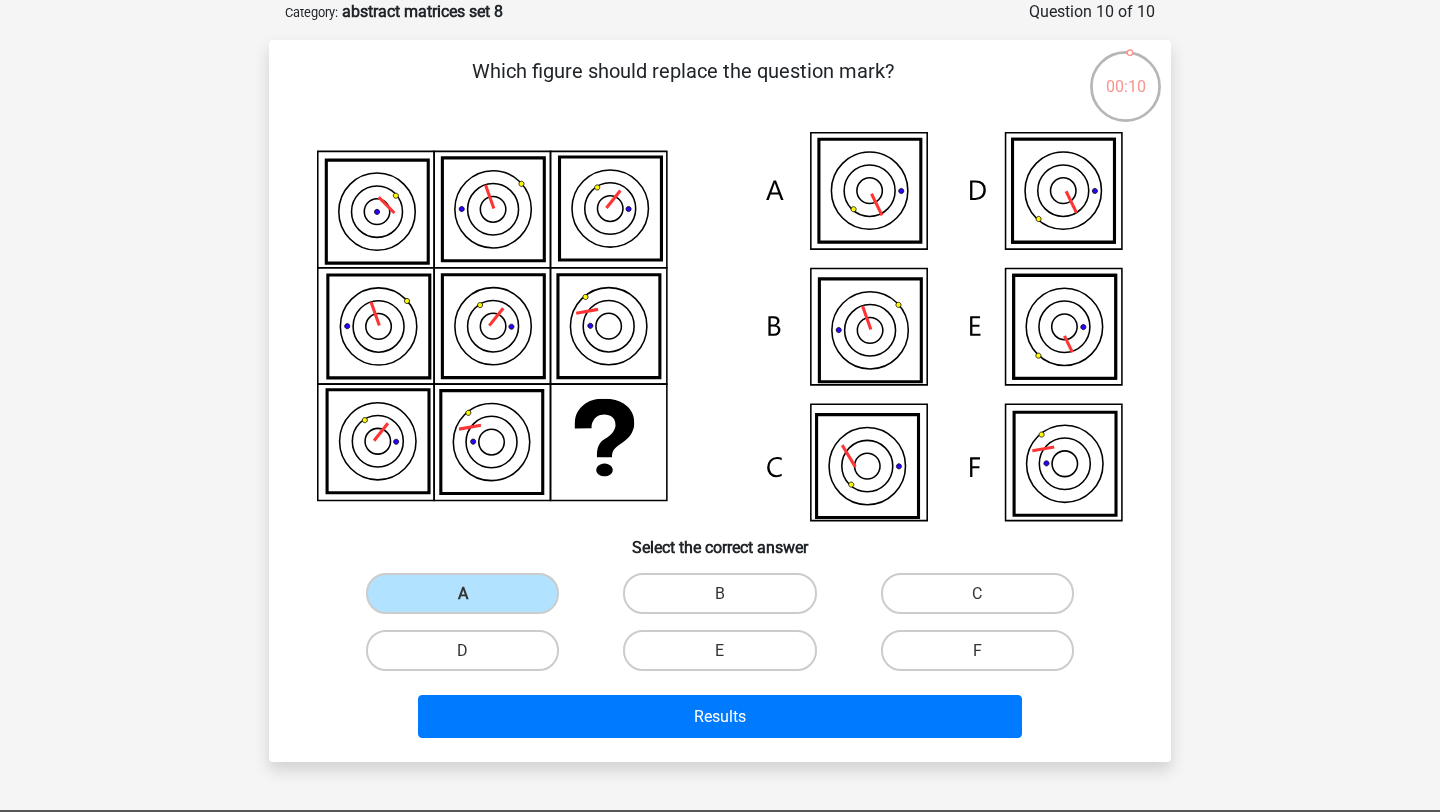 click on "Results" at bounding box center (720, 720) 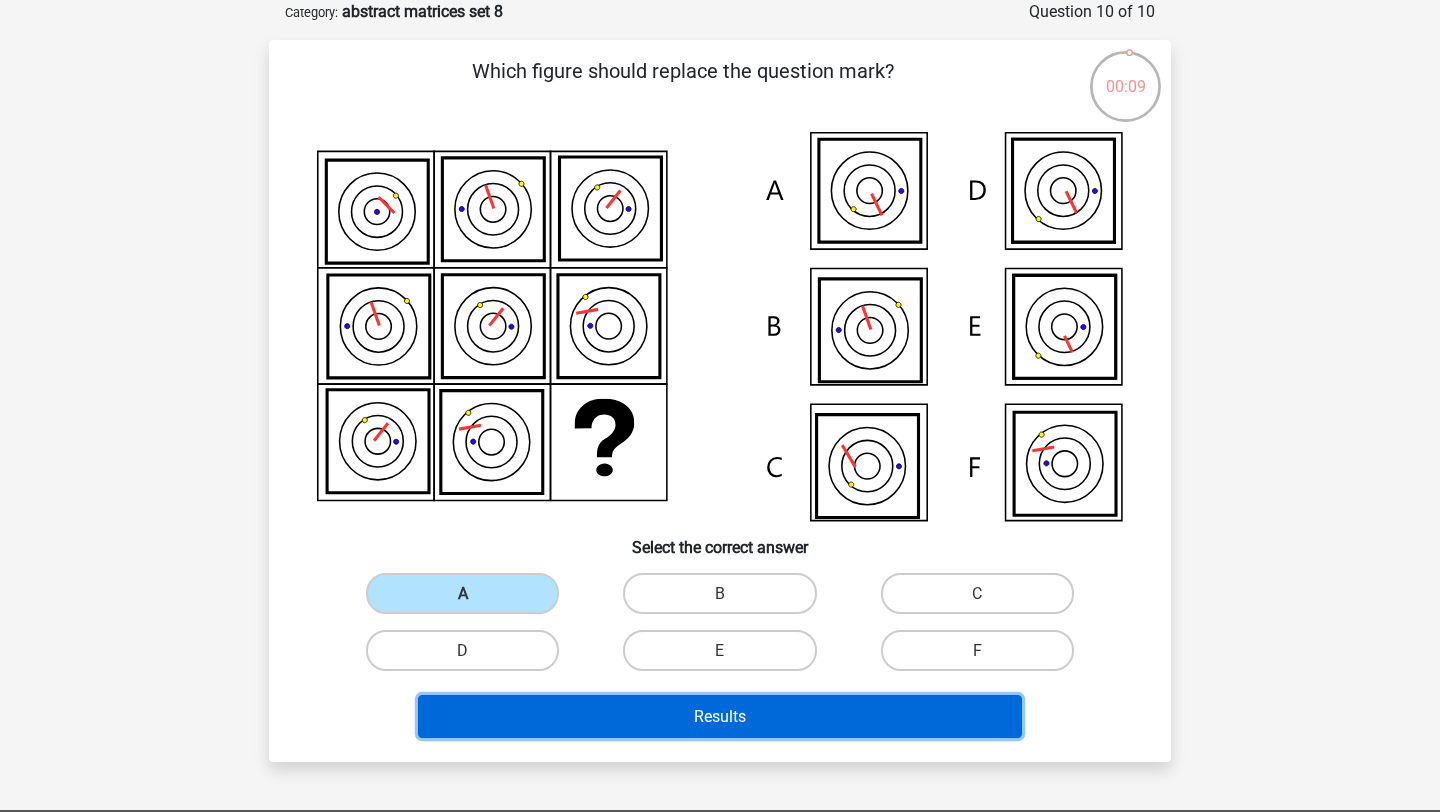 click on "Results" at bounding box center [720, 716] 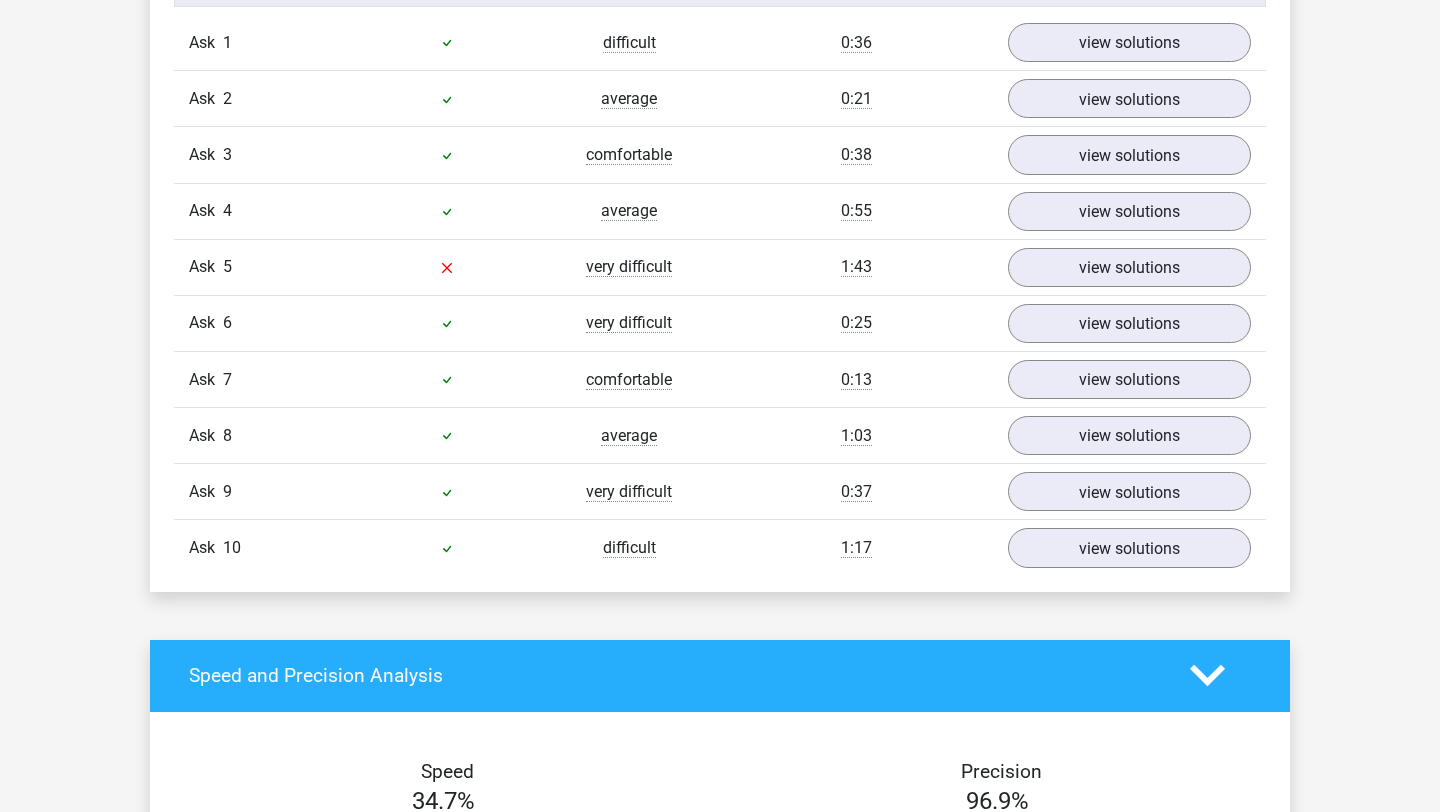 scroll, scrollTop: 1693, scrollLeft: 0, axis: vertical 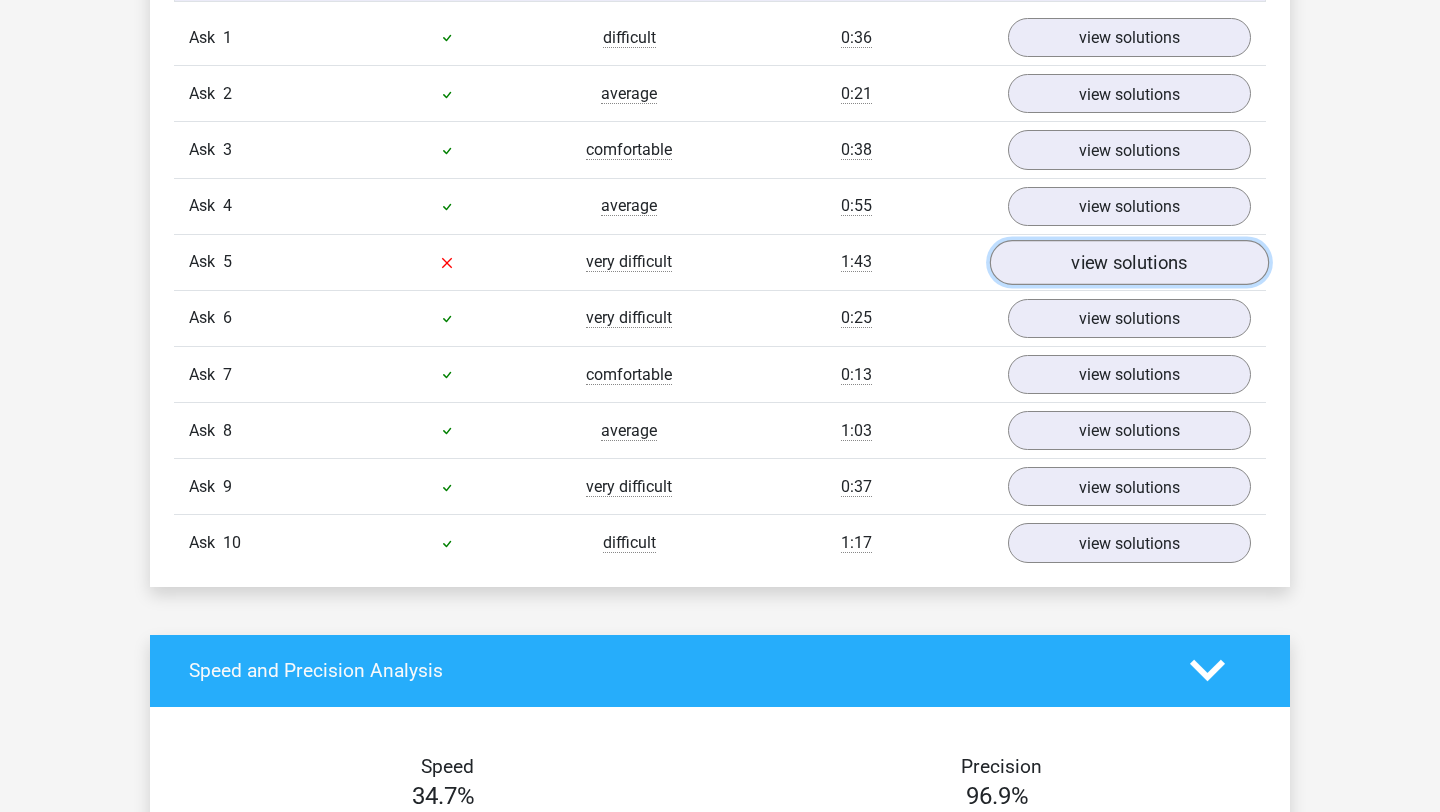 click on "view solutions" at bounding box center [1129, 262] 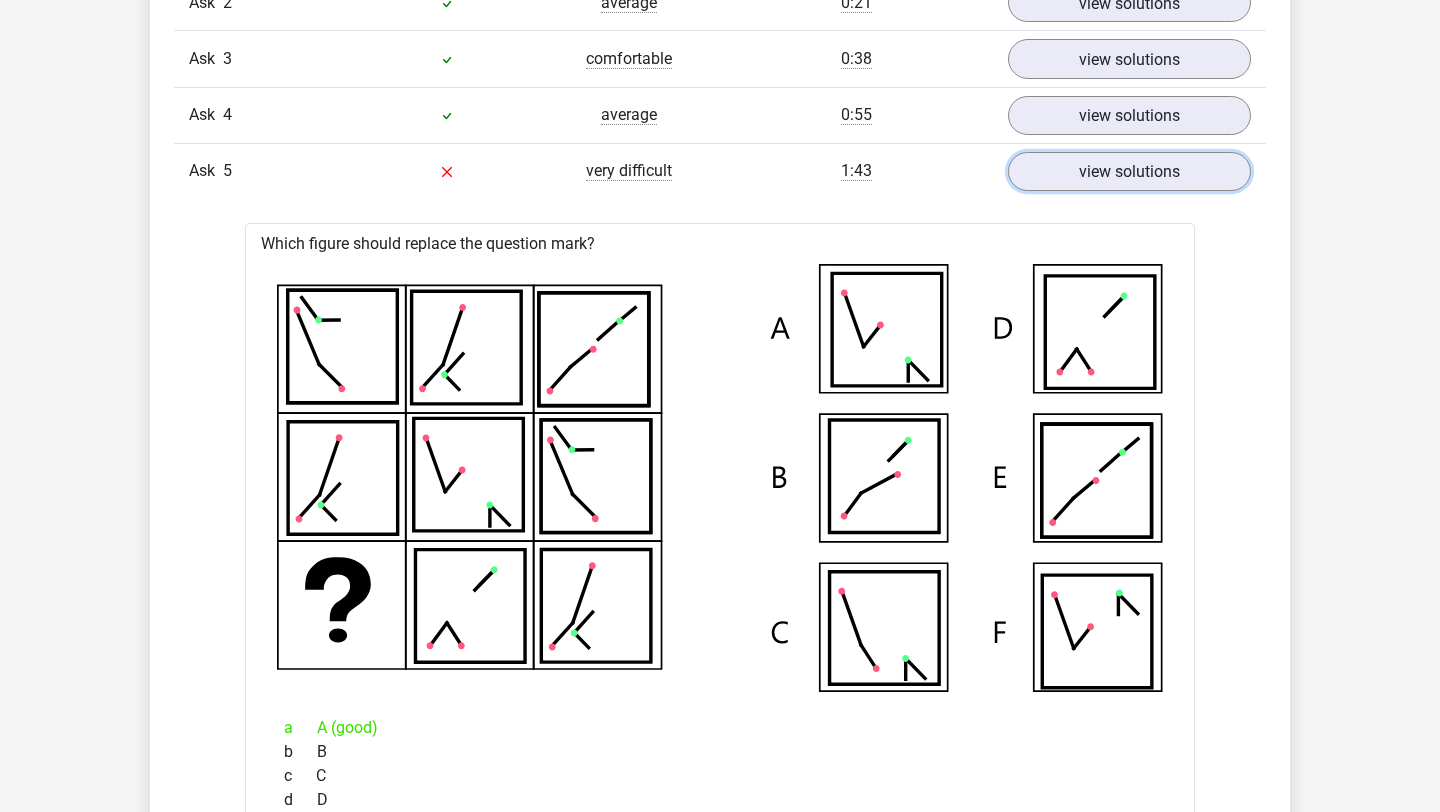 scroll, scrollTop: 1757, scrollLeft: 0, axis: vertical 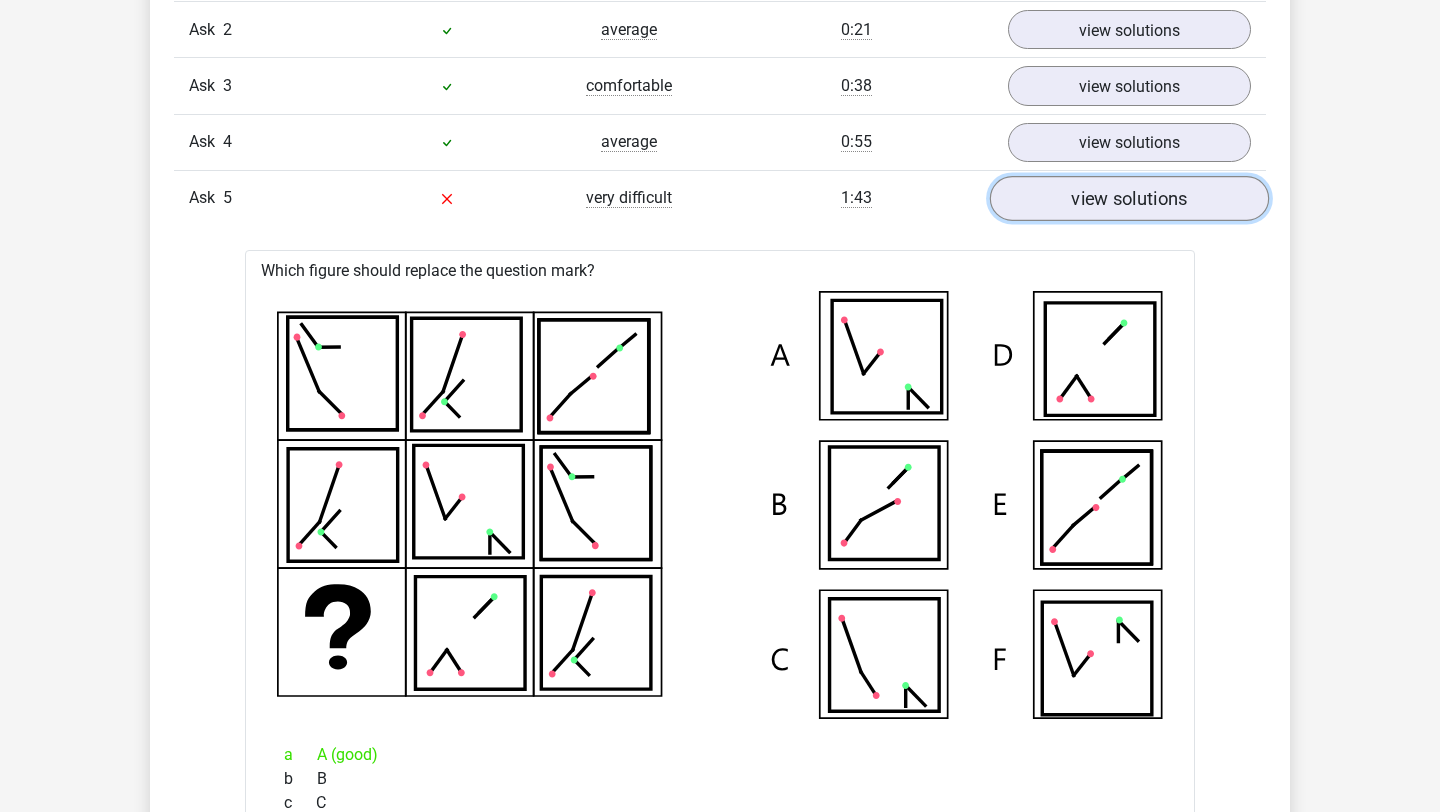 click on "view solutions" at bounding box center [1129, 198] 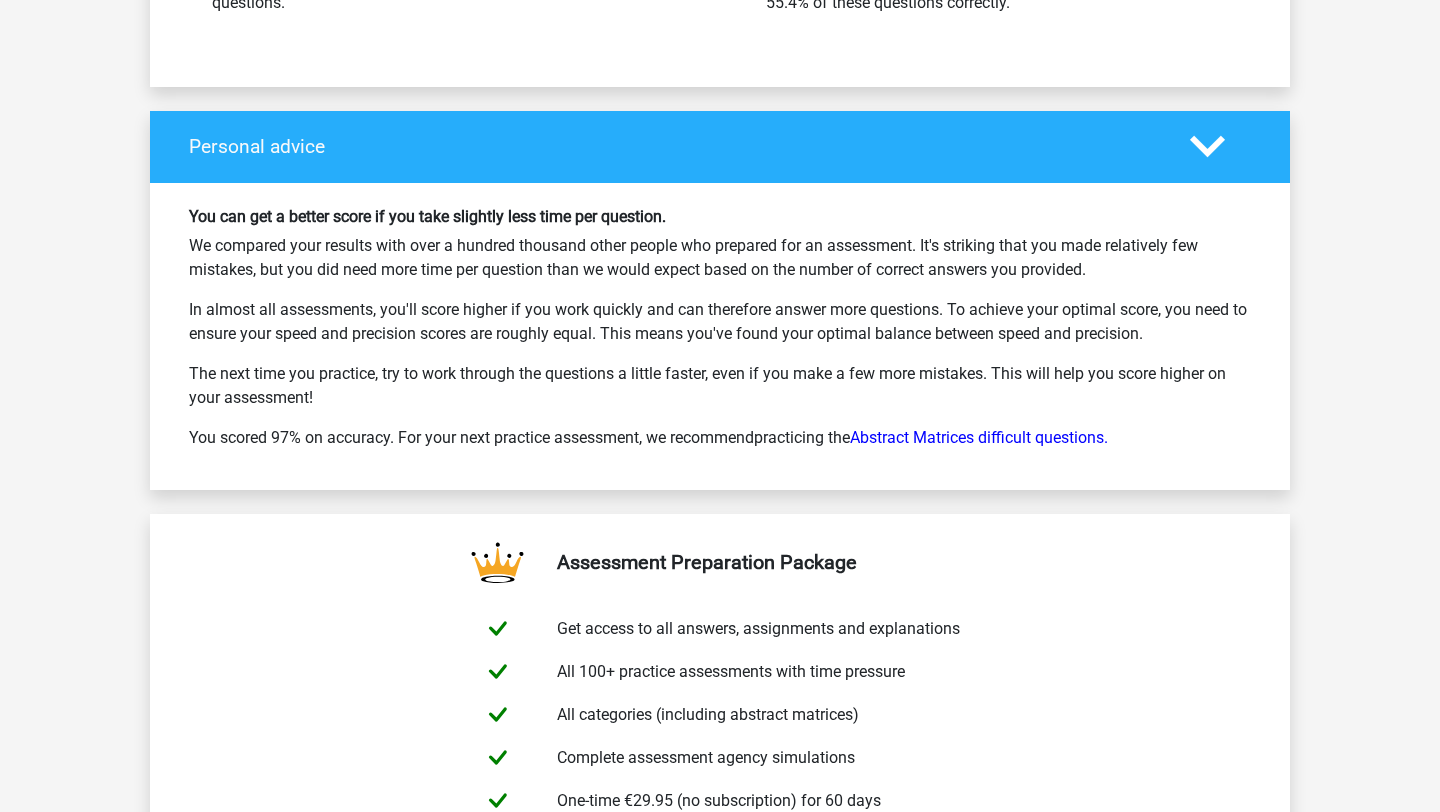 scroll, scrollTop: 3558, scrollLeft: 0, axis: vertical 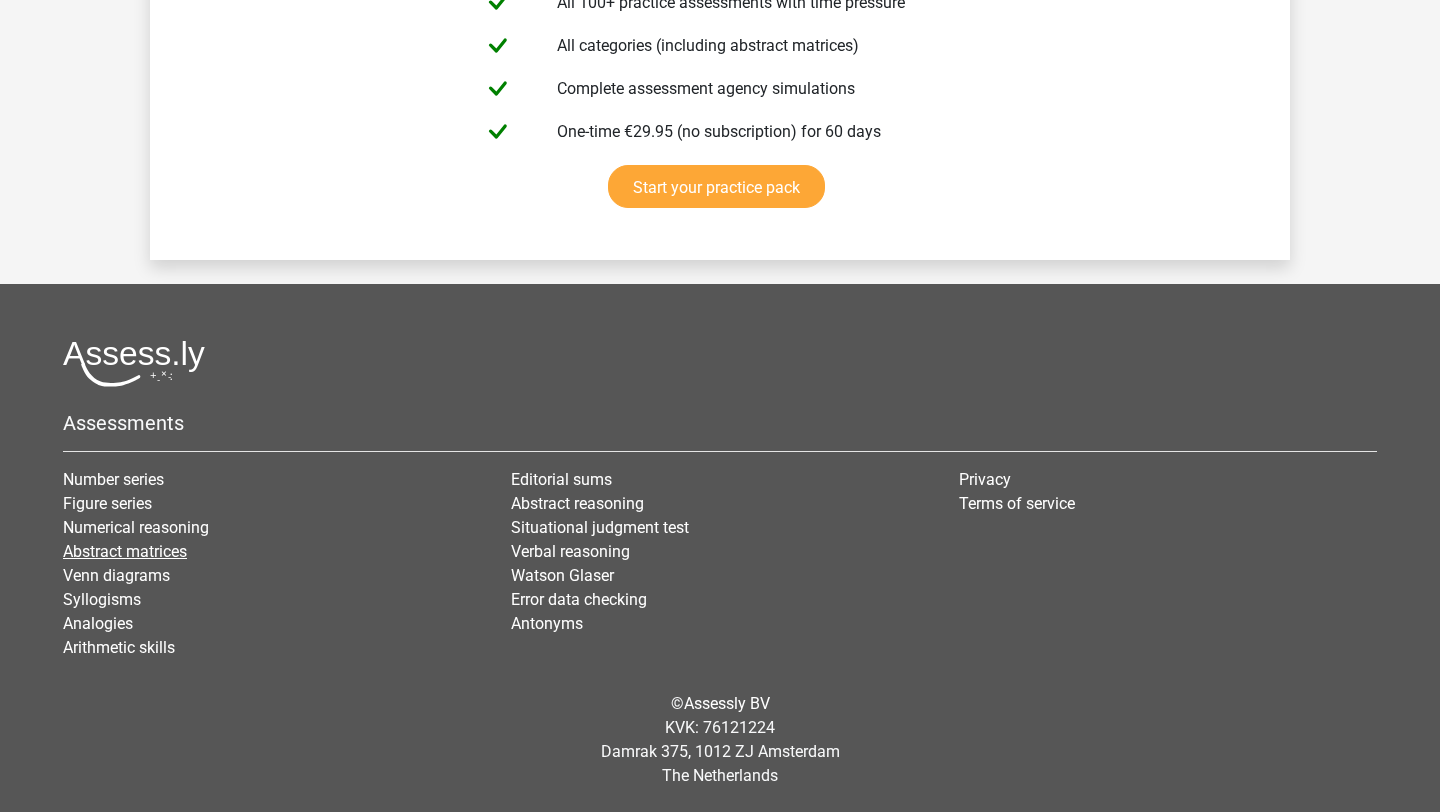 click on "Abstract matrices" at bounding box center (125, 551) 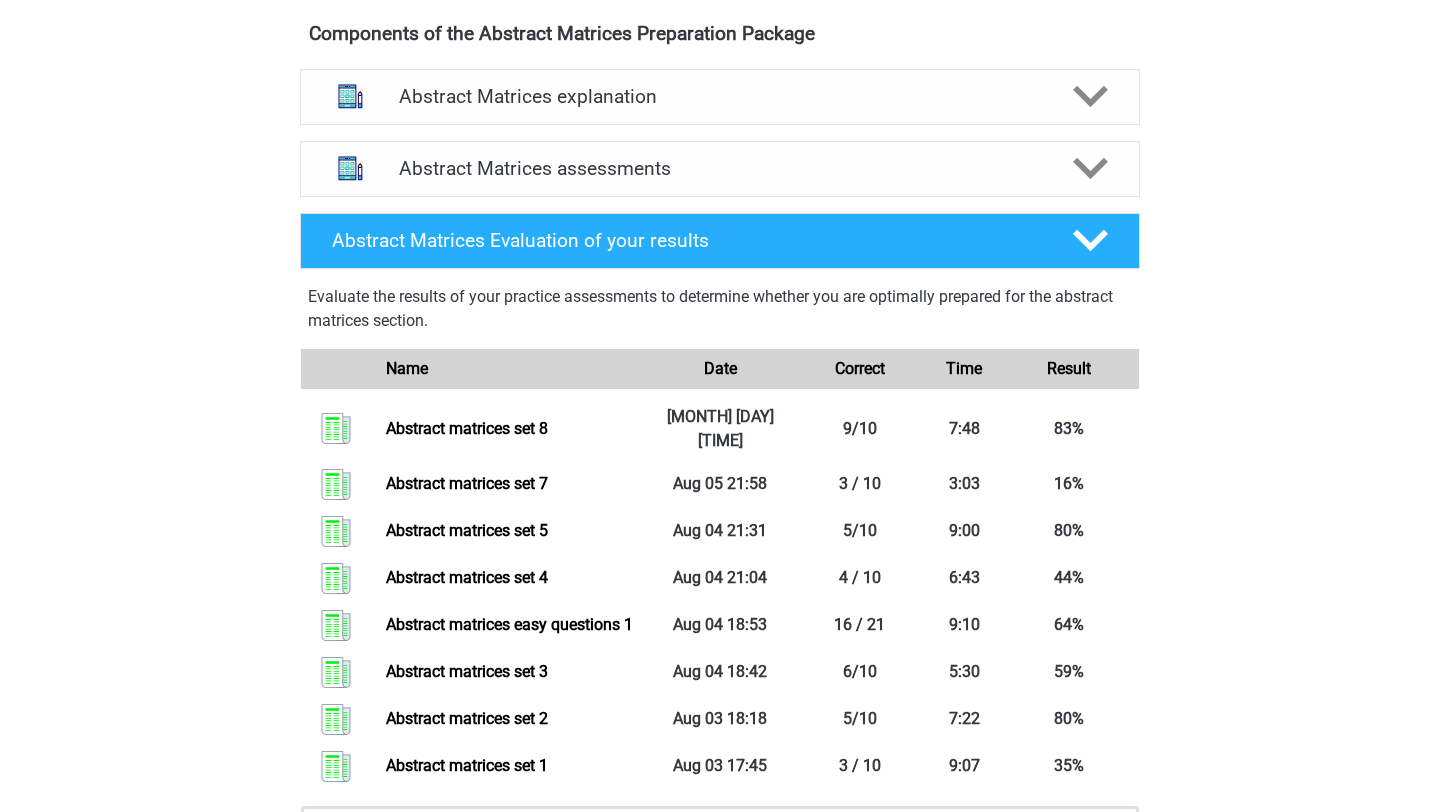 scroll, scrollTop: 1198, scrollLeft: 0, axis: vertical 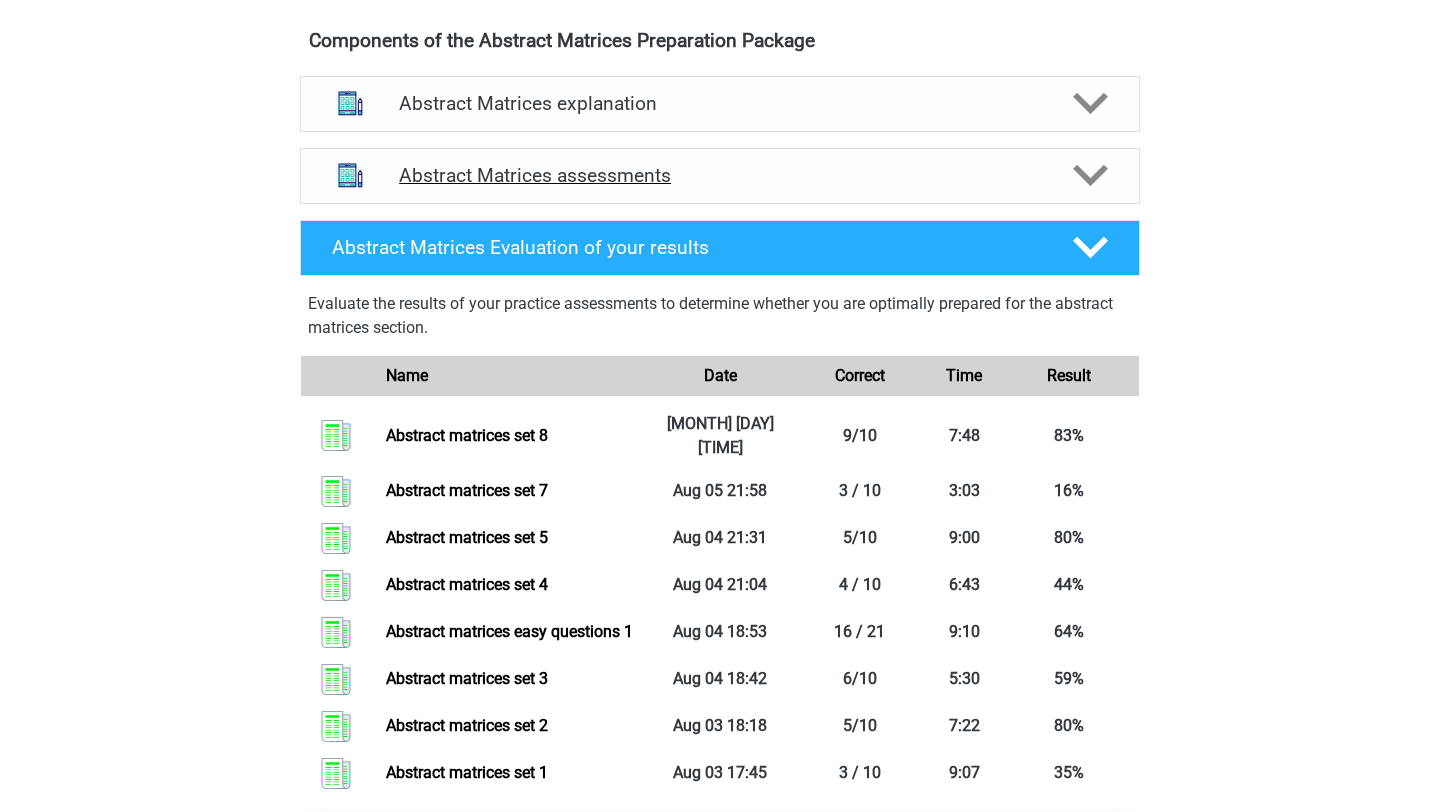 click 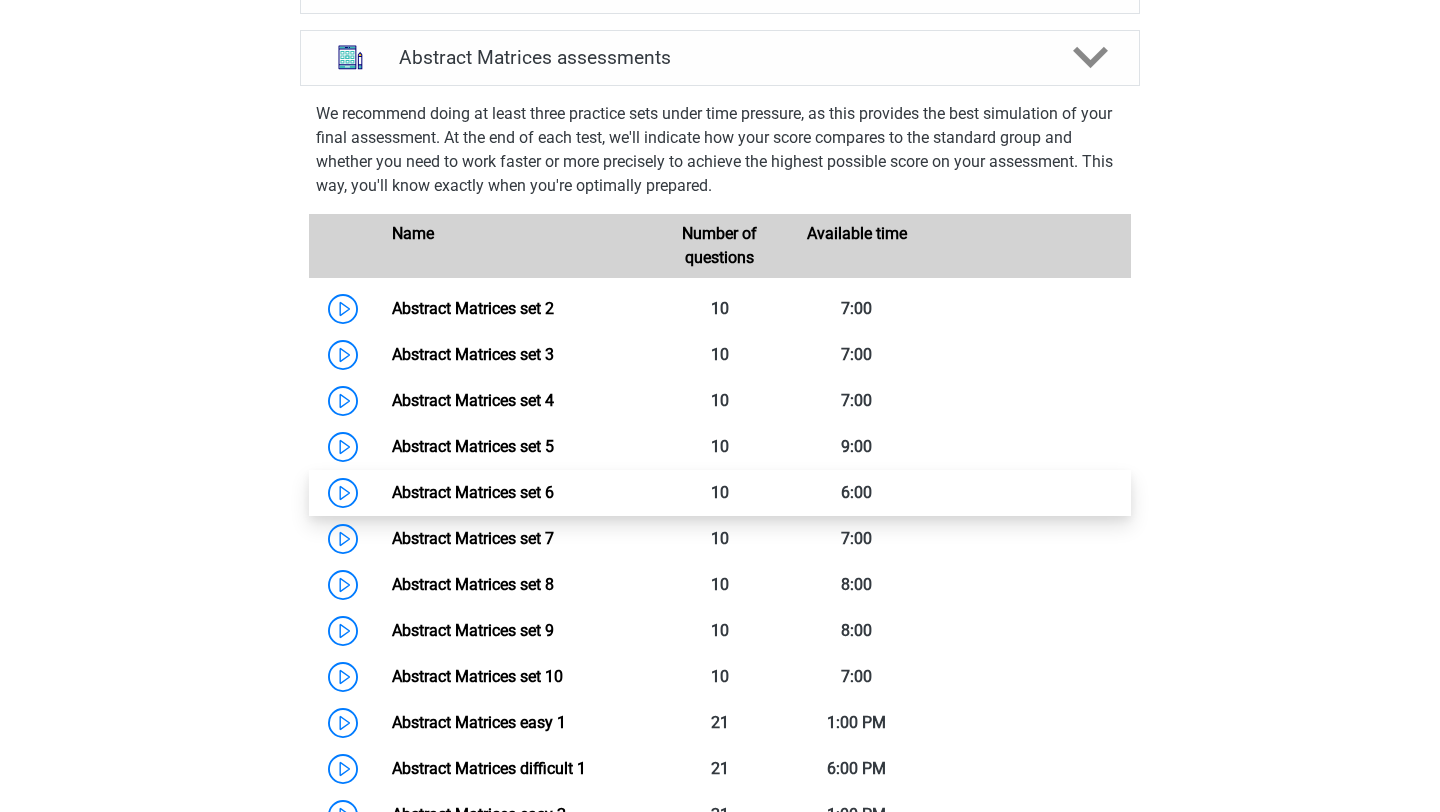 scroll, scrollTop: 1318, scrollLeft: 0, axis: vertical 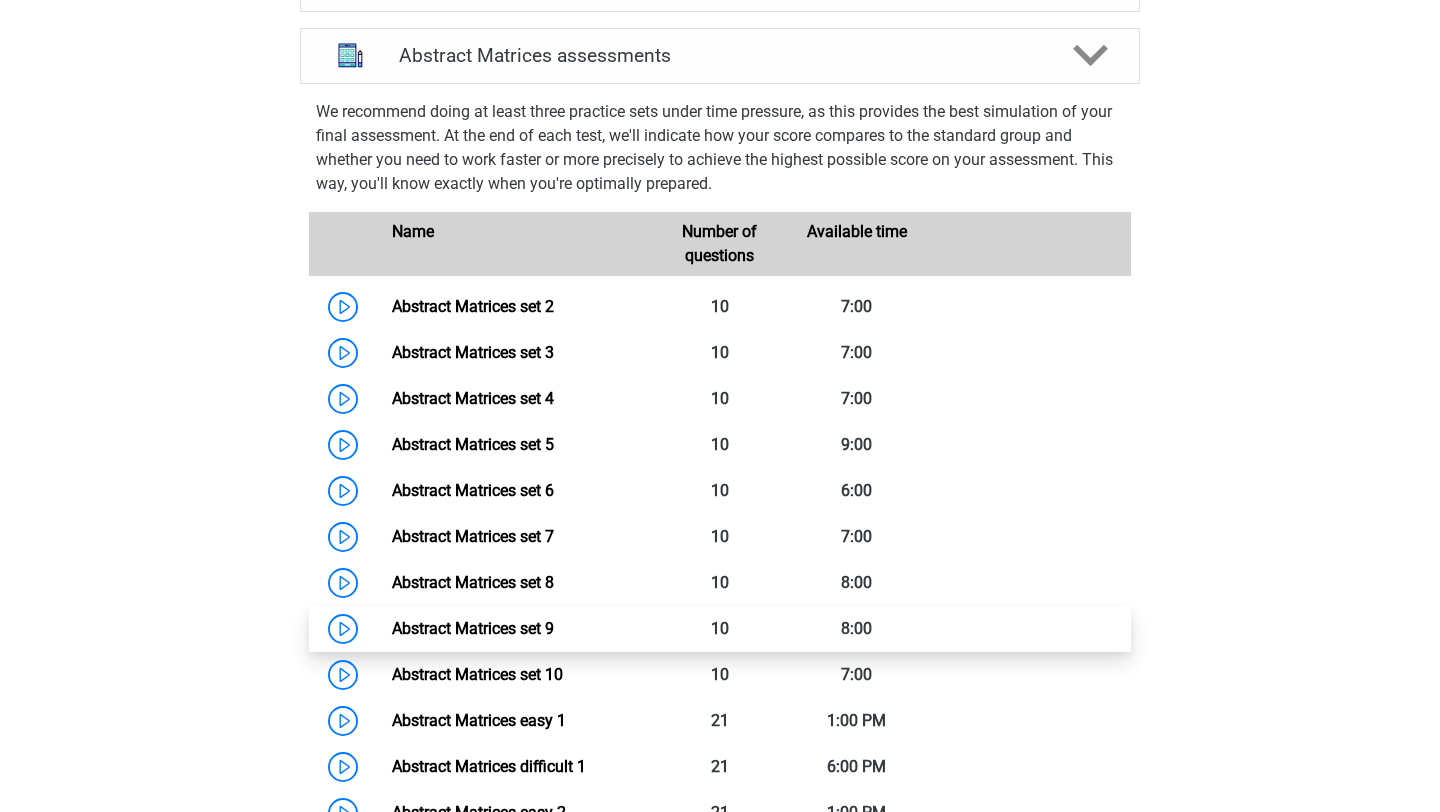 click on "Abstract Matrices set 9" at bounding box center (473, 628) 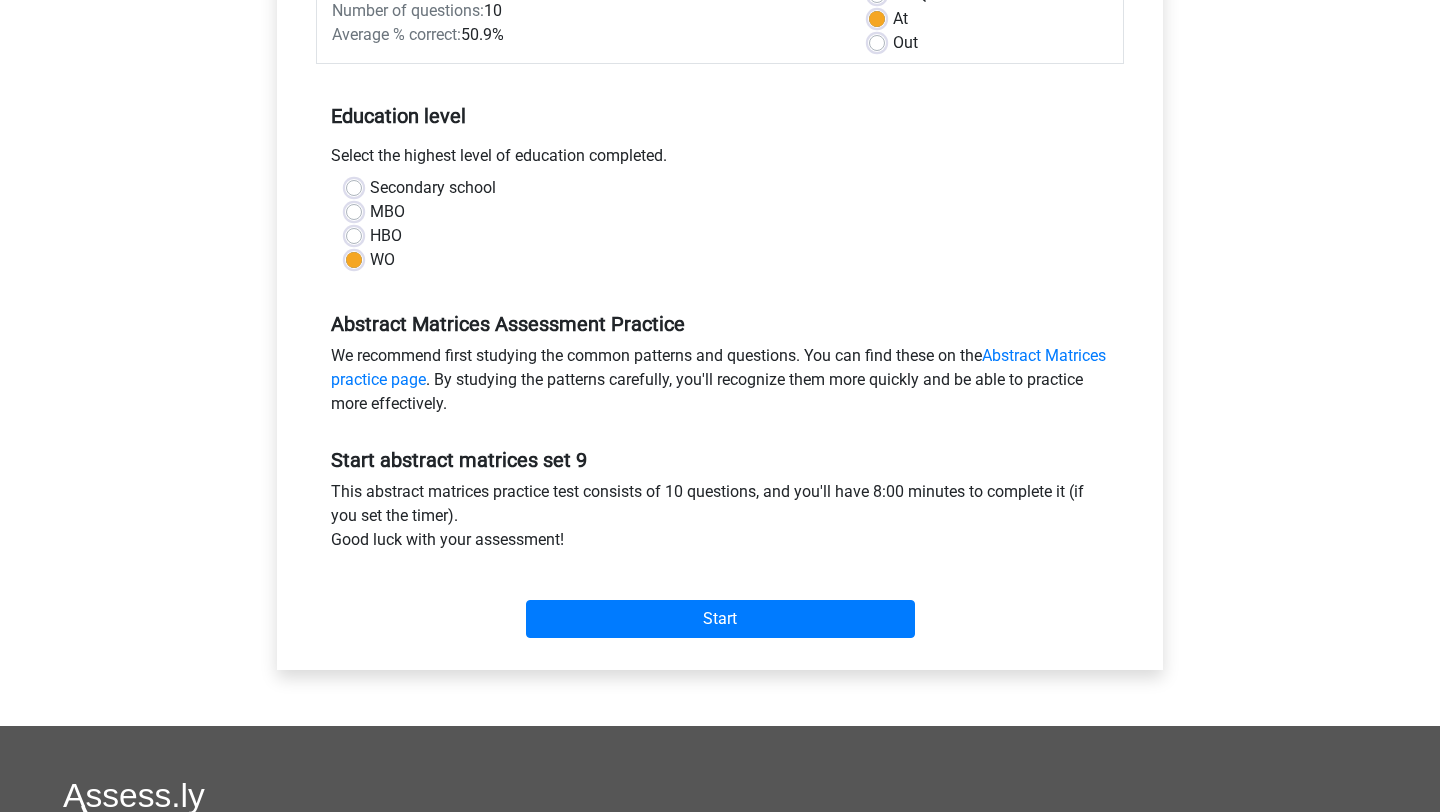 scroll, scrollTop: 448, scrollLeft: 0, axis: vertical 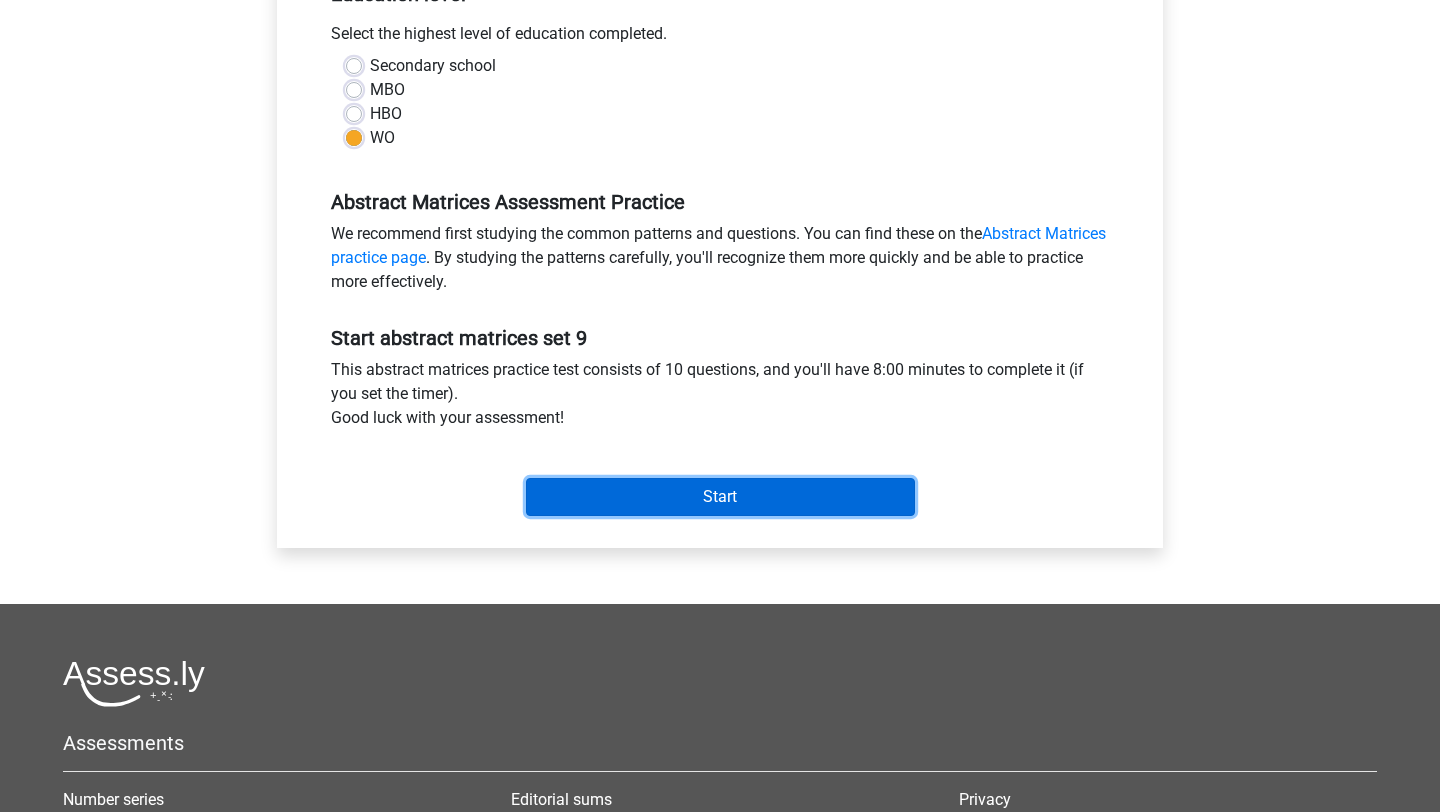 click on "Start" at bounding box center [720, 497] 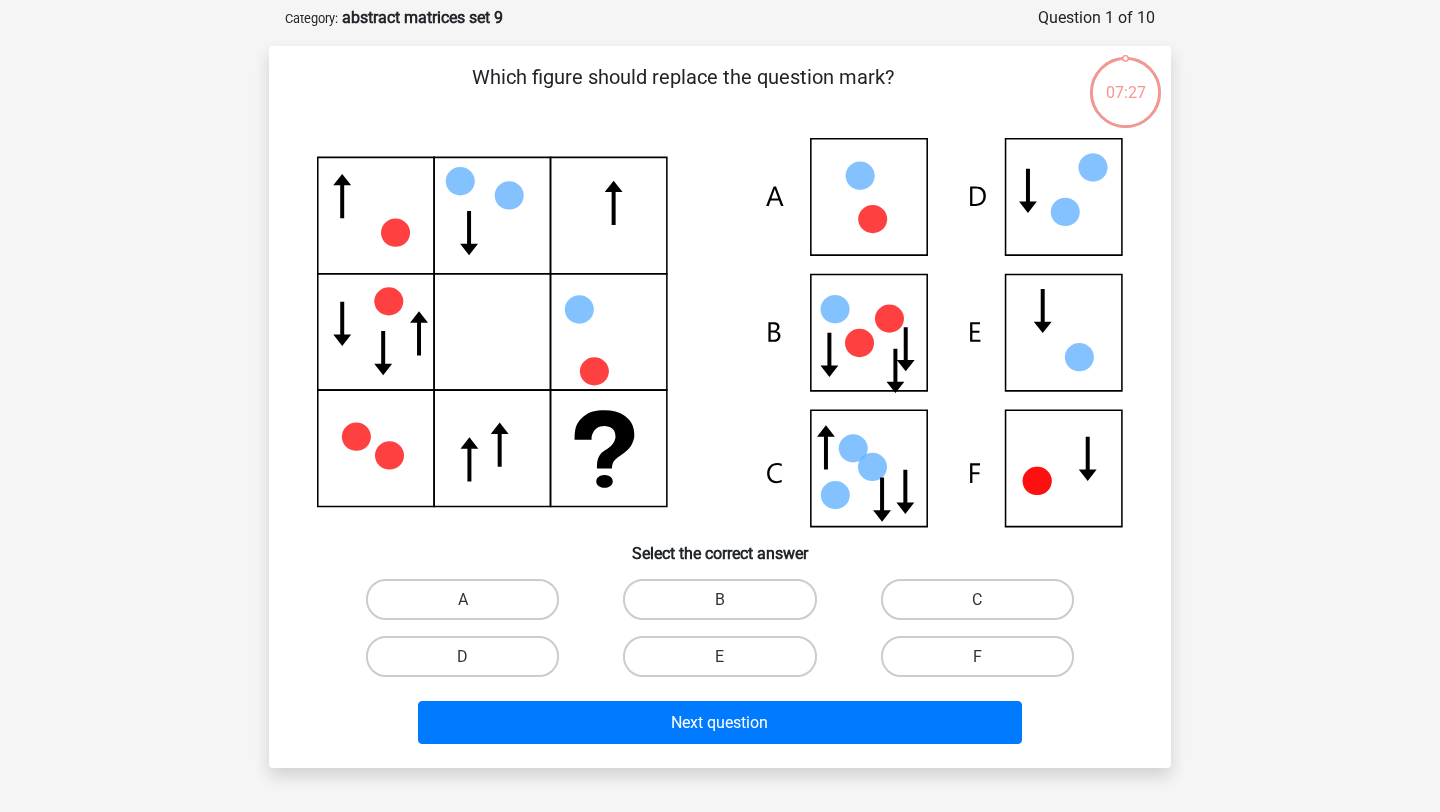 scroll, scrollTop: 92, scrollLeft: 0, axis: vertical 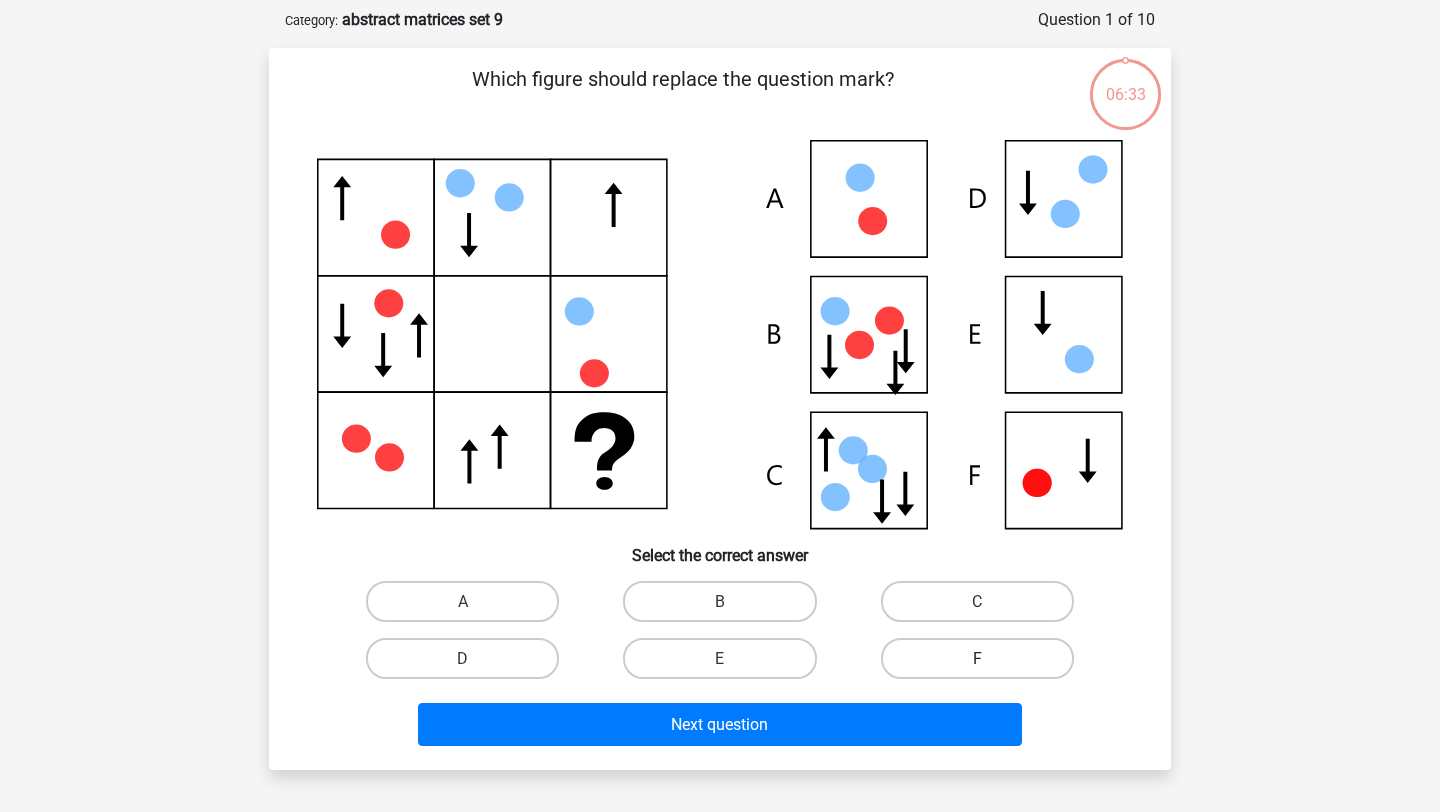 click on "F" at bounding box center (977, 658) 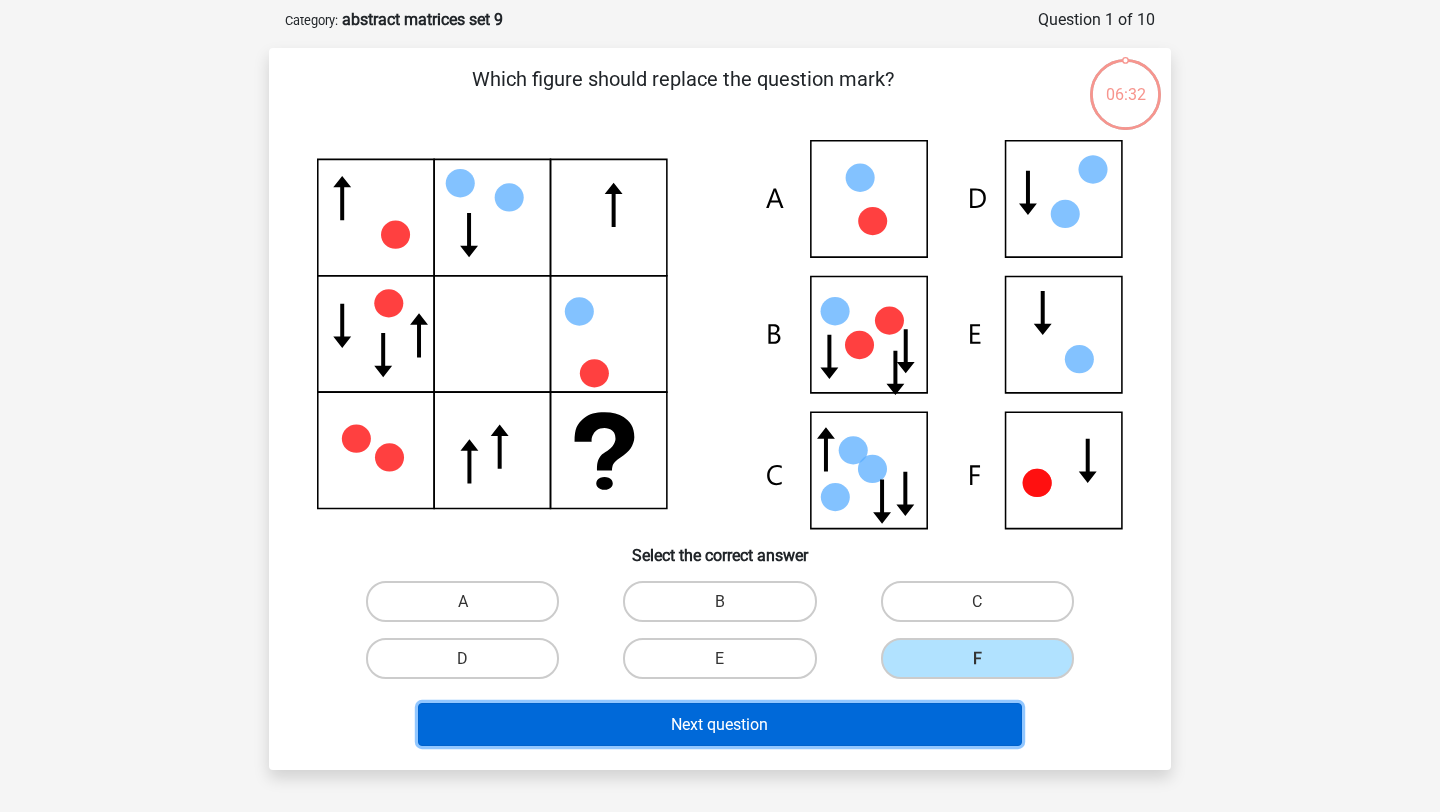 click on "Next question" at bounding box center [720, 724] 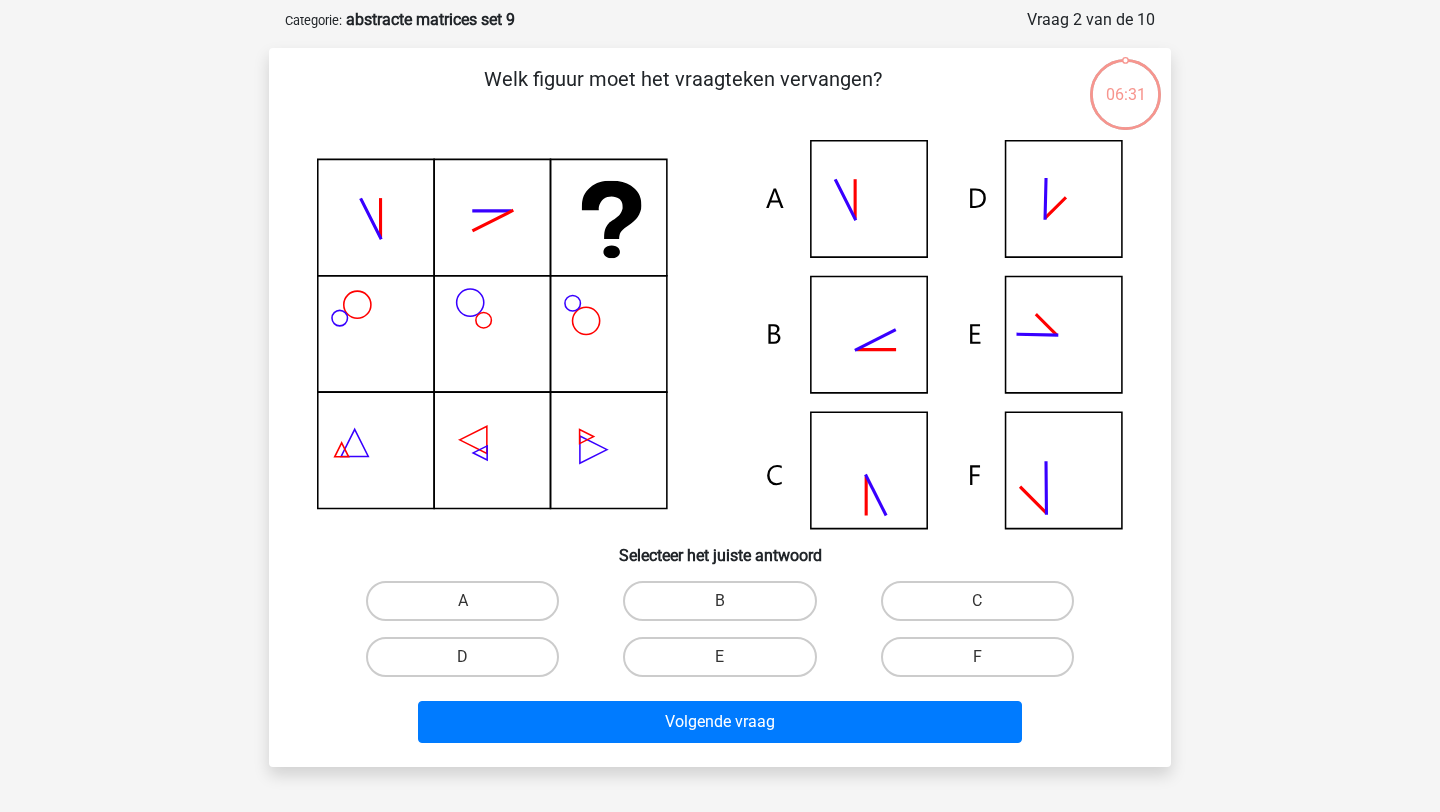 scroll, scrollTop: 100, scrollLeft: 0, axis: vertical 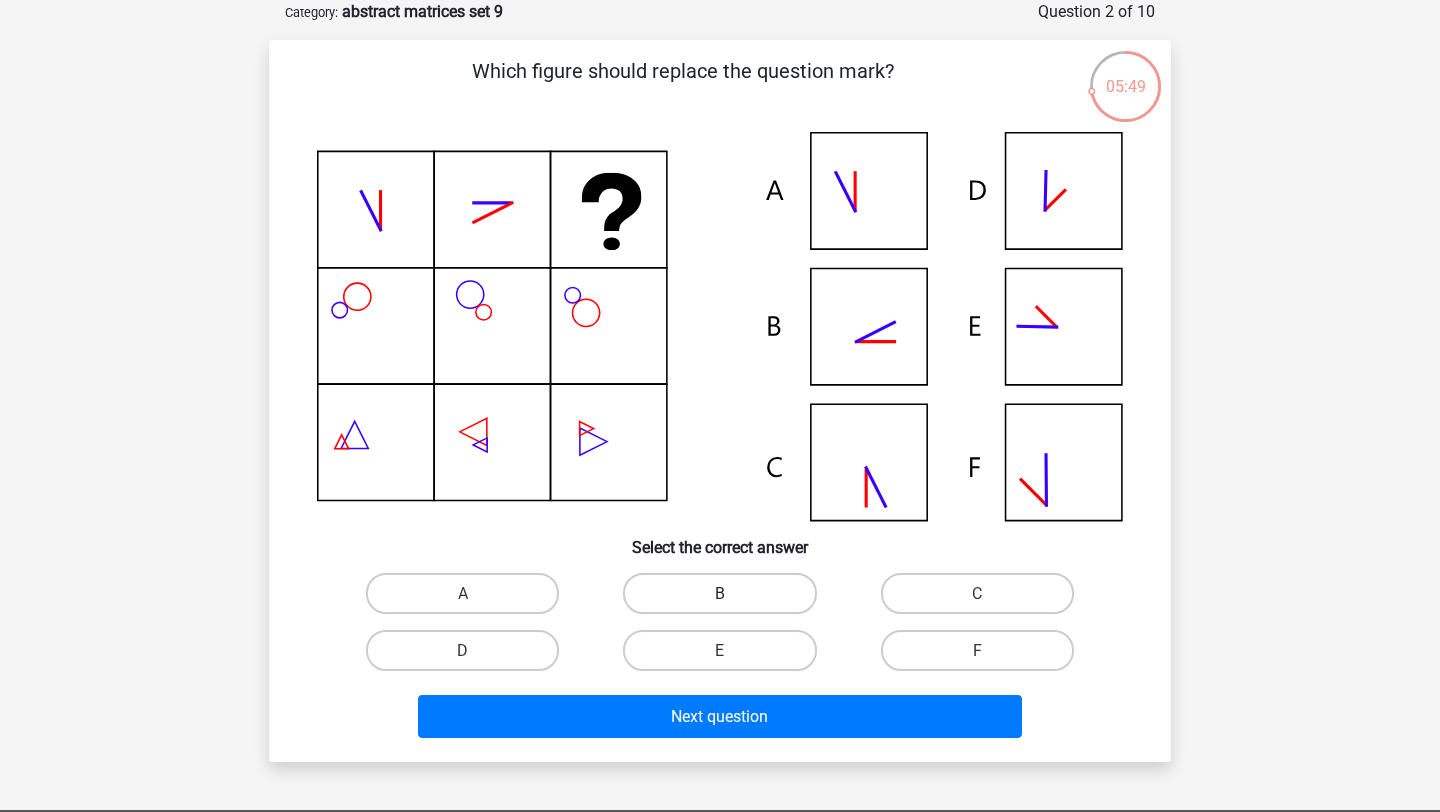 click on "B" at bounding box center (719, 593) 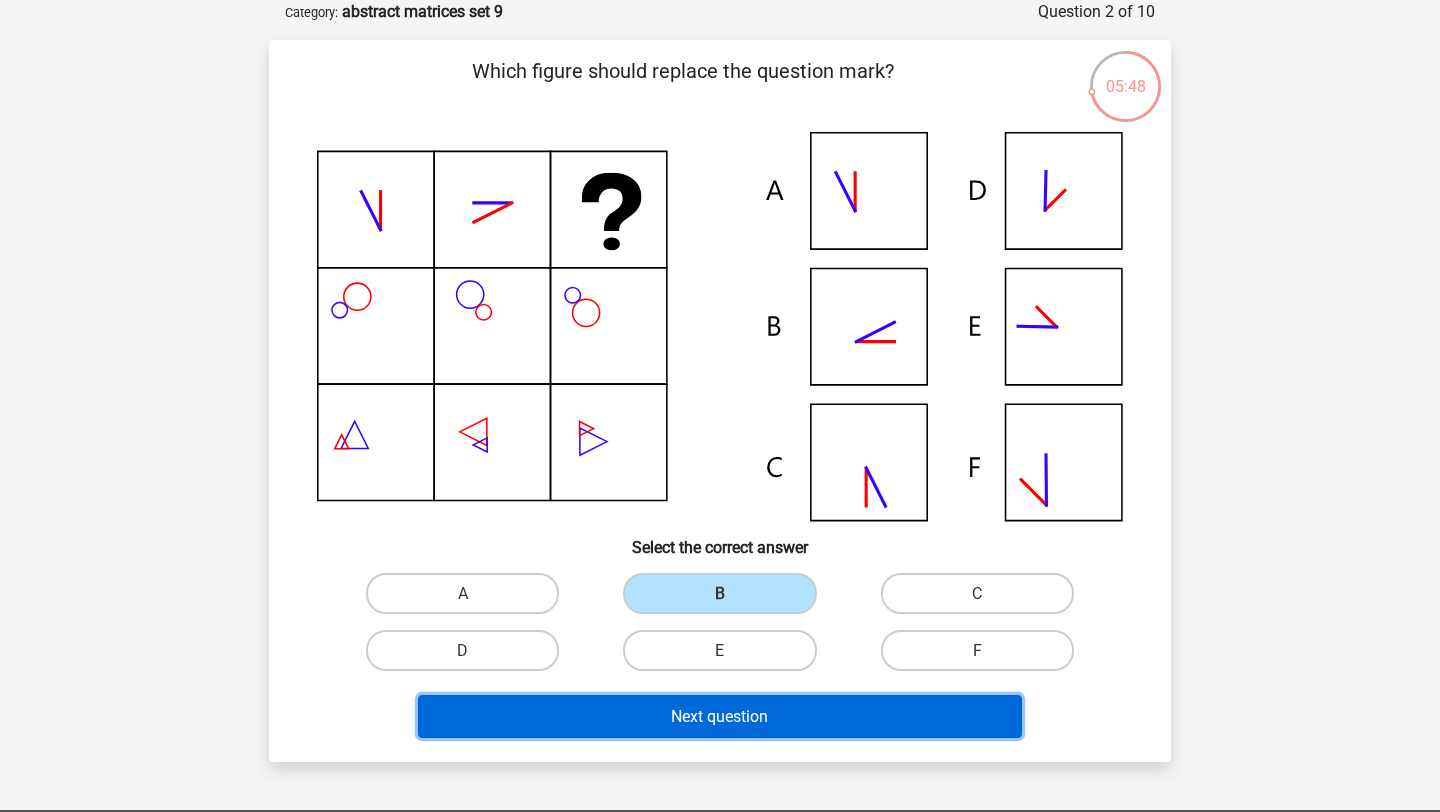 click on "Next question" at bounding box center [720, 716] 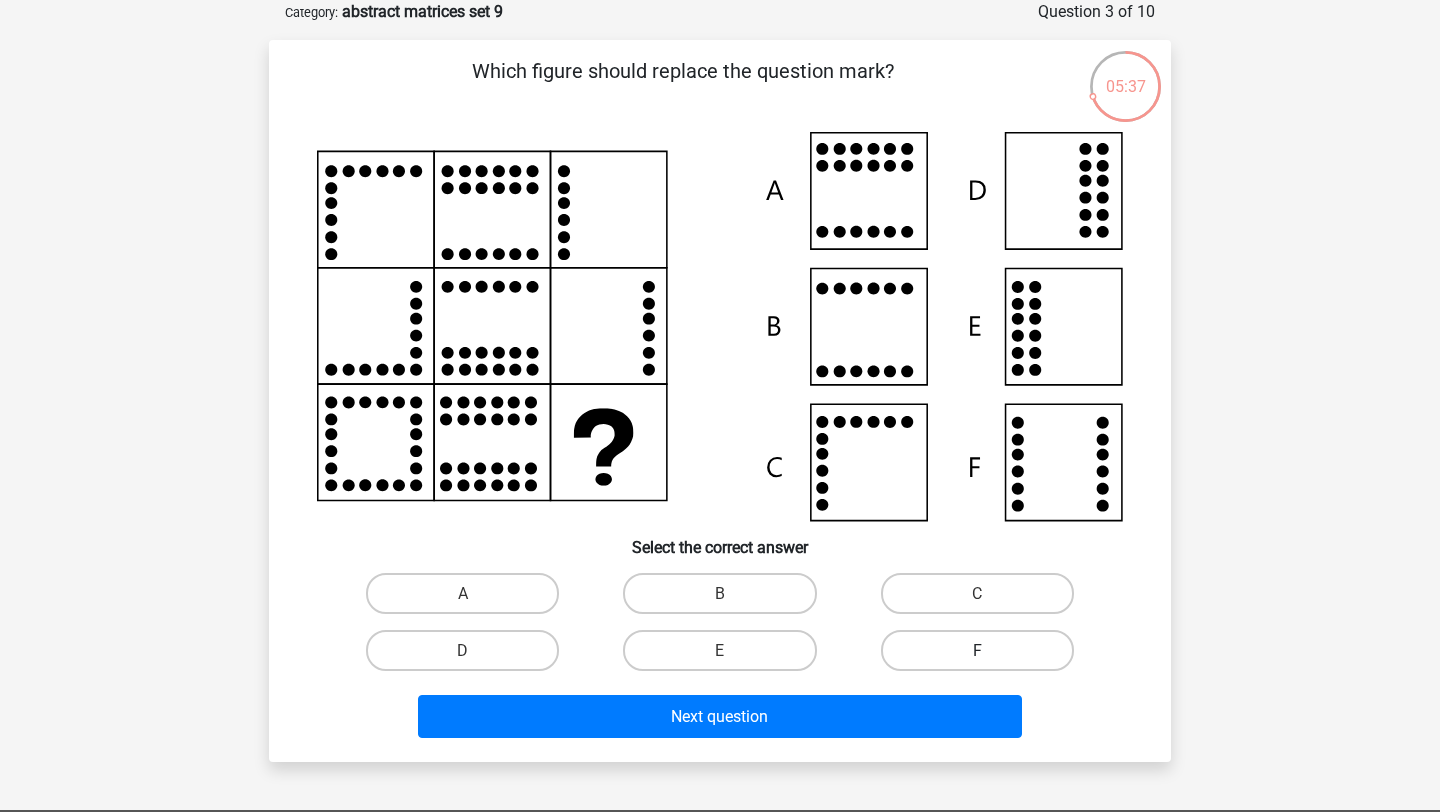click on "F" at bounding box center [977, 650] 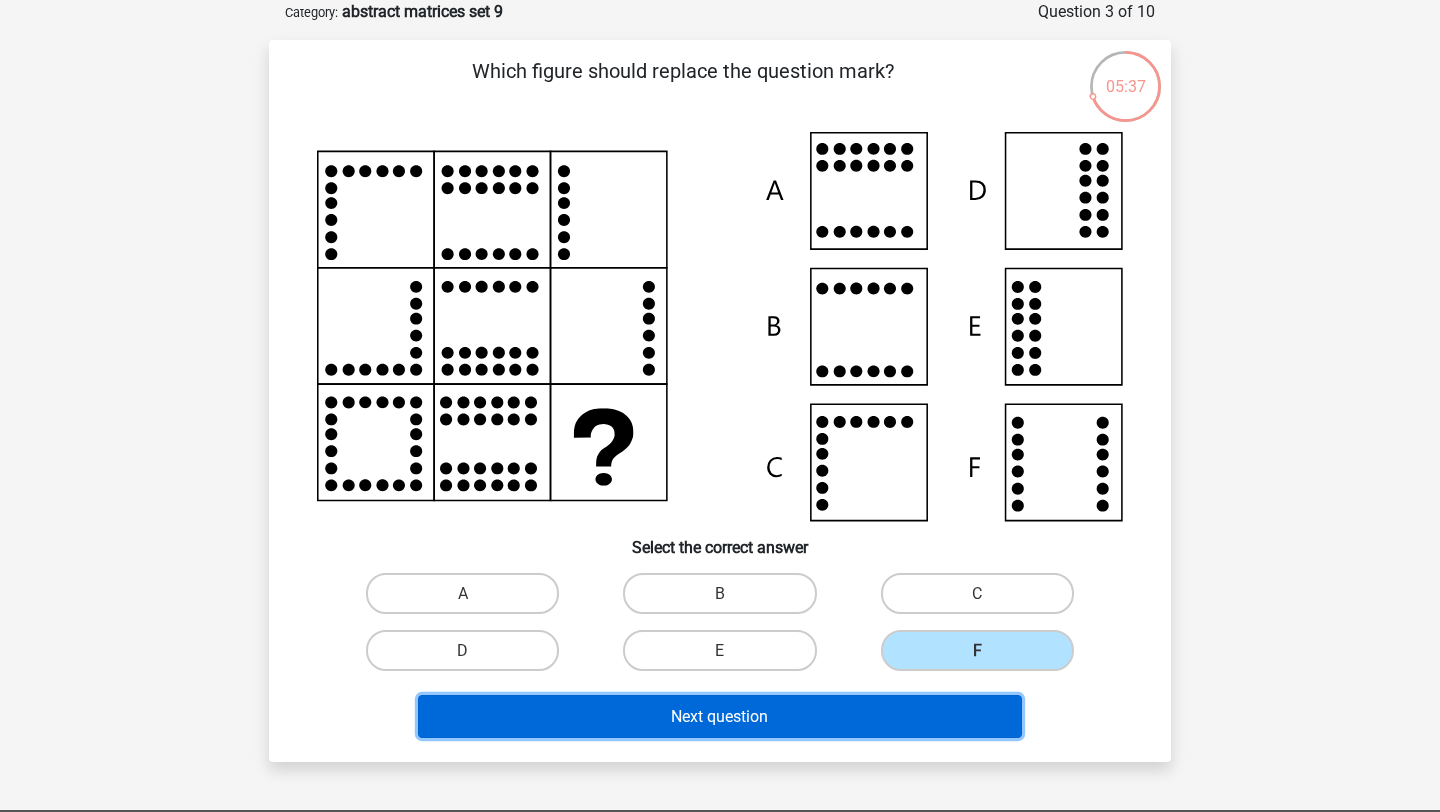 click on "Next question" at bounding box center [720, 716] 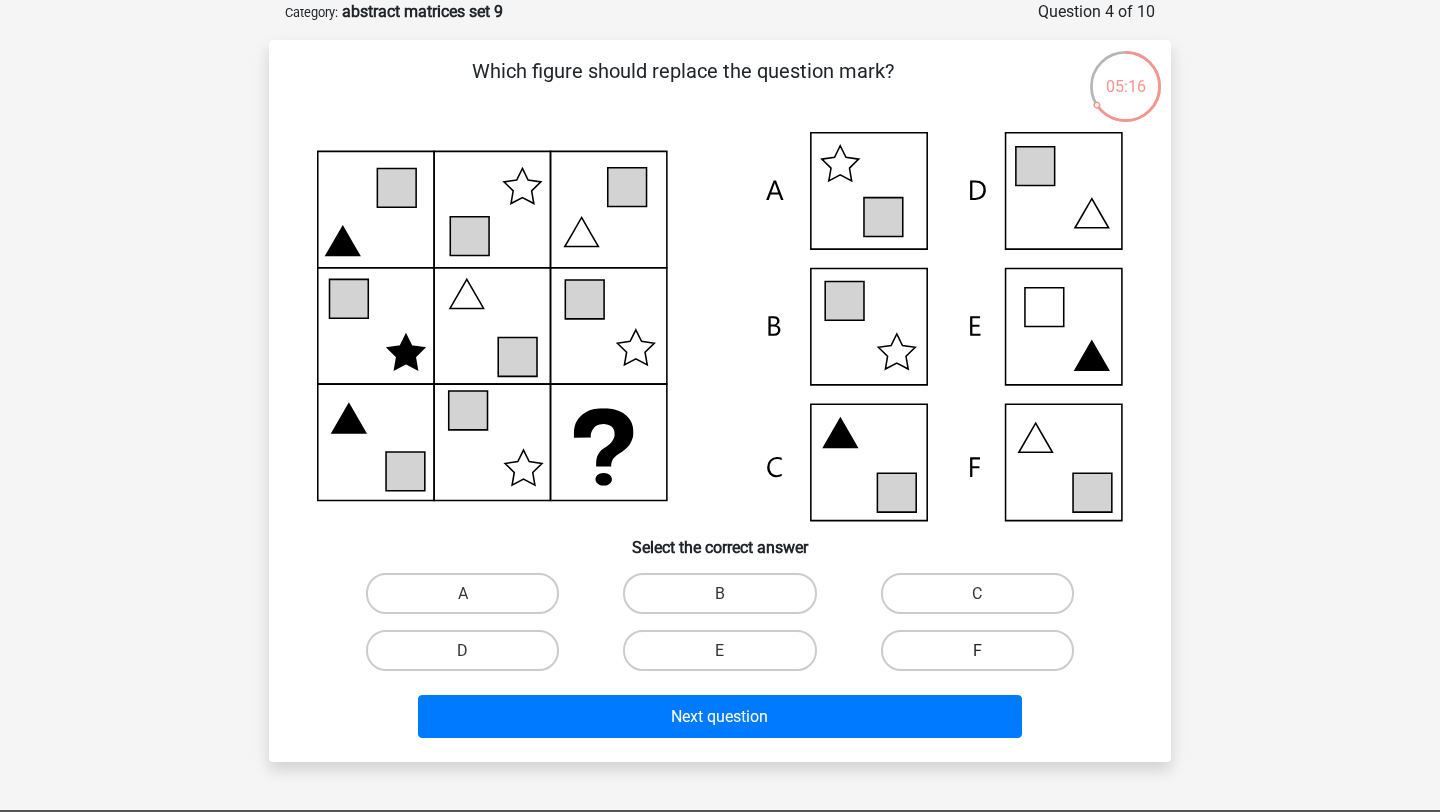 click on "F" at bounding box center [977, 650] 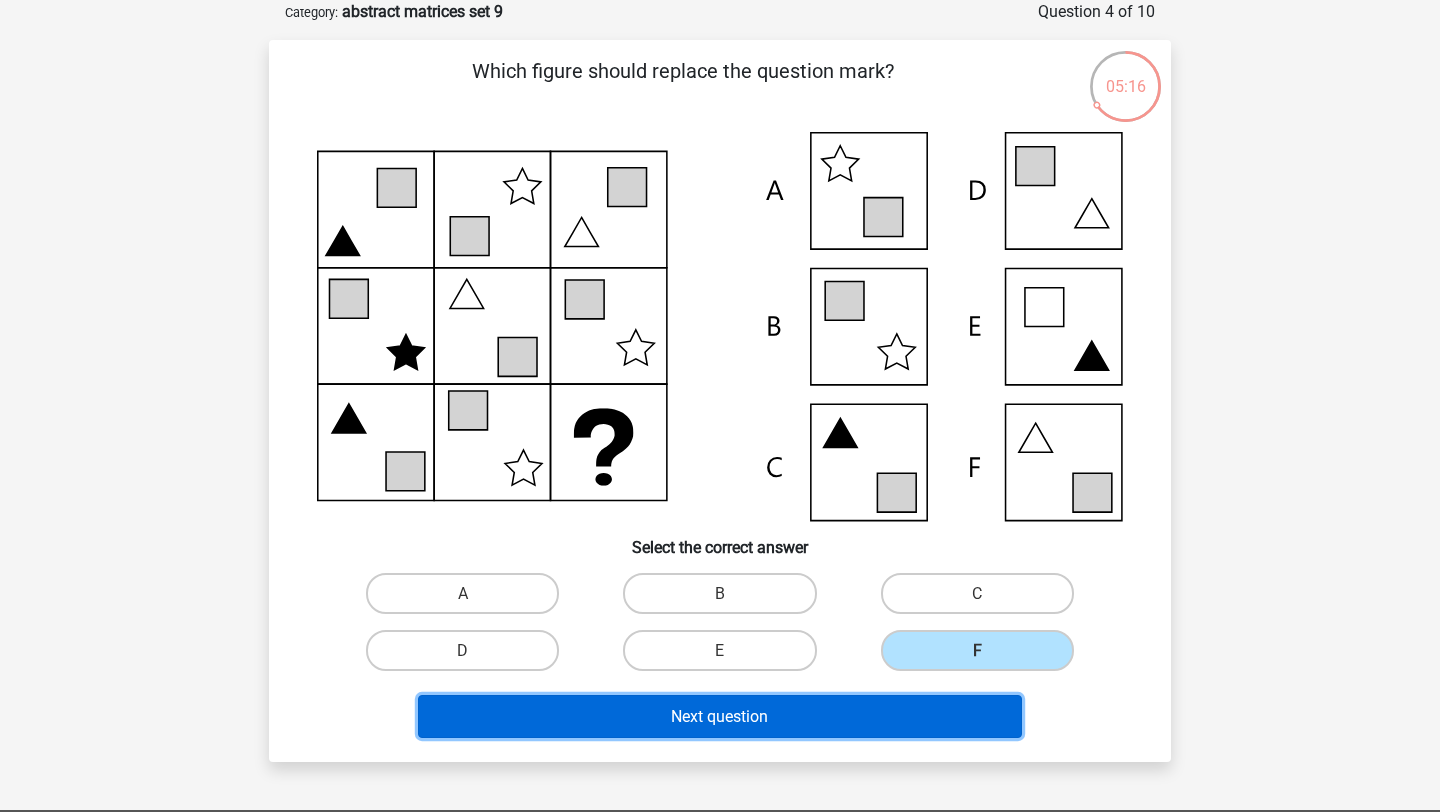 click on "Next question" at bounding box center (720, 716) 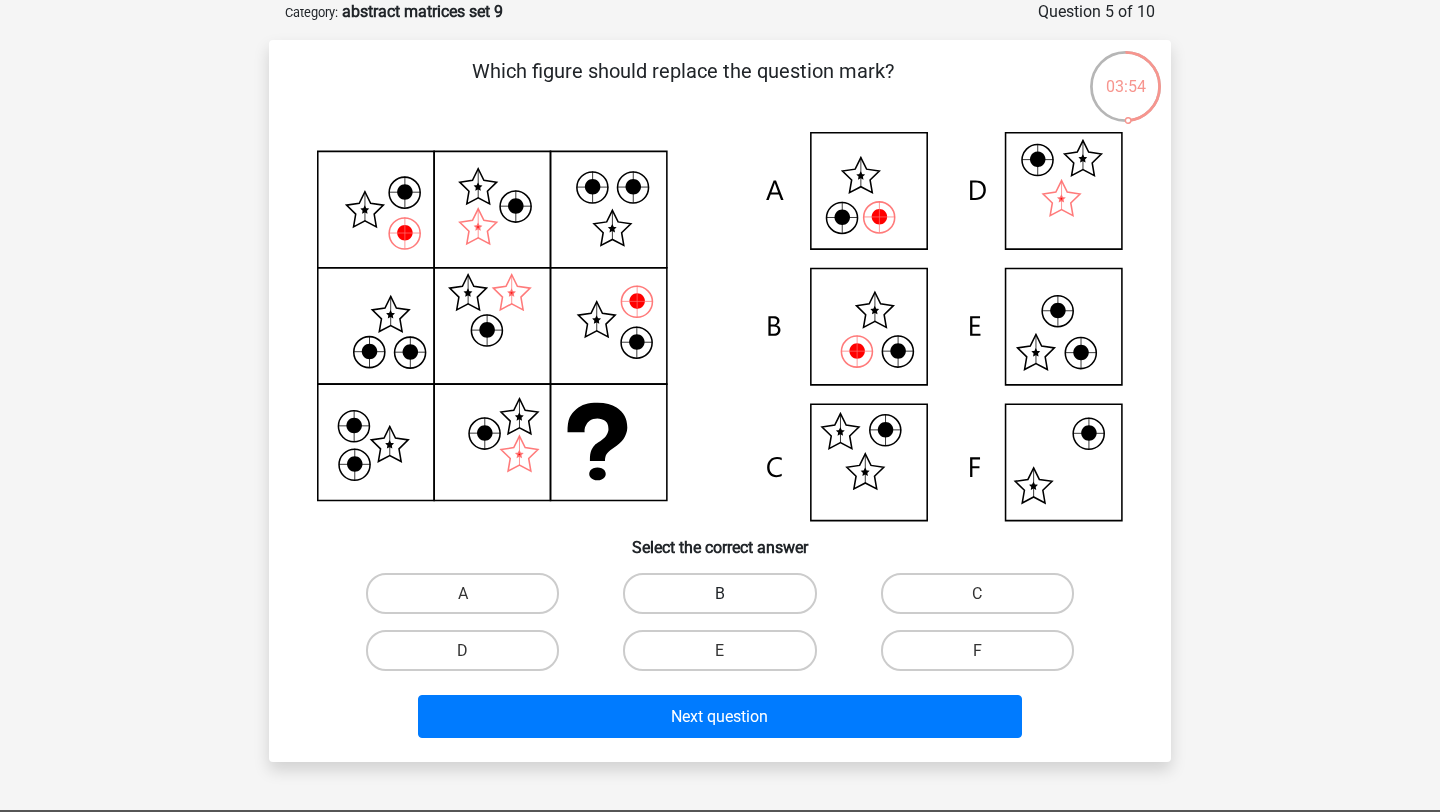 click on "B" at bounding box center [719, 593] 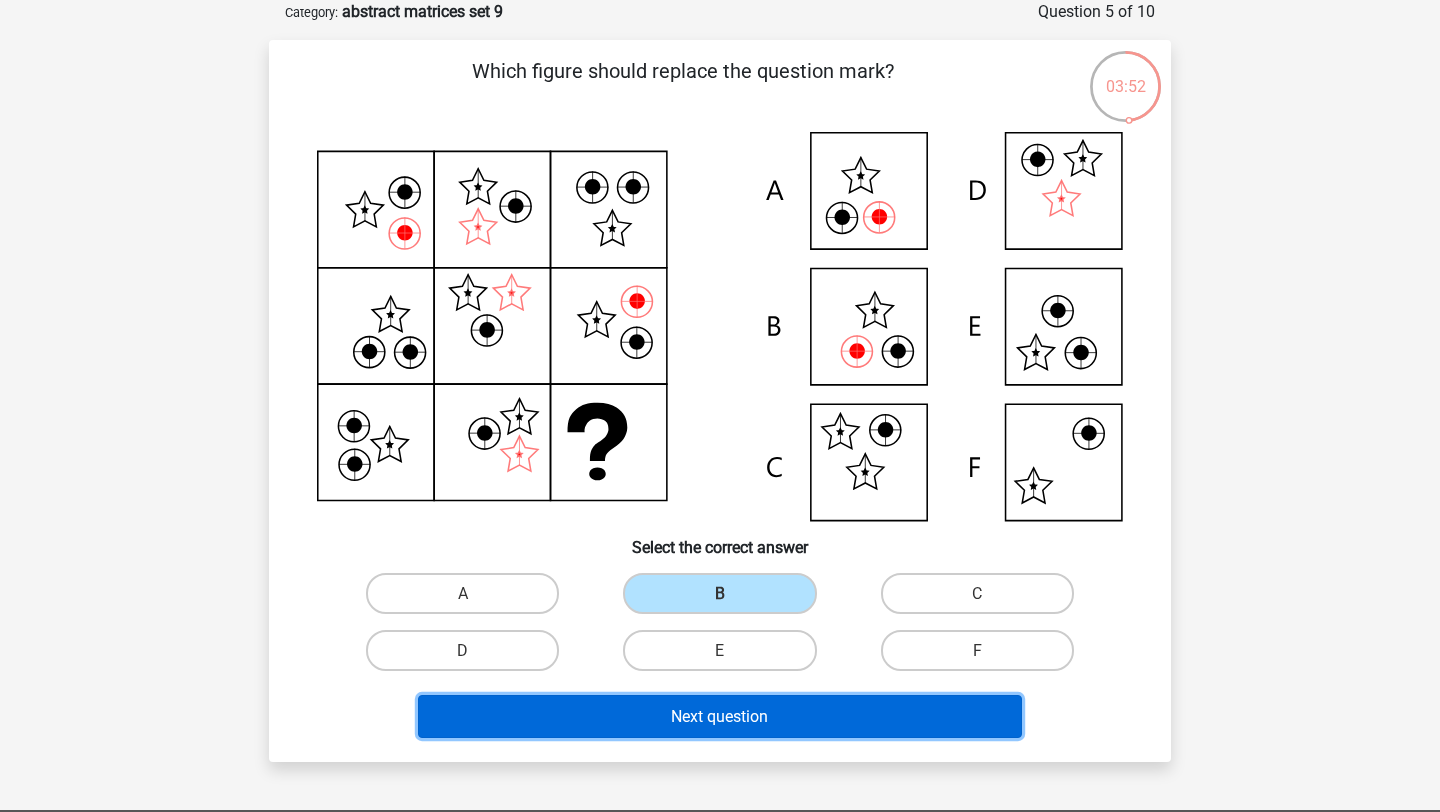 click on "Next question" at bounding box center [720, 716] 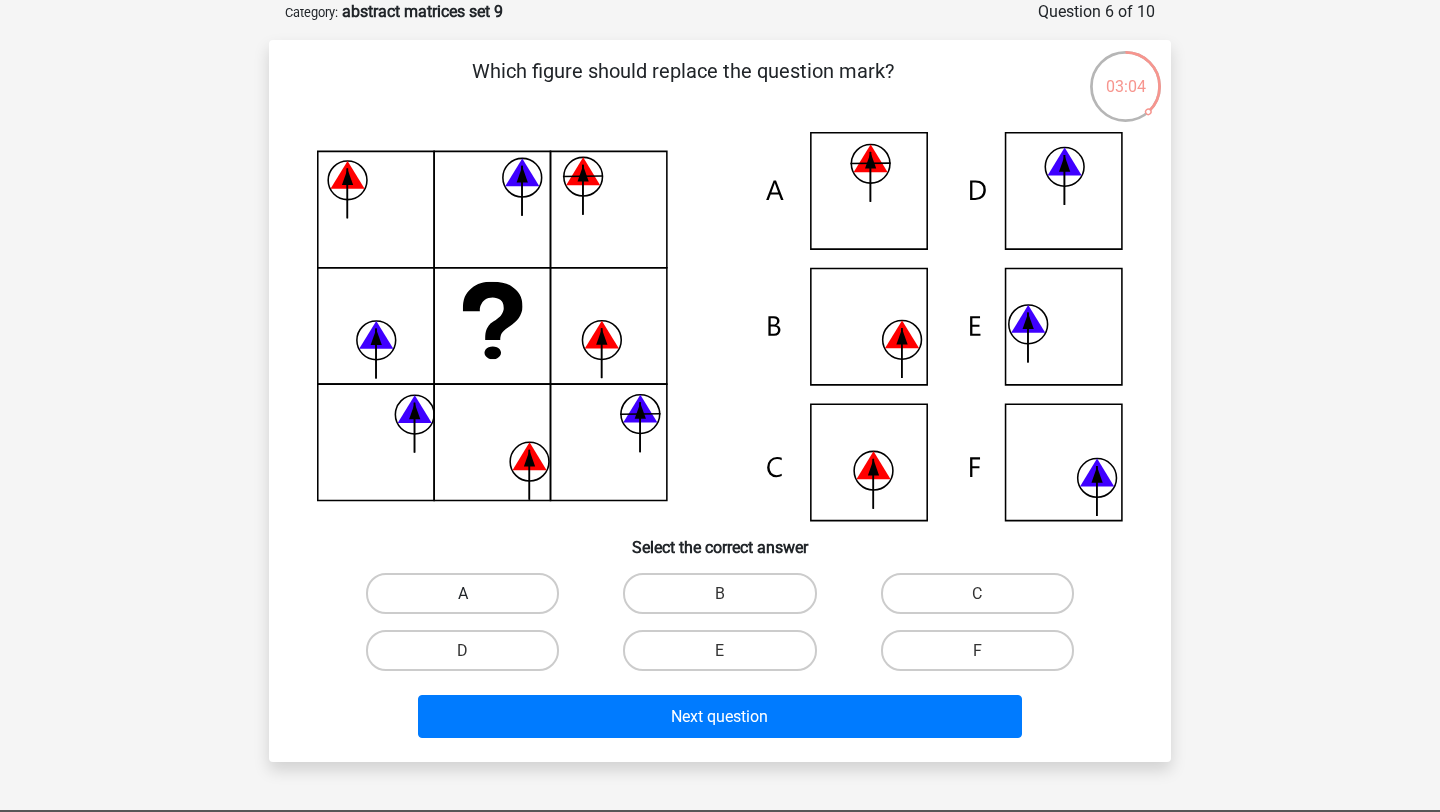 click on "A" at bounding box center (462, 593) 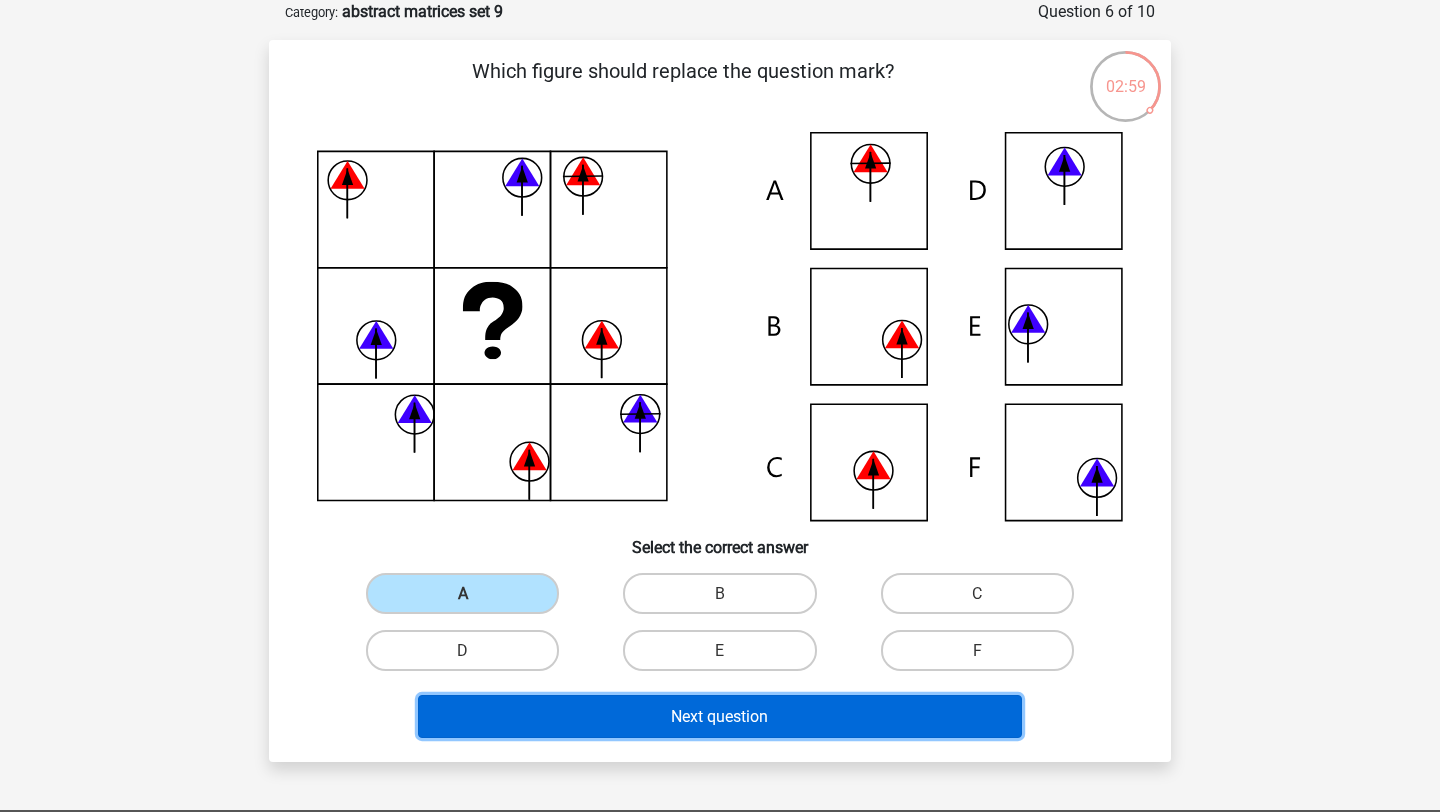 click on "Next question" at bounding box center [720, 716] 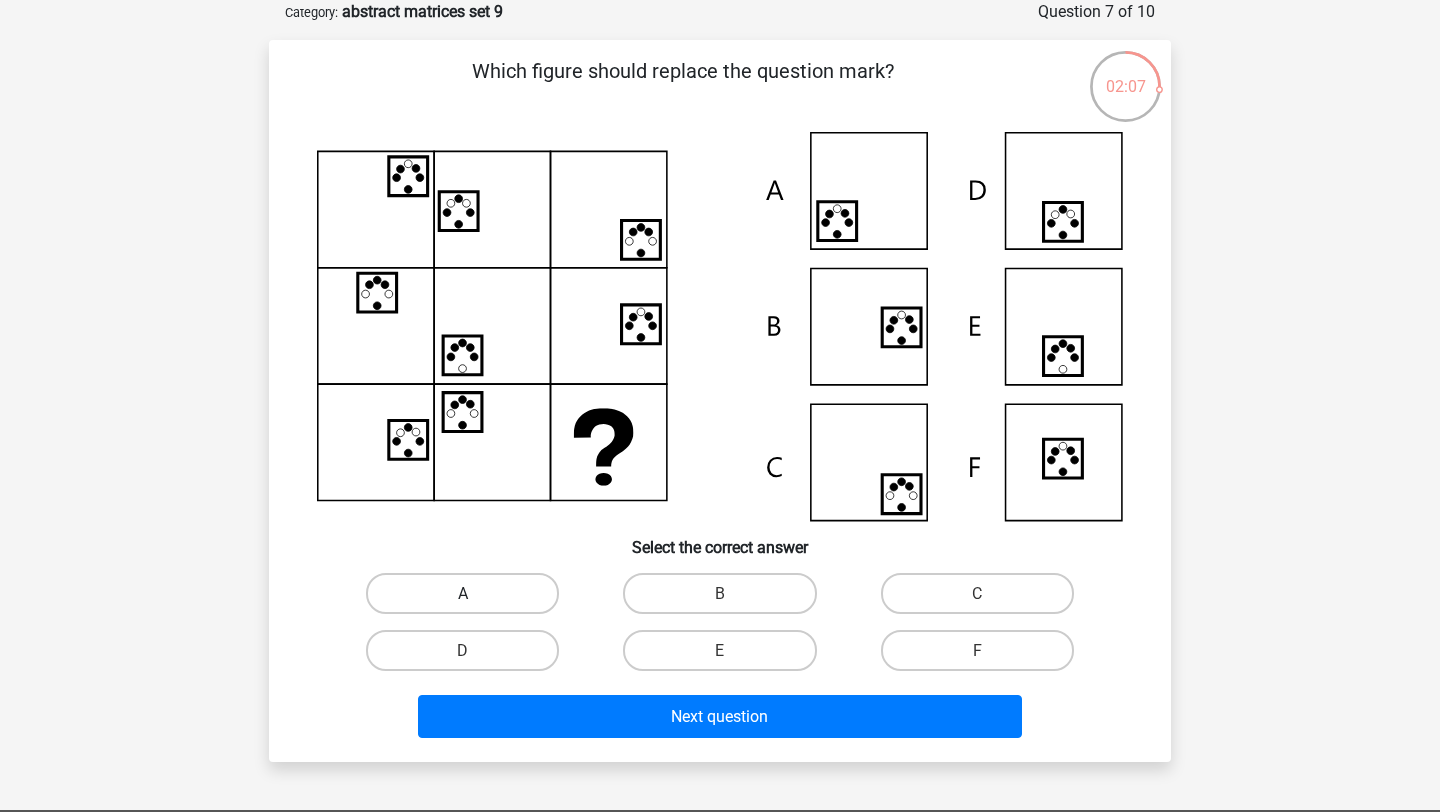 click on "A" at bounding box center [463, 593] 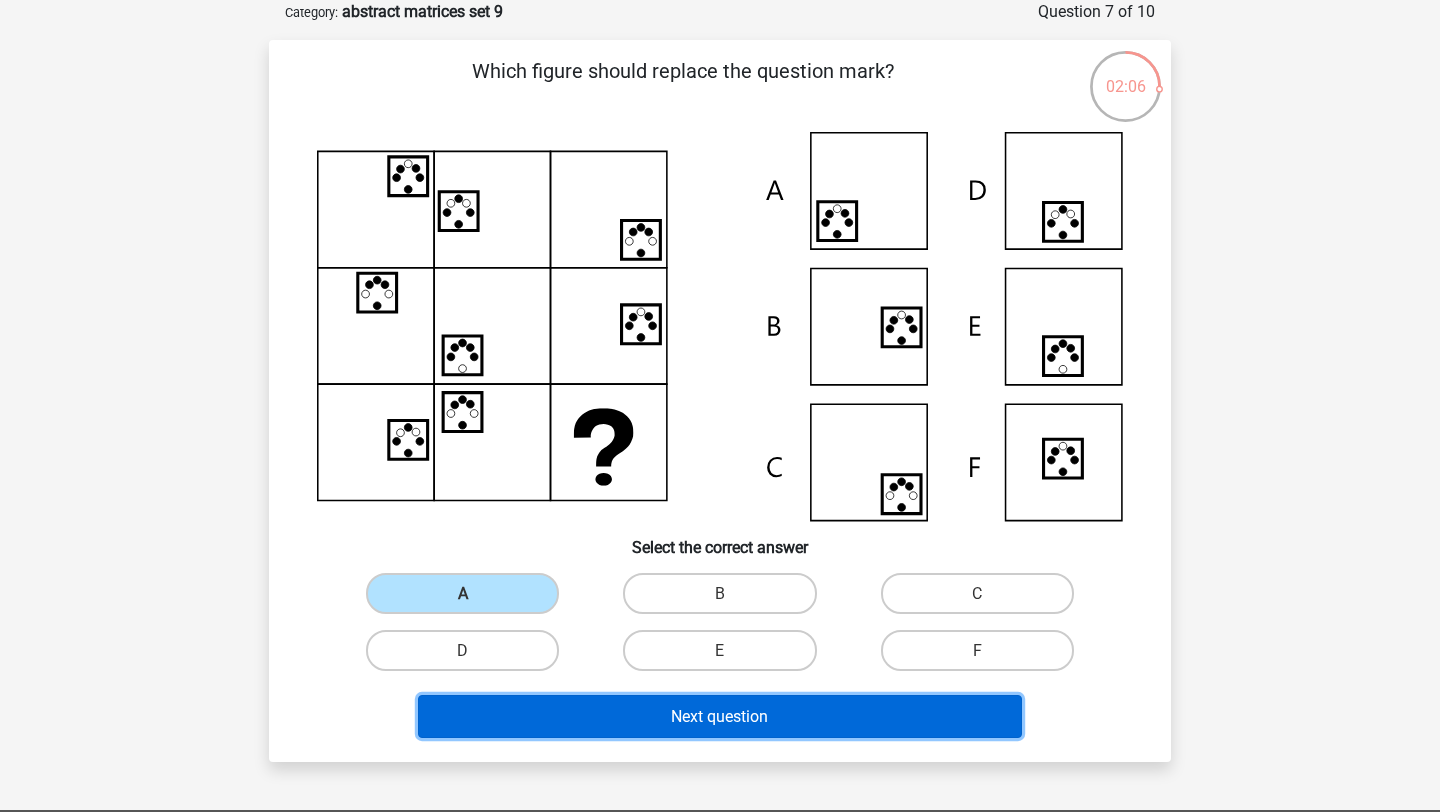 click on "Next question" at bounding box center [720, 716] 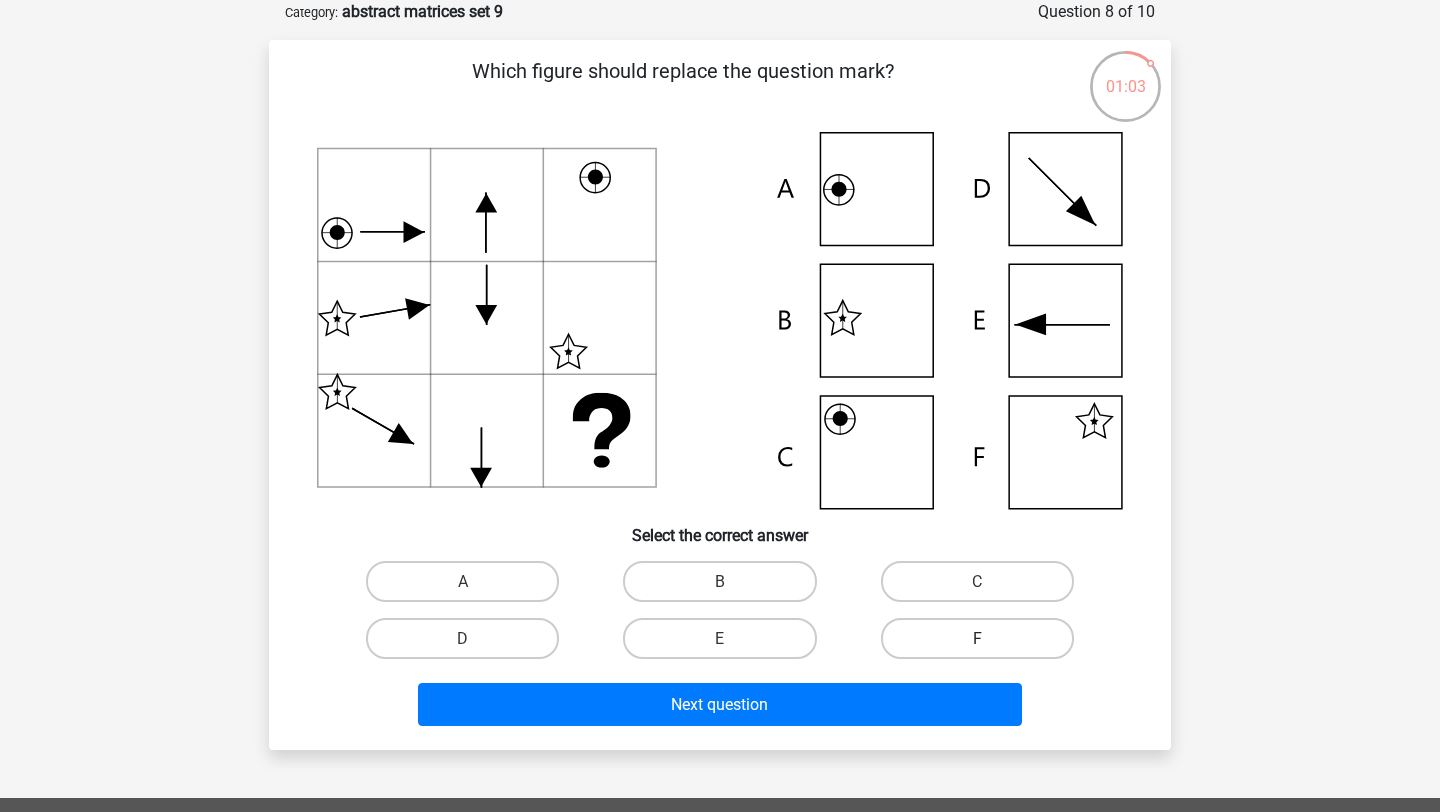 click on "F" at bounding box center [977, 638] 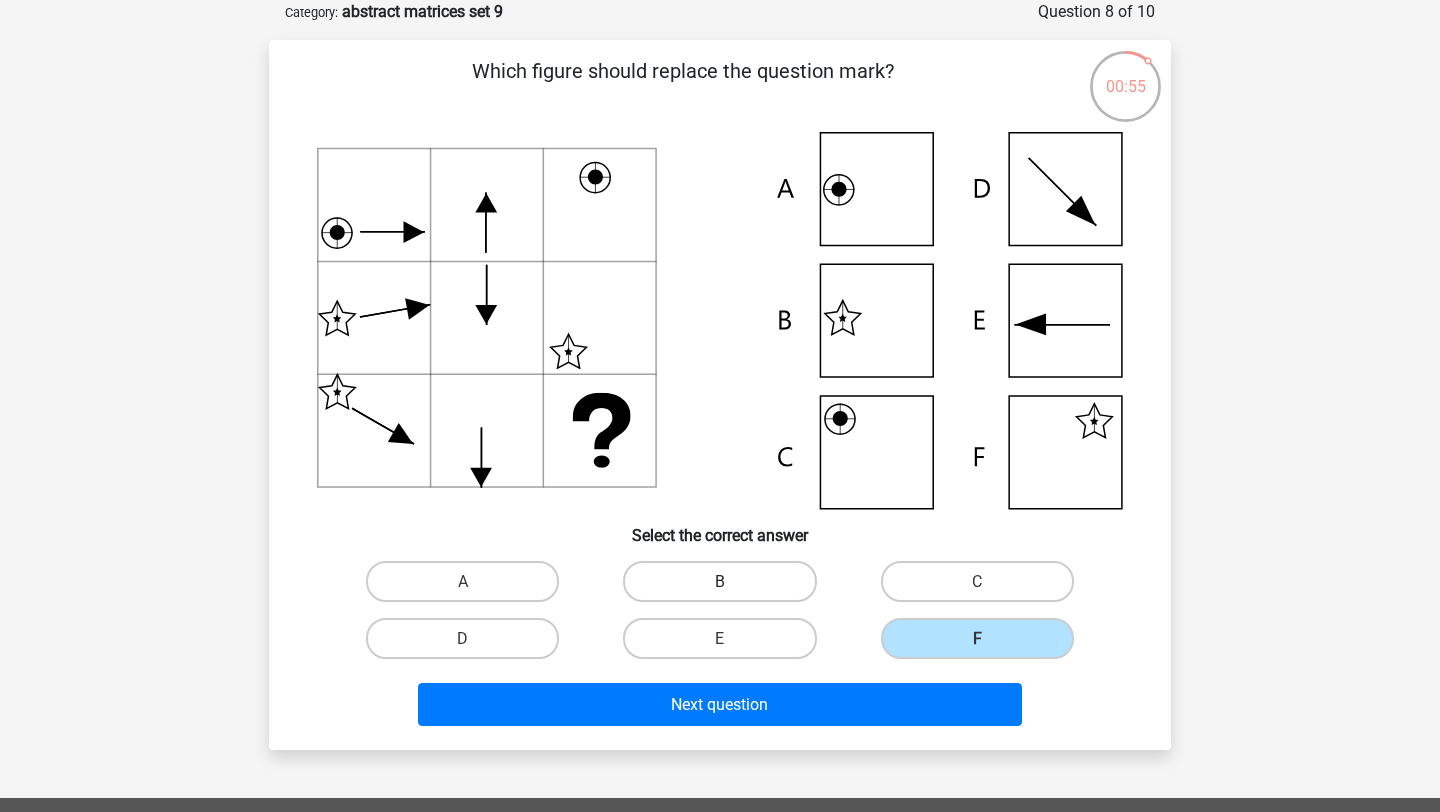 click on "B" at bounding box center [719, 581] 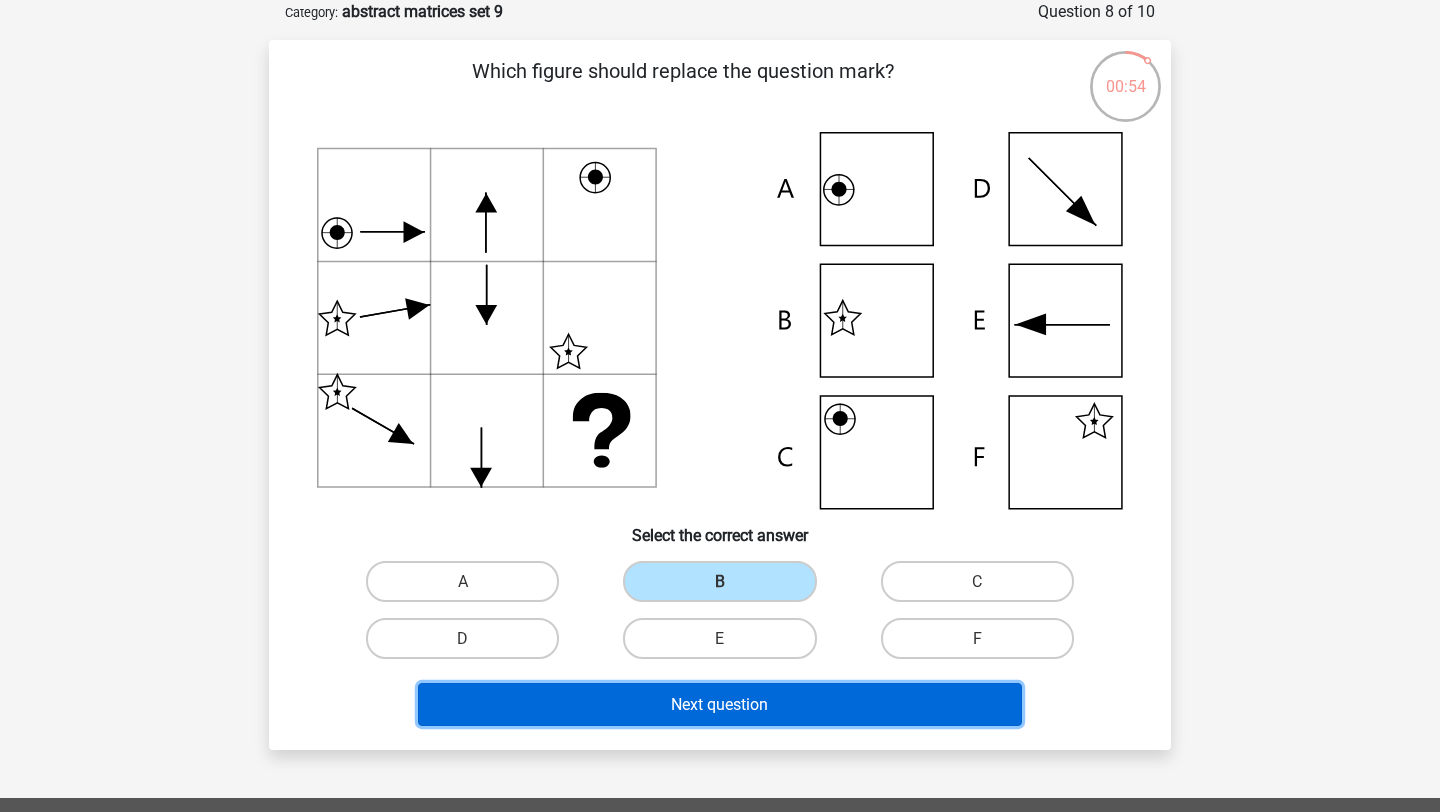 click on "Next question" at bounding box center [719, 704] 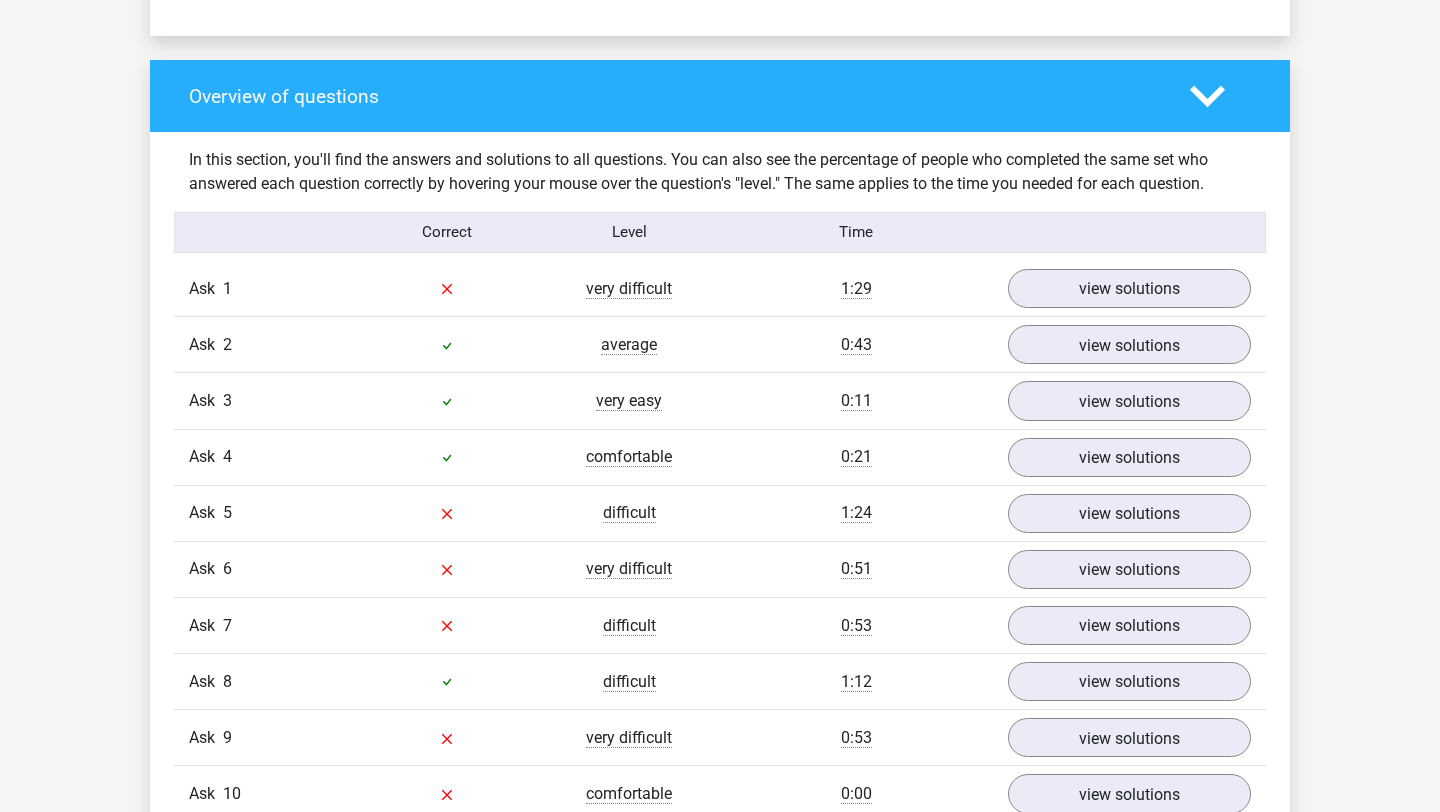 scroll, scrollTop: 1445, scrollLeft: 0, axis: vertical 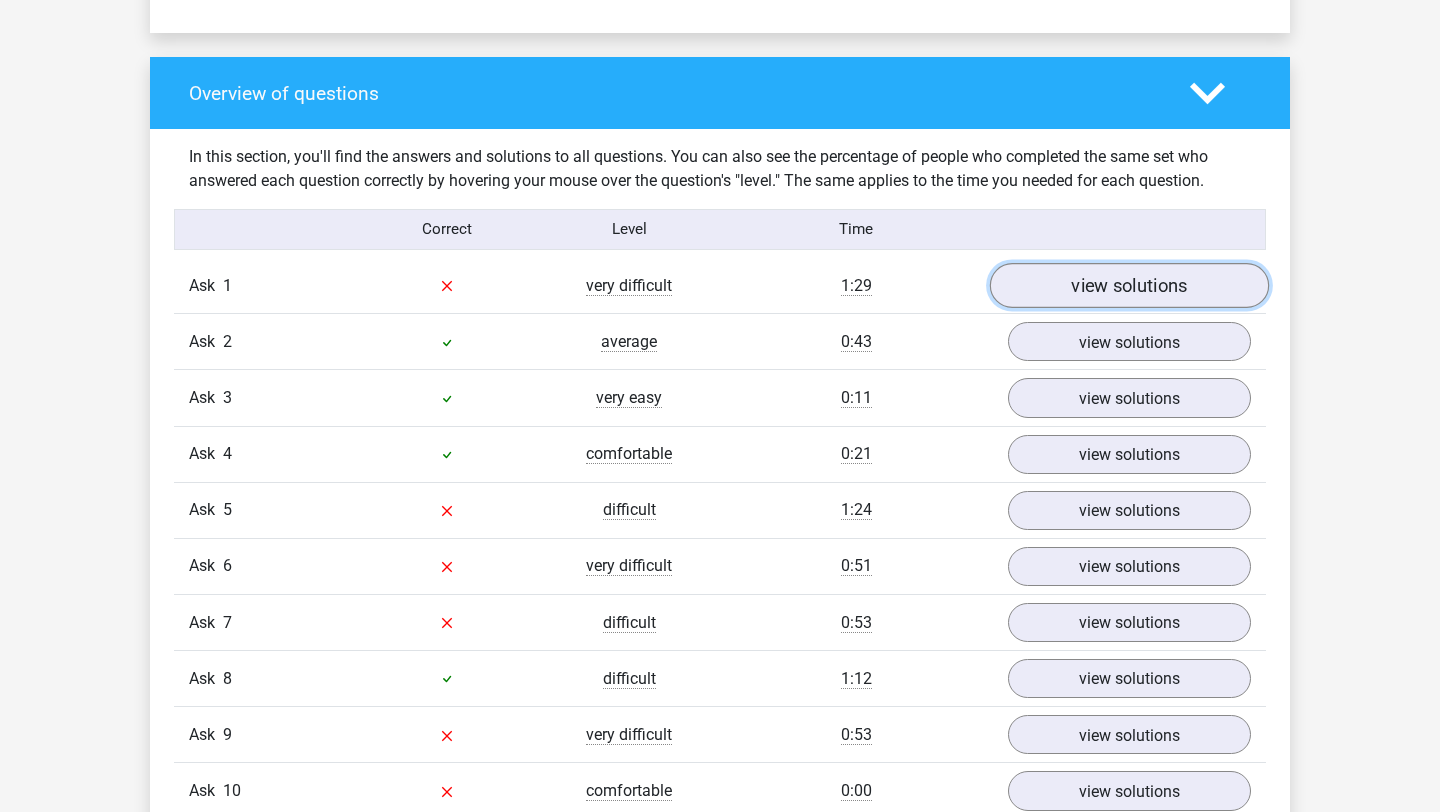 click on "view solutions" at bounding box center [1129, 285] 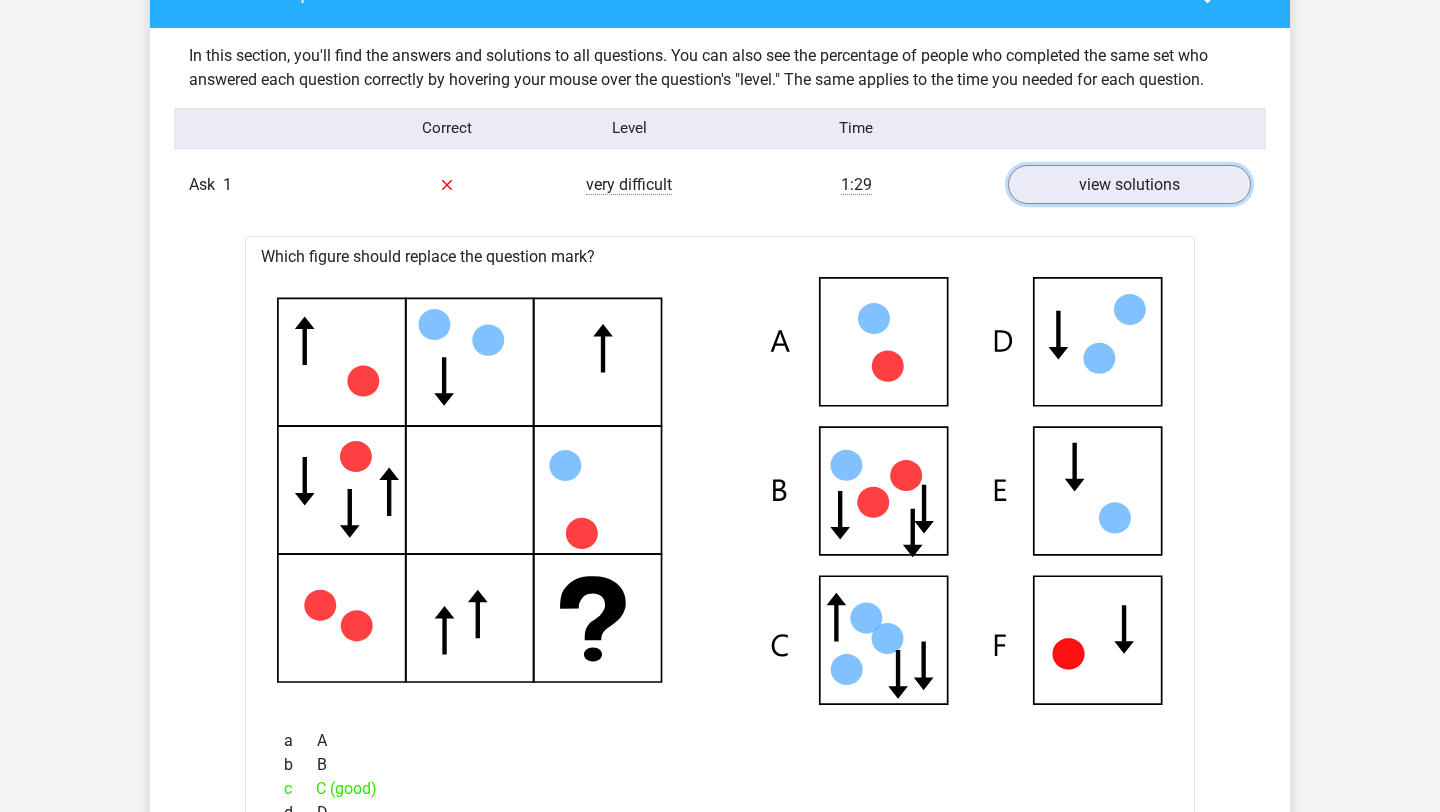 scroll, scrollTop: 1538, scrollLeft: 0, axis: vertical 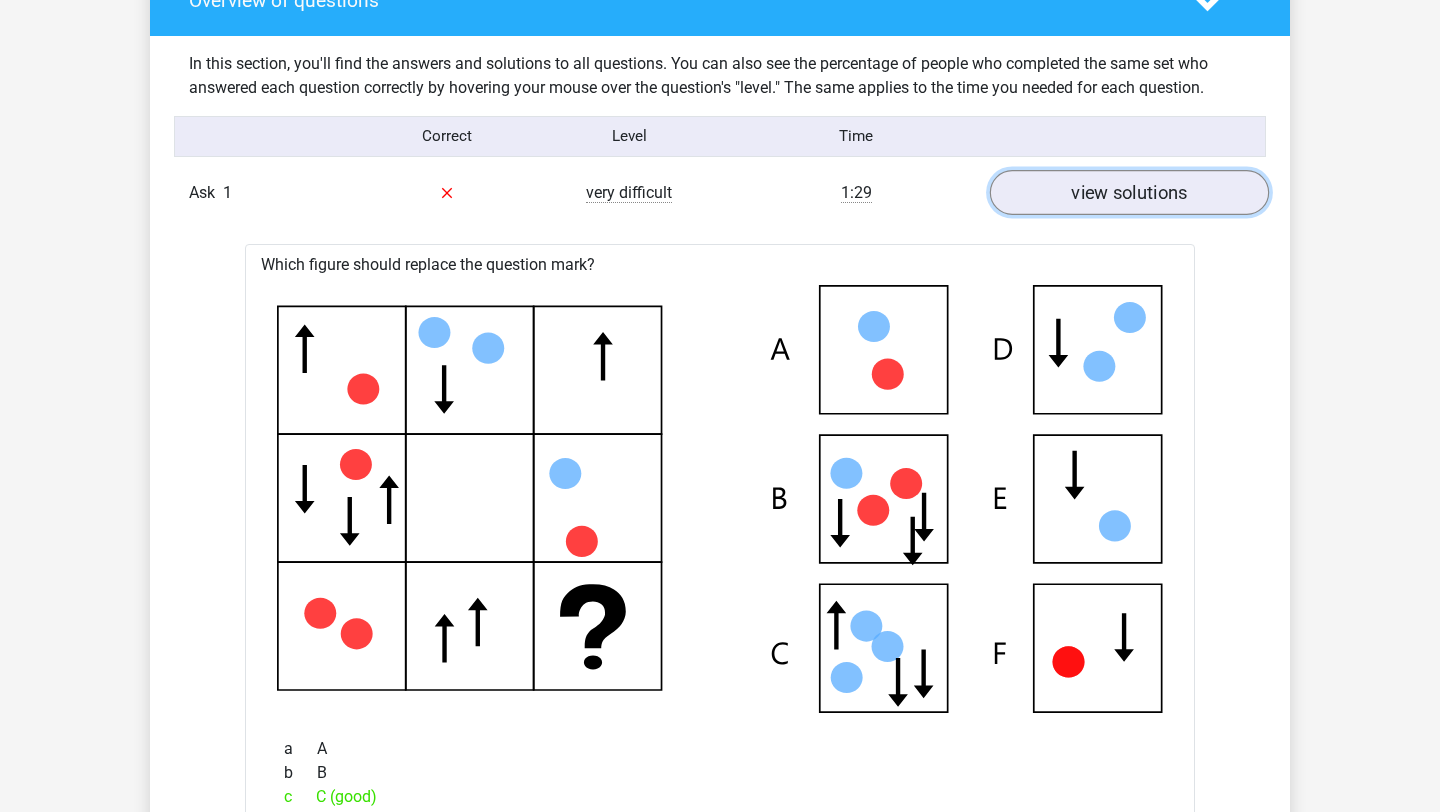 click on "view solutions" at bounding box center [1129, 192] 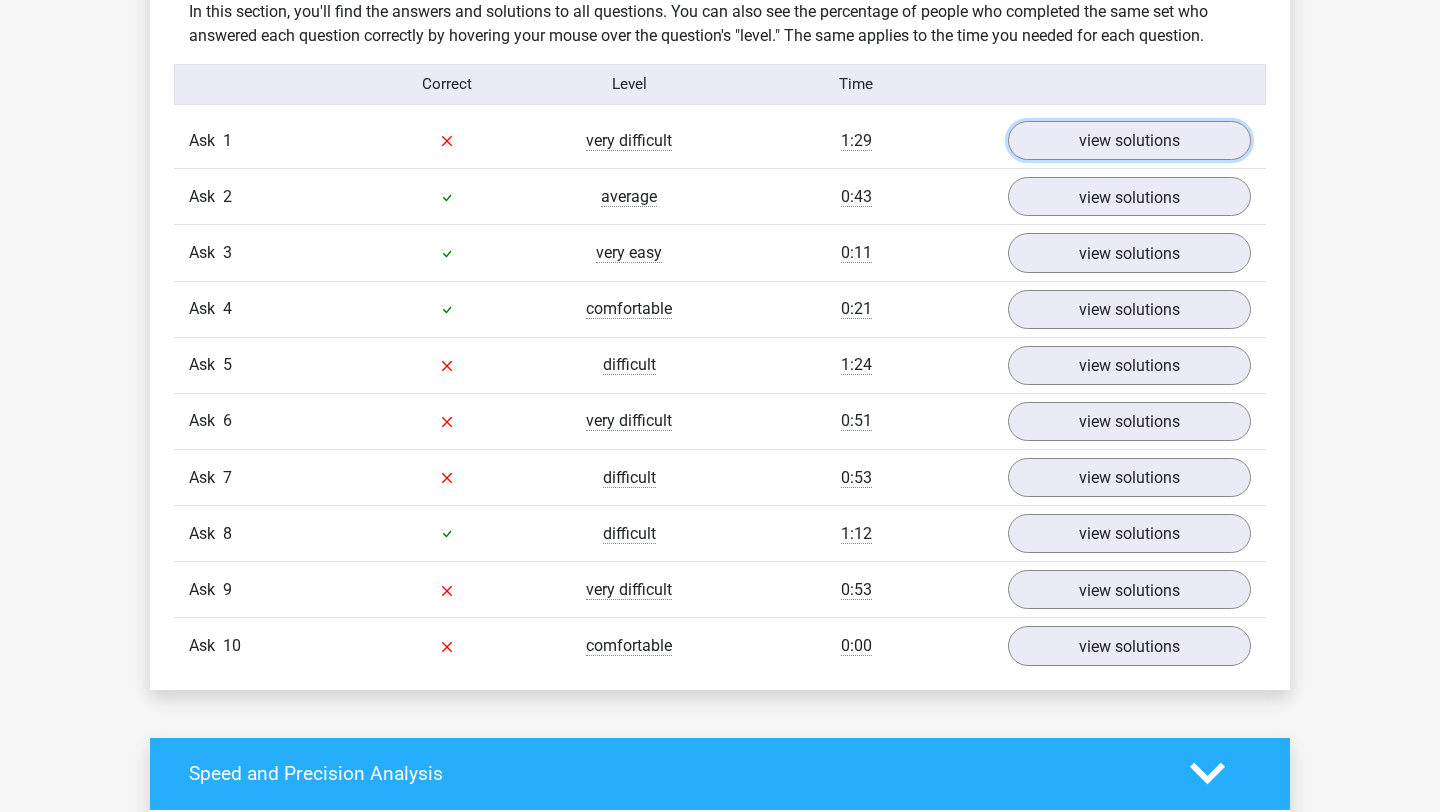 scroll, scrollTop: 1632, scrollLeft: 0, axis: vertical 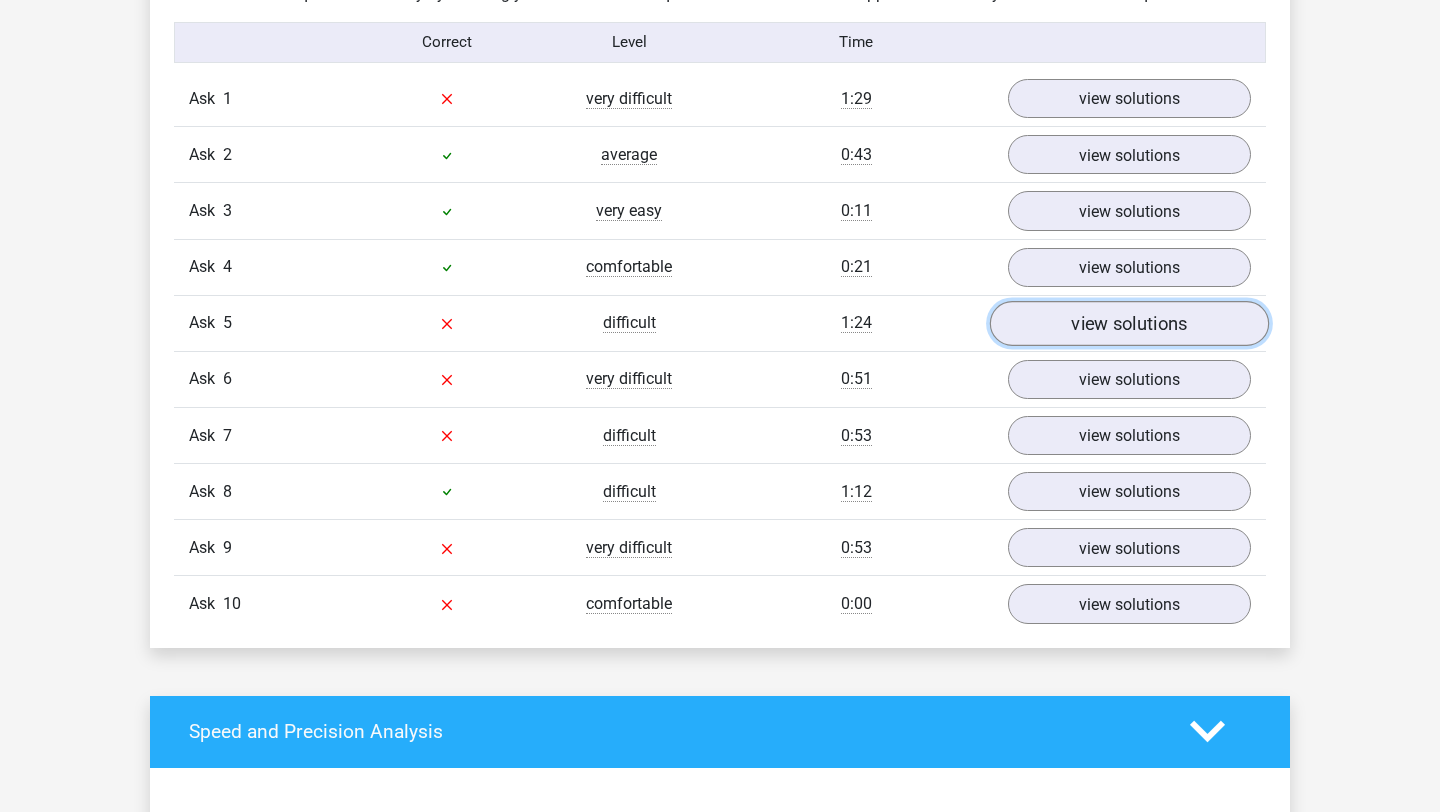 click on "view solutions" at bounding box center (1129, 323) 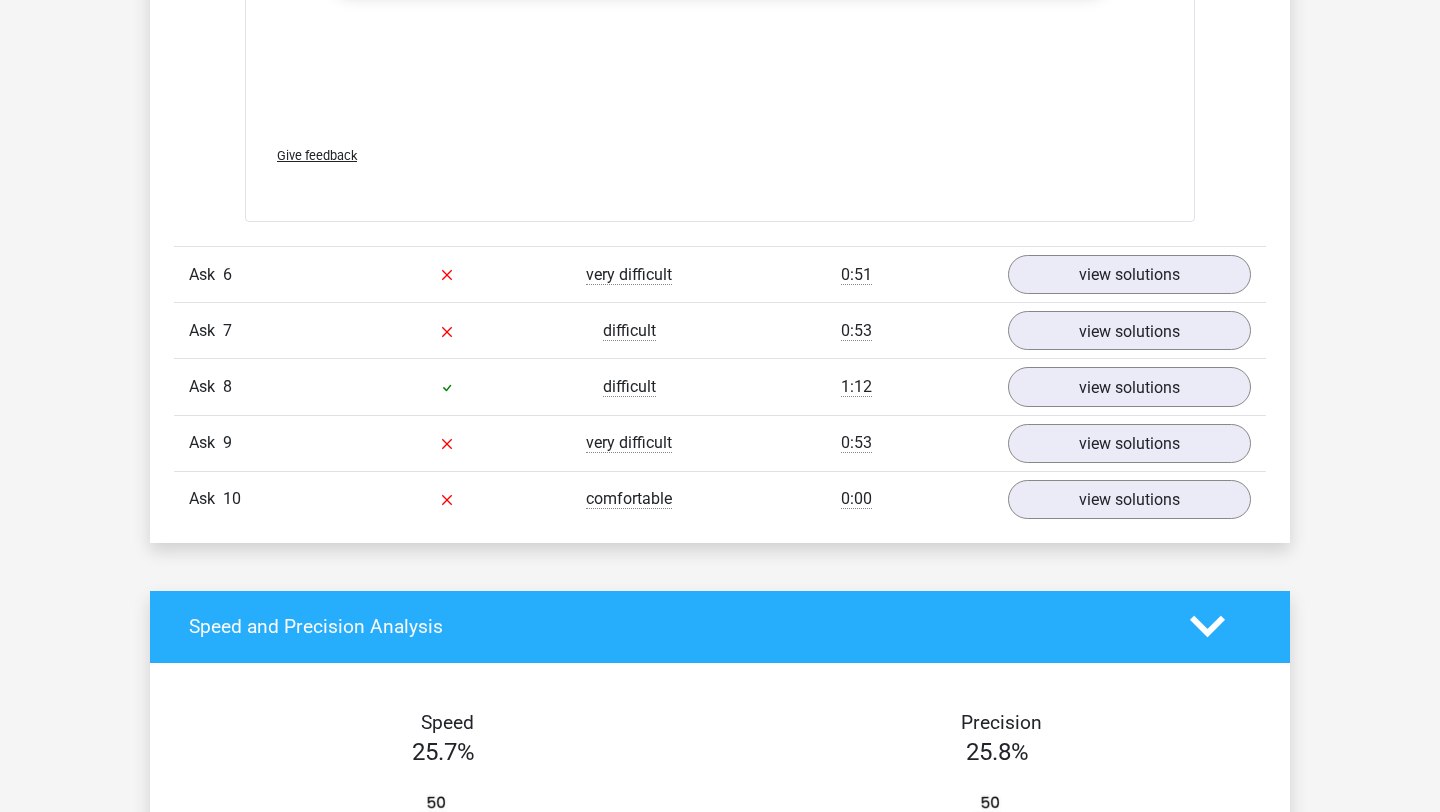 scroll, scrollTop: 3190, scrollLeft: 0, axis: vertical 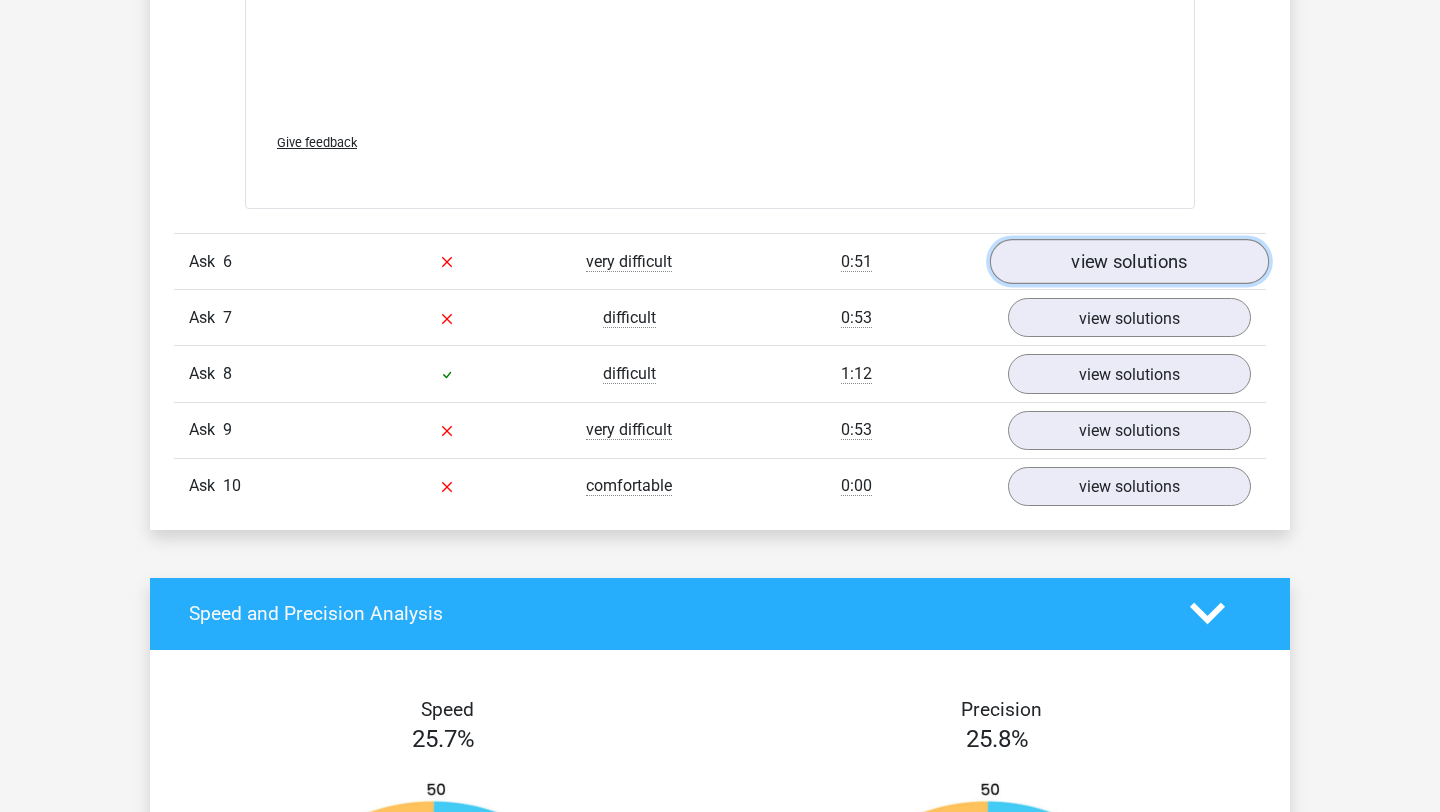 click on "view solutions" at bounding box center [1129, 261] 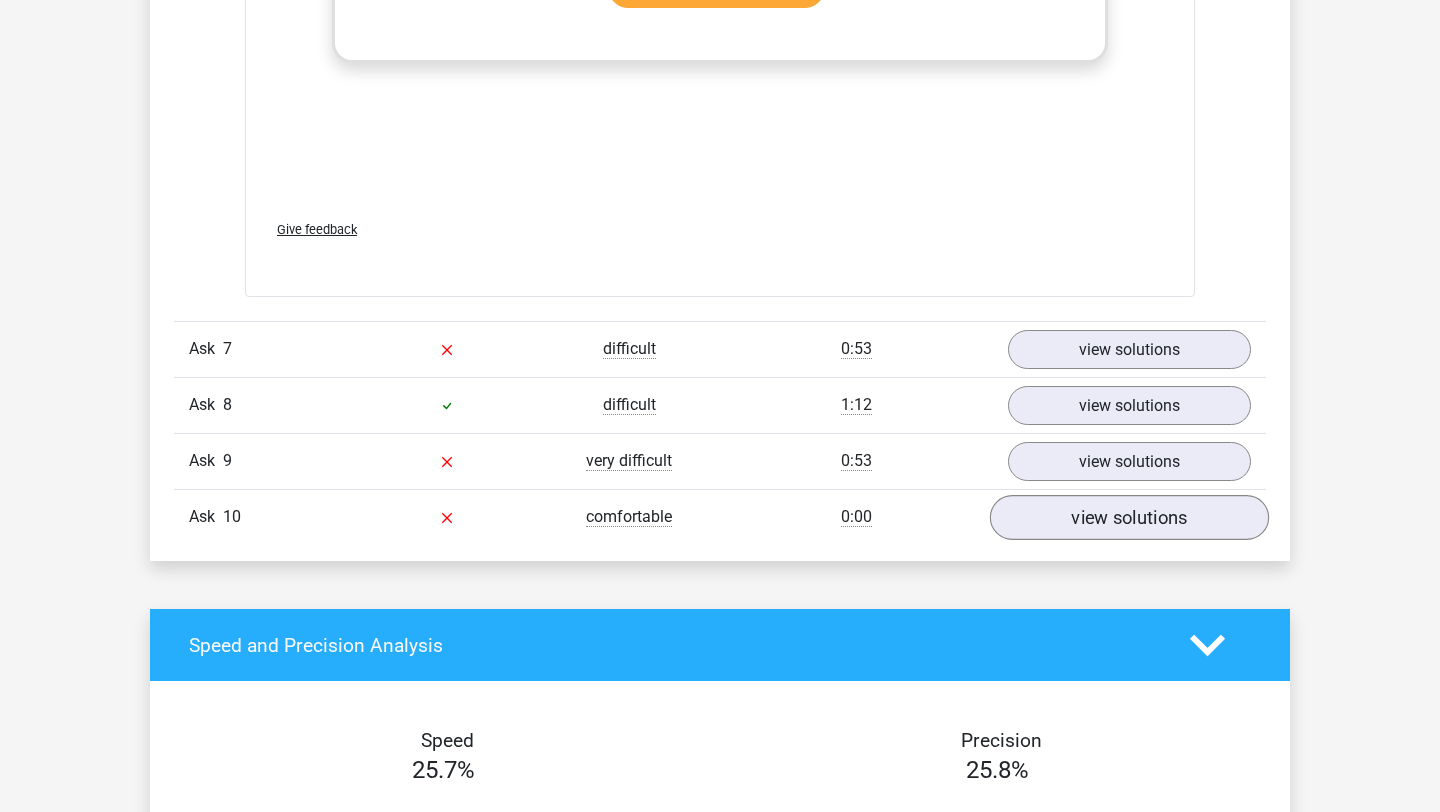 scroll, scrollTop: 4601, scrollLeft: 0, axis: vertical 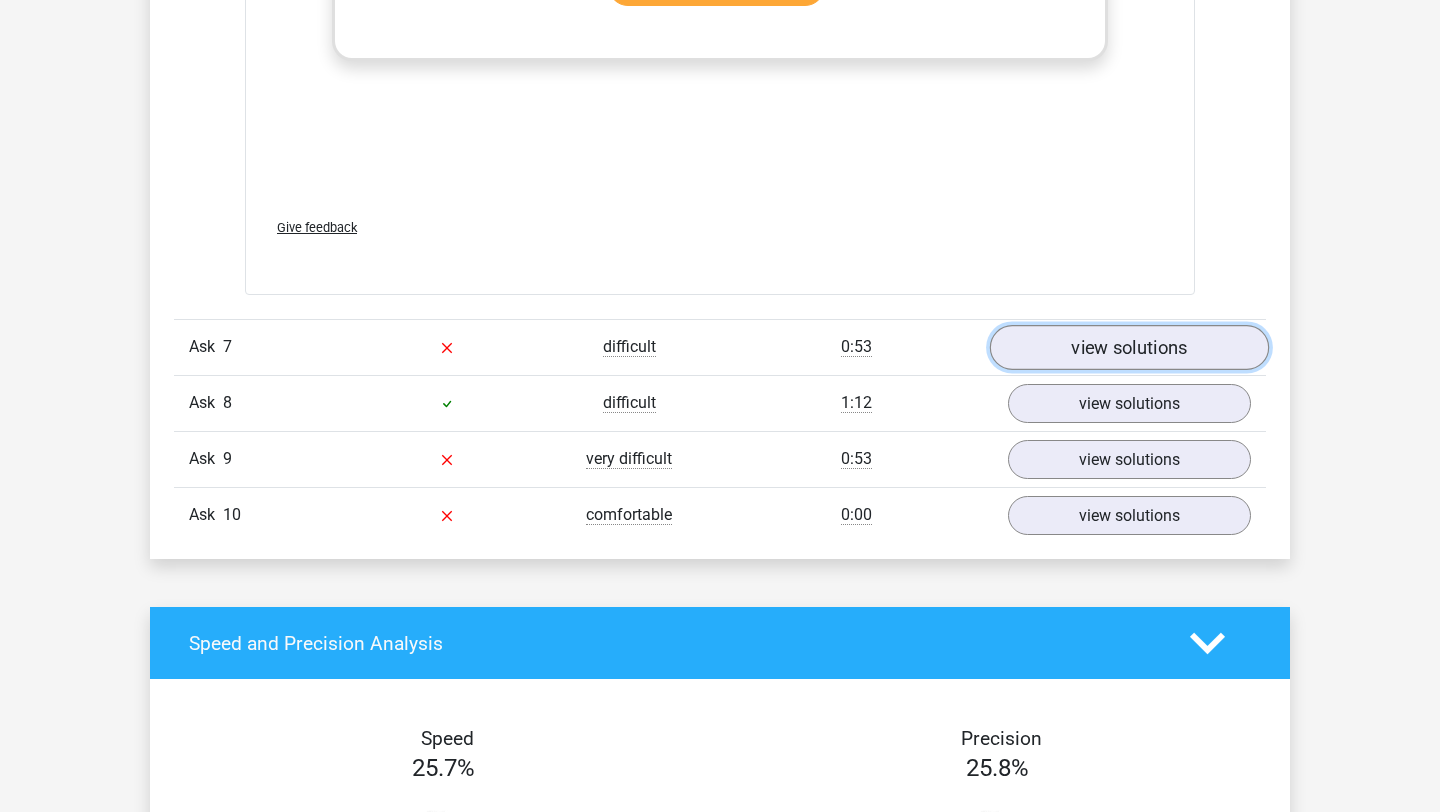 click on "view solutions" at bounding box center [1129, 347] 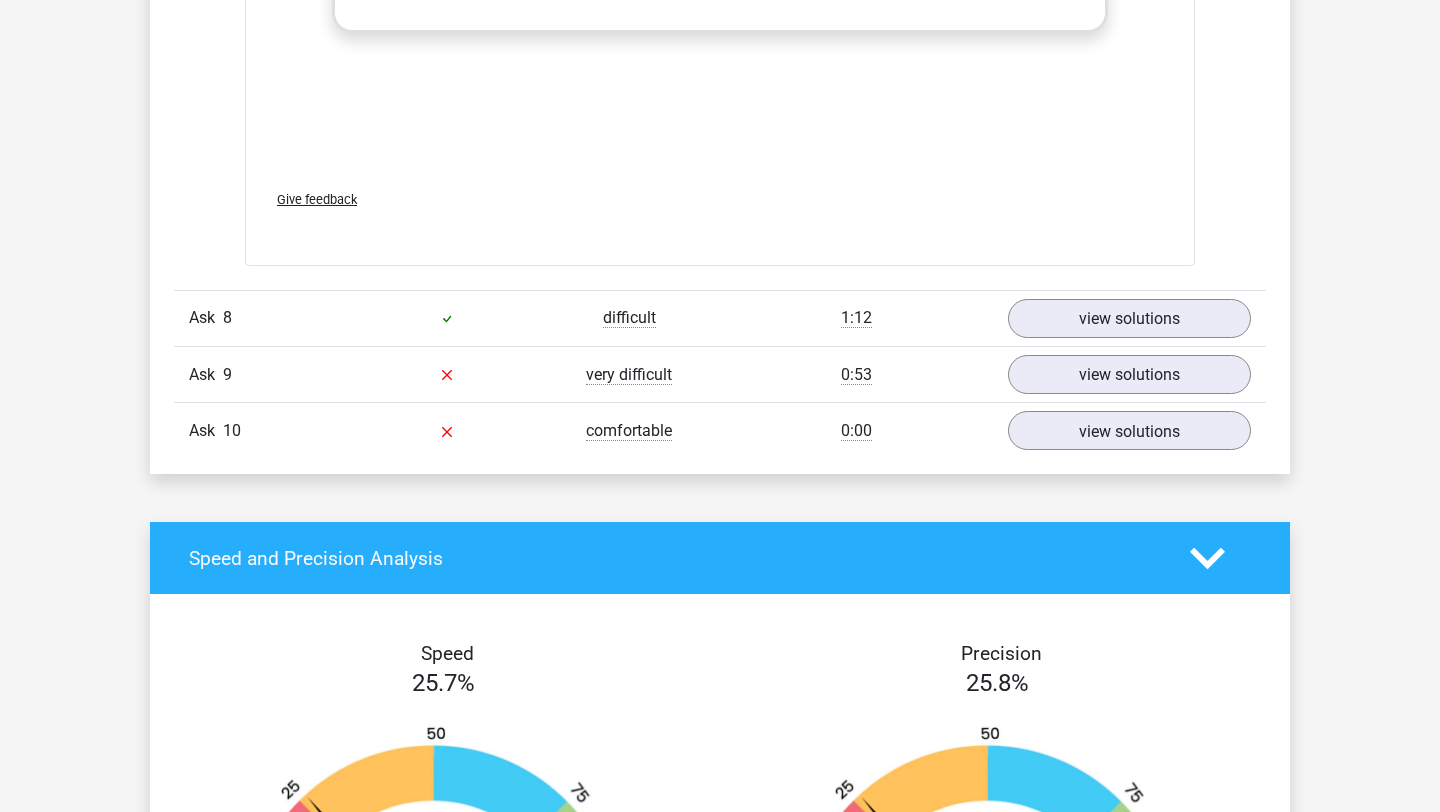 scroll, scrollTop: 6124, scrollLeft: 0, axis: vertical 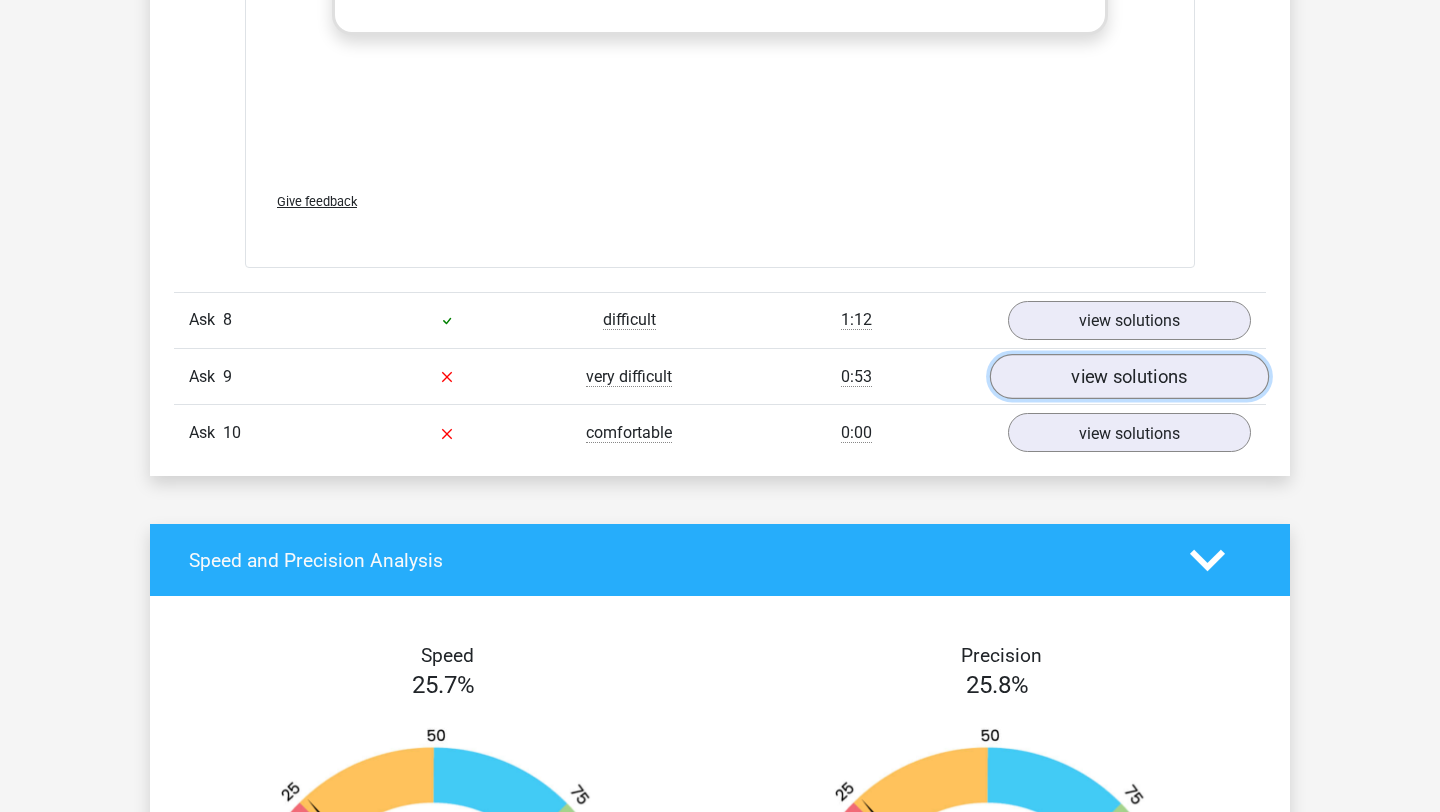 click on "view solutions" at bounding box center (1129, 377) 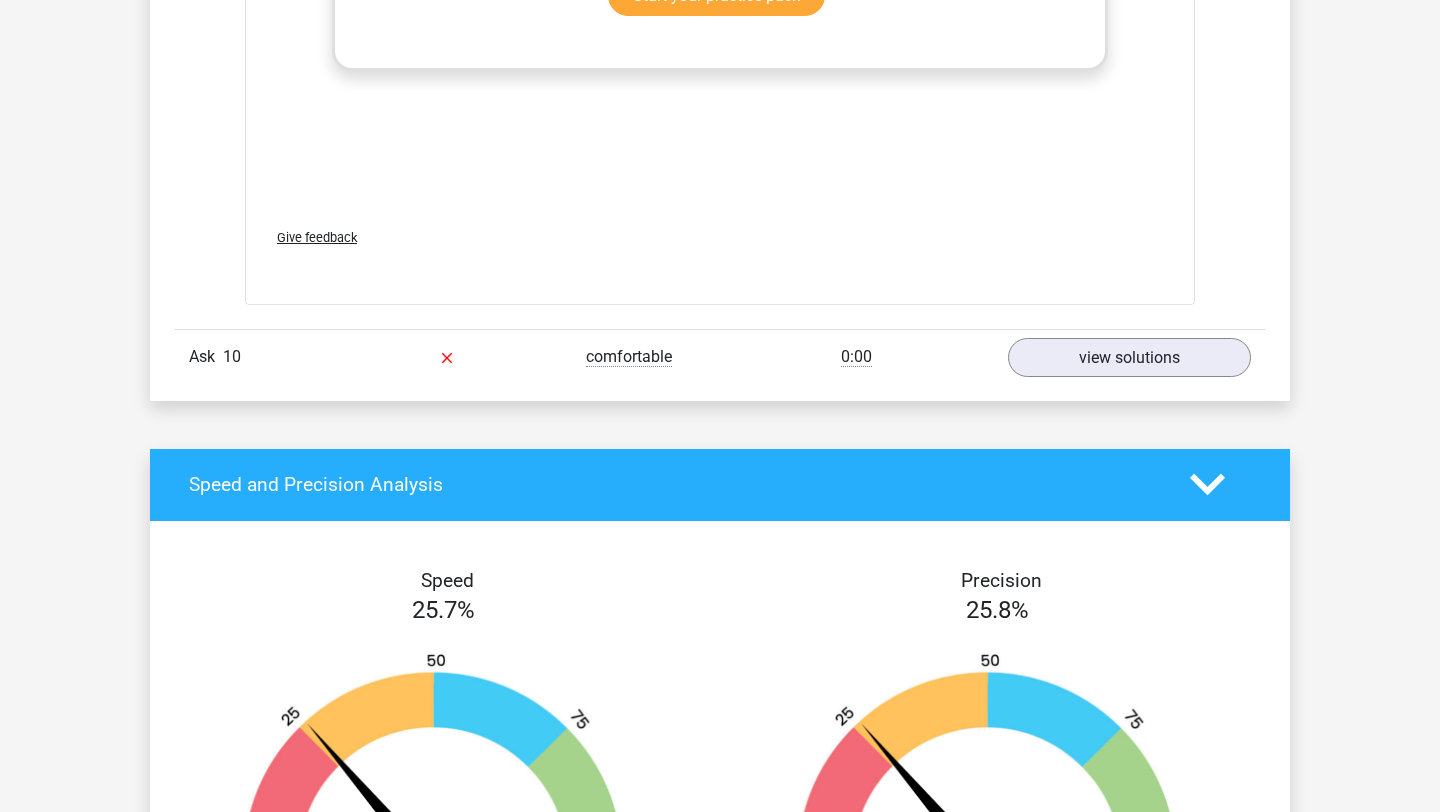 scroll, scrollTop: 7637, scrollLeft: 0, axis: vertical 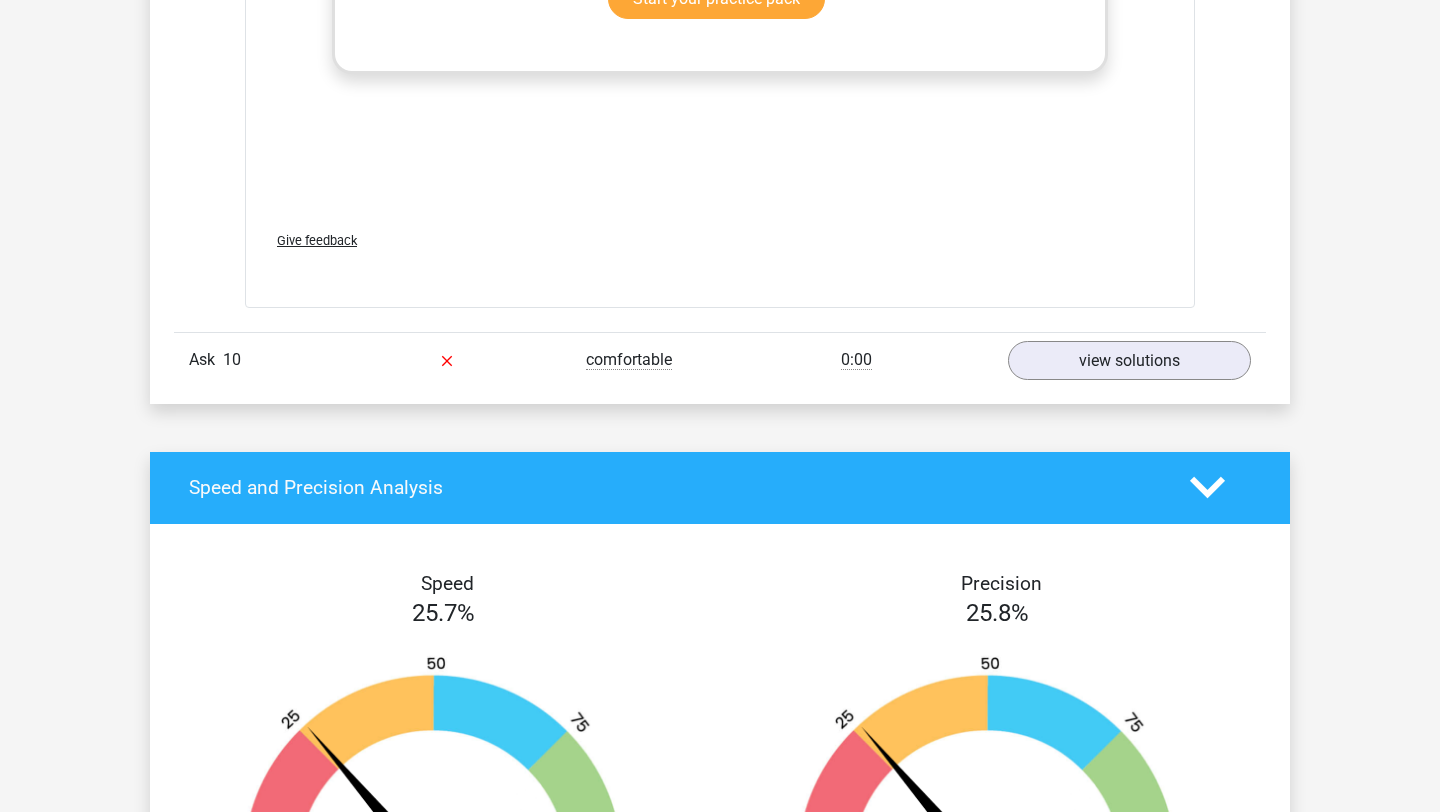 click on "Ask
10
comfortable
0:00
view solutions" at bounding box center [720, 360] 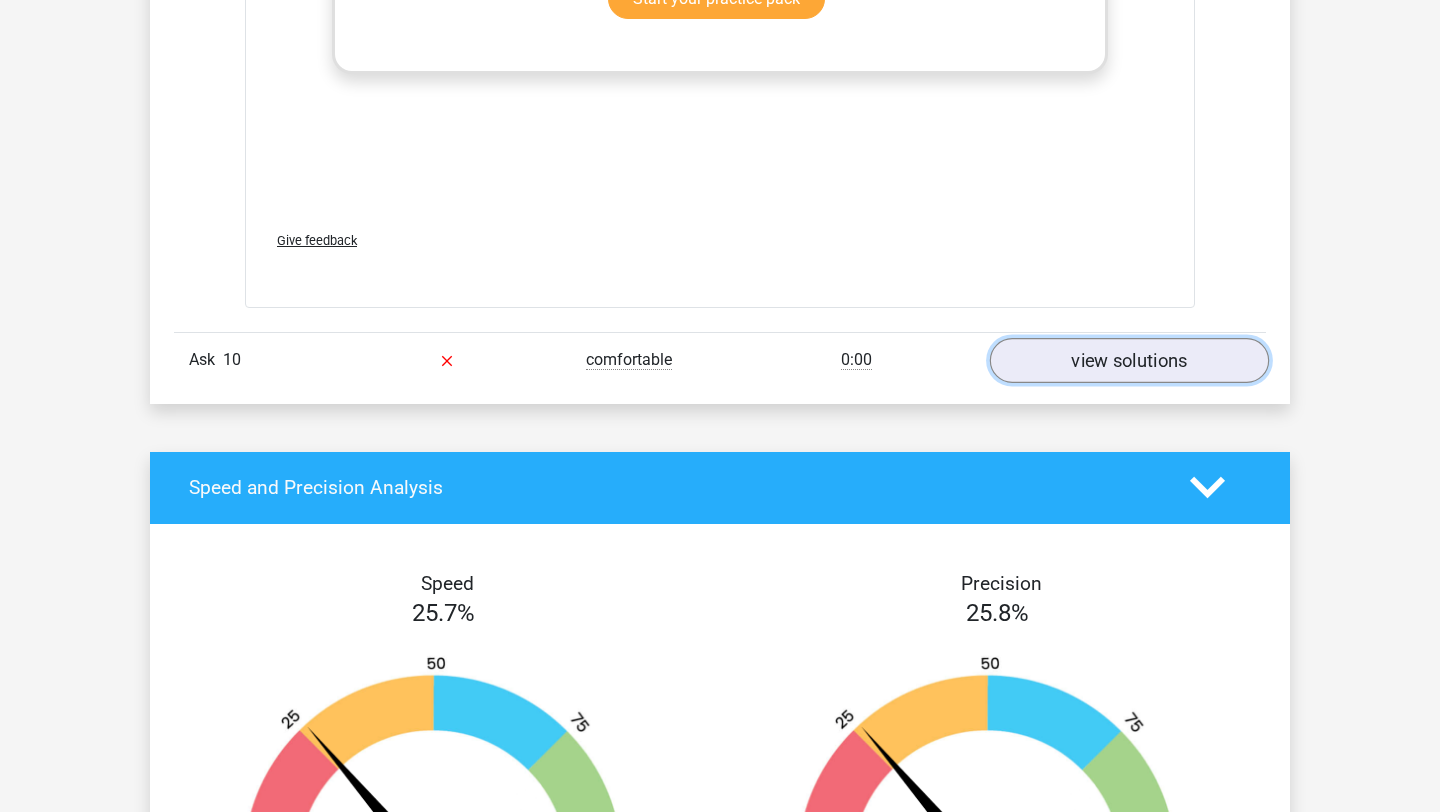 click on "view solutions" at bounding box center [1129, 360] 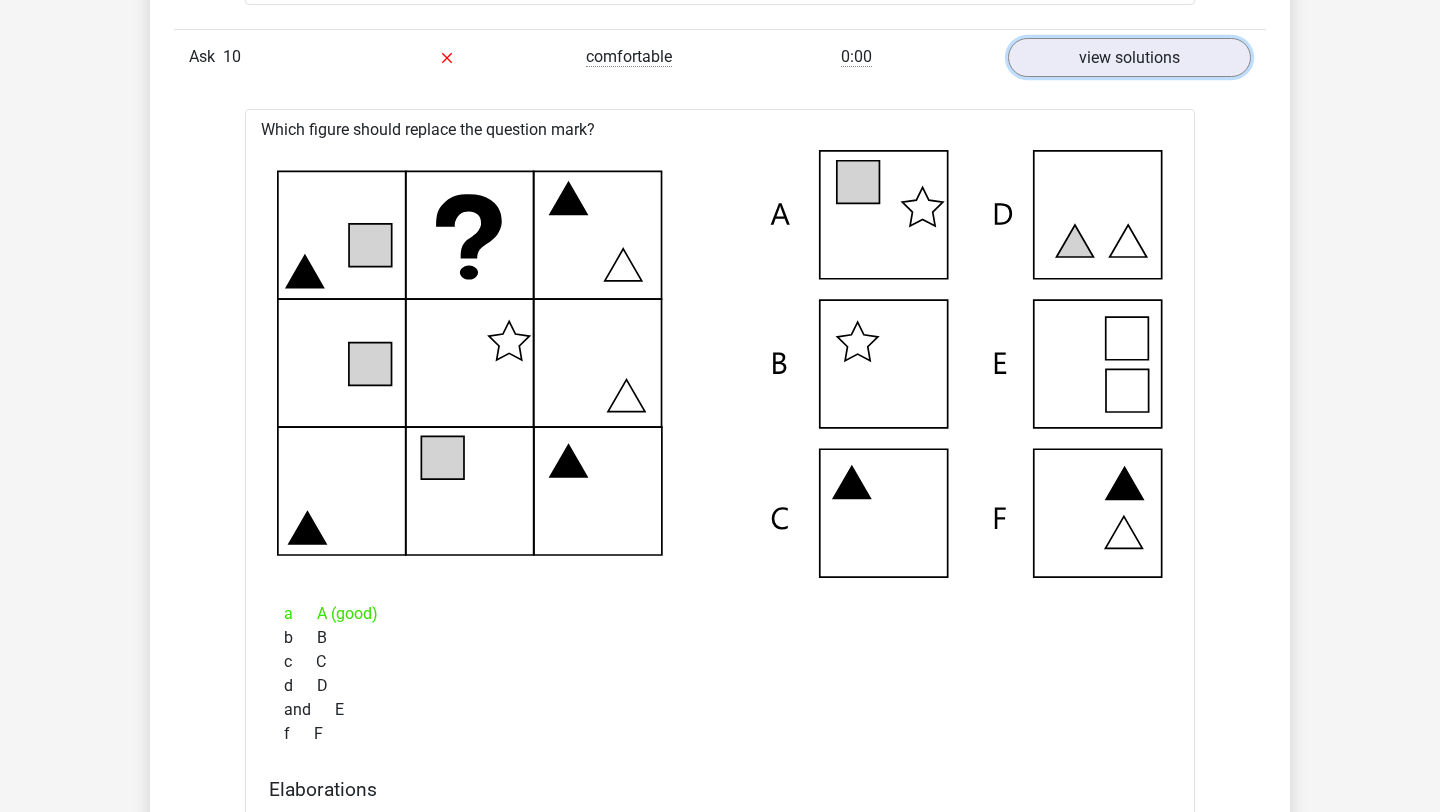 scroll, scrollTop: 7910, scrollLeft: 0, axis: vertical 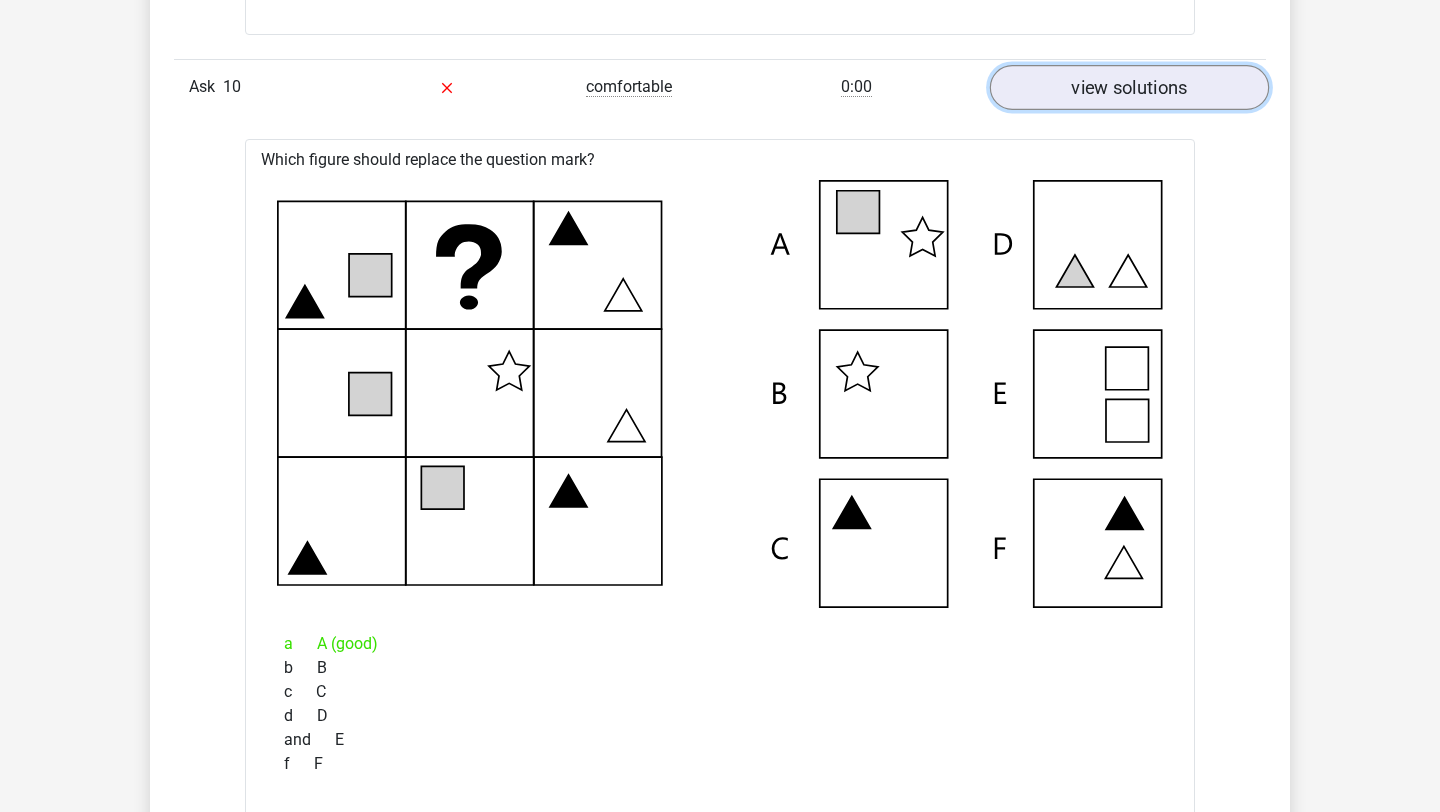 click on "view solutions" at bounding box center [1129, 87] 